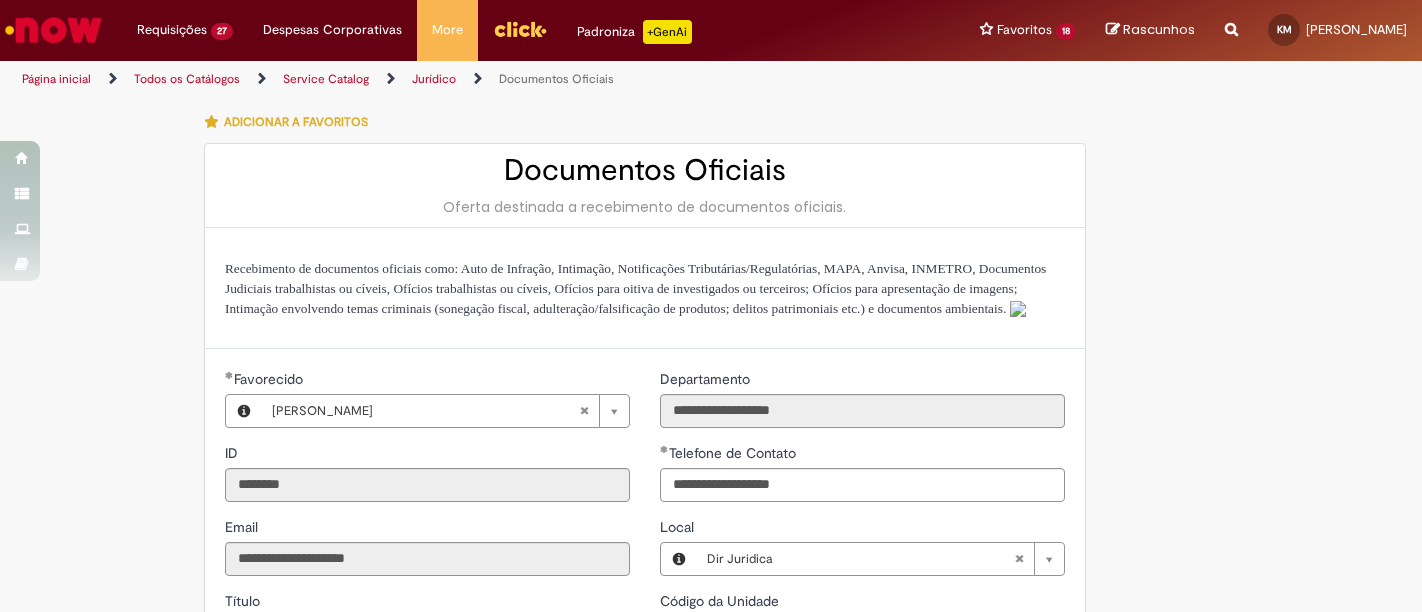 select on "**" 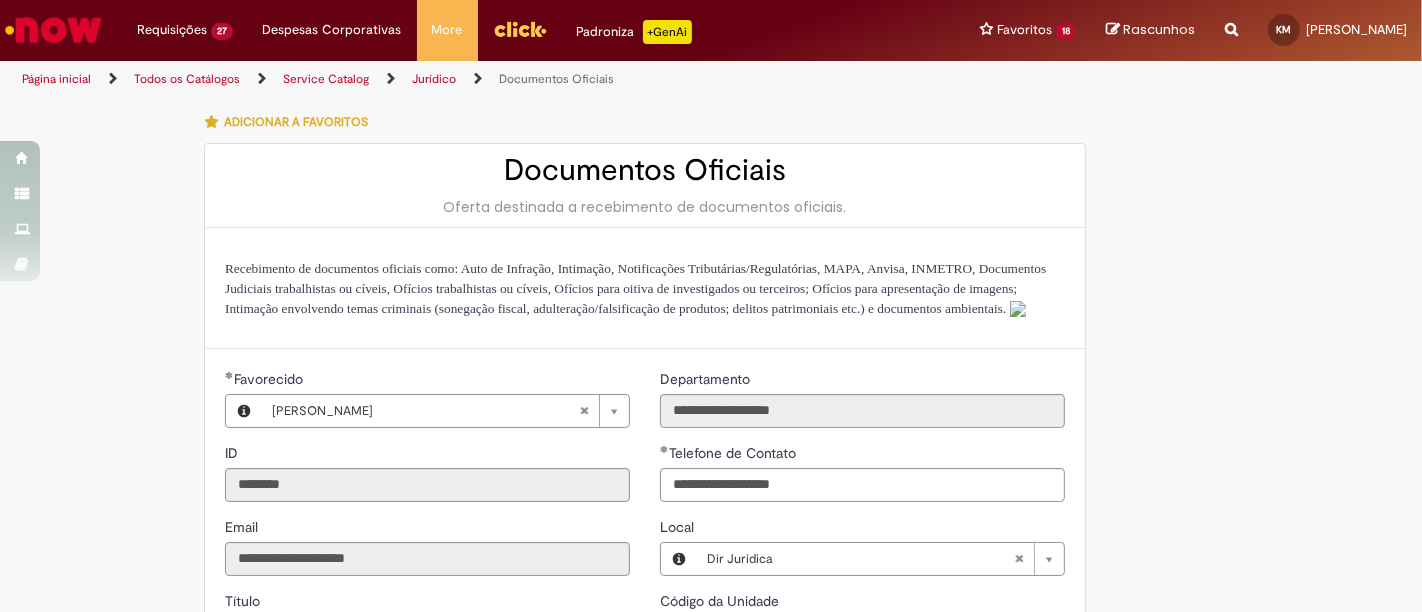 scroll, scrollTop: 545, scrollLeft: 0, axis: vertical 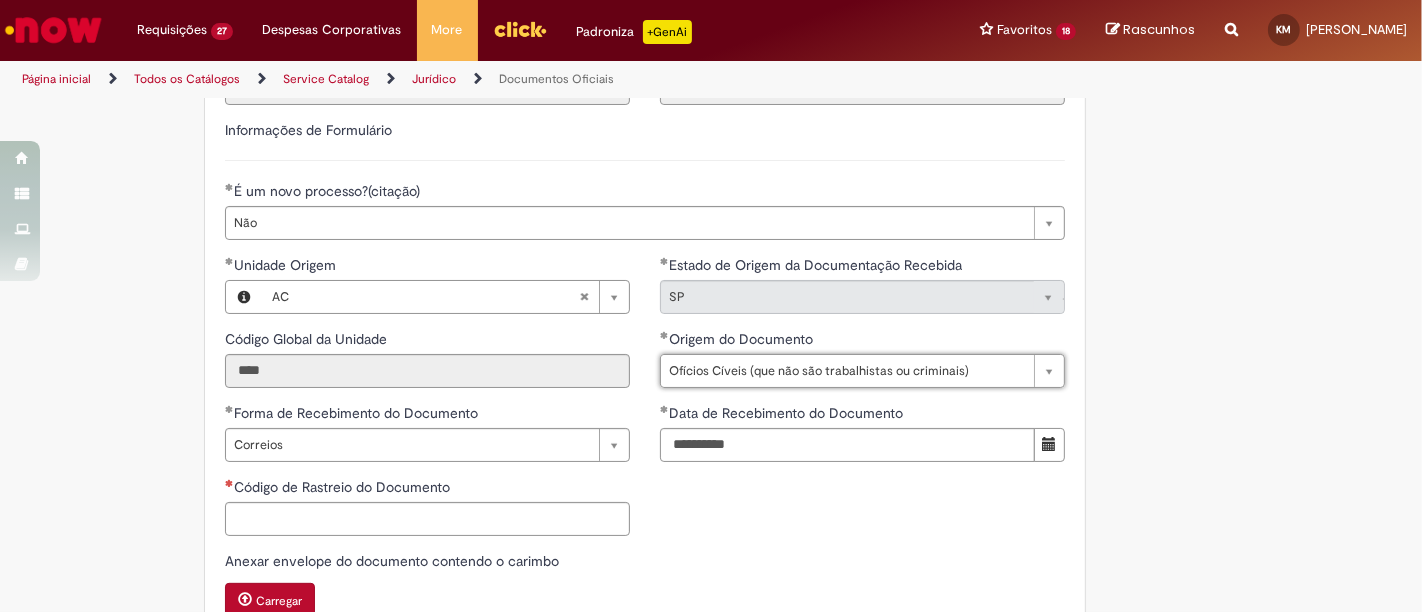 type on "**********" 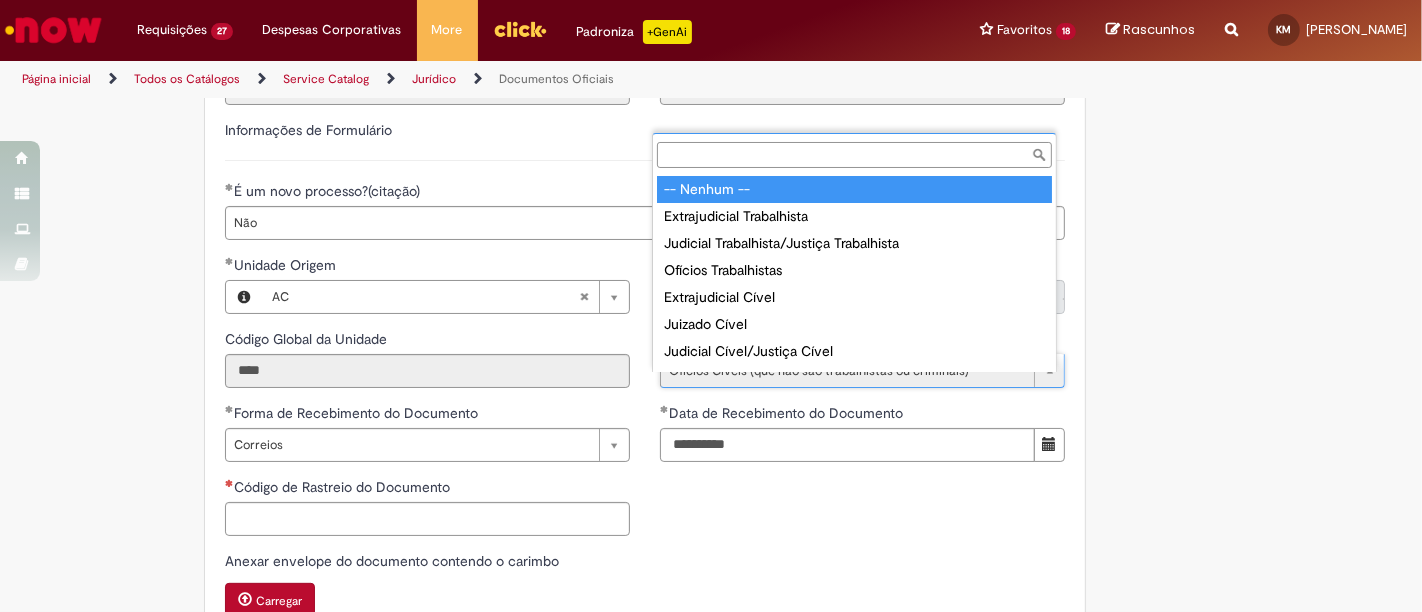 type 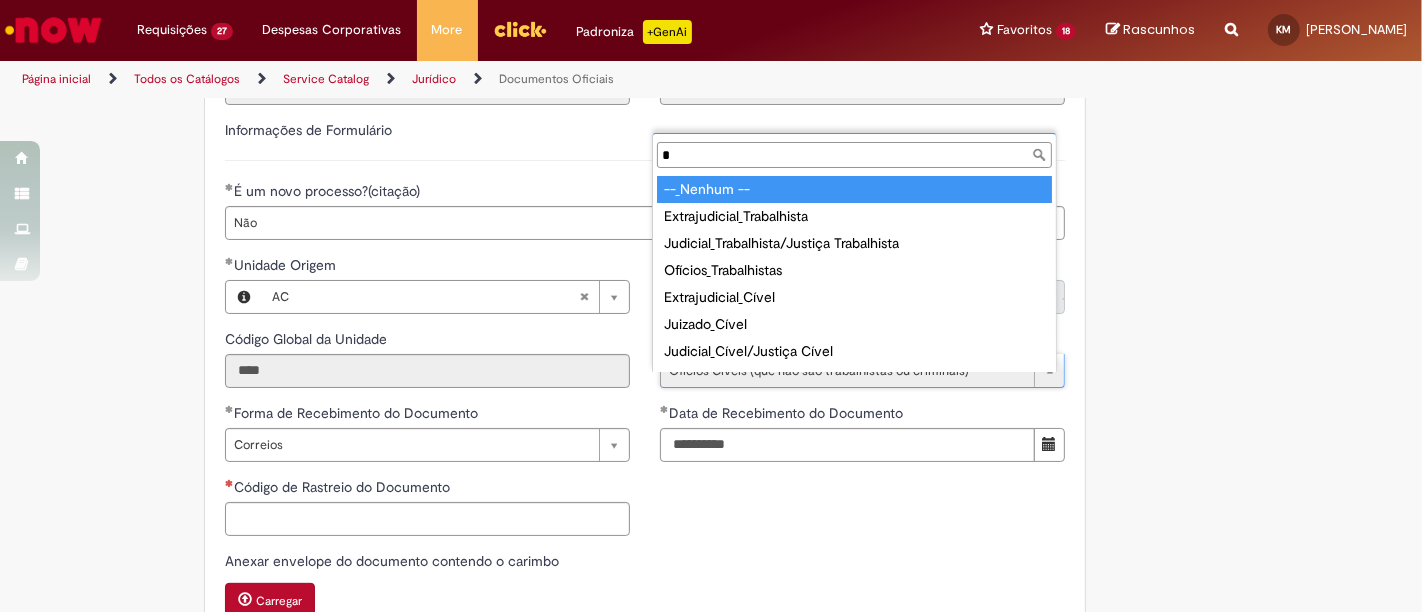 type 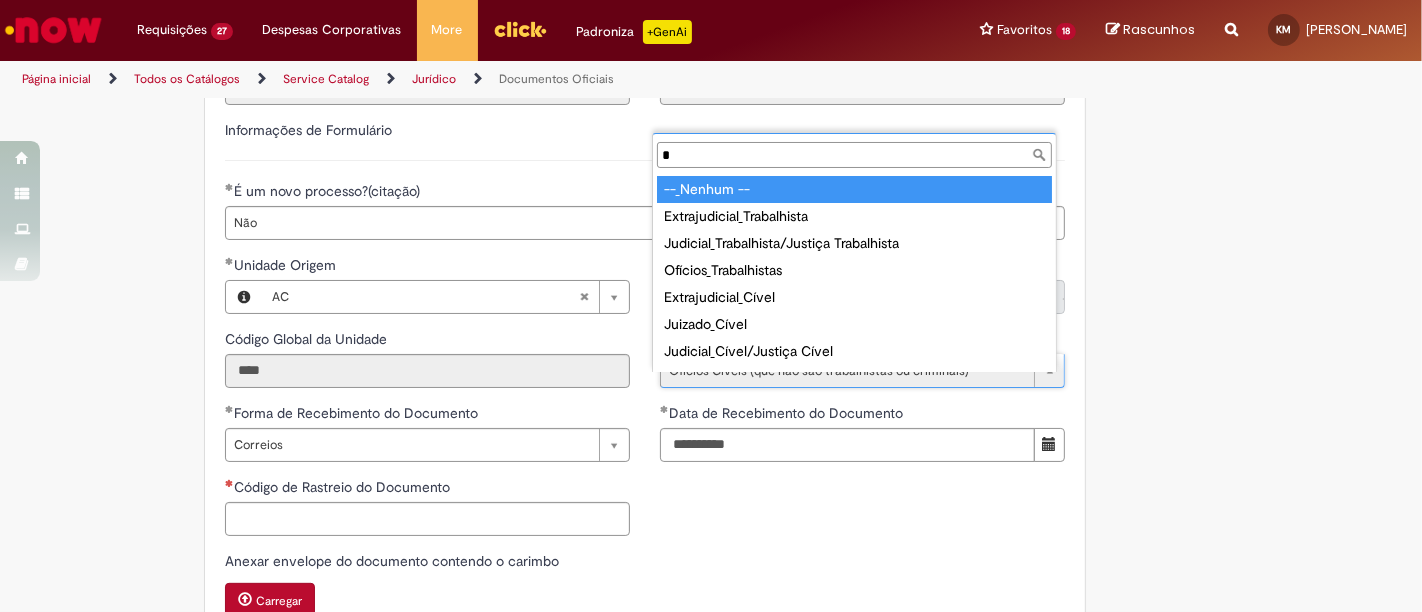 type on "**********" 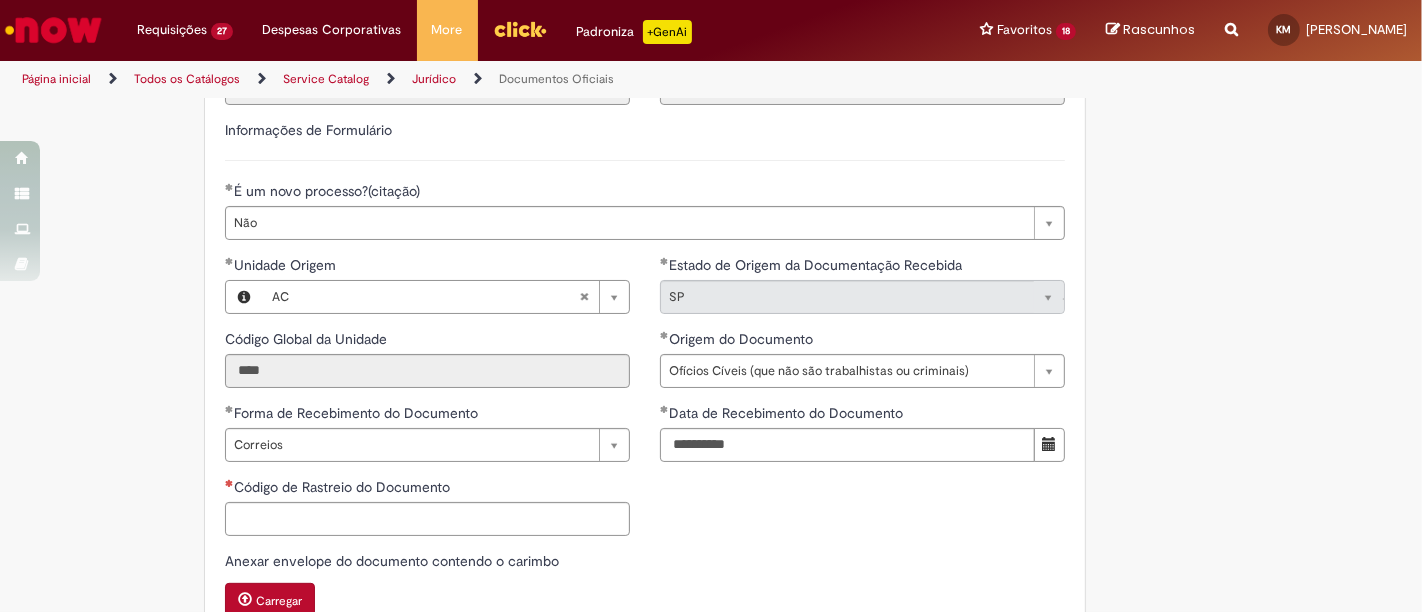 scroll, scrollTop: 0, scrollLeft: 0, axis: both 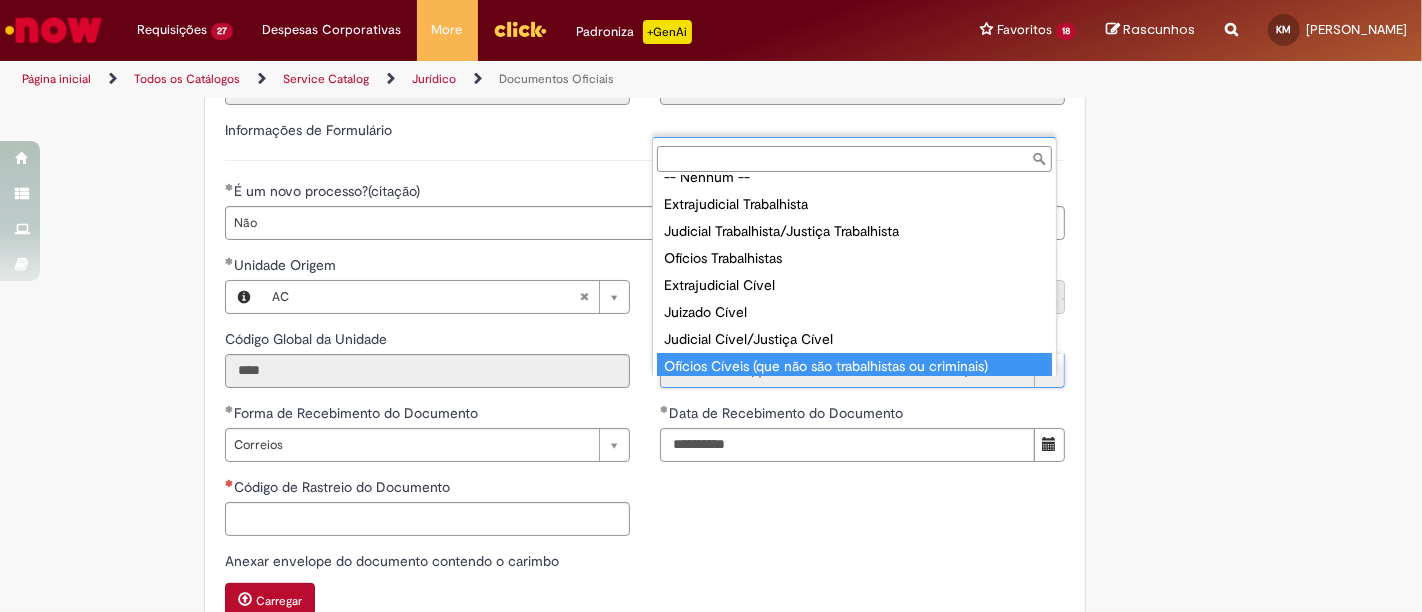 type on "**********" 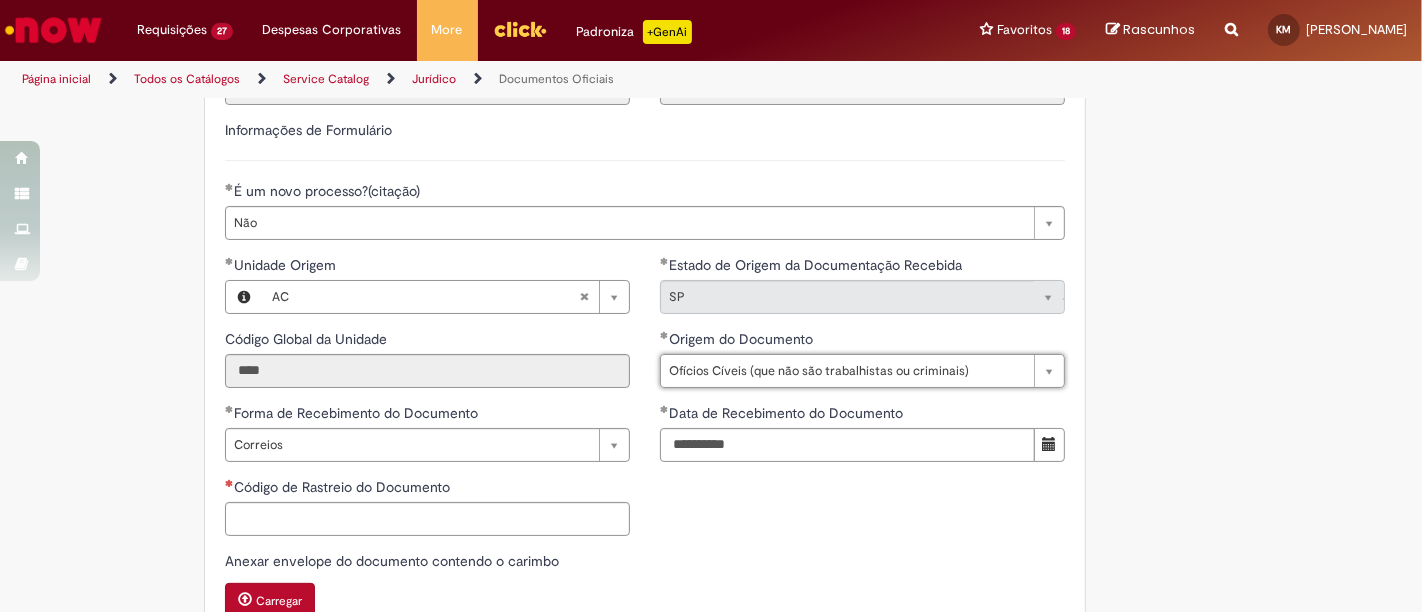 scroll, scrollTop: 0, scrollLeft: 326, axis: horizontal 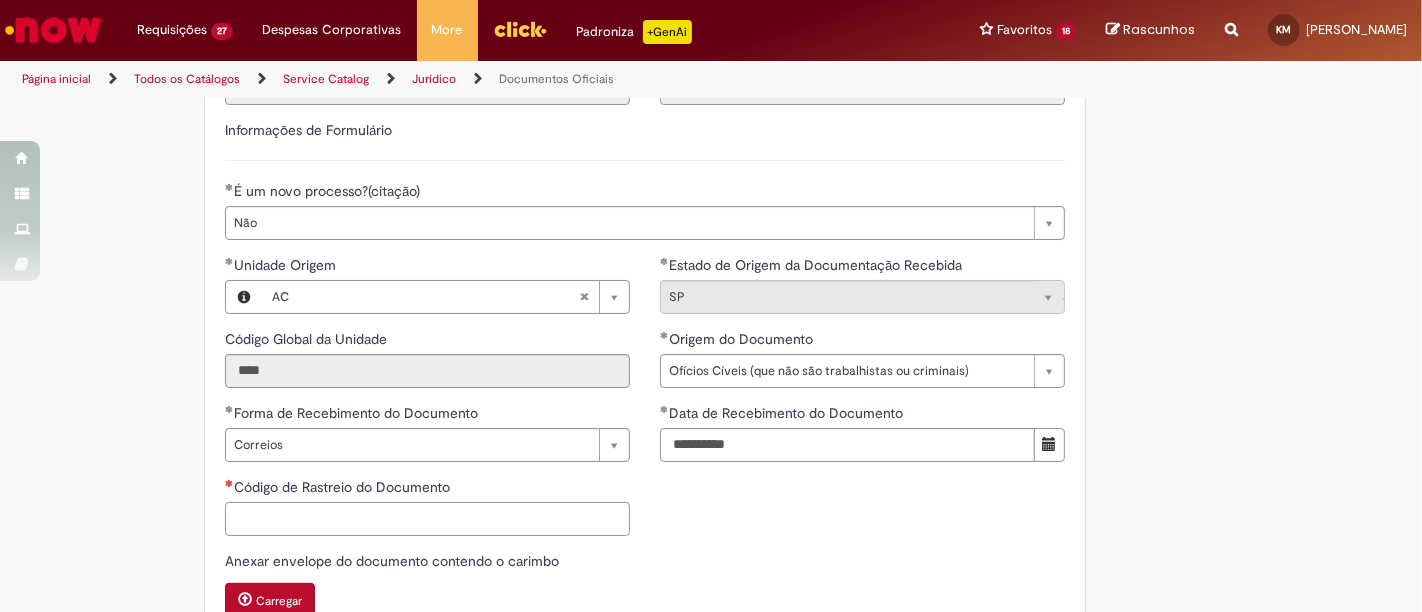 click on "Código de Rastreio do Documento" at bounding box center [427, 519] 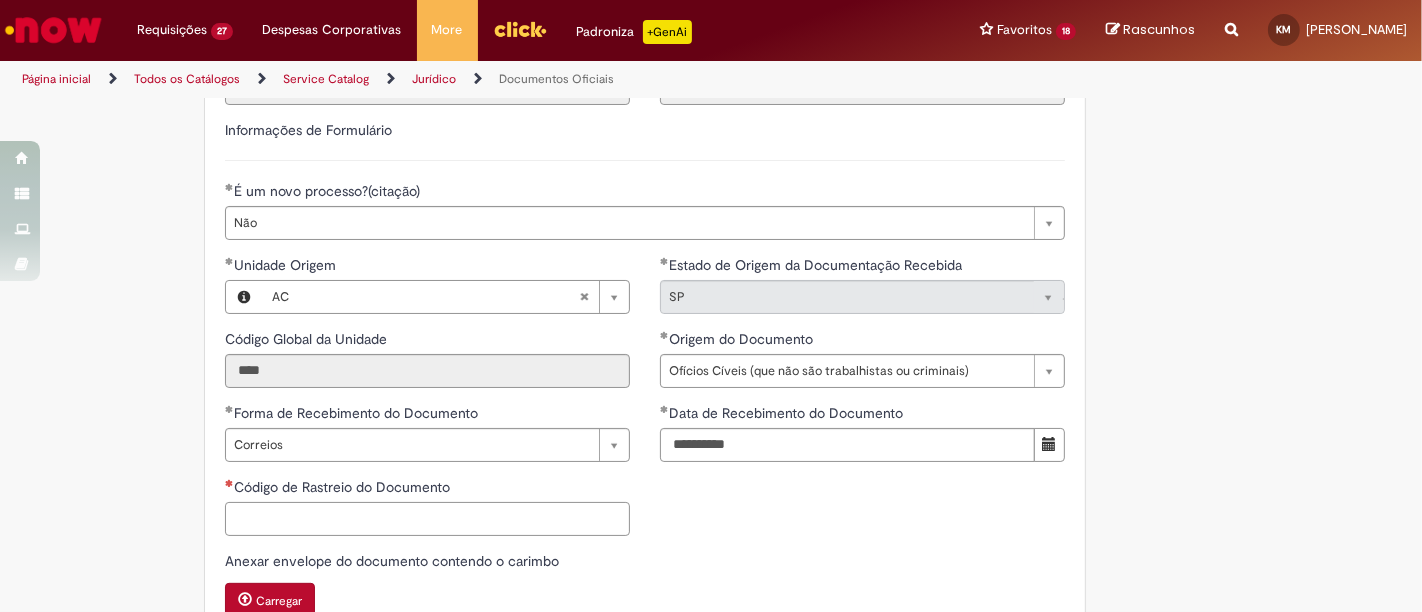 drag, startPoint x: 343, startPoint y: 537, endPoint x: 588, endPoint y: 538, distance: 245.00204 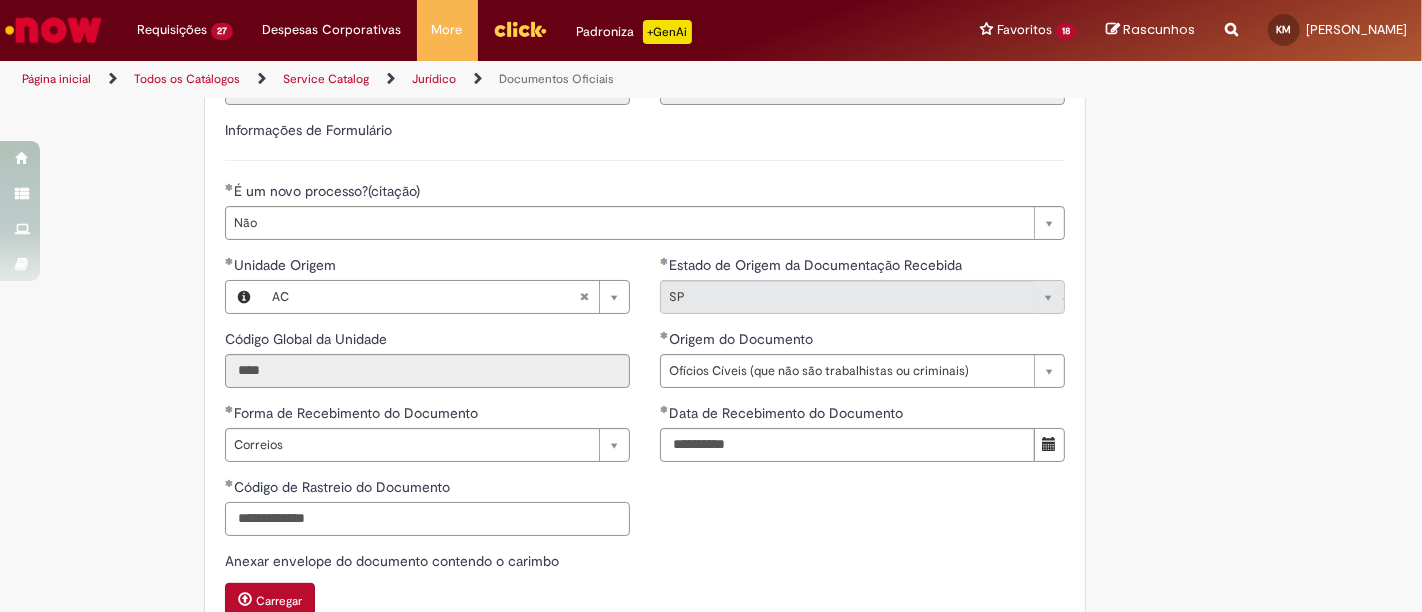 drag, startPoint x: 339, startPoint y: 525, endPoint x: 47, endPoint y: 541, distance: 292.43802 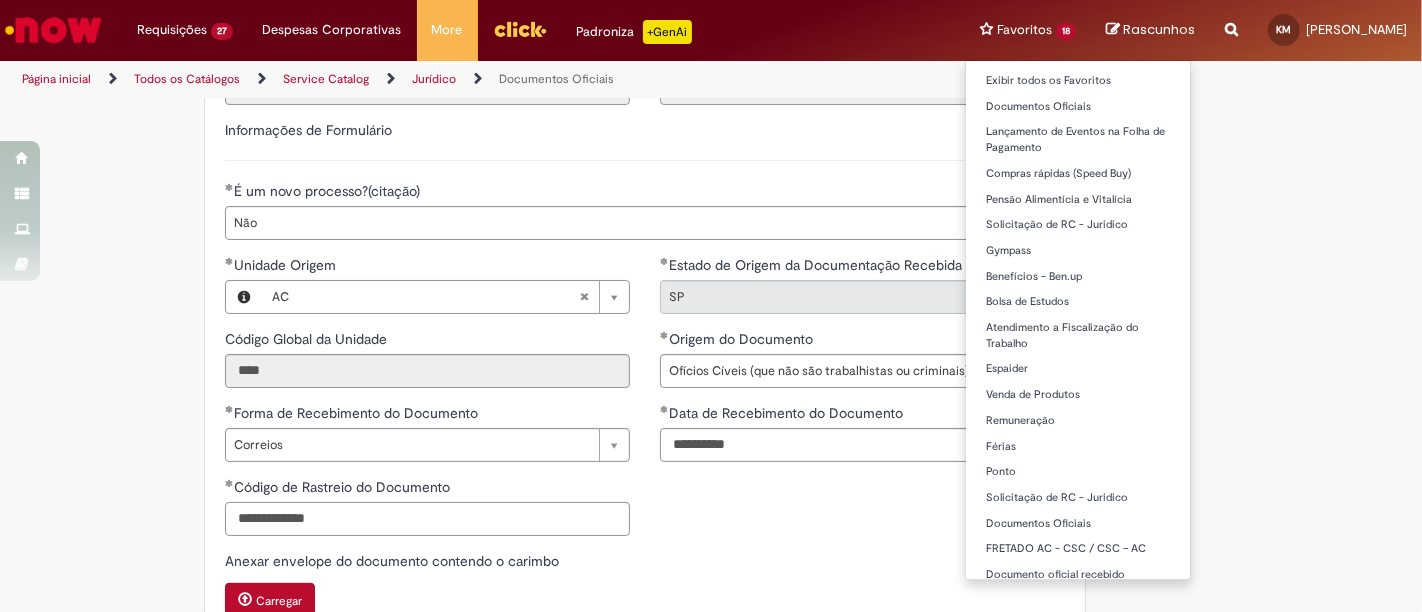 type on "**********" 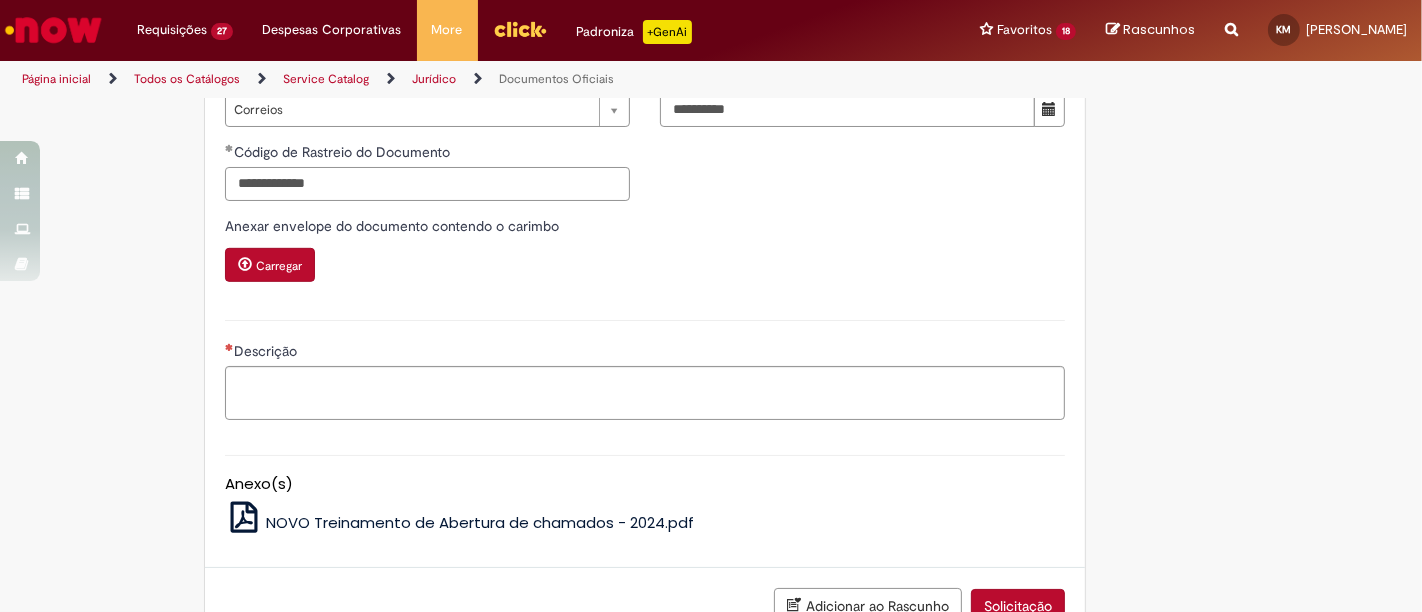 scroll, scrollTop: 1037, scrollLeft: 0, axis: vertical 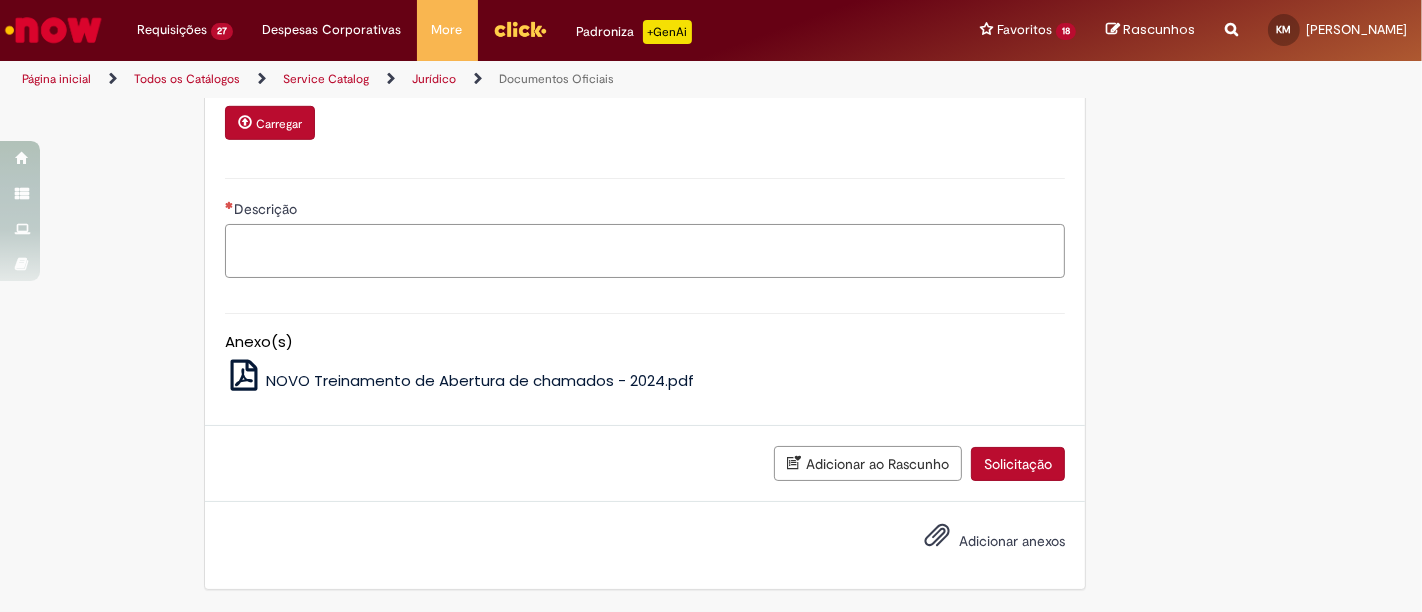 click on "Descrição" at bounding box center [645, 250] 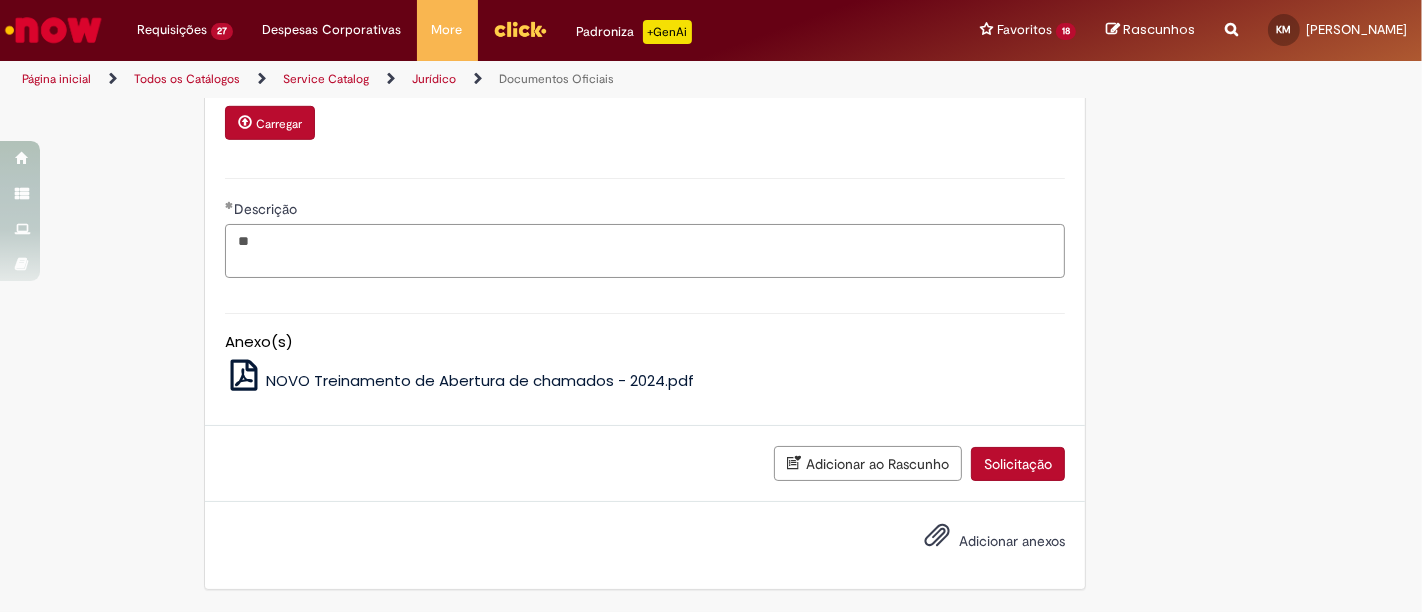 type on "*" 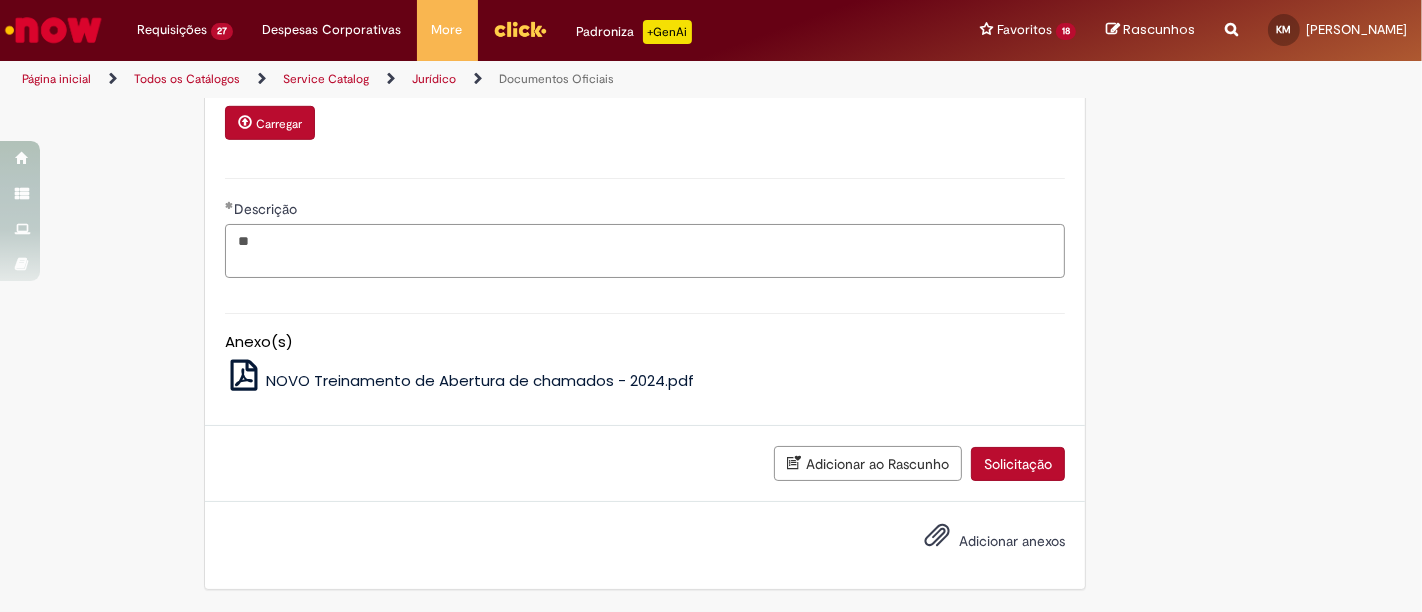 type on "*" 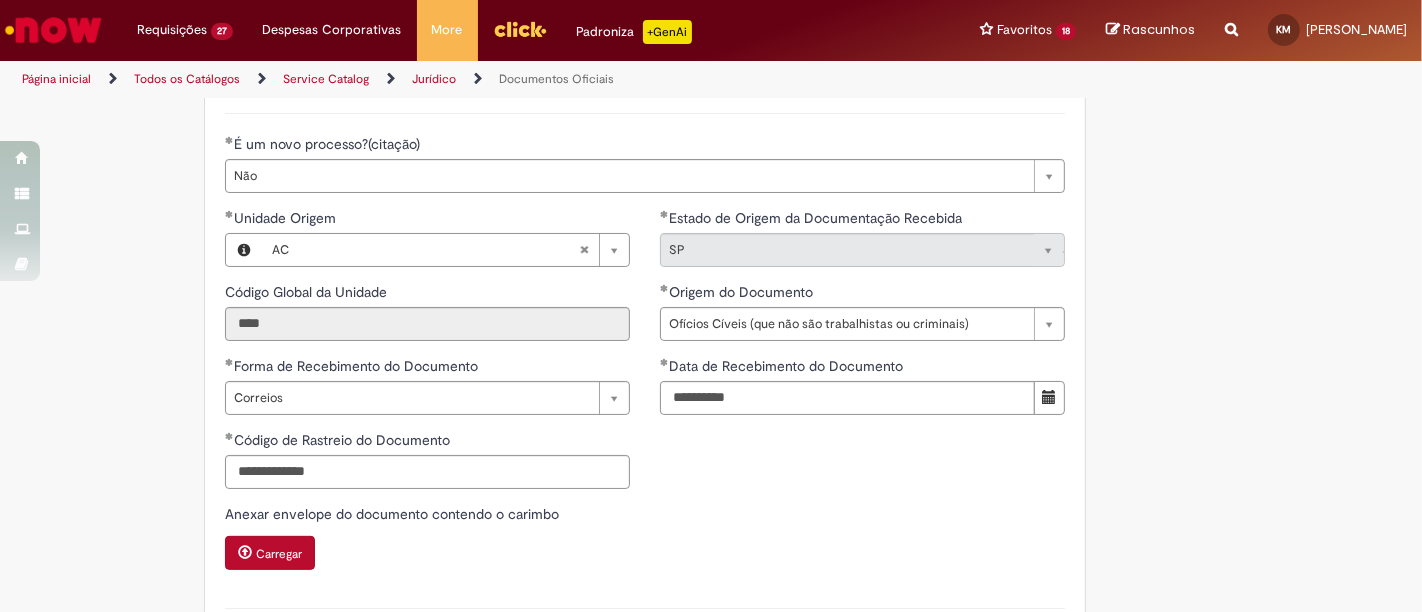 scroll, scrollTop: 1037, scrollLeft: 0, axis: vertical 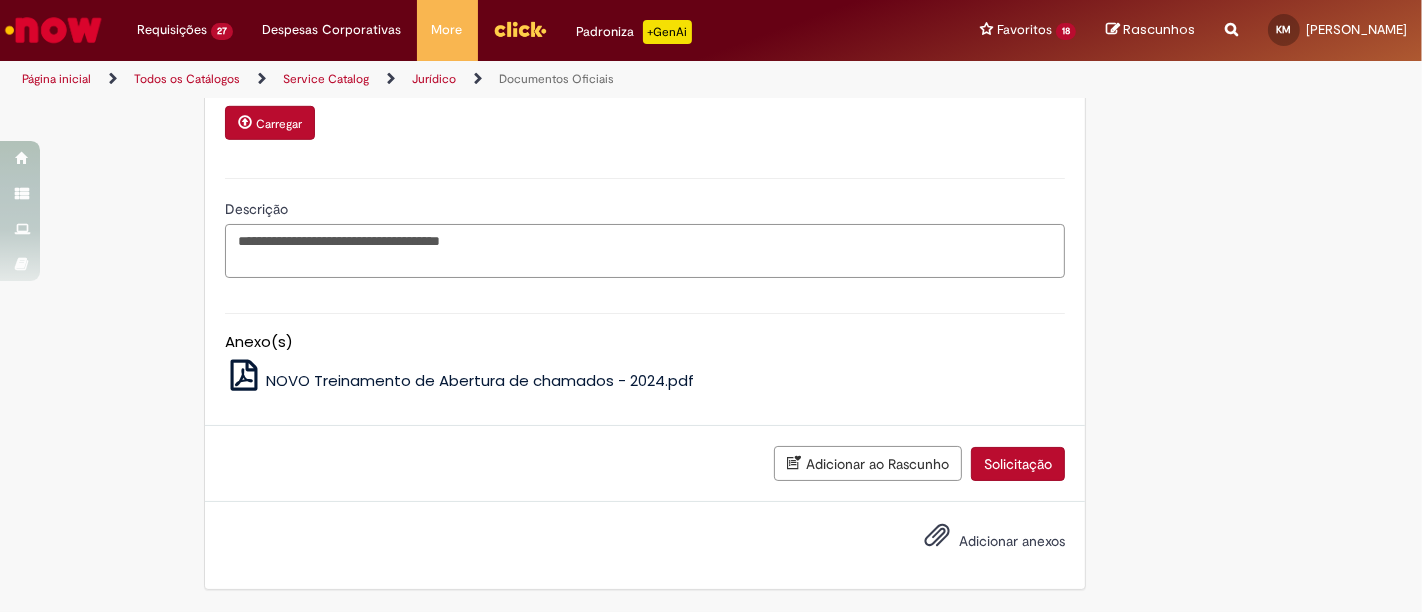 click on "**********" at bounding box center (645, 250) 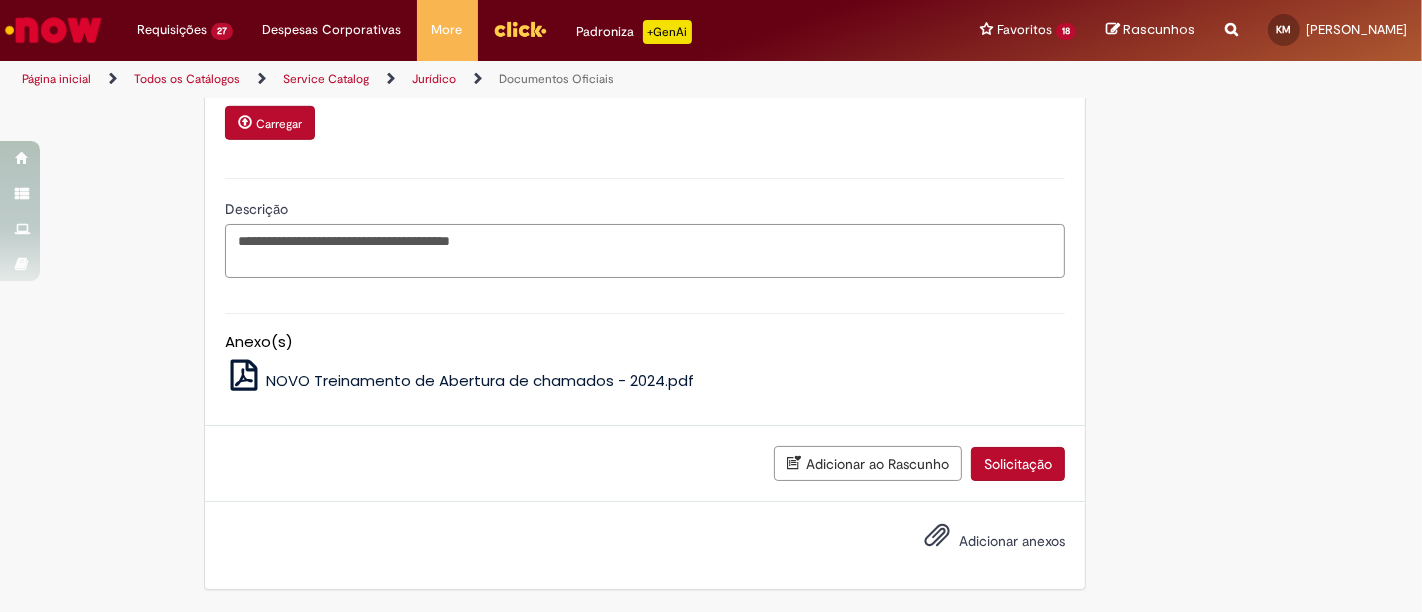 click on "**********" at bounding box center [645, 250] 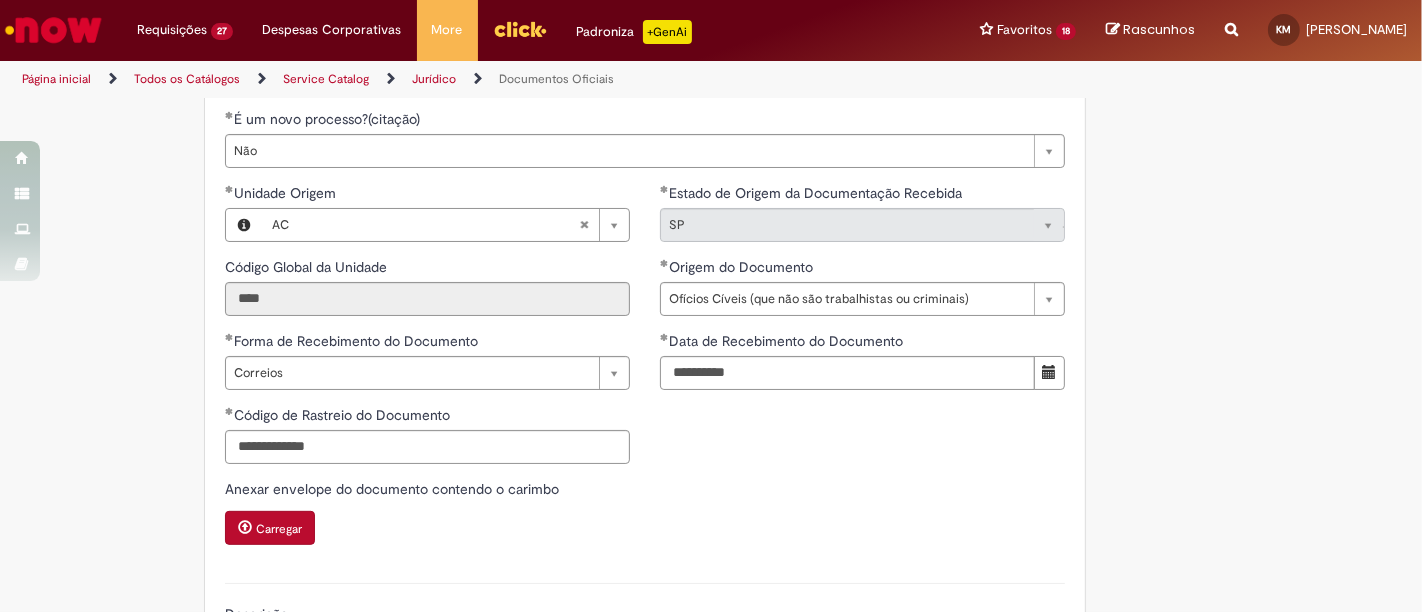 scroll, scrollTop: 1000, scrollLeft: 0, axis: vertical 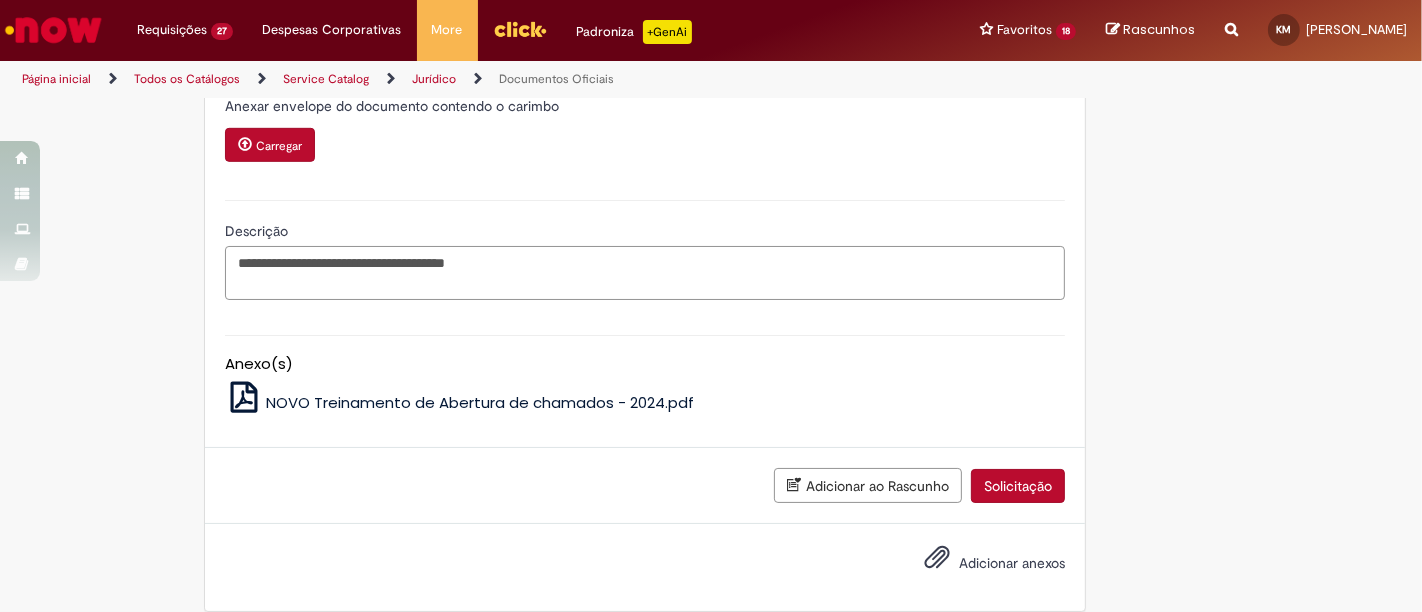 drag, startPoint x: 451, startPoint y: 278, endPoint x: 588, endPoint y: 282, distance: 137.05838 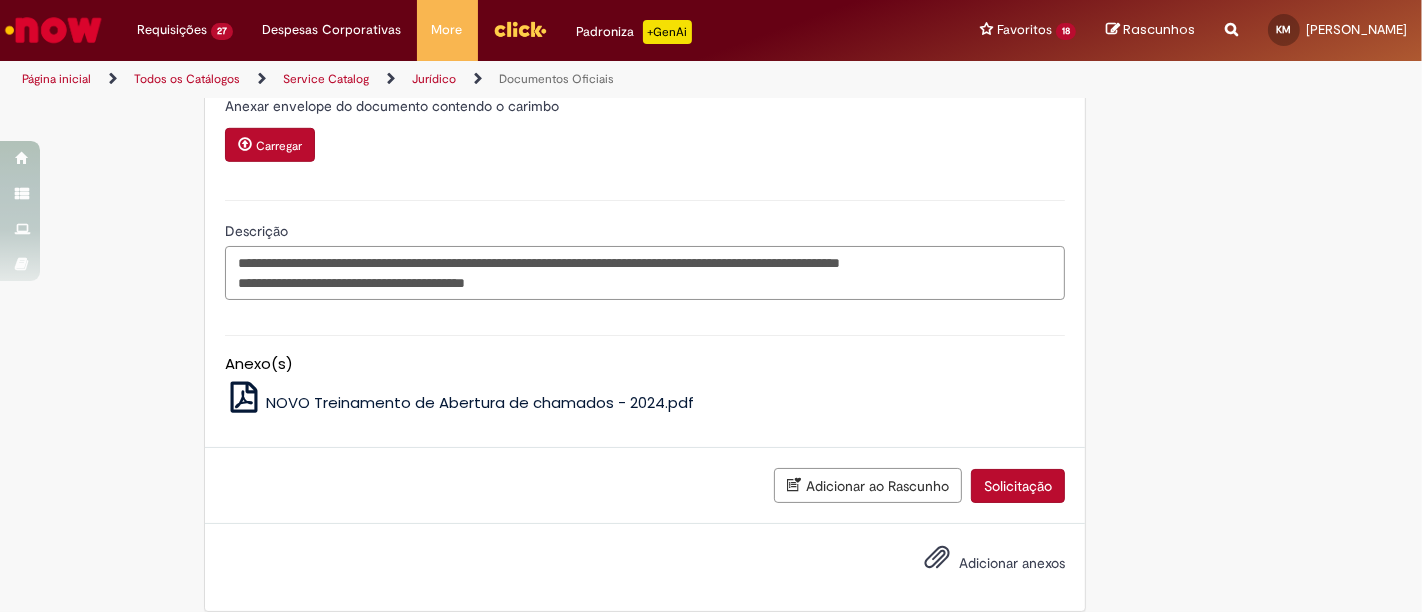click on "**********" at bounding box center (645, 272) 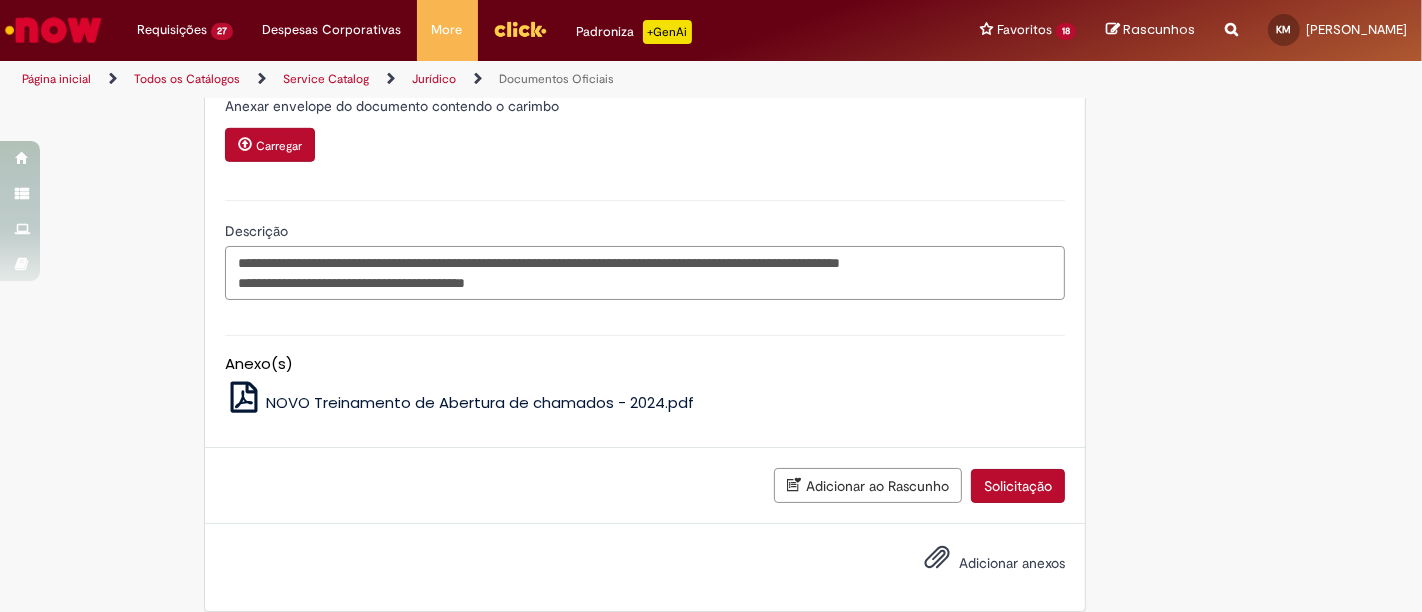 type on "**********" 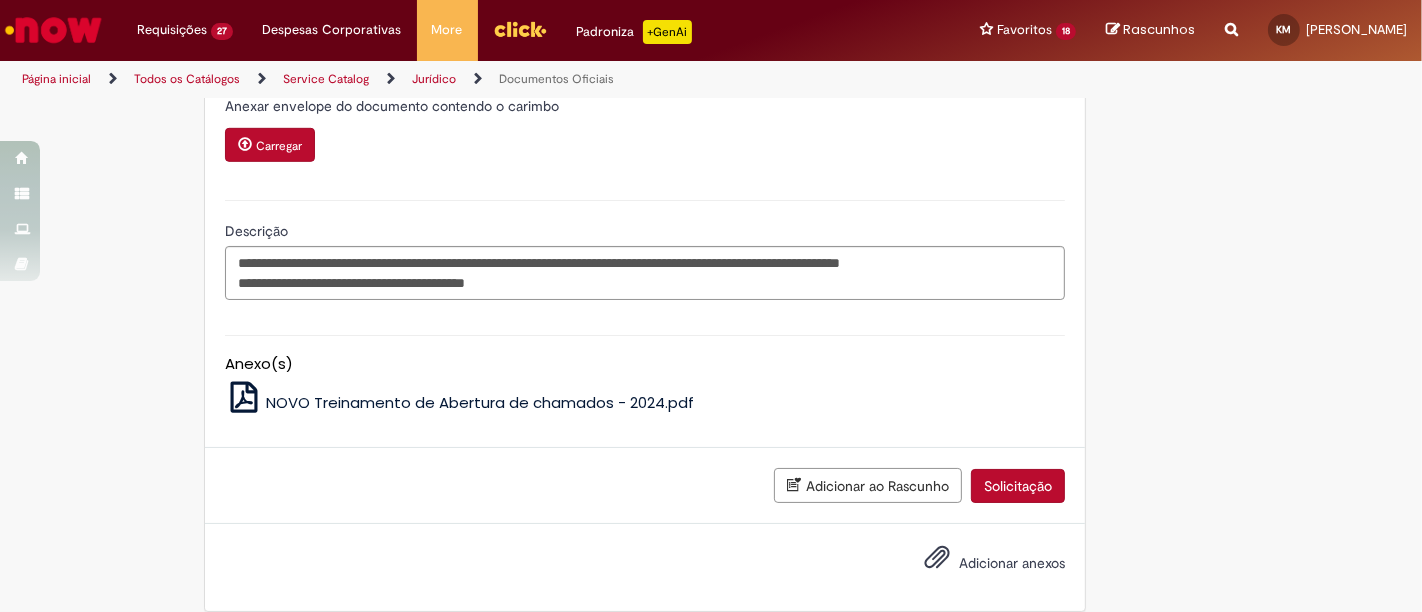 click on "Anexo(s)
NOVO Treinamento de Abertura de chamados - 2024.pdf" at bounding box center [645, 371] 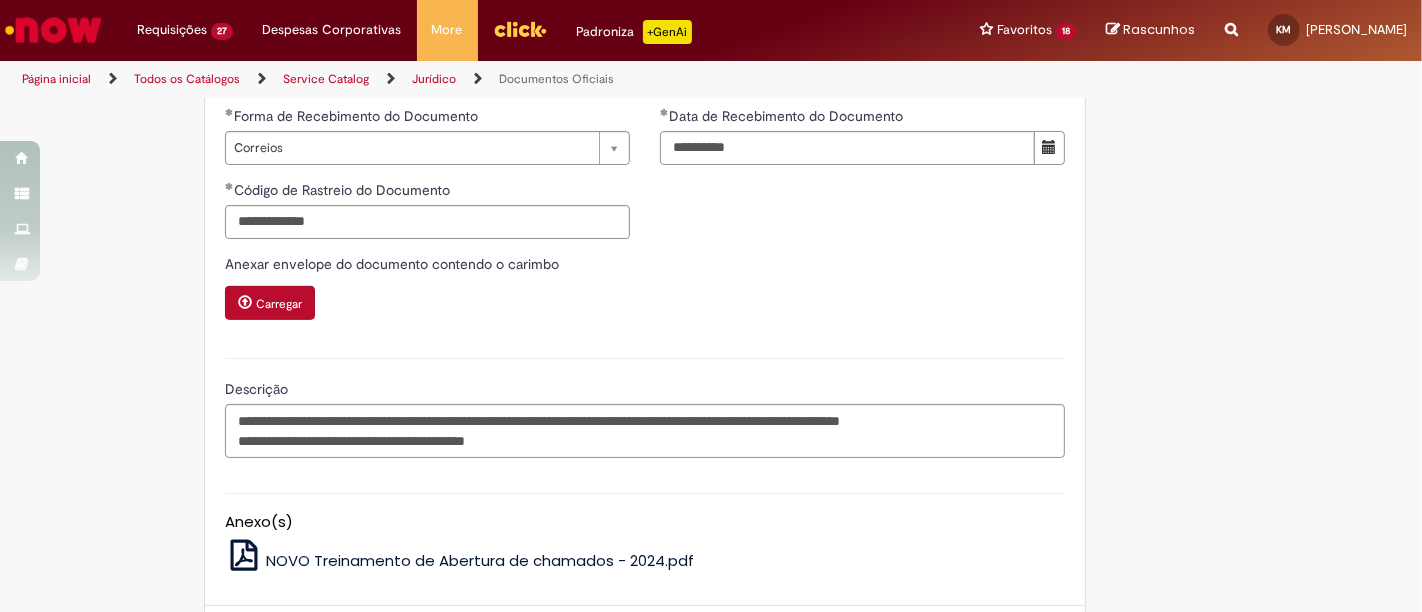 scroll, scrollTop: 1037, scrollLeft: 0, axis: vertical 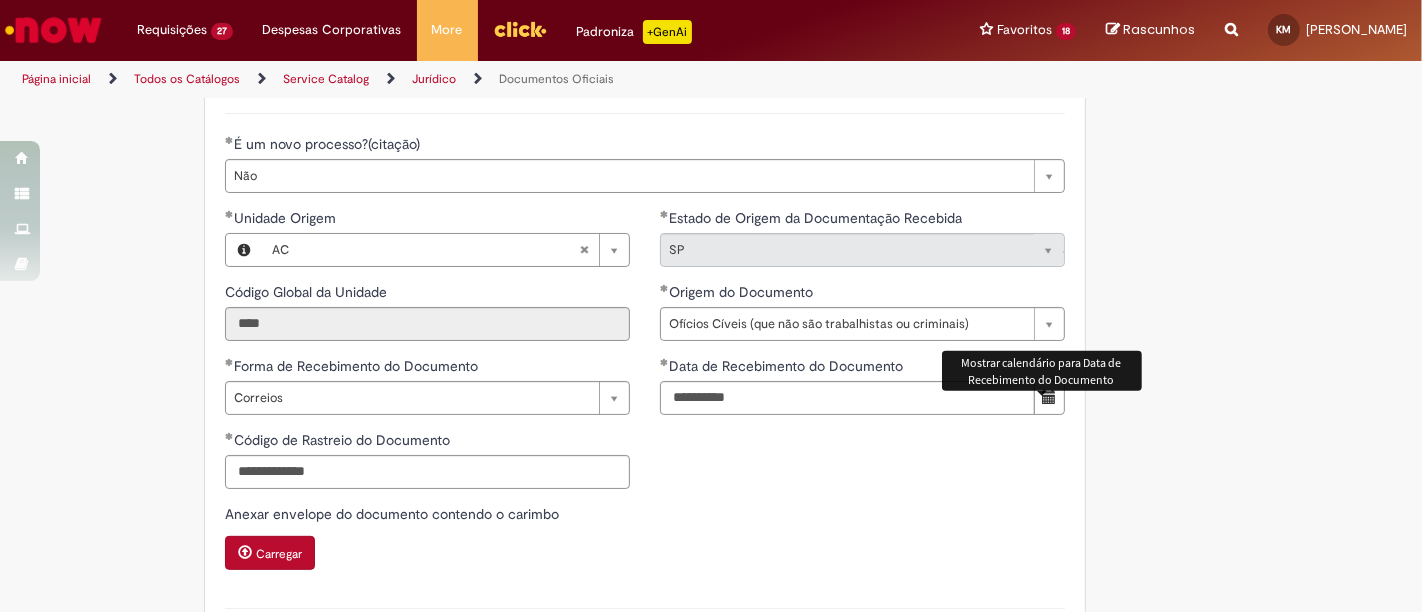 click at bounding box center (1049, 397) 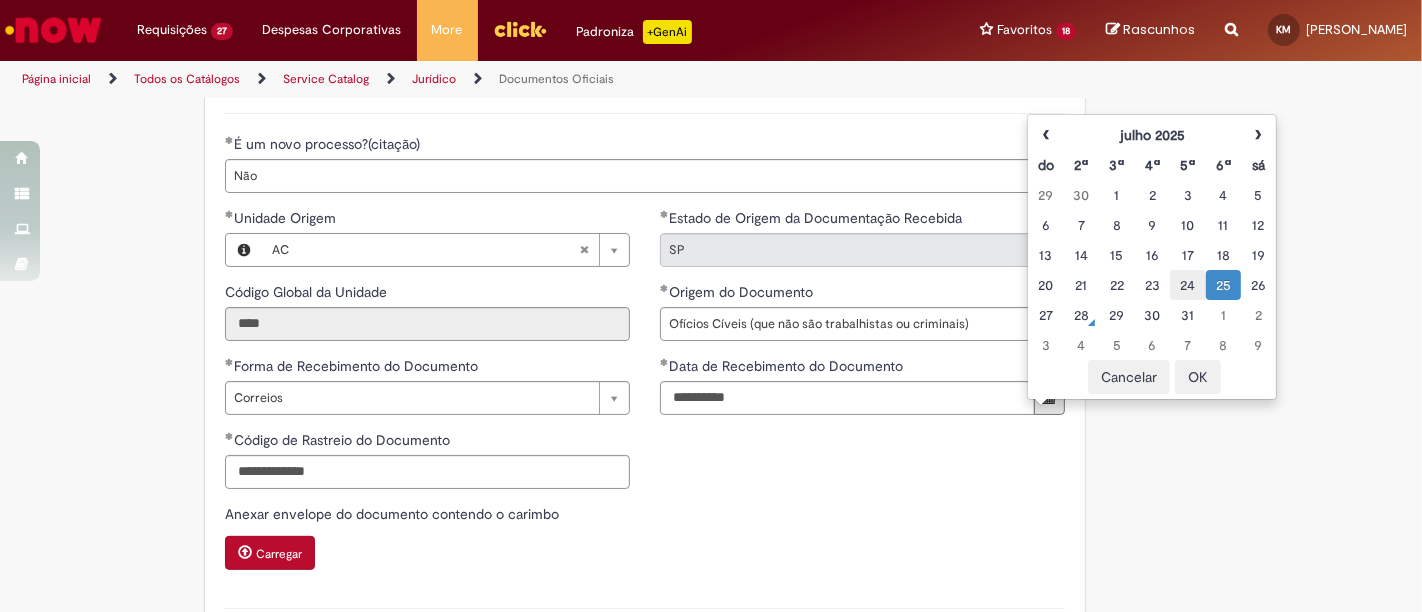 click on "24" at bounding box center [1187, 285] 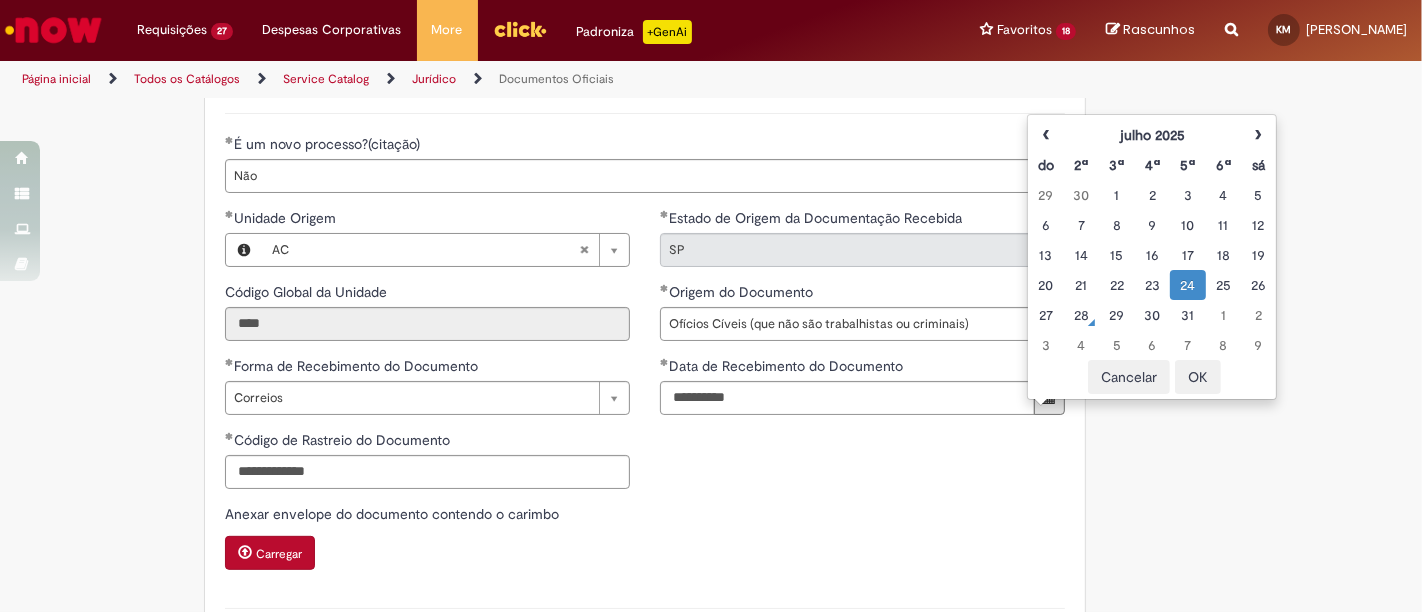 click on "OK" at bounding box center [1198, 377] 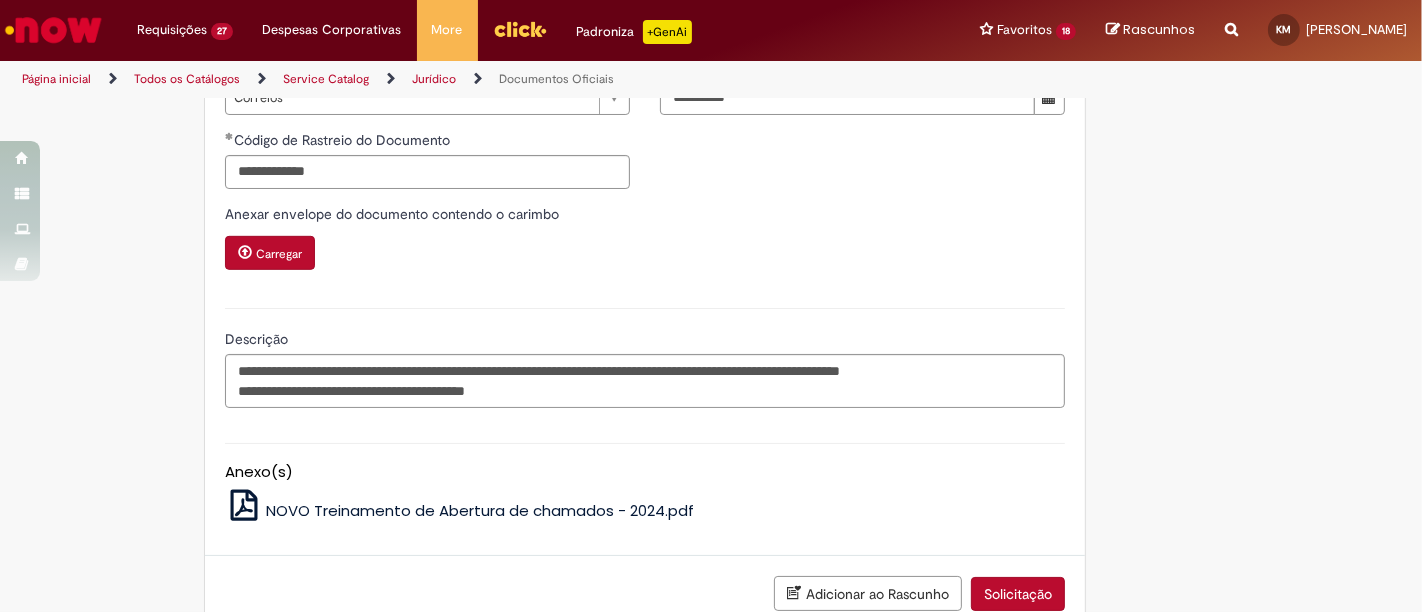 scroll, scrollTop: 1037, scrollLeft: 0, axis: vertical 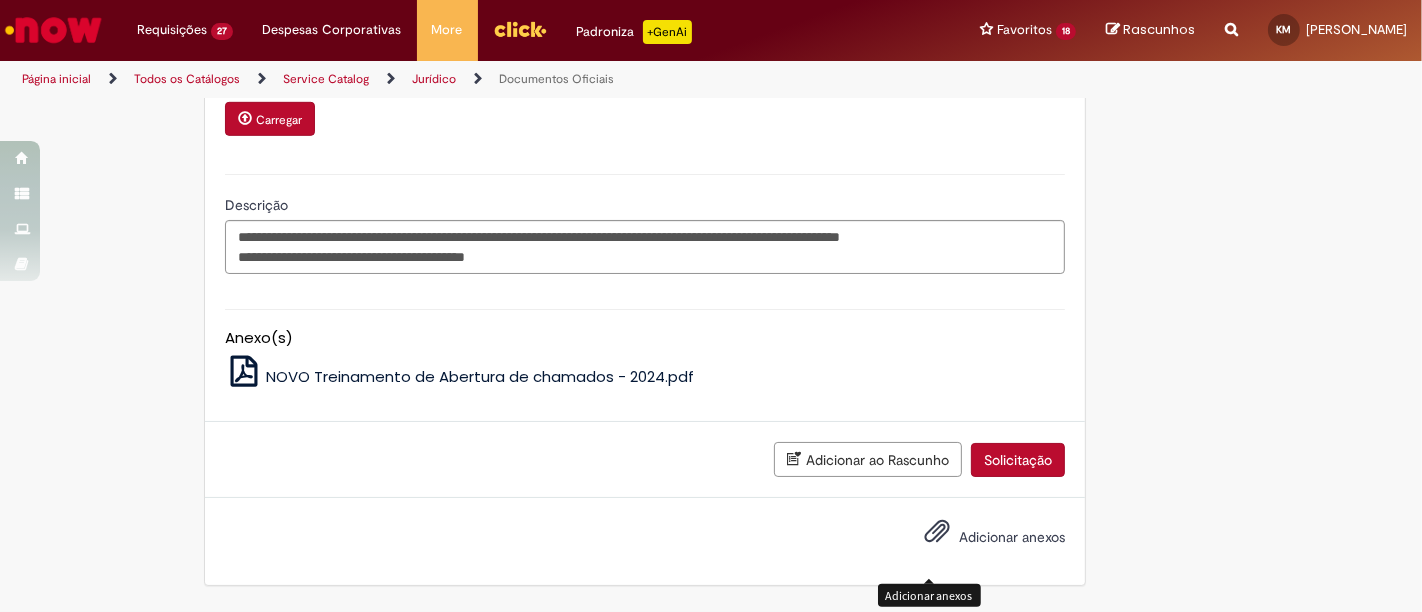 click on "Adicionar anexos" at bounding box center [980, 538] 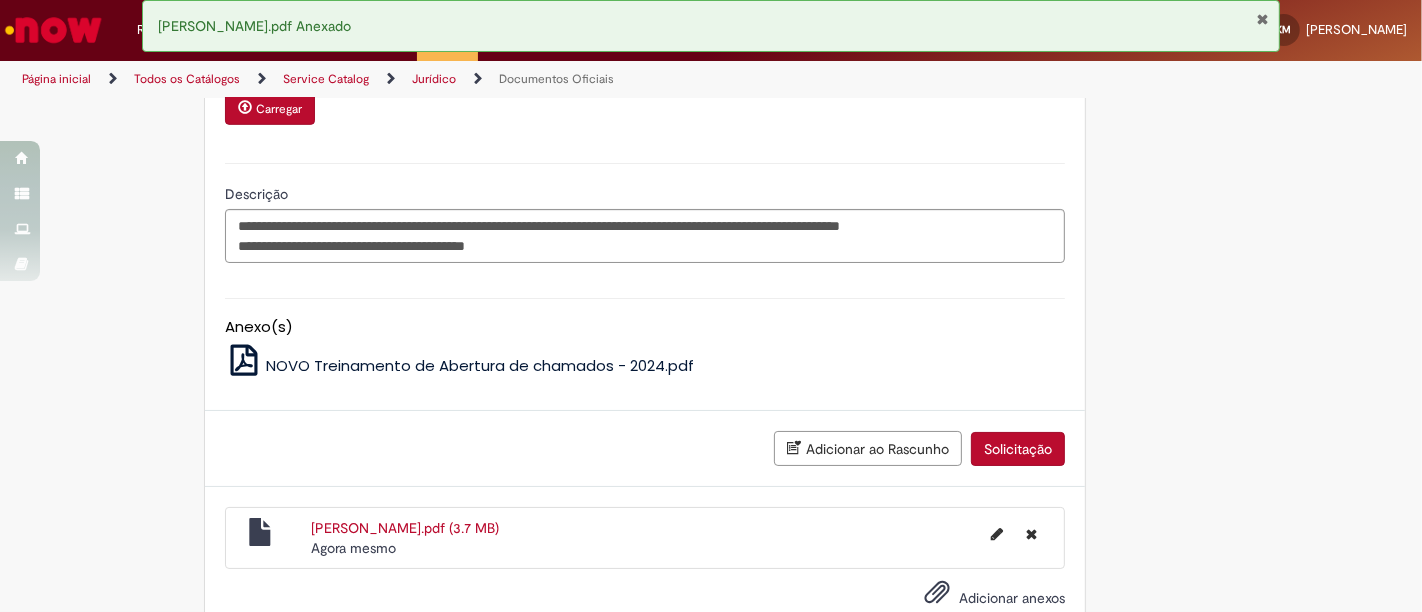 click on "Solicitação" at bounding box center (1018, 449) 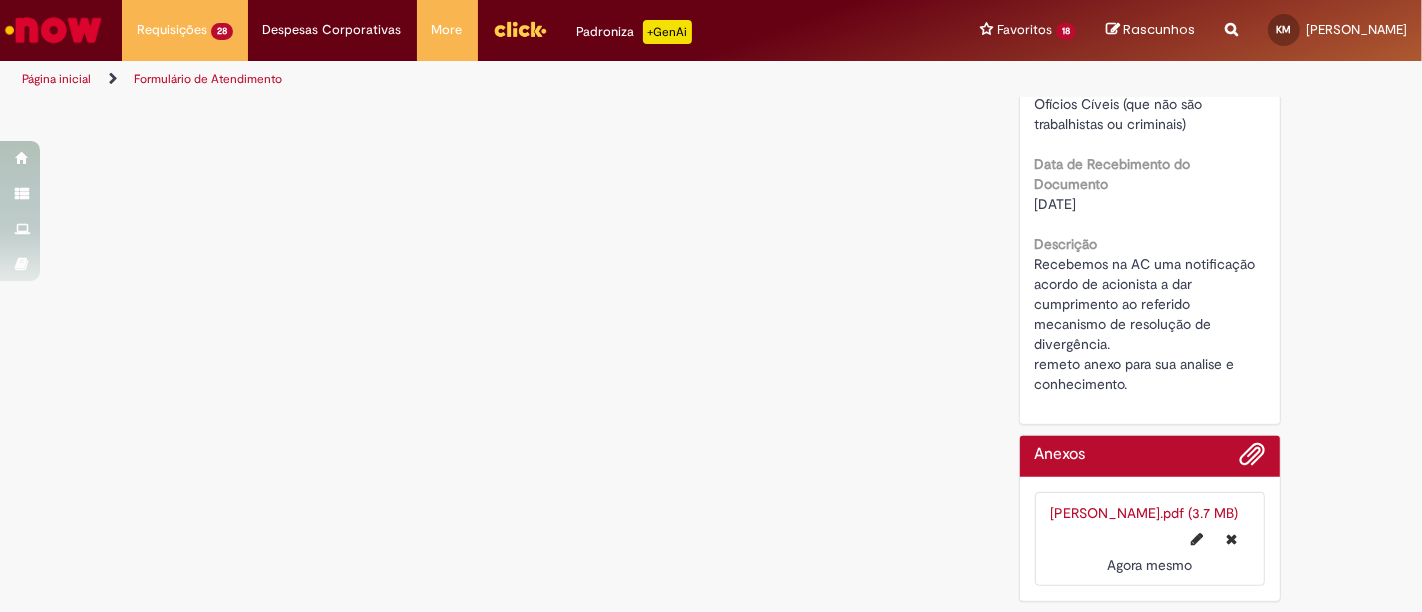 scroll, scrollTop: 0, scrollLeft: 0, axis: both 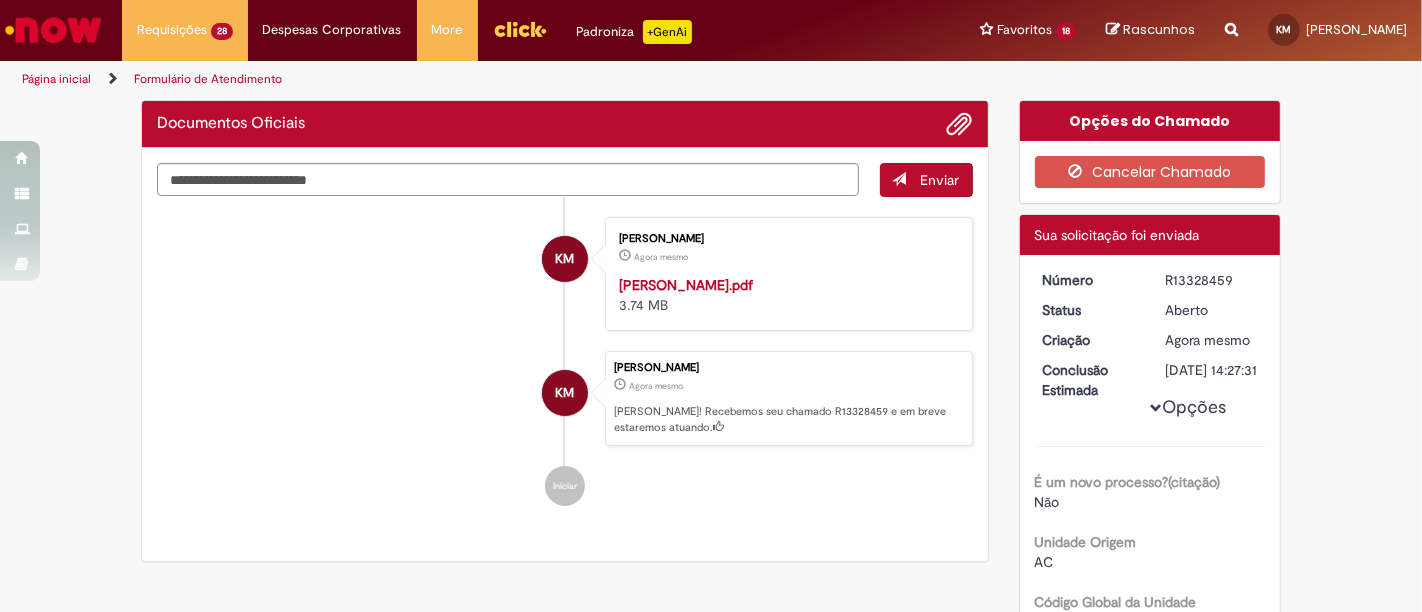 drag, startPoint x: 1237, startPoint y: 281, endPoint x: 1110, endPoint y: 281, distance: 127 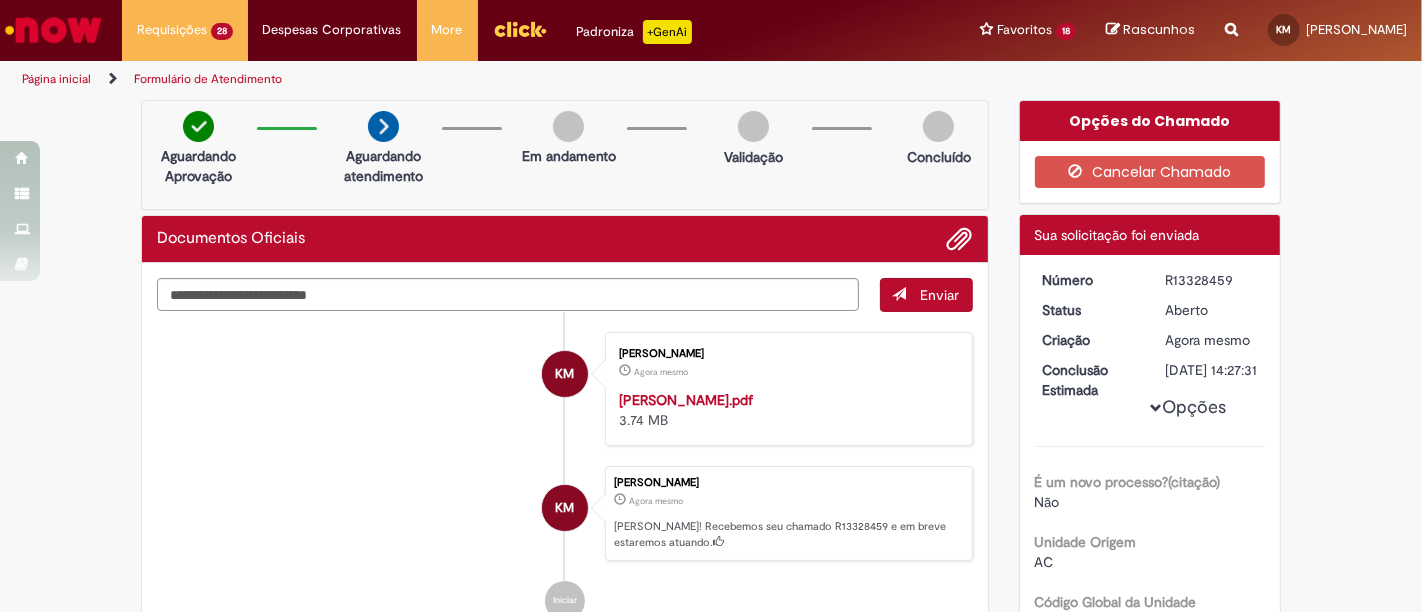 copy on "Número
R13328459" 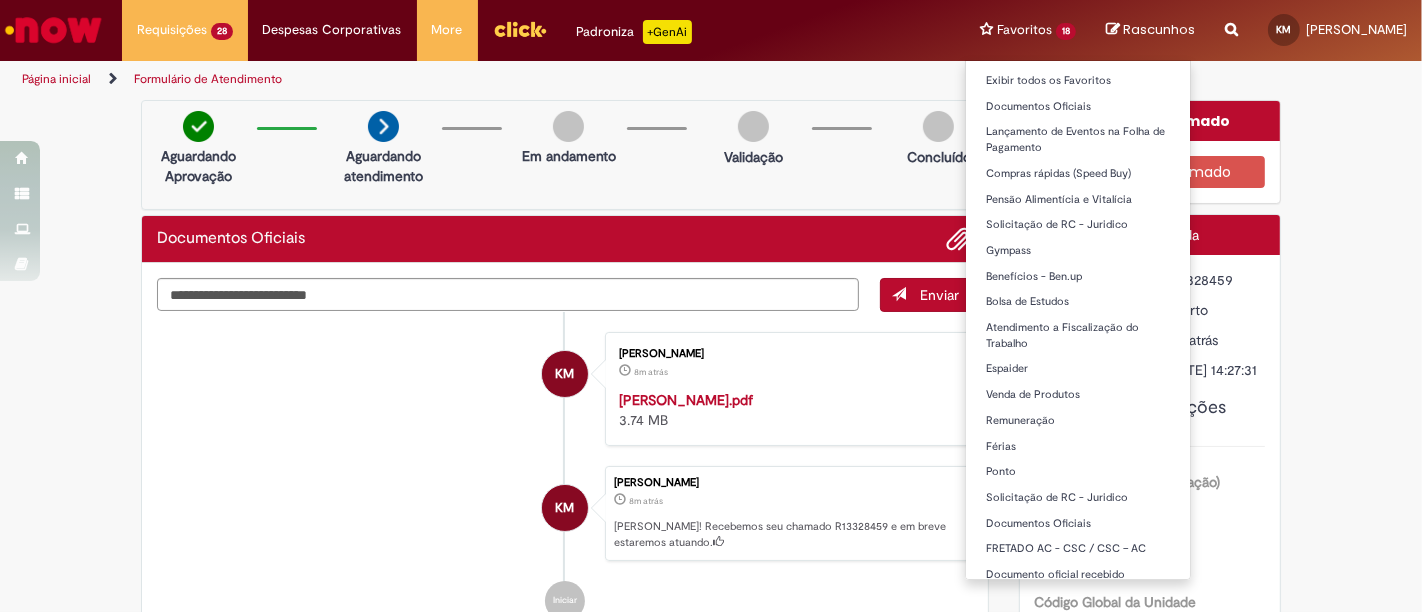 click on "Favoritos   18
Exibir todos os Favoritos
Documentos Oficiais
Lançamento de Eventos na Folha de Pagamento
Compras rápidas (Speed Buy)
Pensão Alimentícia e Vitalícia
Solicitação de RC - Juridico
Gympass
Benefícios - Ben.up
Bolsa de Estudos
Atendimento a Fiscalização do Trabalho
Espaider
Venda de Produtos
Remuneração
Férias
[GEOGRAPHIC_DATA]
Solicitação de RC - Juridico
Documentos Oficiais
FRETADO AC - CSC / CSC – AC
Documento oficial recebido" at bounding box center [1028, 30] 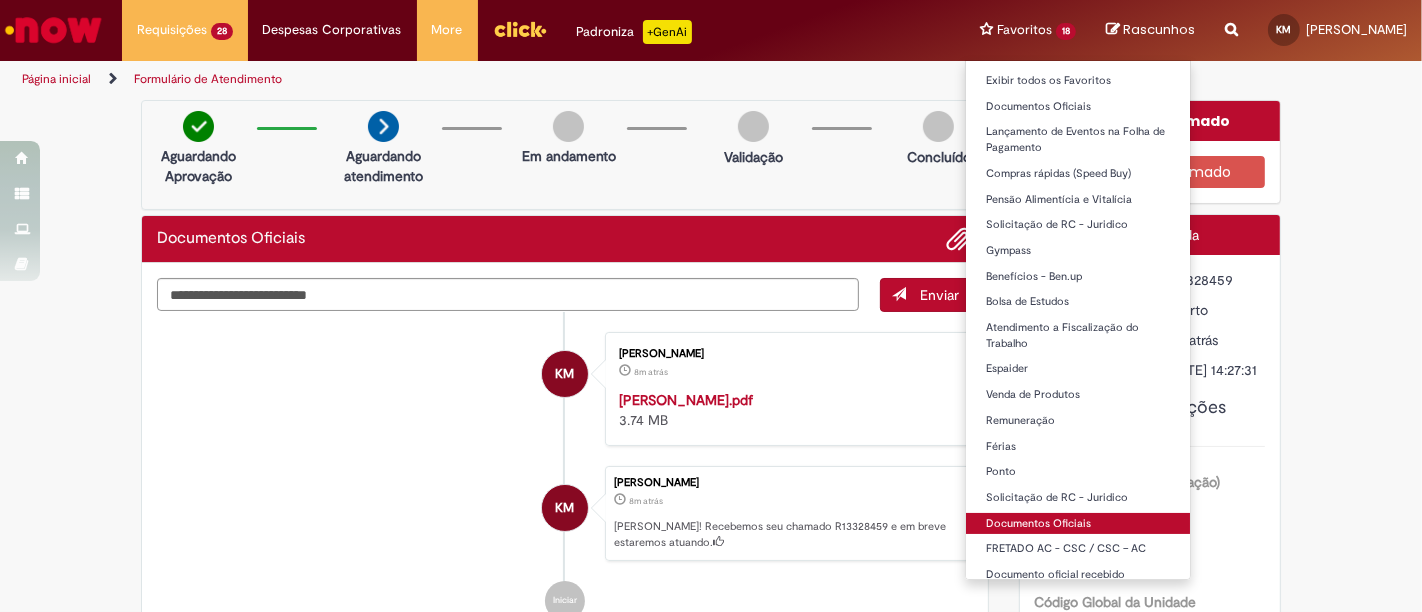 click on "Documentos Oficiais" at bounding box center [1078, 524] 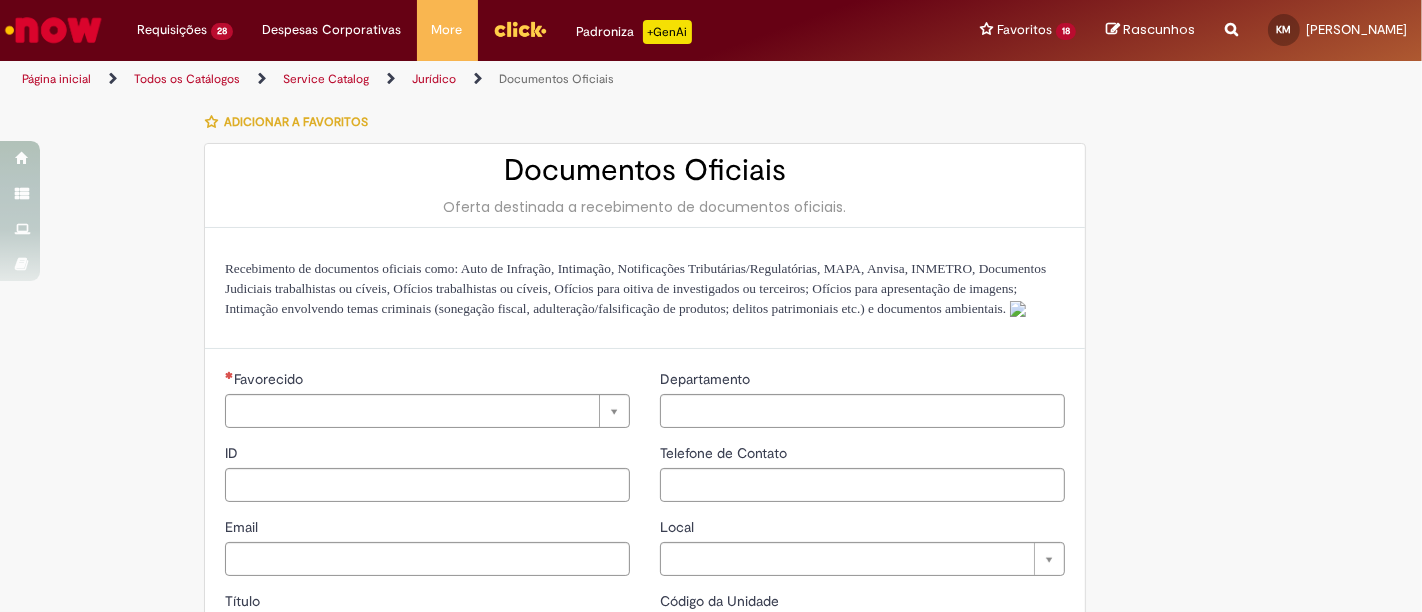 type on "********" 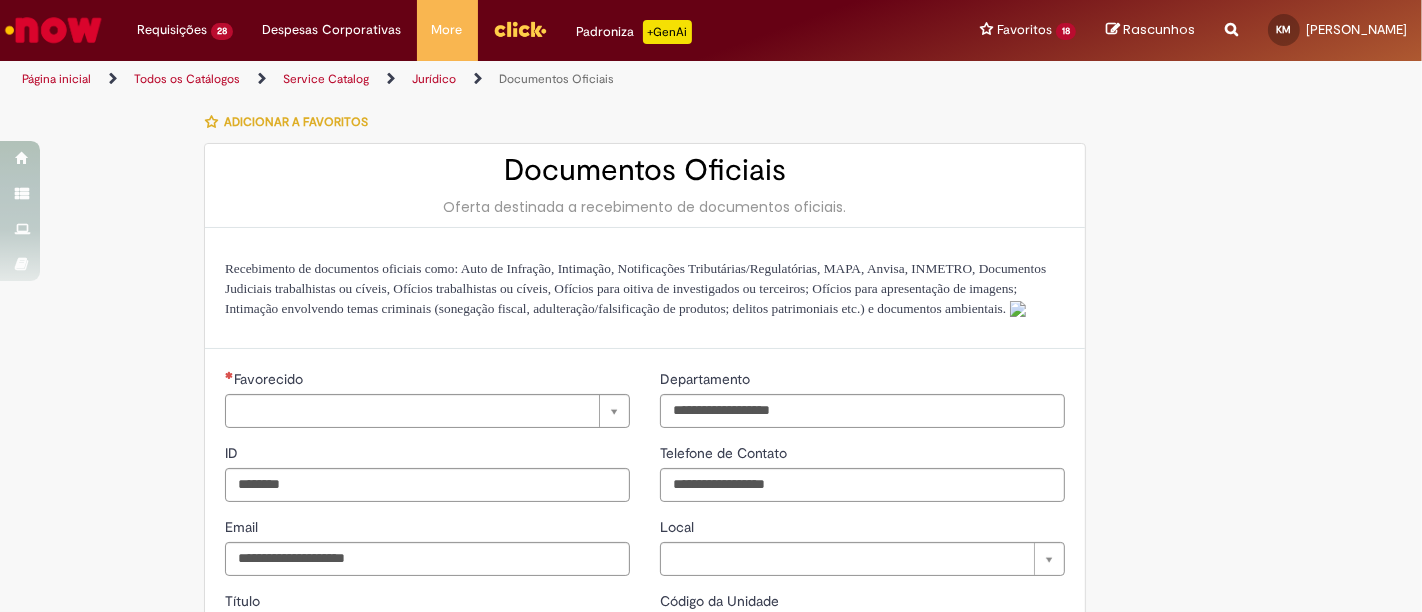 type on "**********" 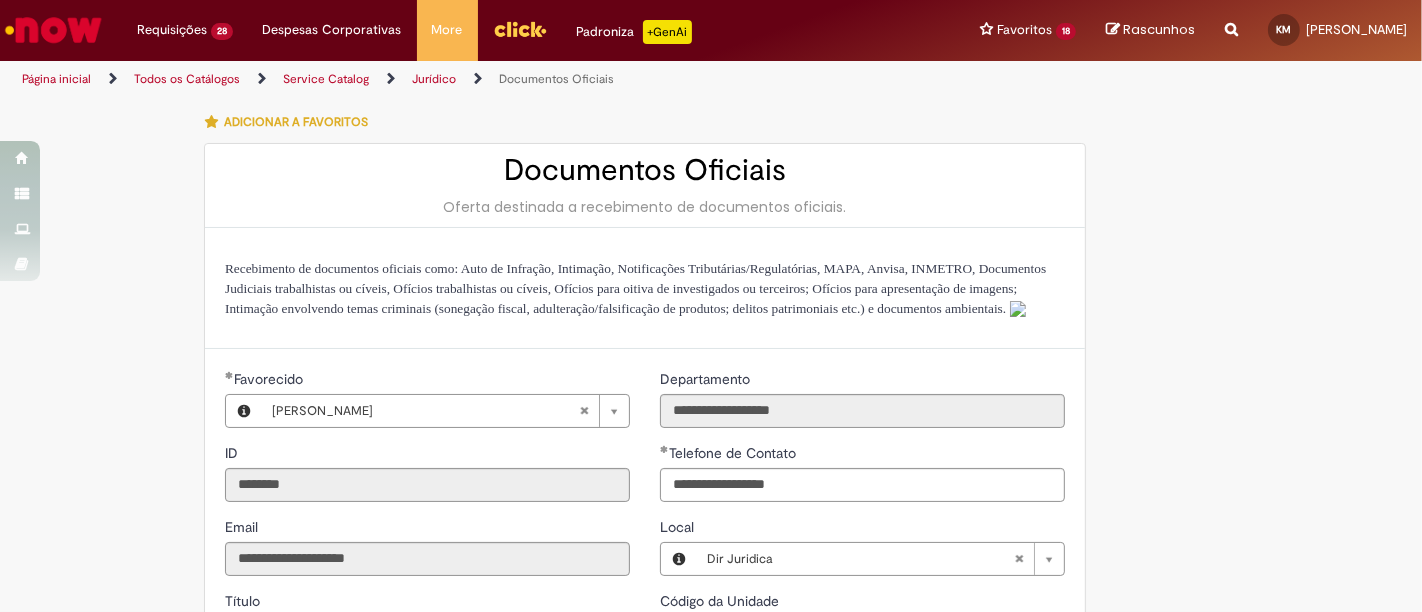 type on "**********" 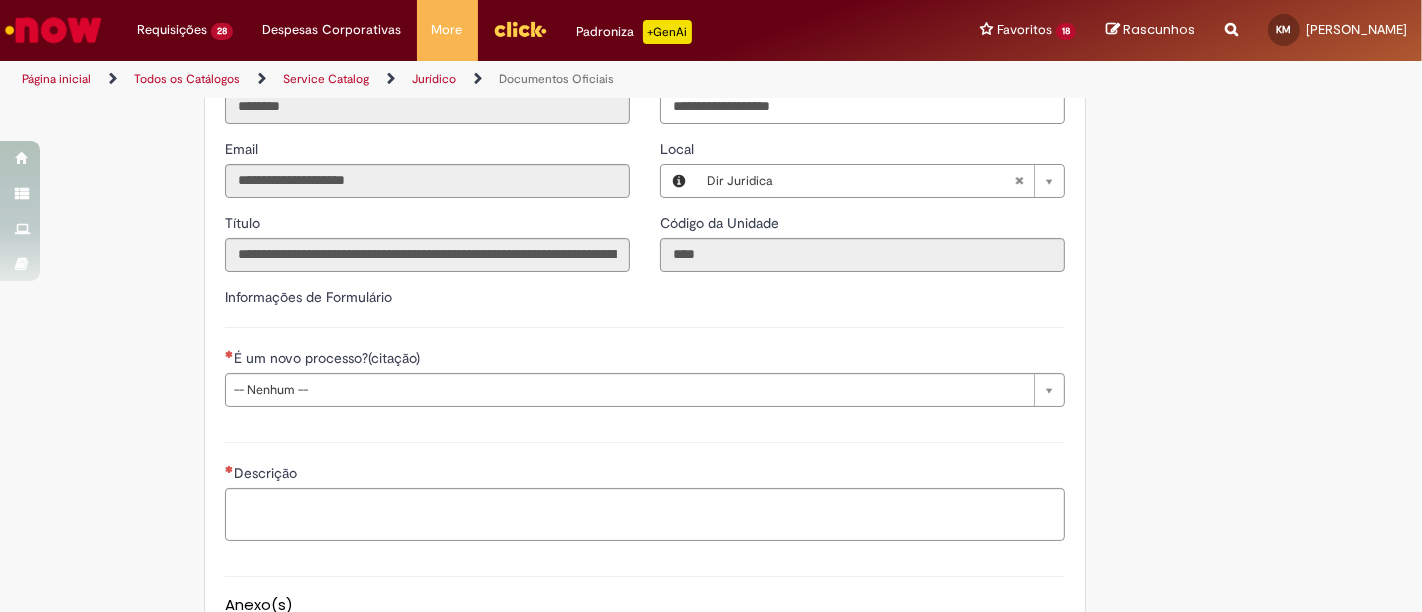 scroll, scrollTop: 444, scrollLeft: 0, axis: vertical 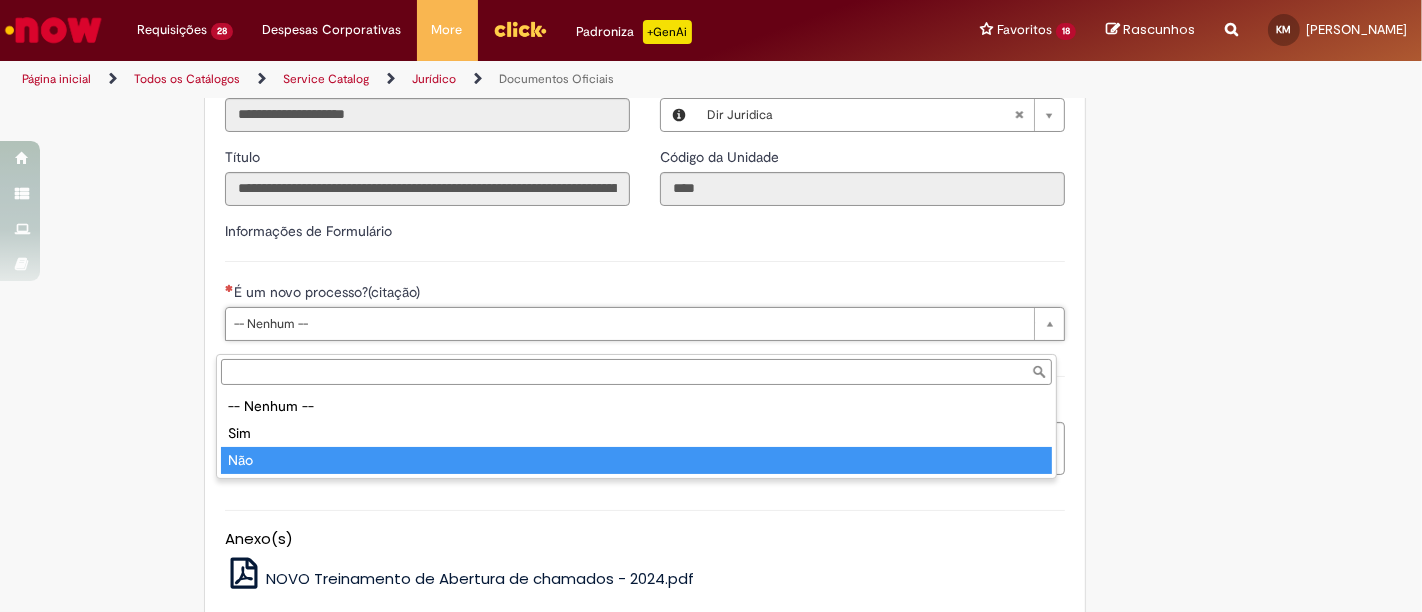 type on "***" 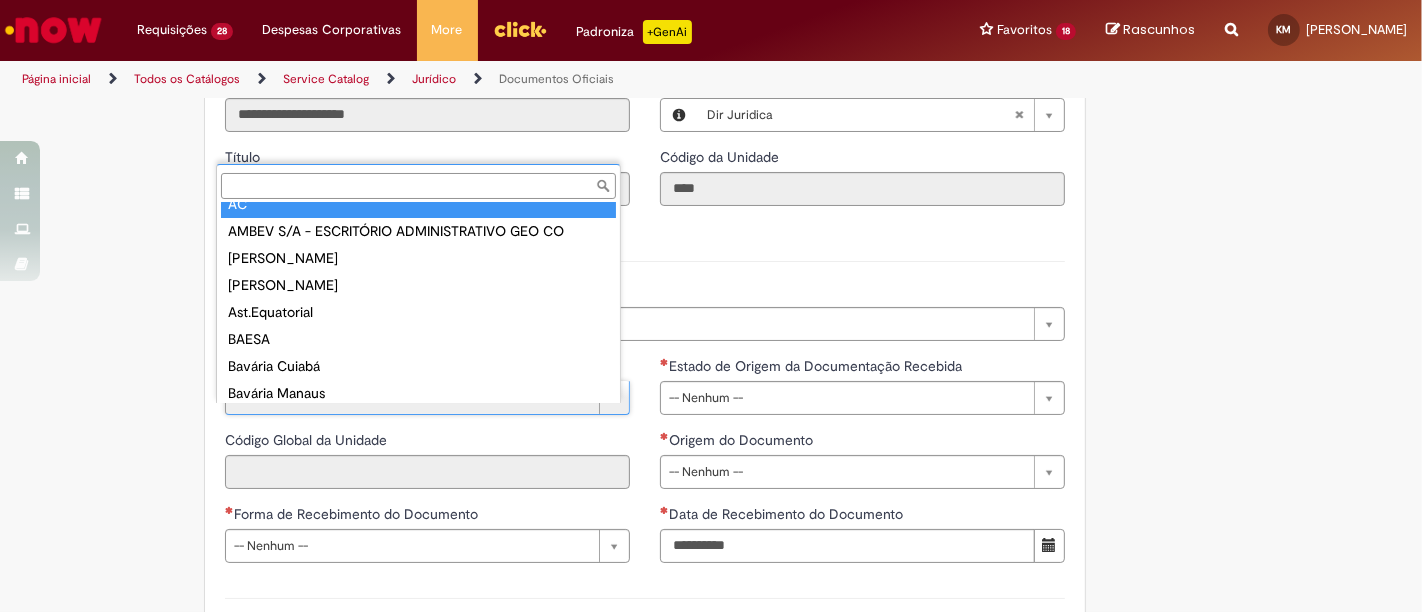 scroll, scrollTop: 0, scrollLeft: 0, axis: both 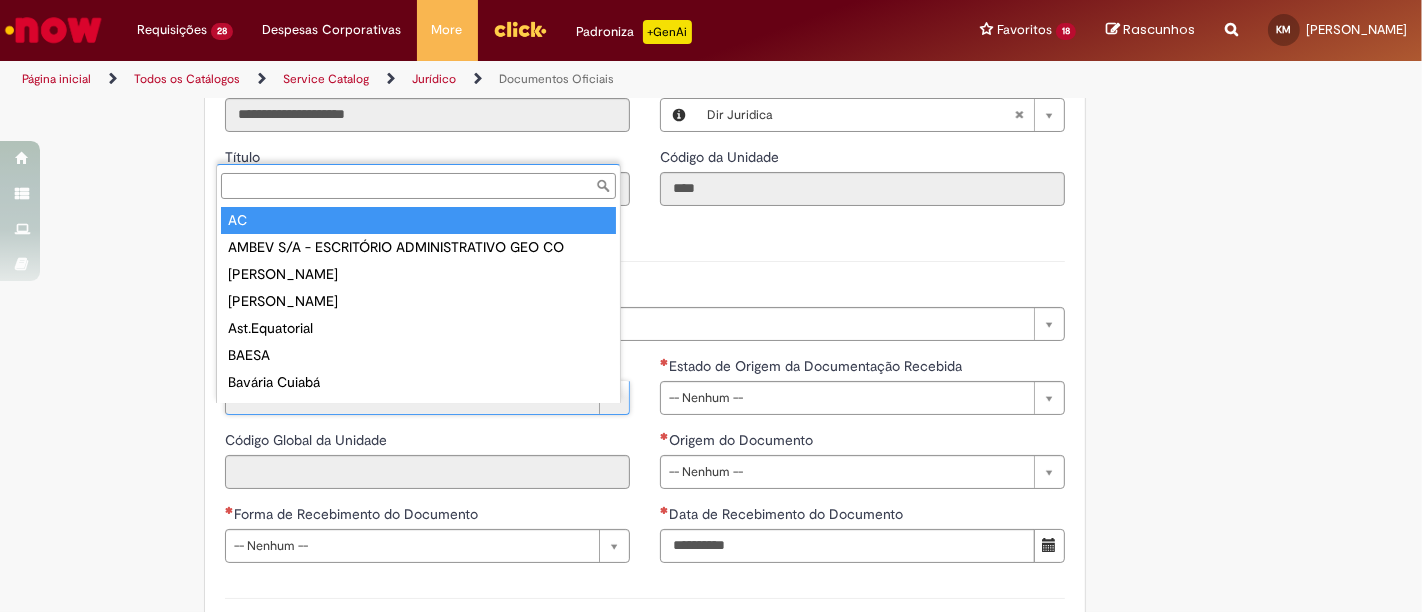 type on "**" 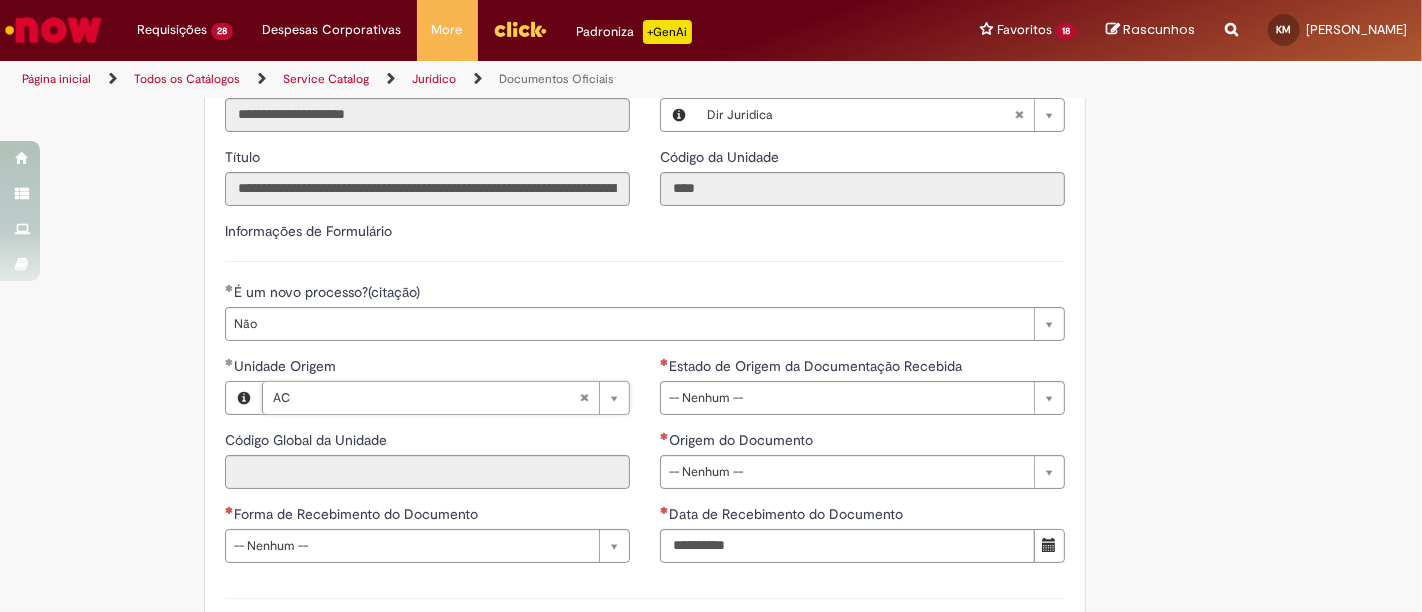 type on "****" 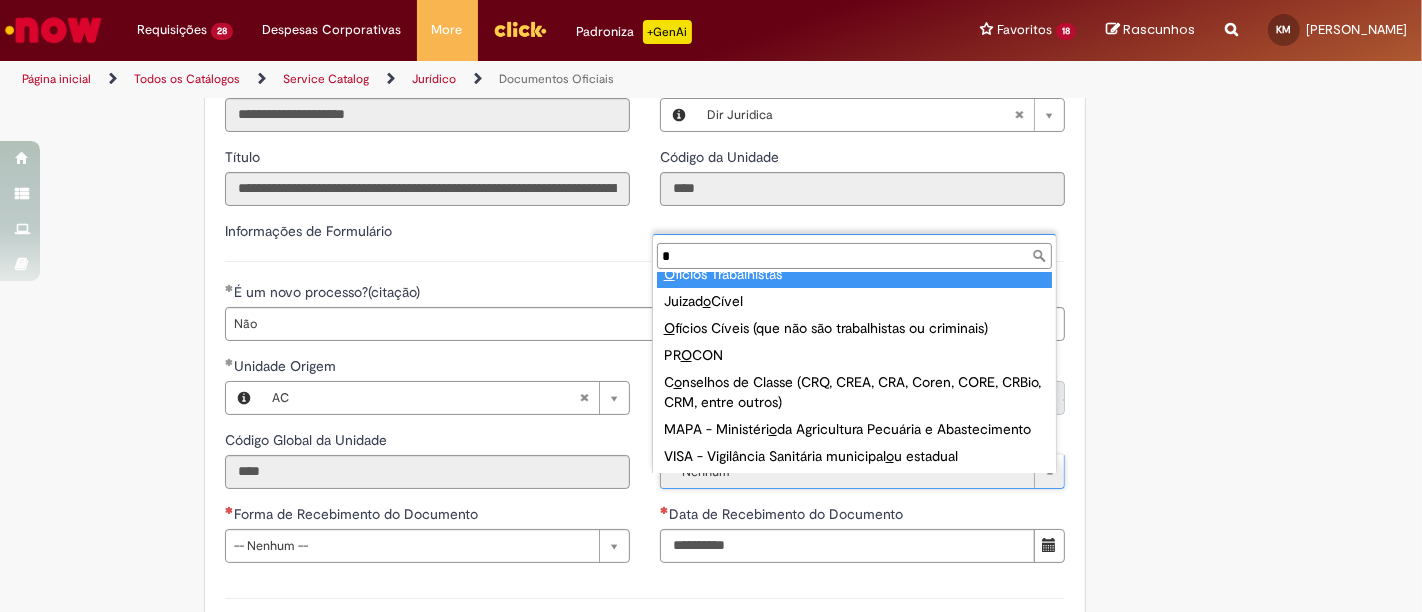 scroll, scrollTop: 0, scrollLeft: 0, axis: both 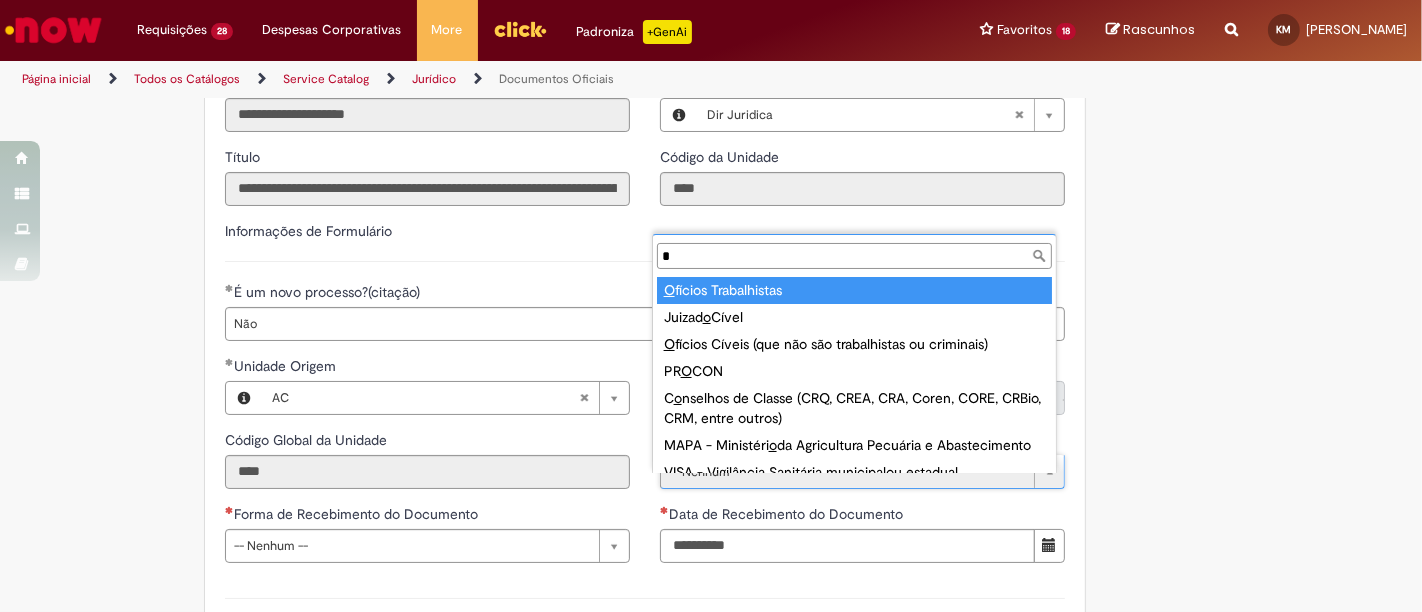type on "**" 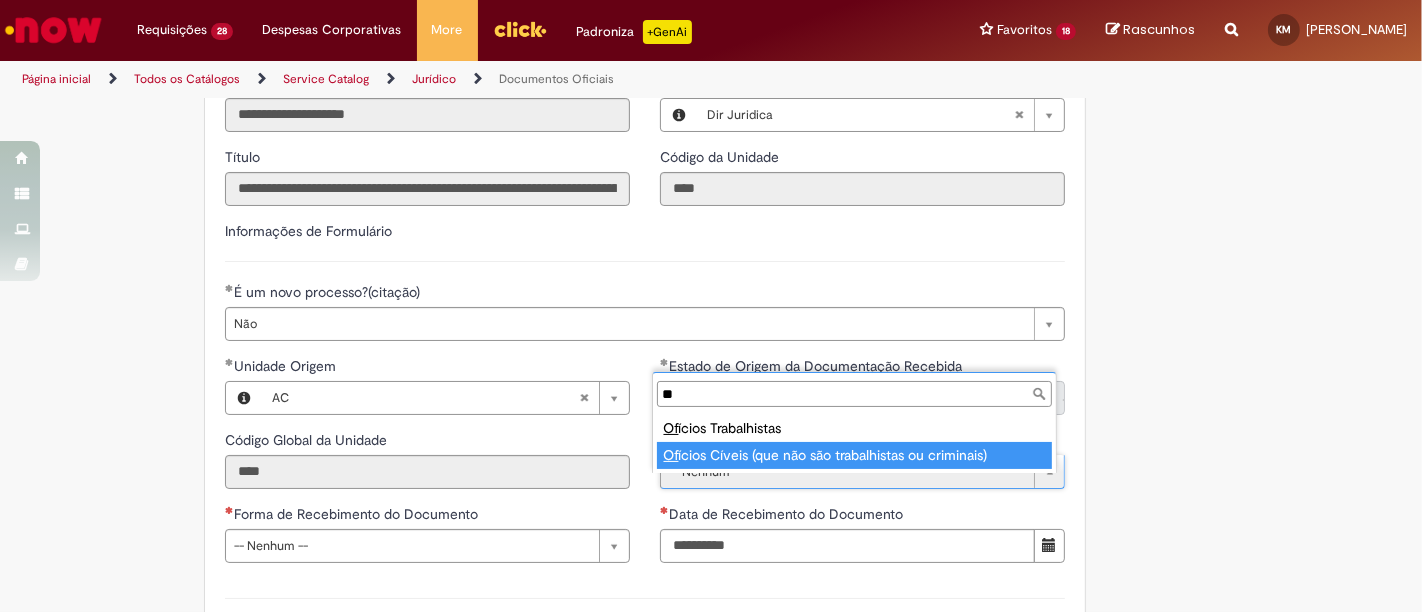 type 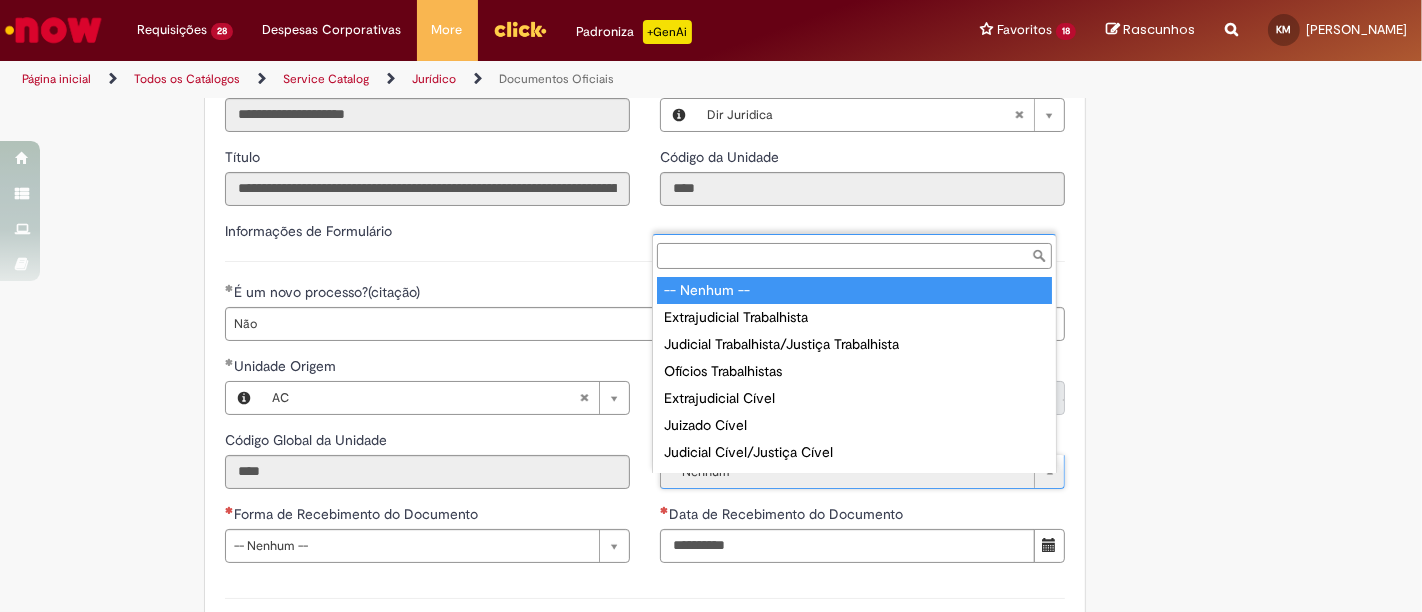 scroll, scrollTop: 16, scrollLeft: 0, axis: vertical 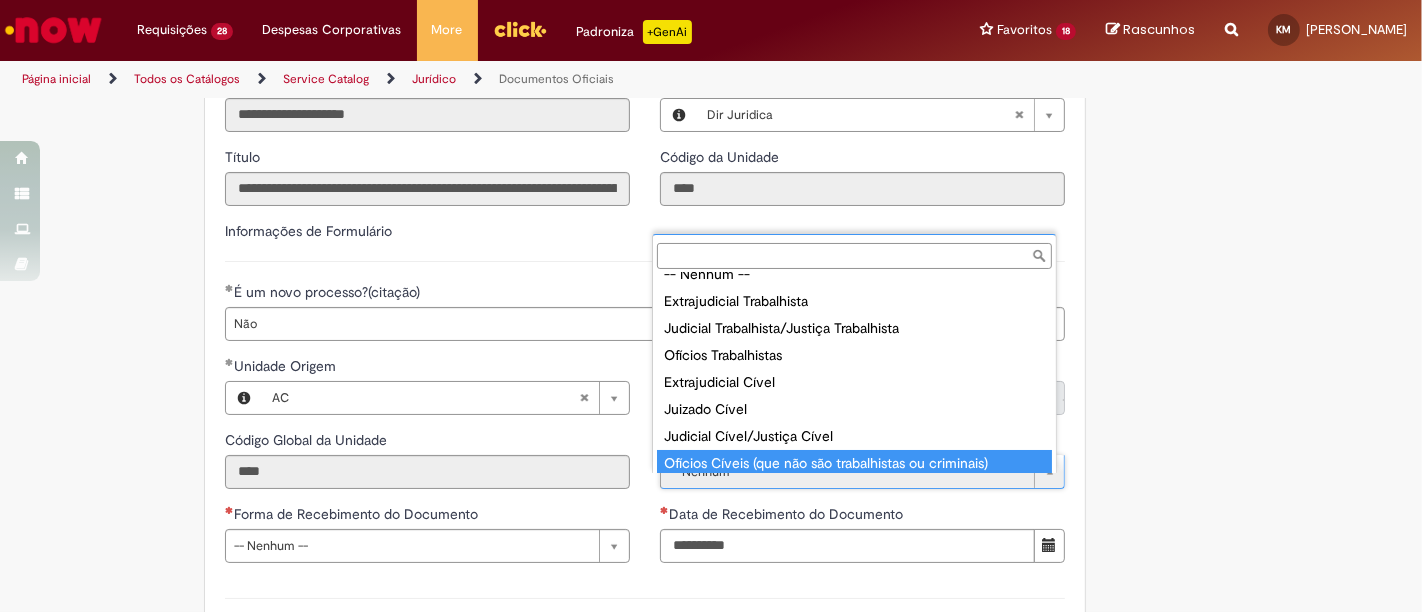 type on "**********" 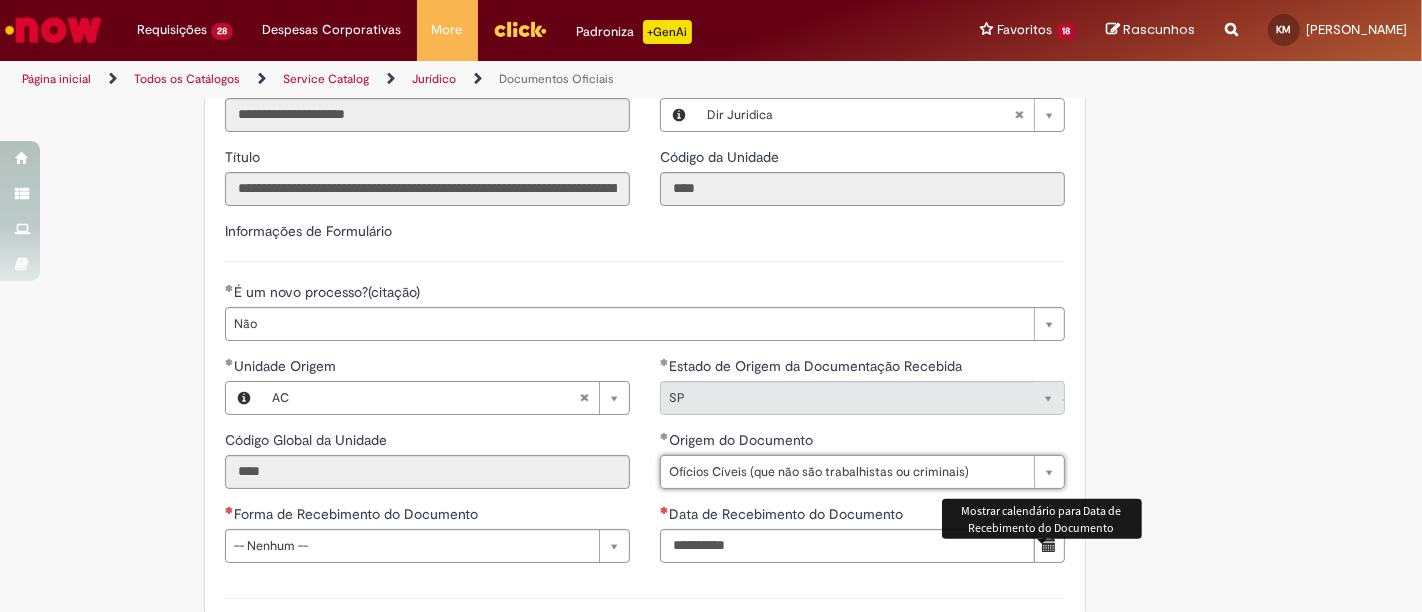 click at bounding box center (1049, 546) 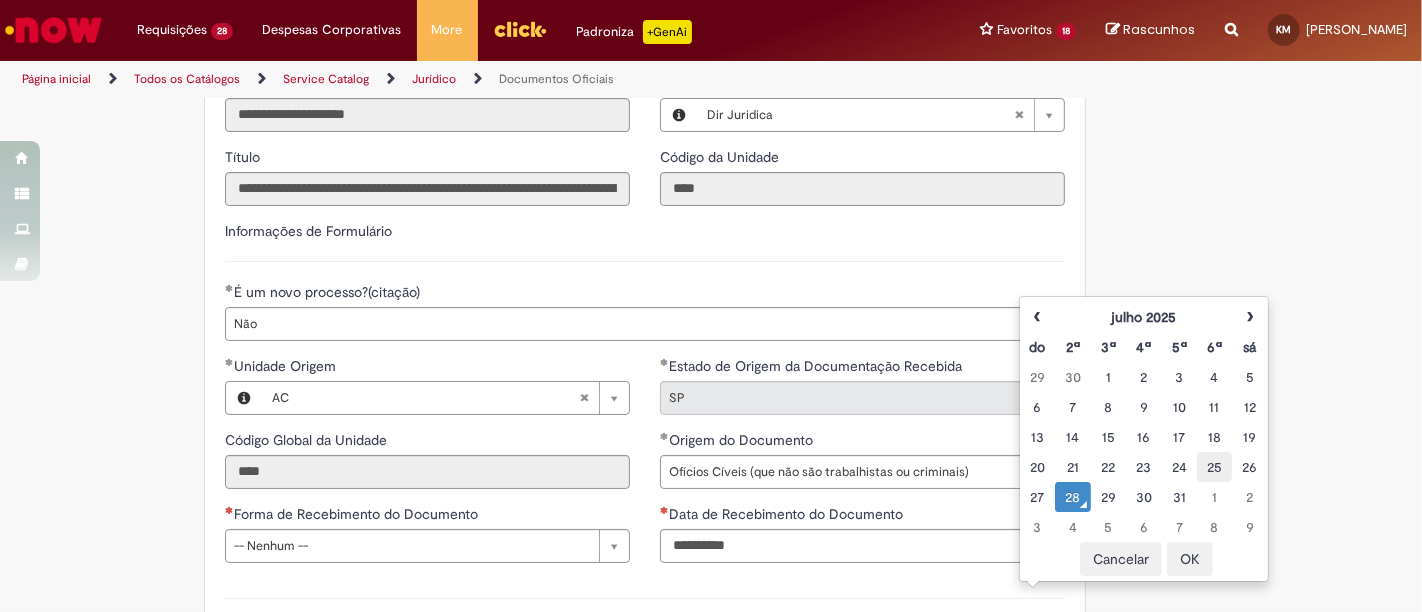 click on "25" at bounding box center [1214, 467] 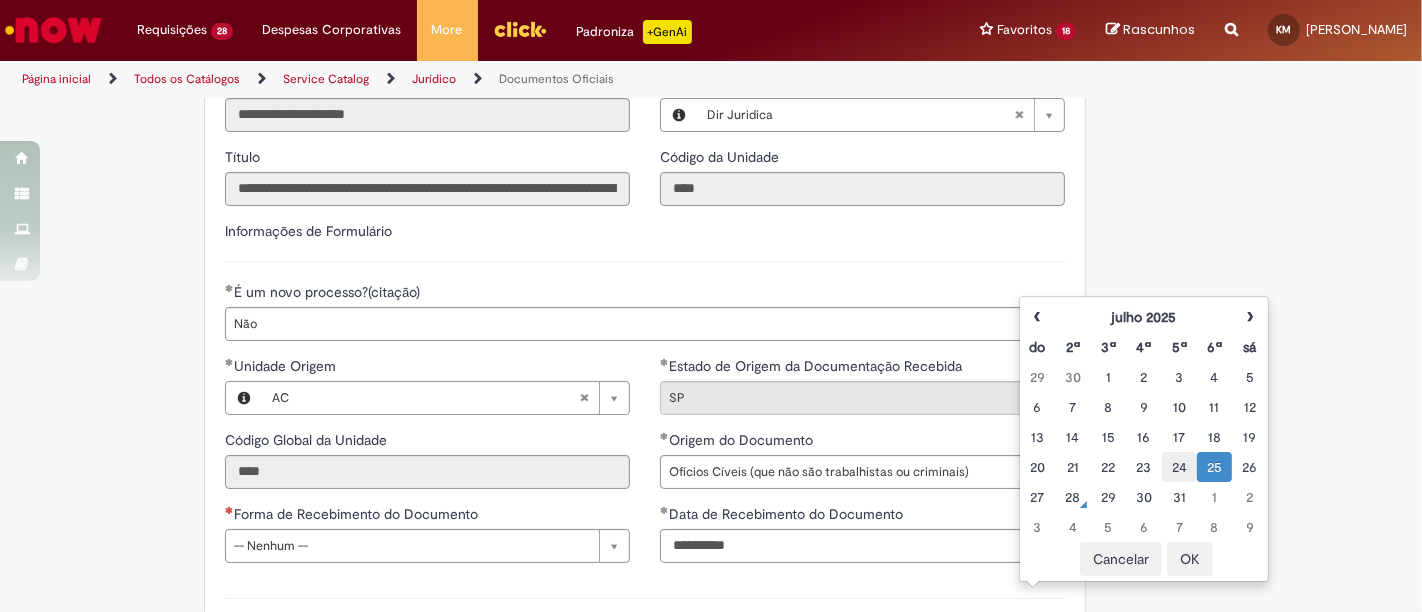 click on "24" at bounding box center [1179, 467] 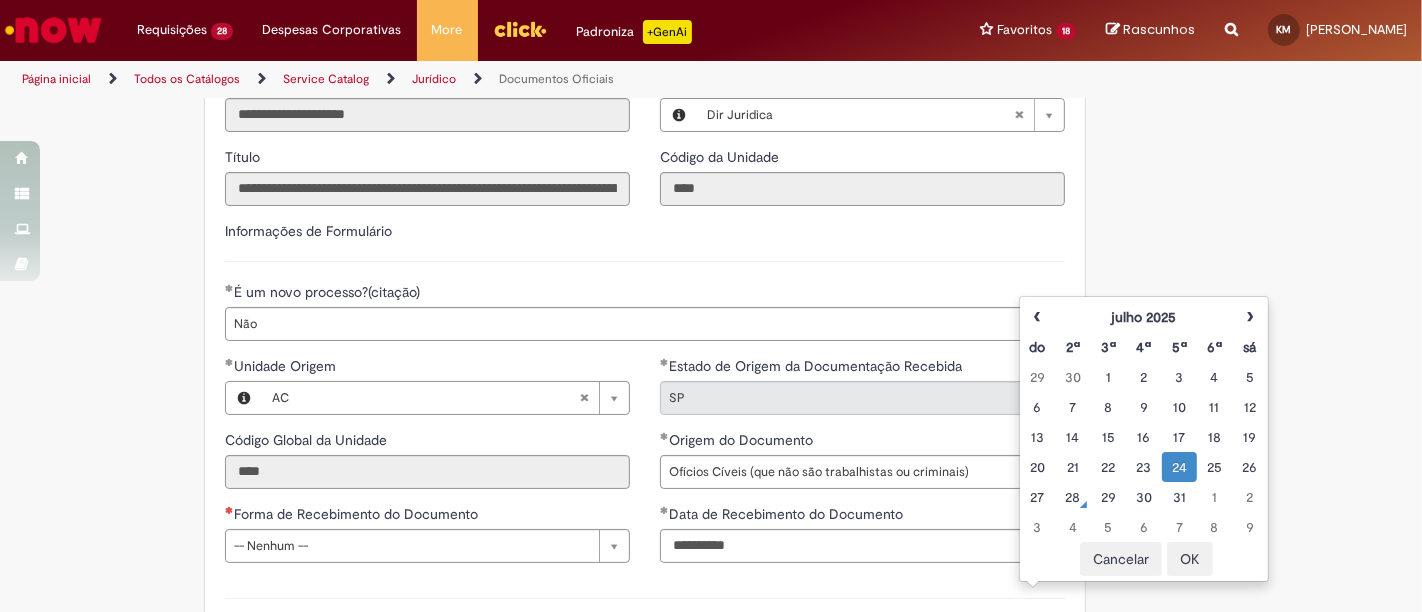 click on "OK" at bounding box center (1190, 559) 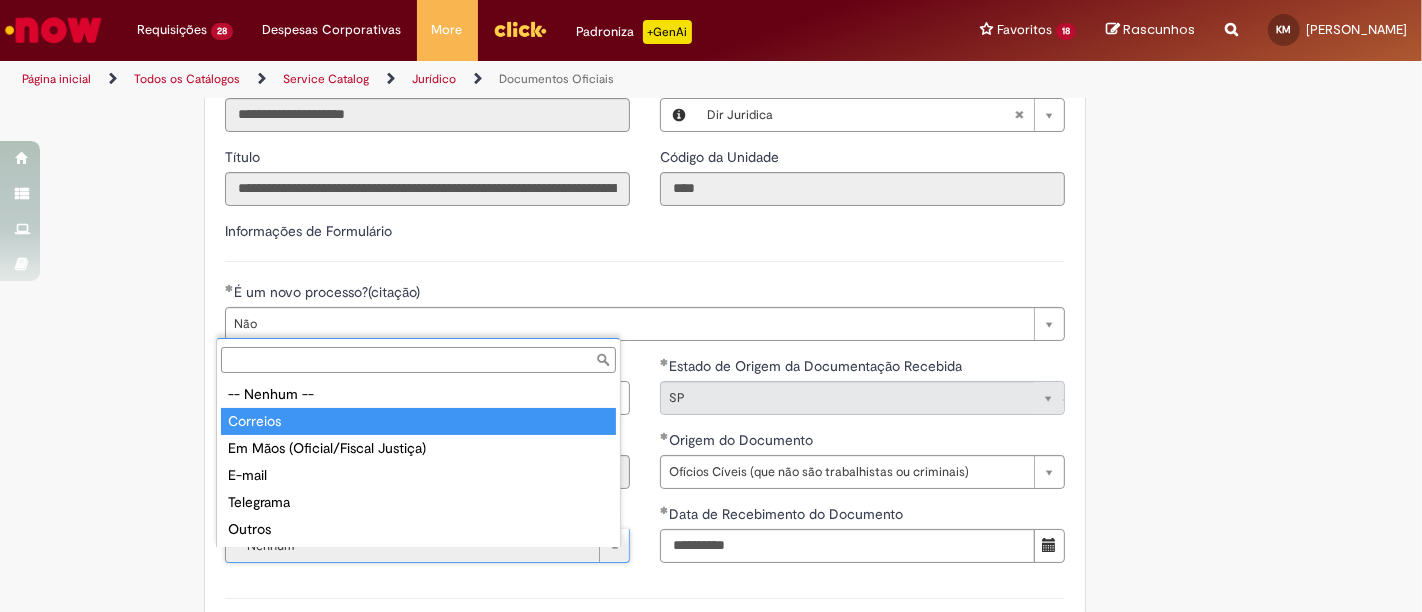 type on "********" 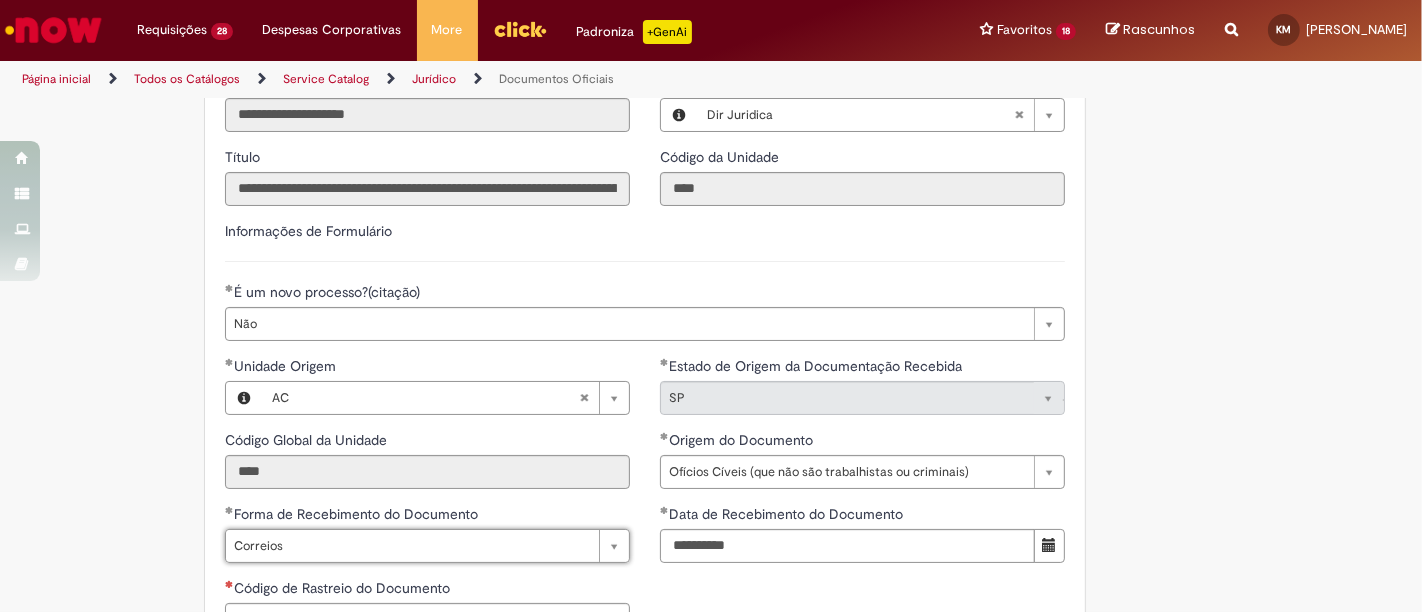 scroll, scrollTop: 888, scrollLeft: 0, axis: vertical 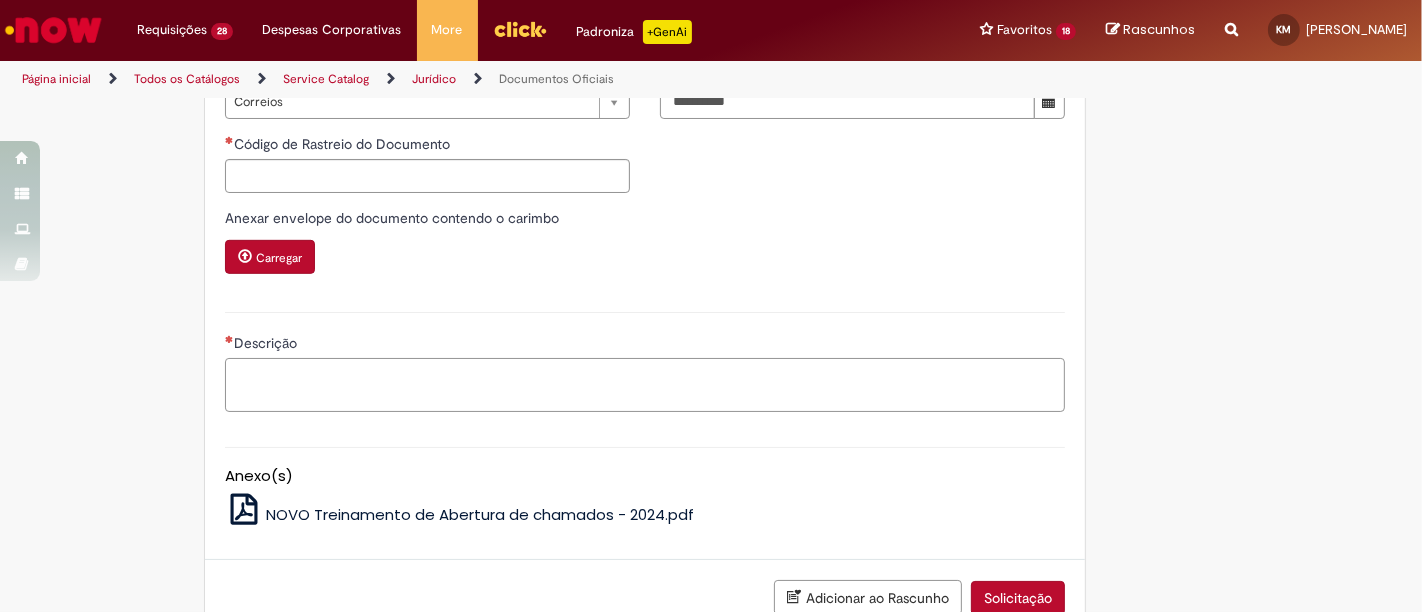 click on "Descrição" at bounding box center (645, 384) 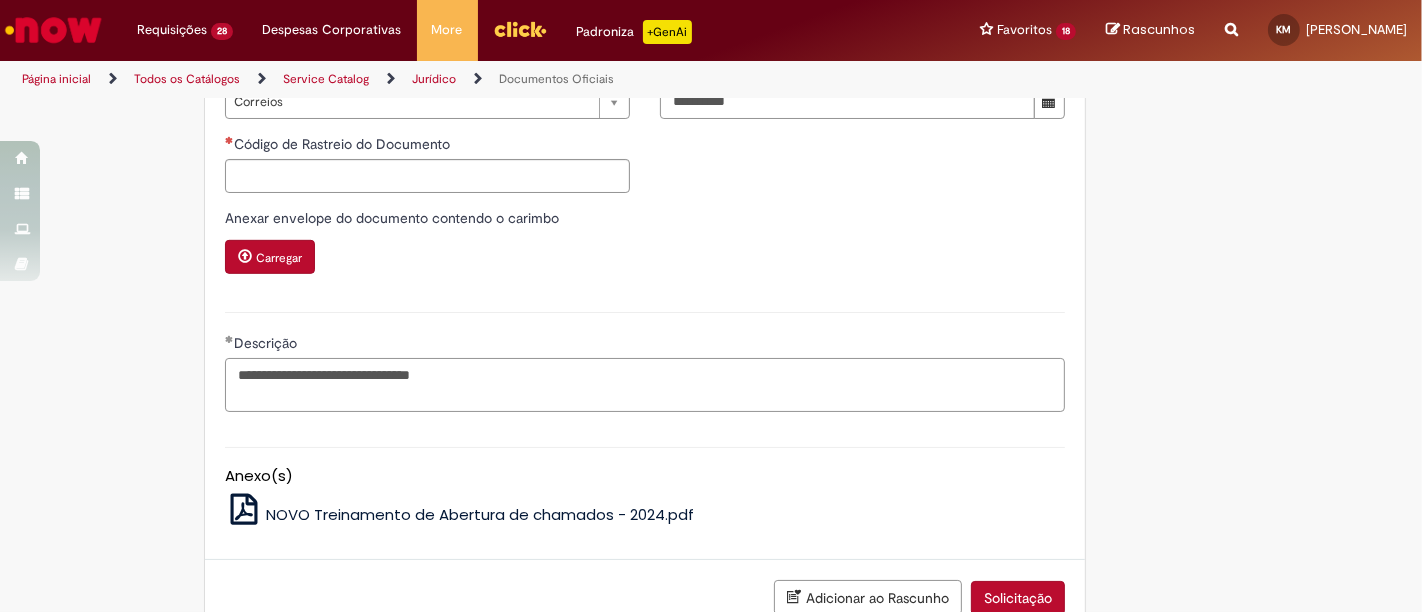 click on "**********" at bounding box center [645, 384] 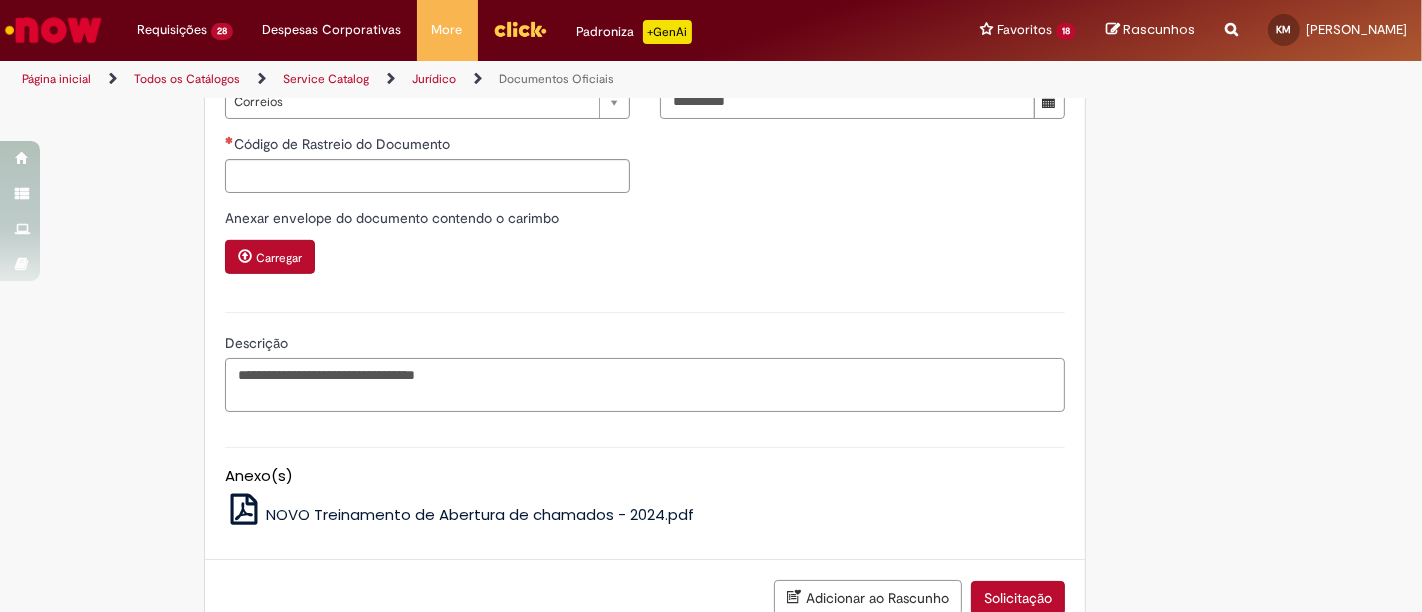 click on "**********" at bounding box center (645, 384) 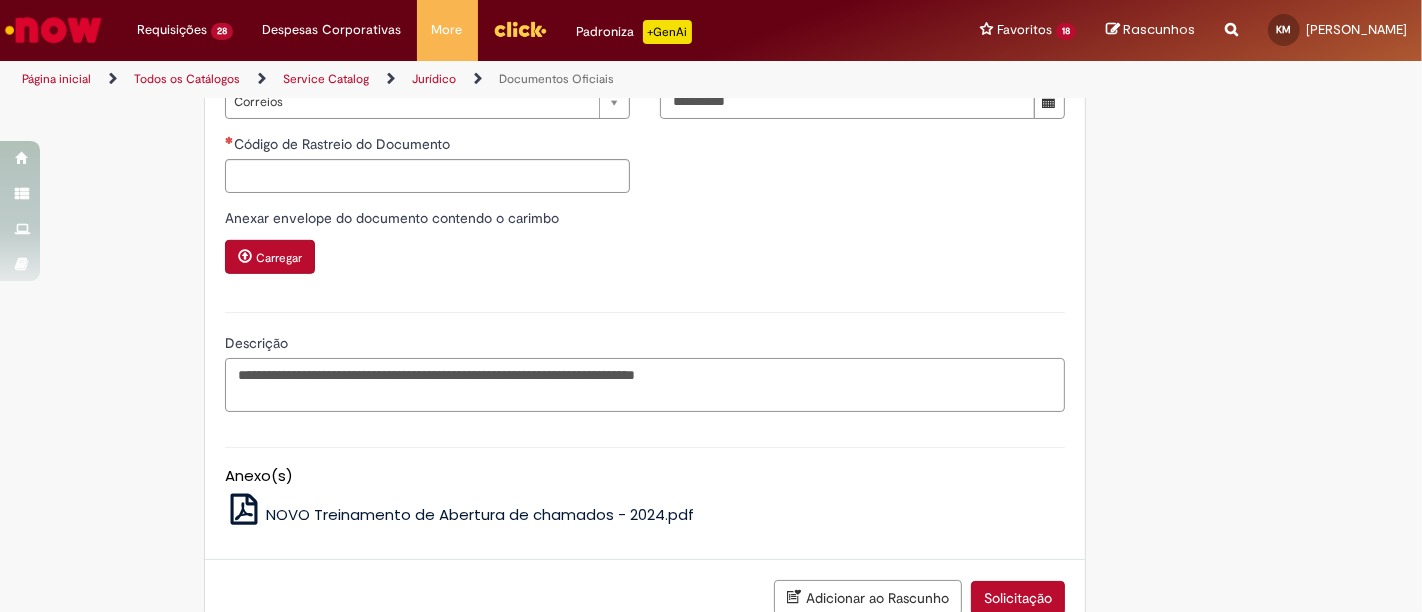click on "**********" at bounding box center (645, 384) 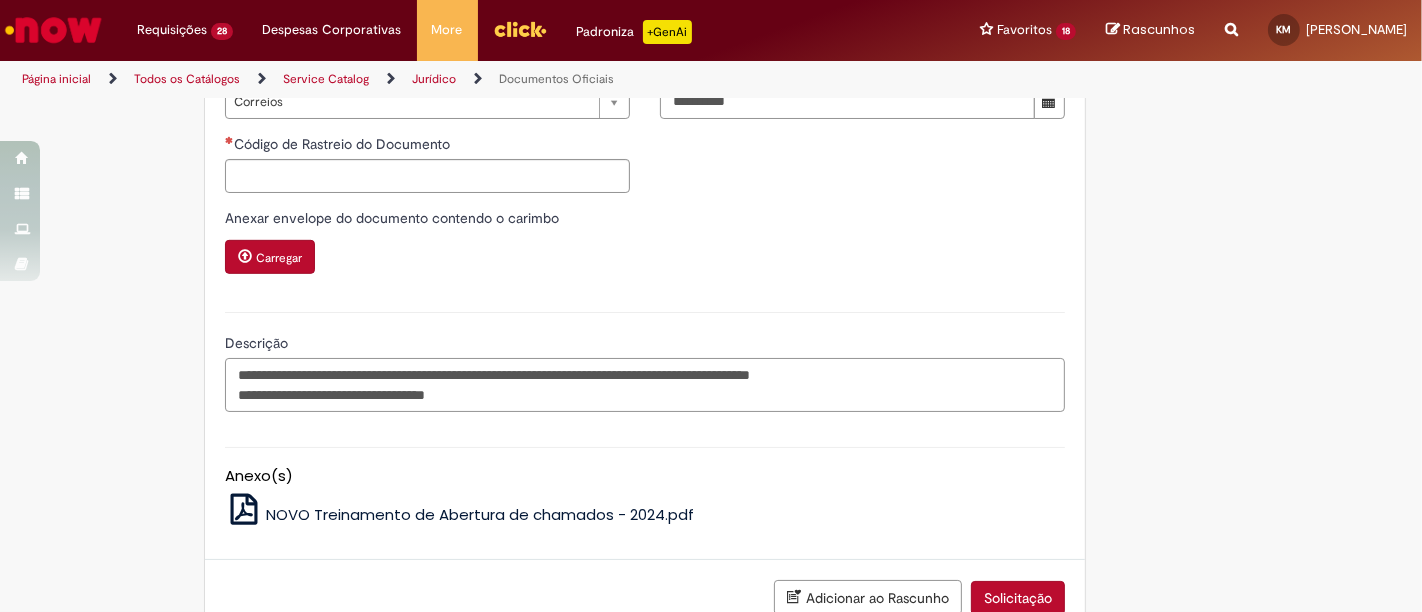 click on "**********" at bounding box center (645, 384) 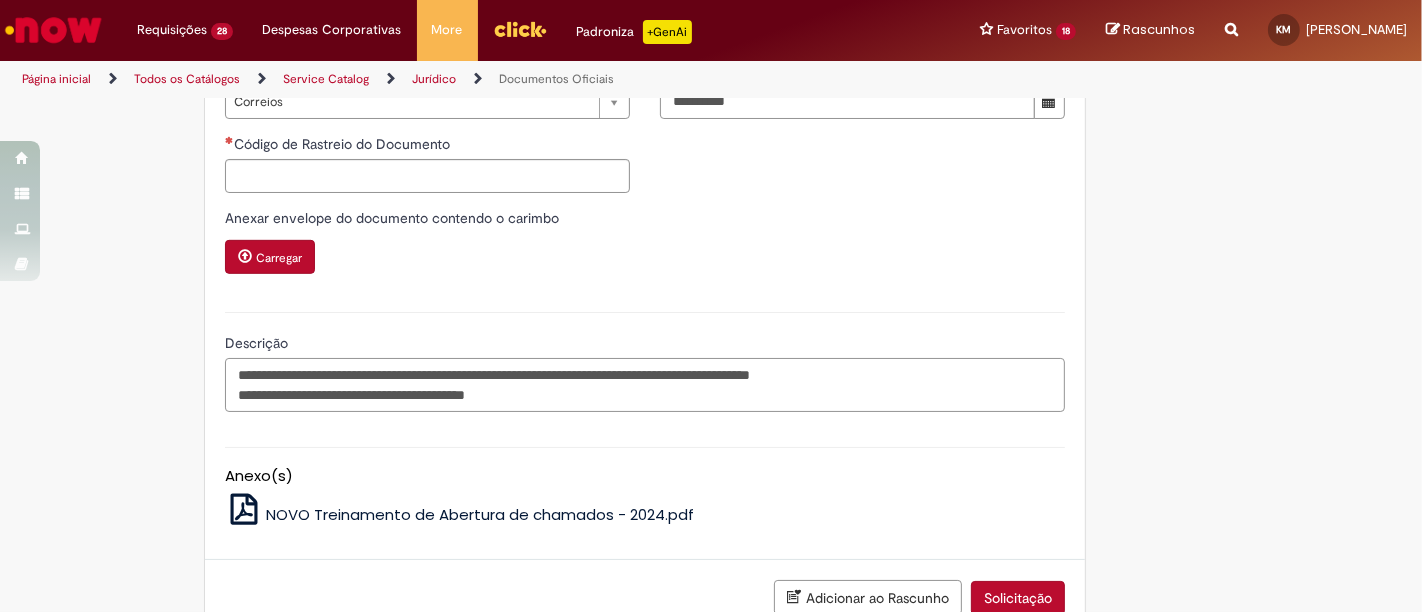 type on "**********" 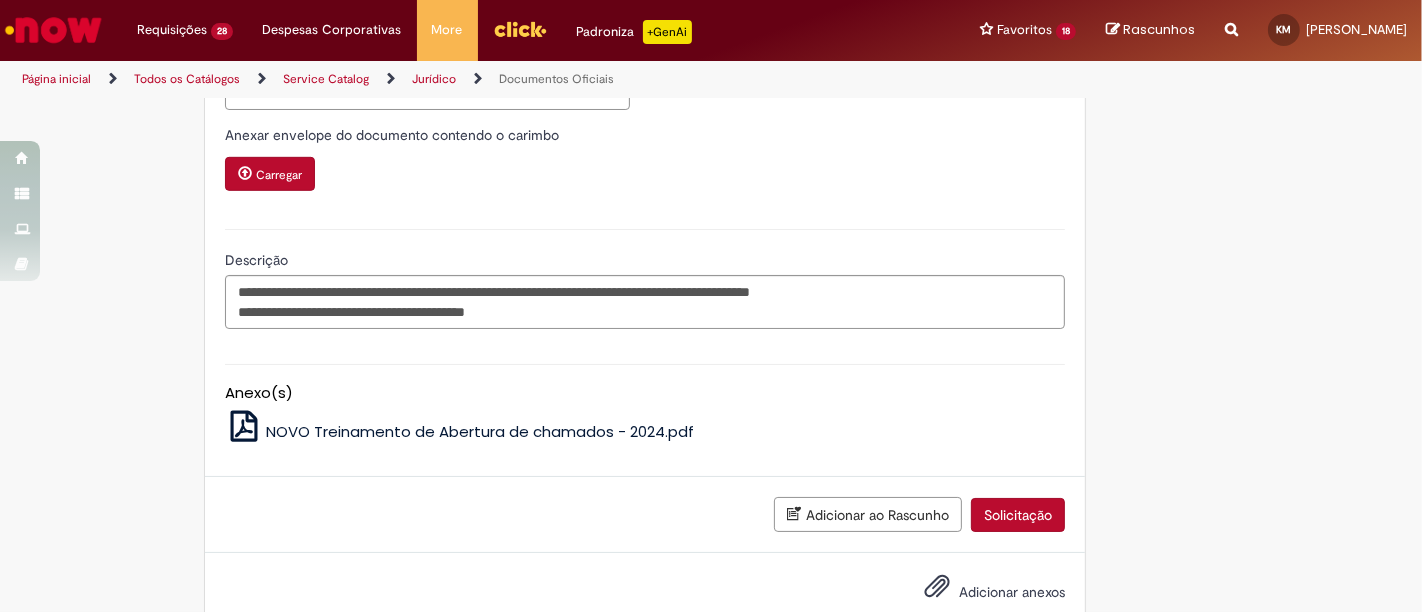 scroll, scrollTop: 1037, scrollLeft: 0, axis: vertical 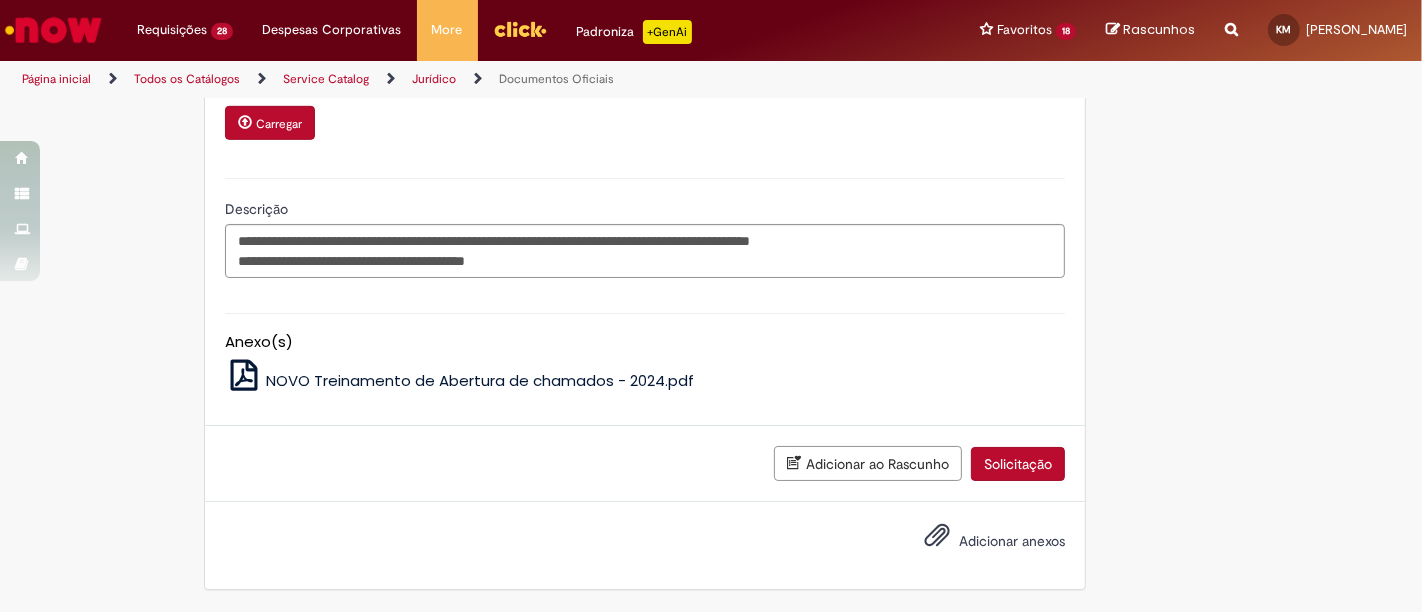 click on "Adicionar anexos" at bounding box center [1012, 541] 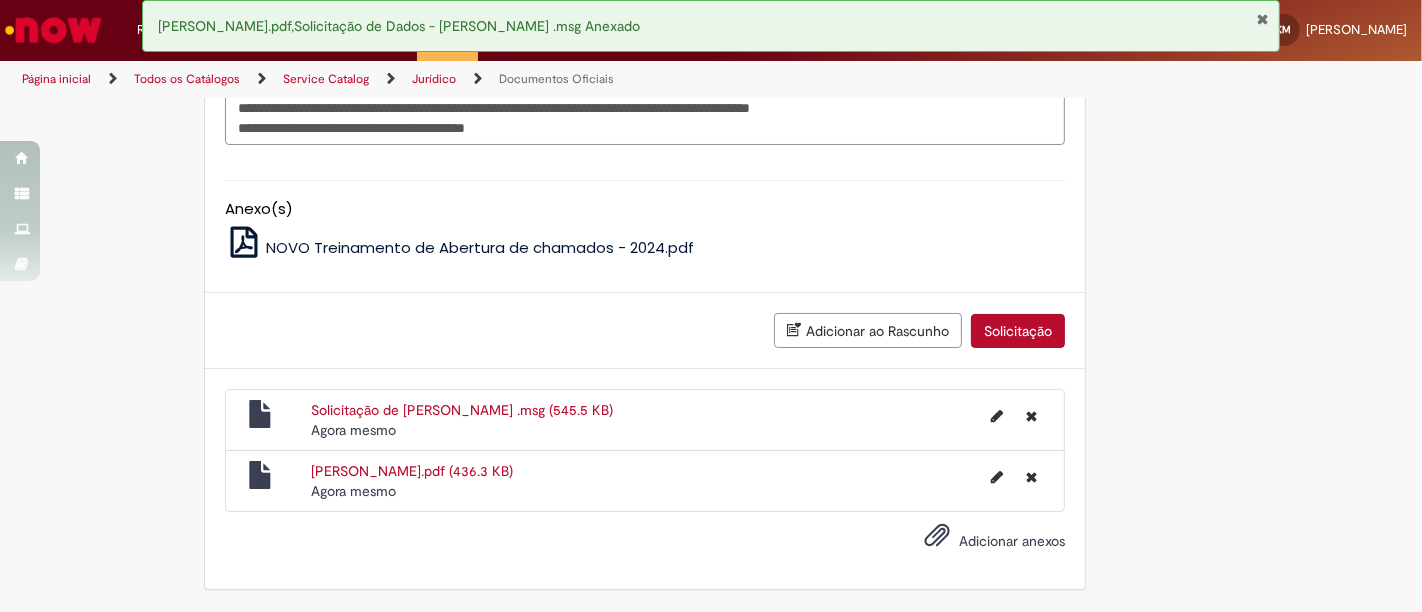scroll, scrollTop: 724, scrollLeft: 0, axis: vertical 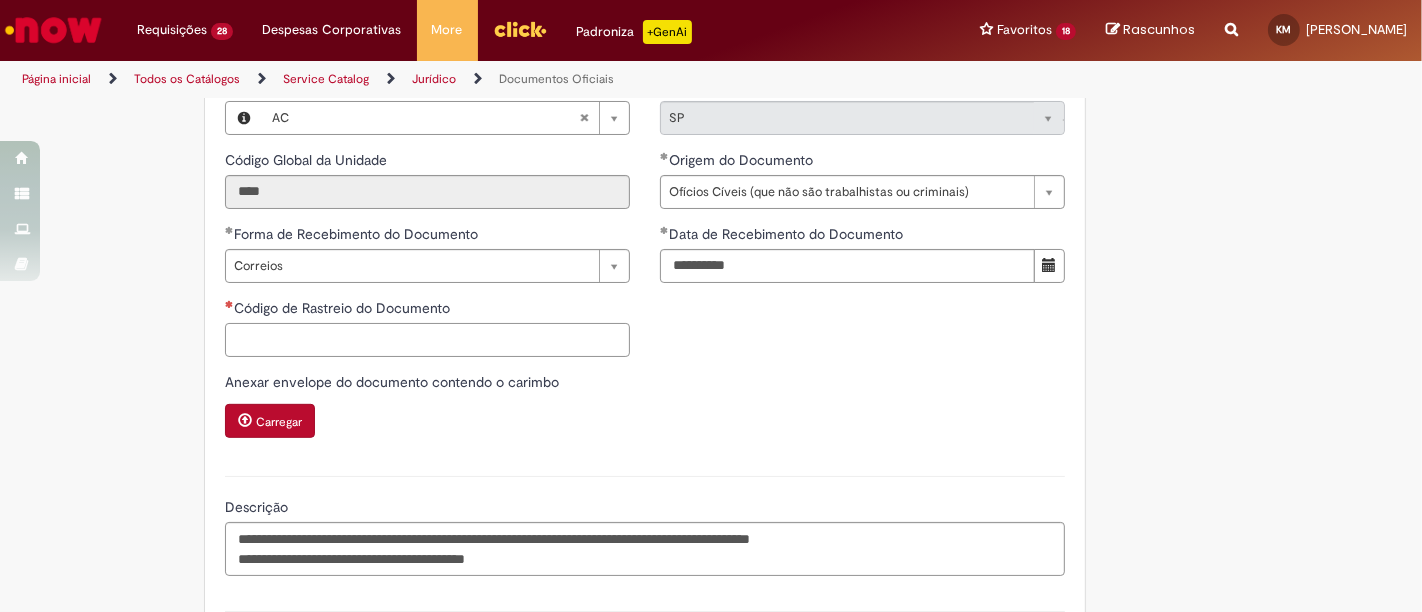 click on "Código de Rastreio do Documento" at bounding box center [427, 340] 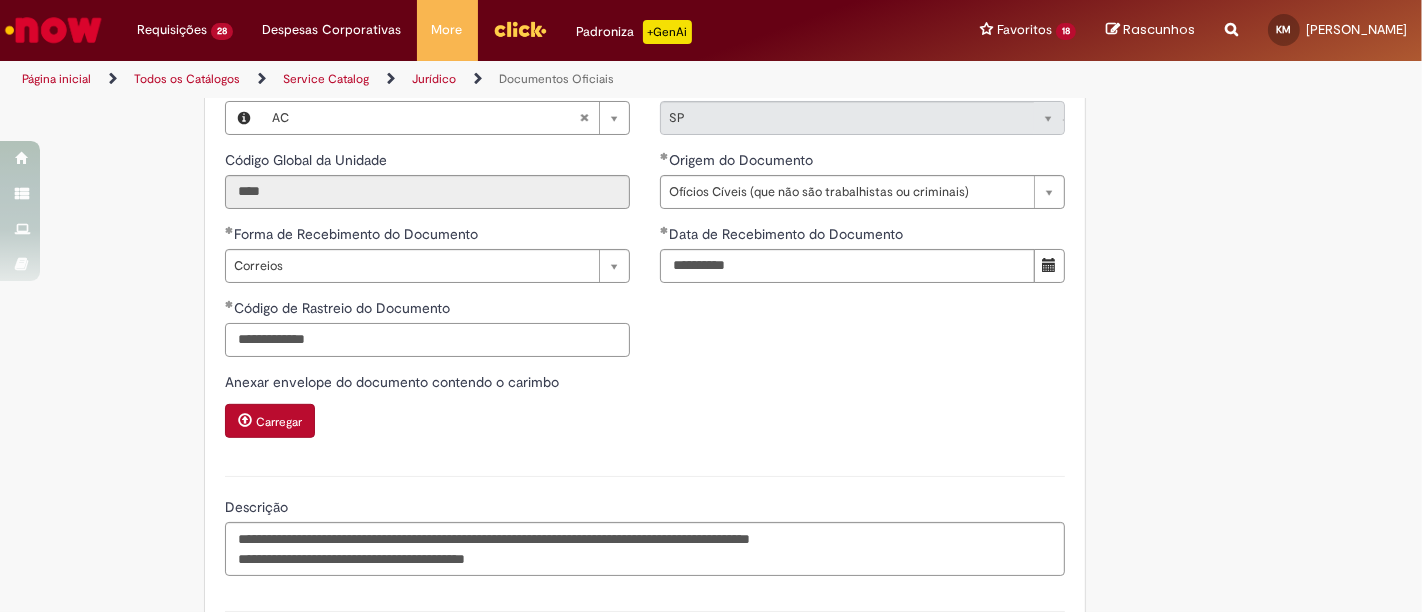 drag, startPoint x: 291, startPoint y: 359, endPoint x: 286, endPoint y: 419, distance: 60.207973 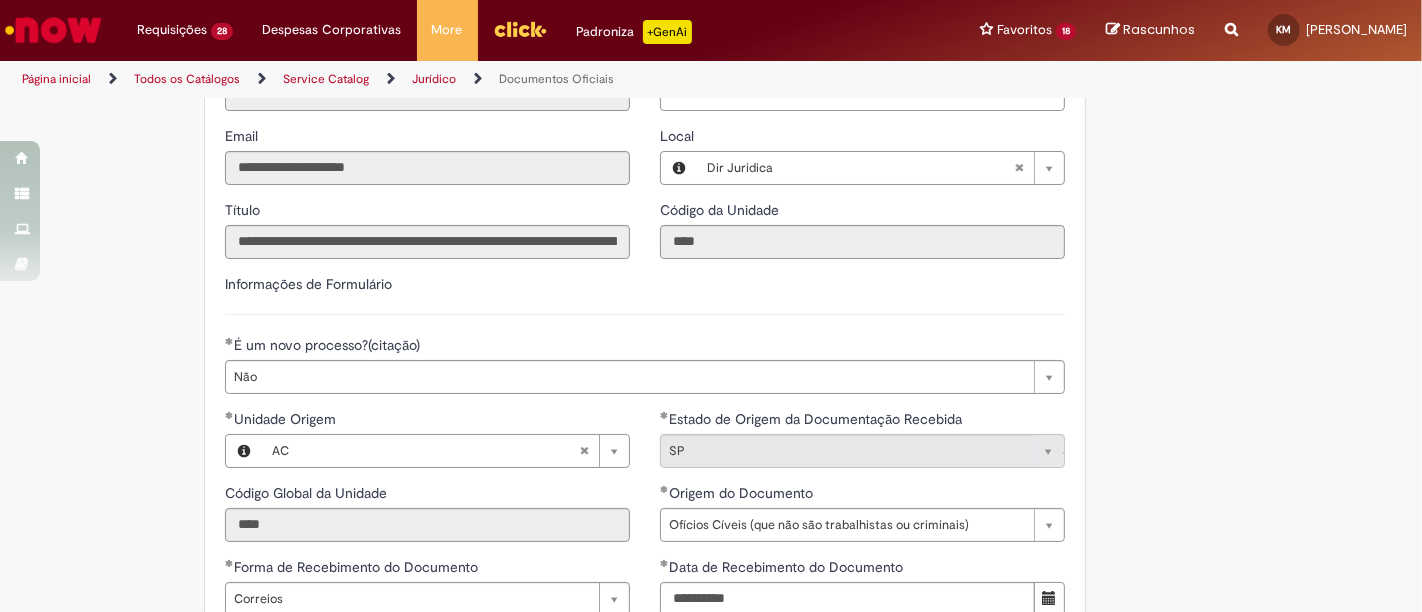 scroll, scrollTop: 835, scrollLeft: 0, axis: vertical 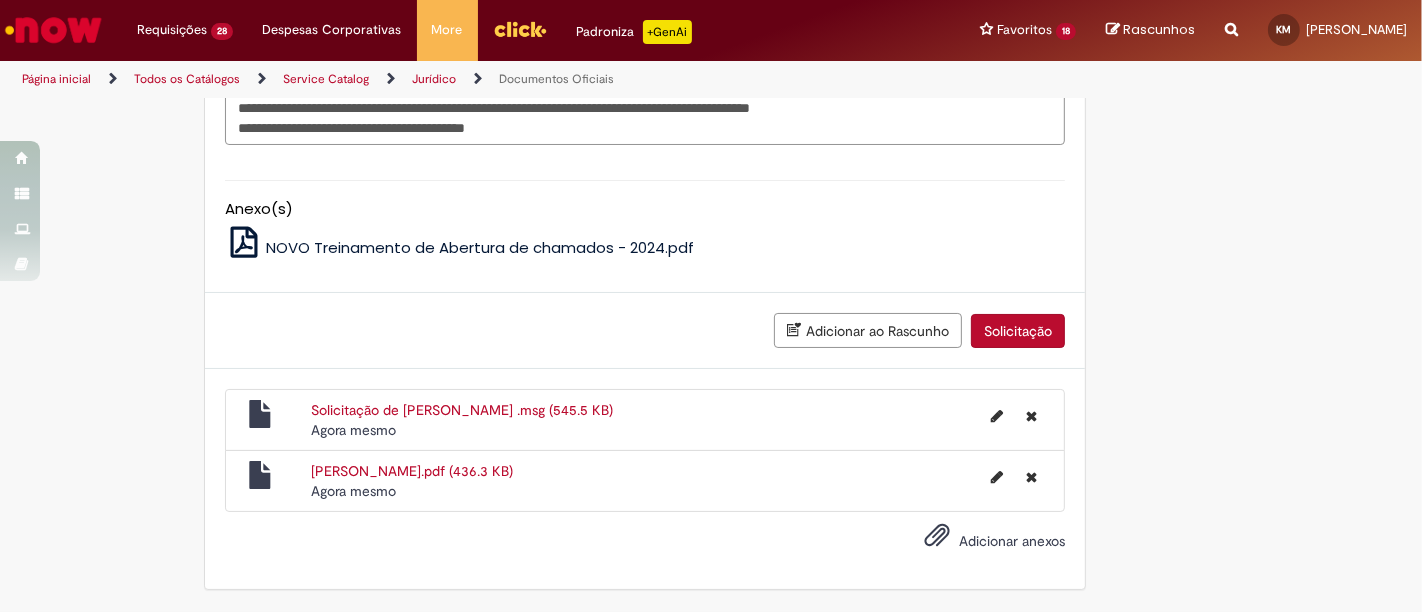 drag, startPoint x: 1022, startPoint y: 327, endPoint x: 1008, endPoint y: 350, distance: 26.925823 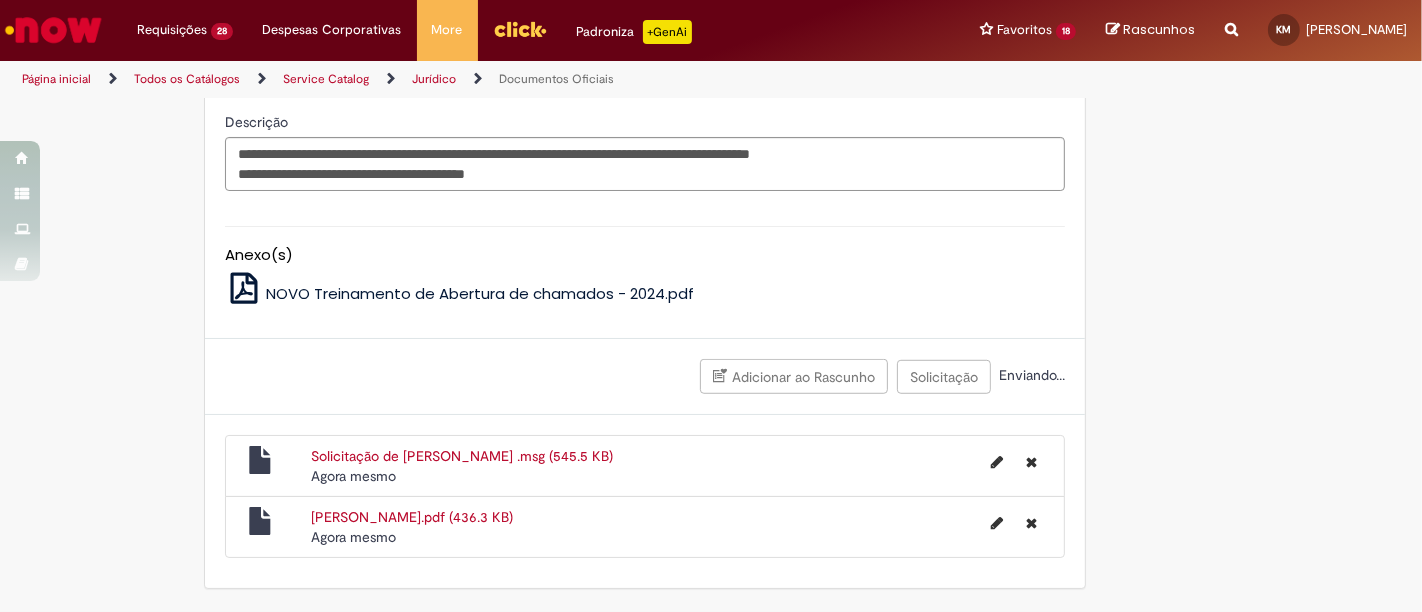 scroll, scrollTop: 1122, scrollLeft: 0, axis: vertical 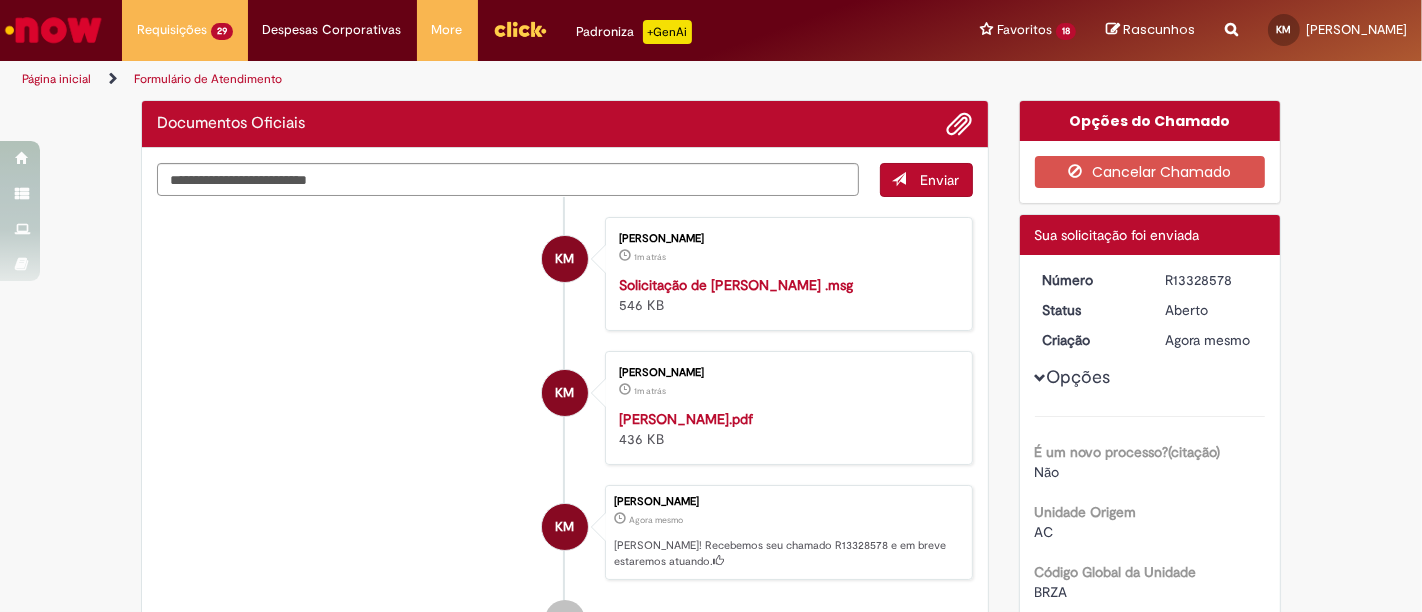 drag, startPoint x: 1234, startPoint y: 287, endPoint x: 1111, endPoint y: 292, distance: 123.101585 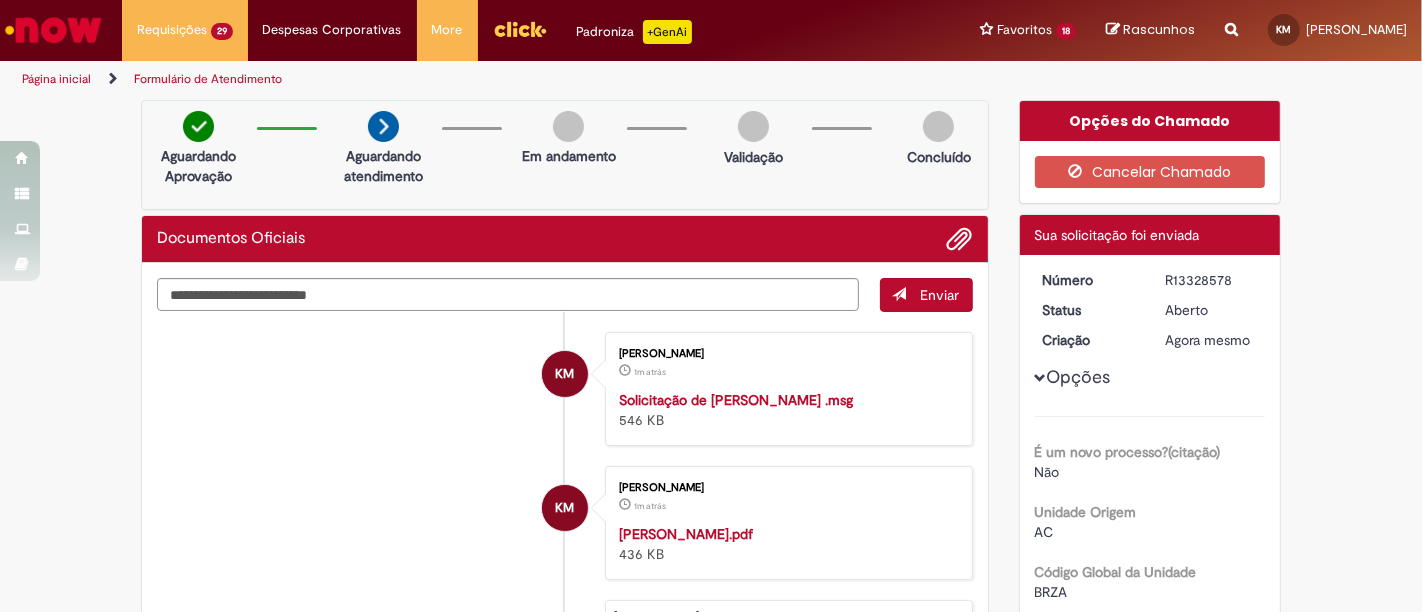 copy on "Status
Aberto
Criação
Agora mesmo Agora mesmo
Opções" 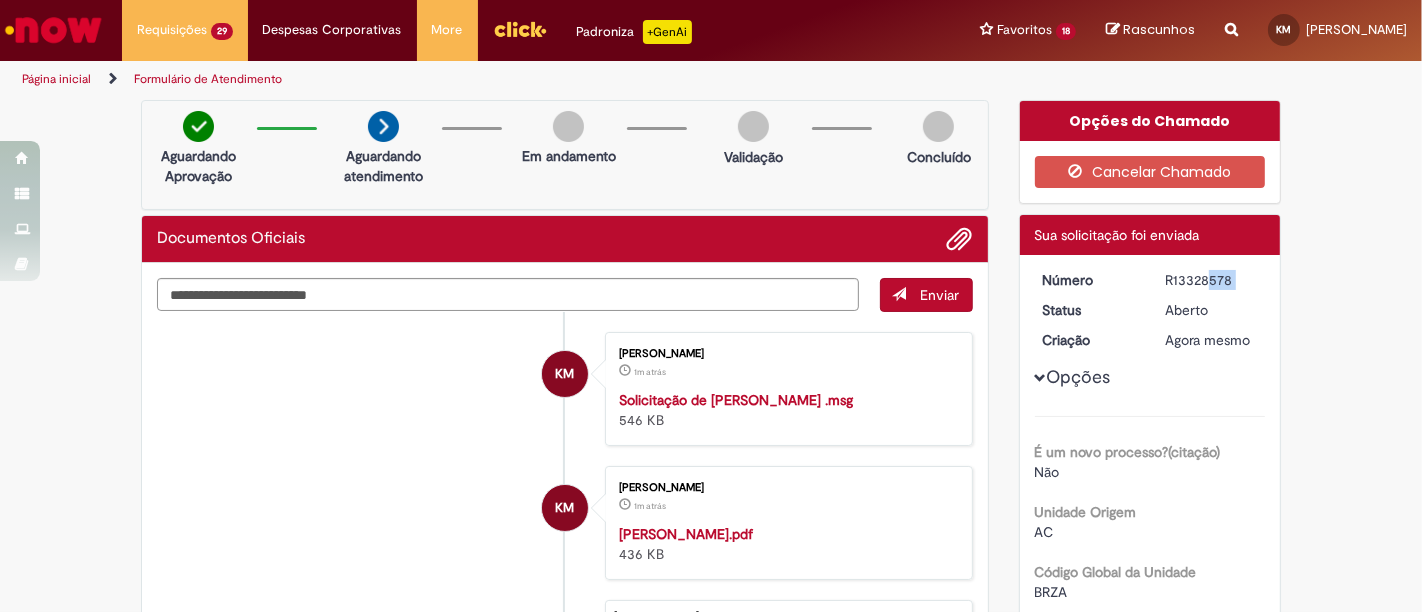 drag, startPoint x: 1230, startPoint y: 275, endPoint x: 1154, endPoint y: 275, distance: 76 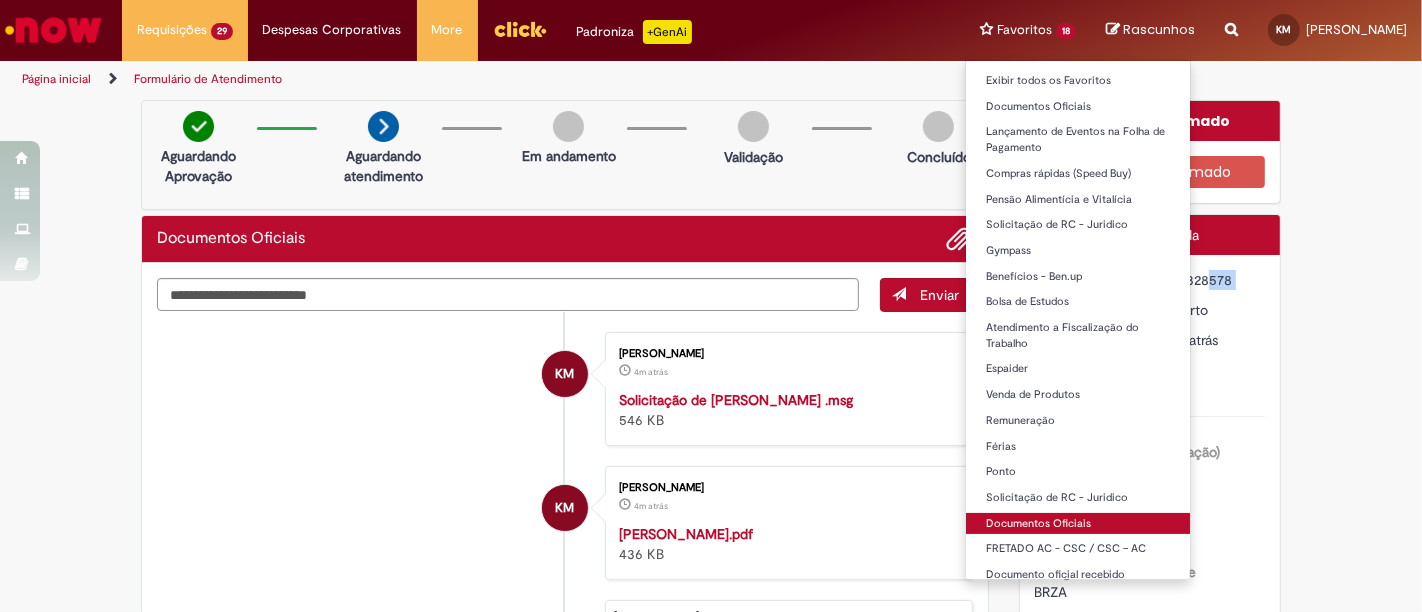 click on "Documentos Oficiais" at bounding box center [1078, 524] 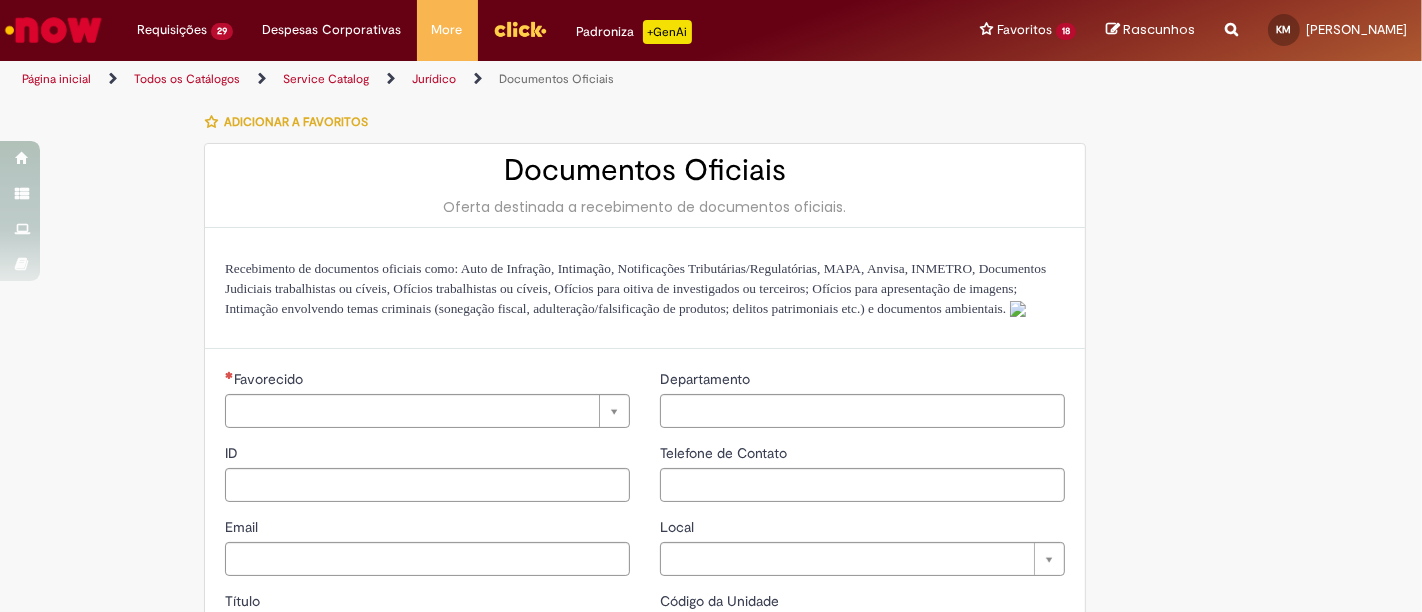 type on "********" 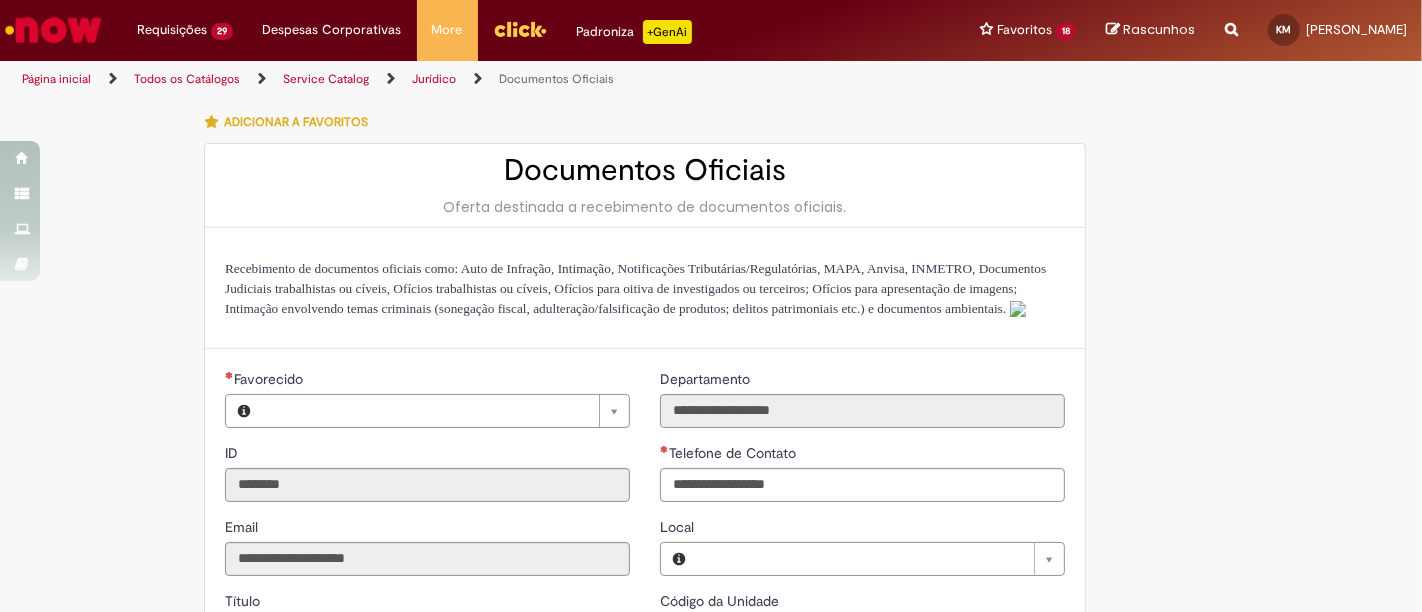 type on "**********" 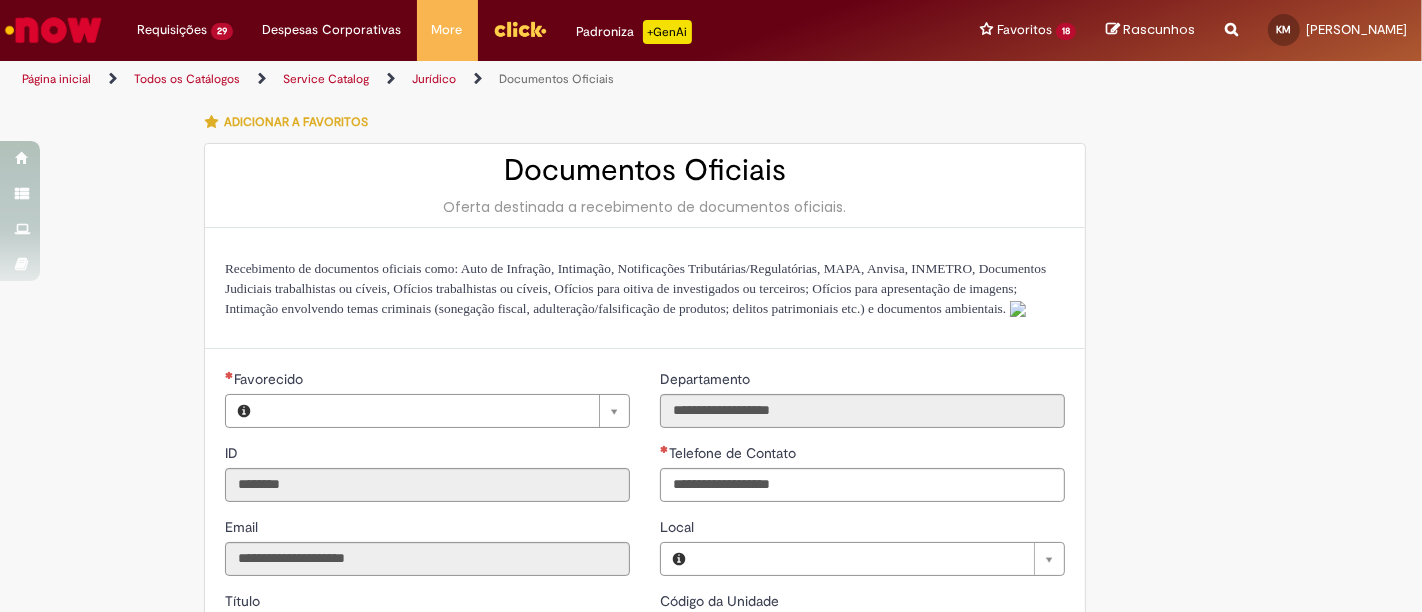type on "**********" 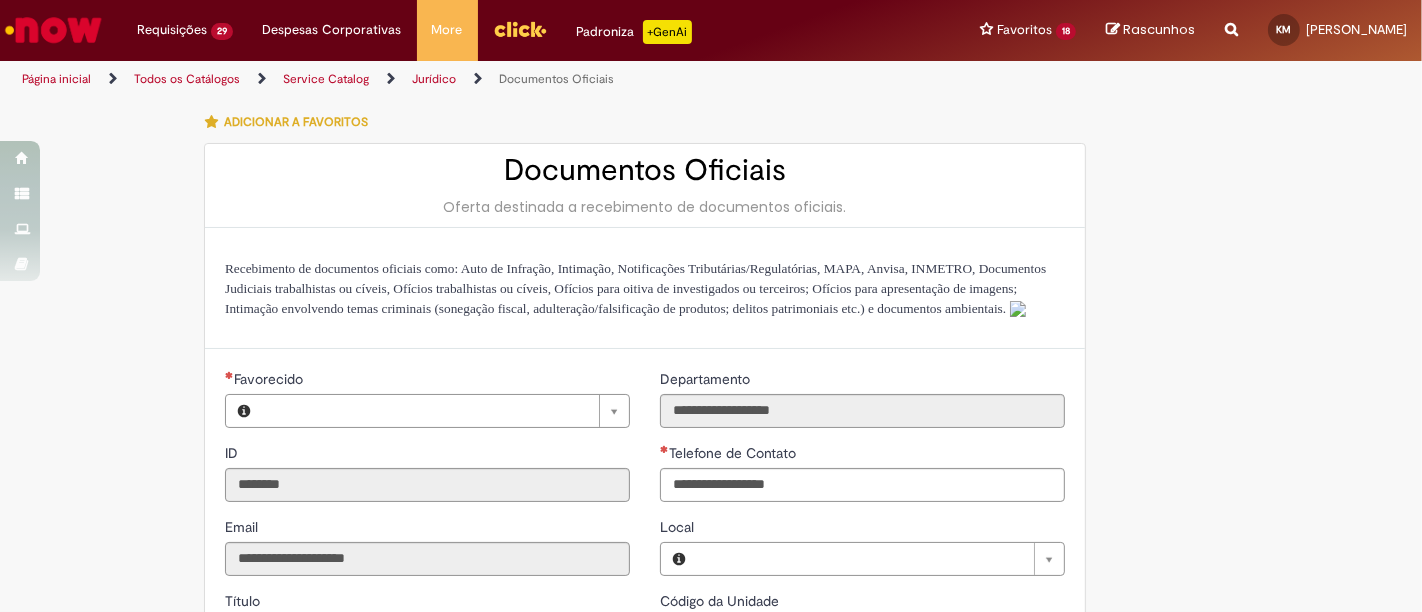 type on "**********" 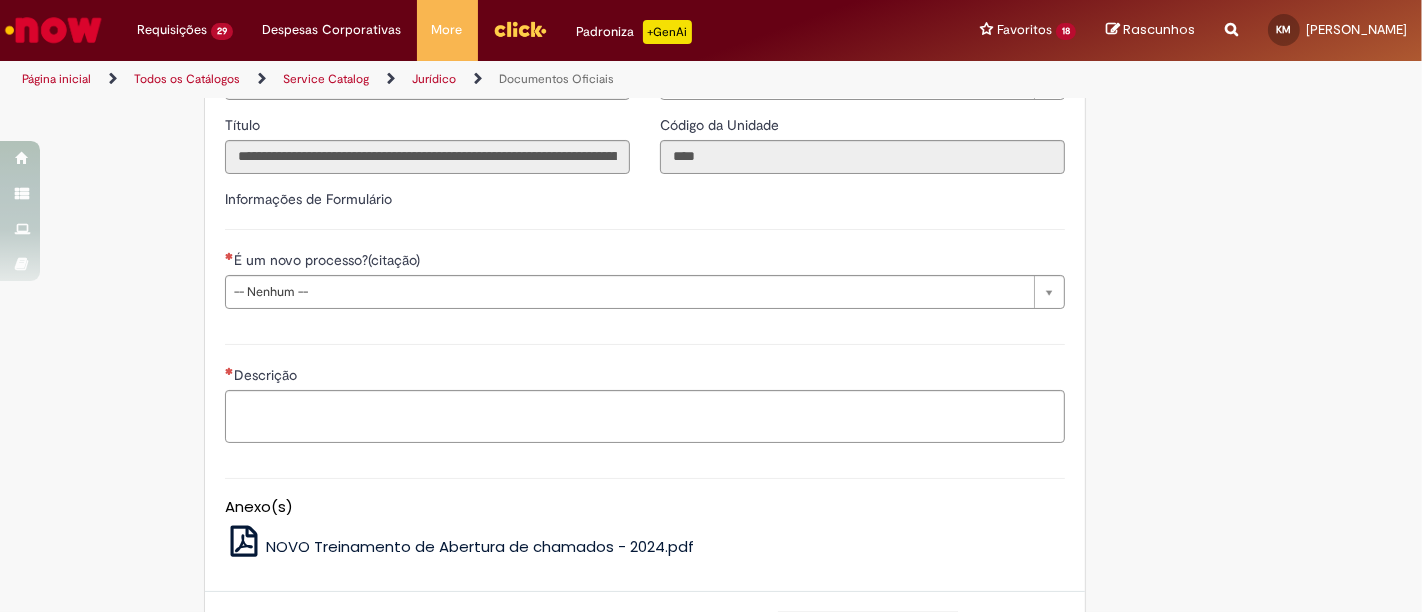 scroll, scrollTop: 444, scrollLeft: 0, axis: vertical 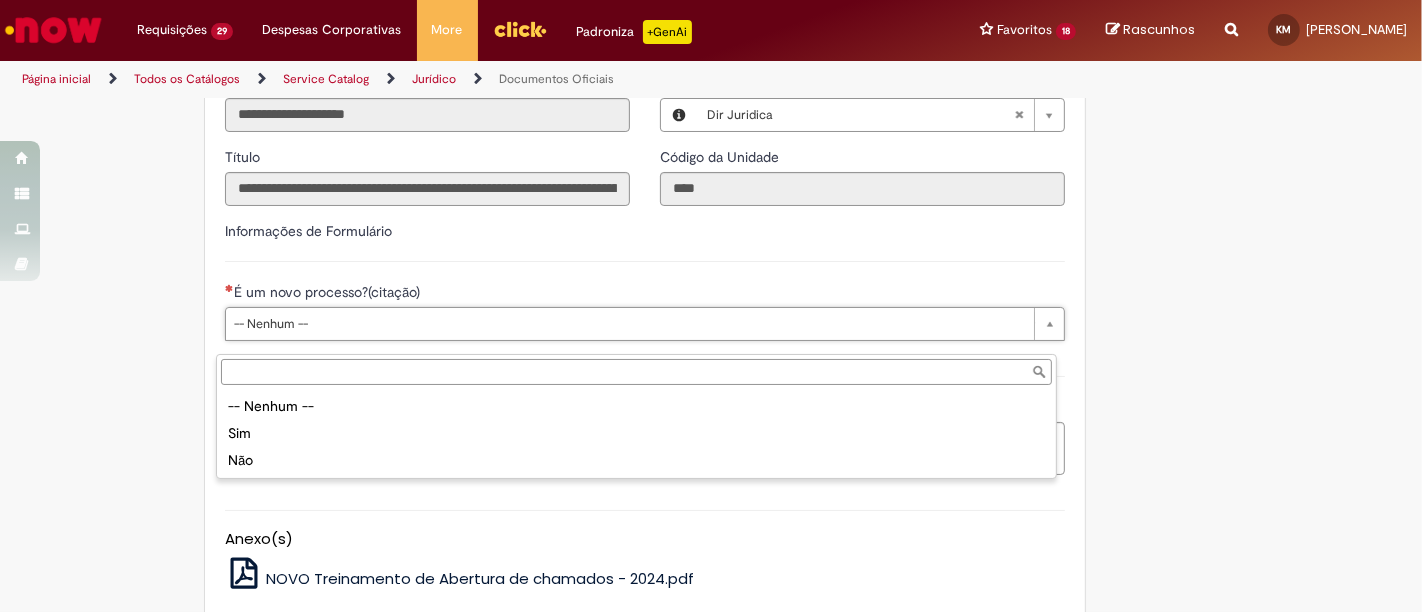 drag, startPoint x: 220, startPoint y: 463, endPoint x: 255, endPoint y: 455, distance: 35.902645 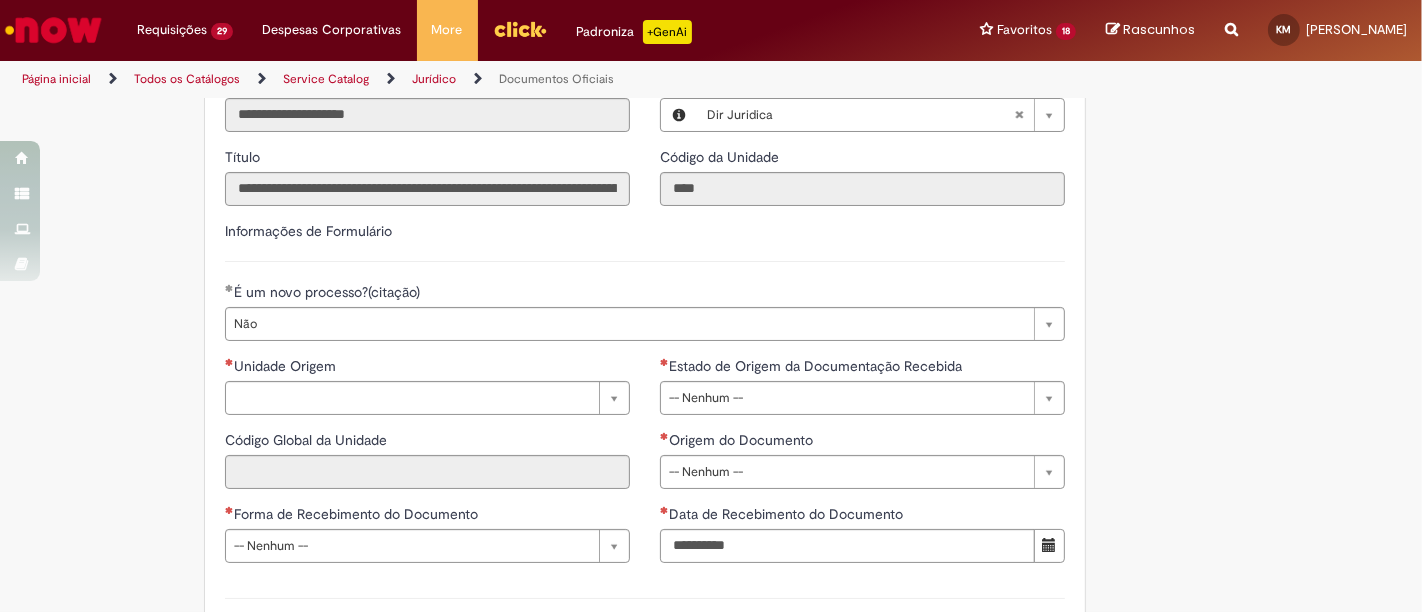 click on "Código Global da Unidade" at bounding box center (308, 440) 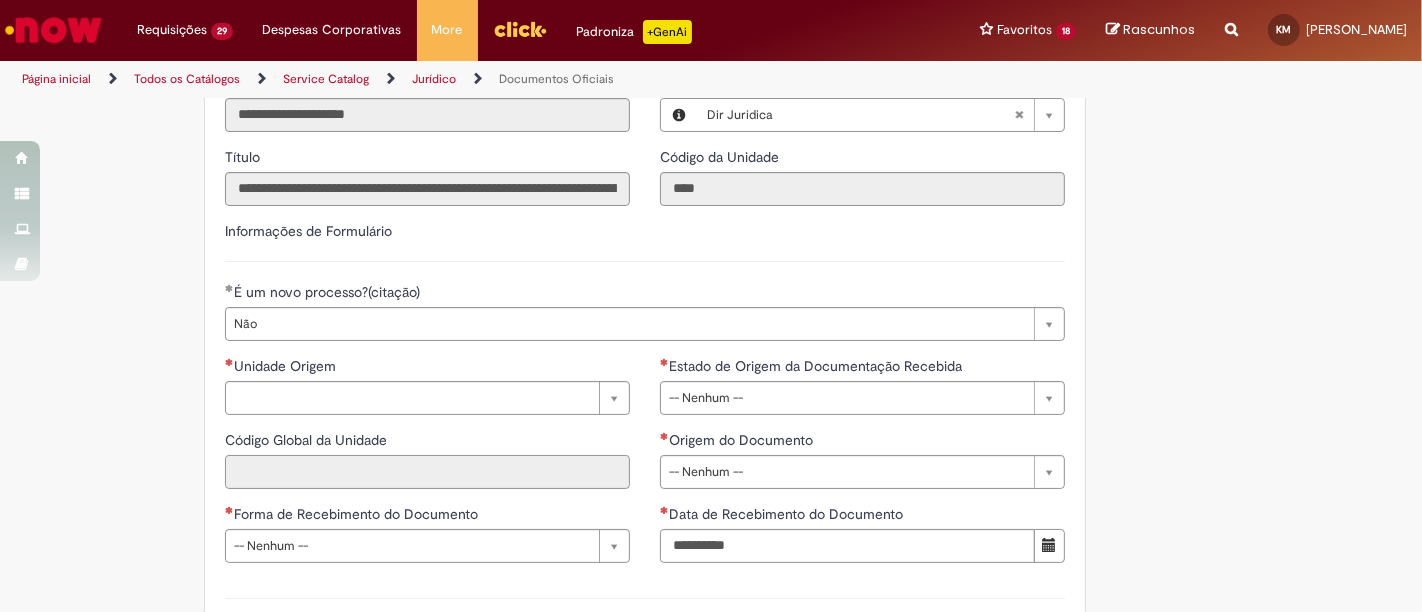 click on "Código Global da Unidade" at bounding box center [427, 472] 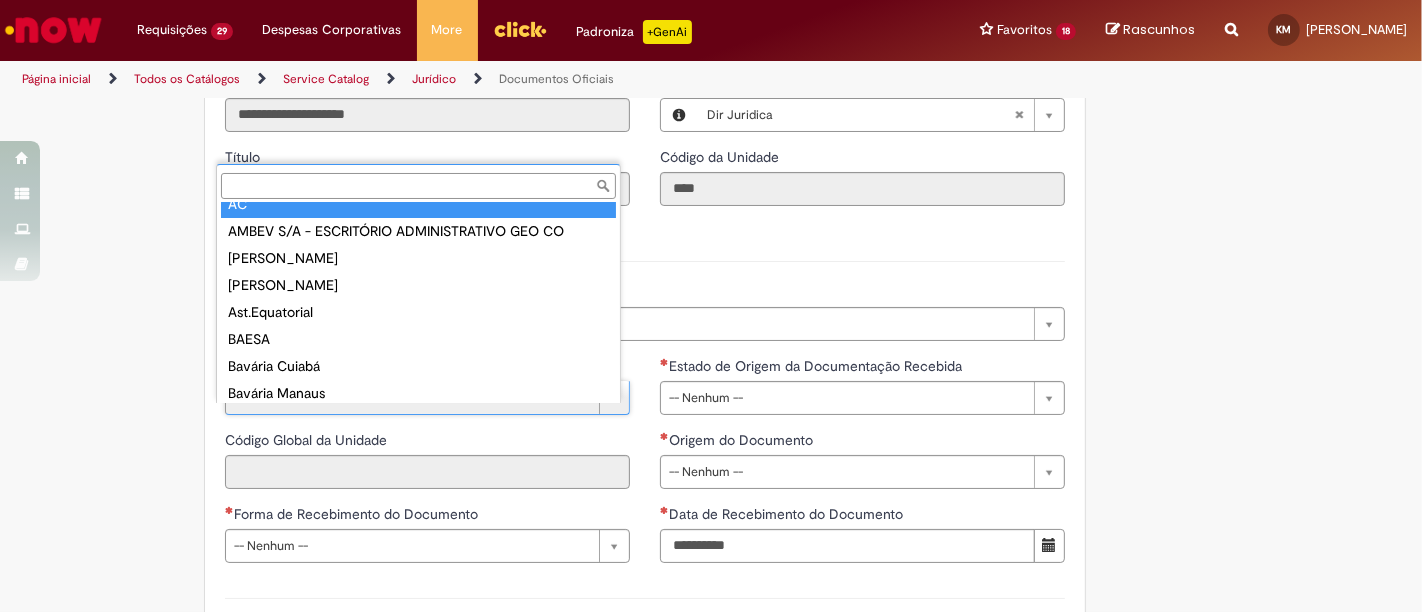 scroll, scrollTop: 0, scrollLeft: 0, axis: both 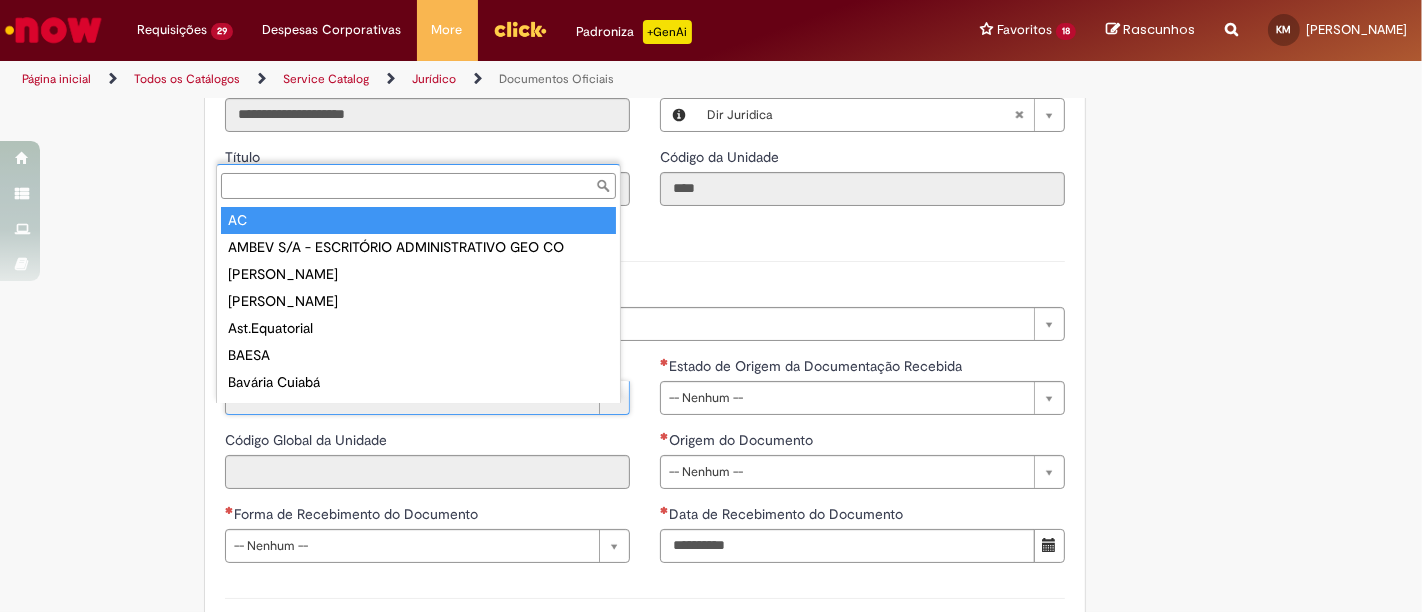 type on "**" 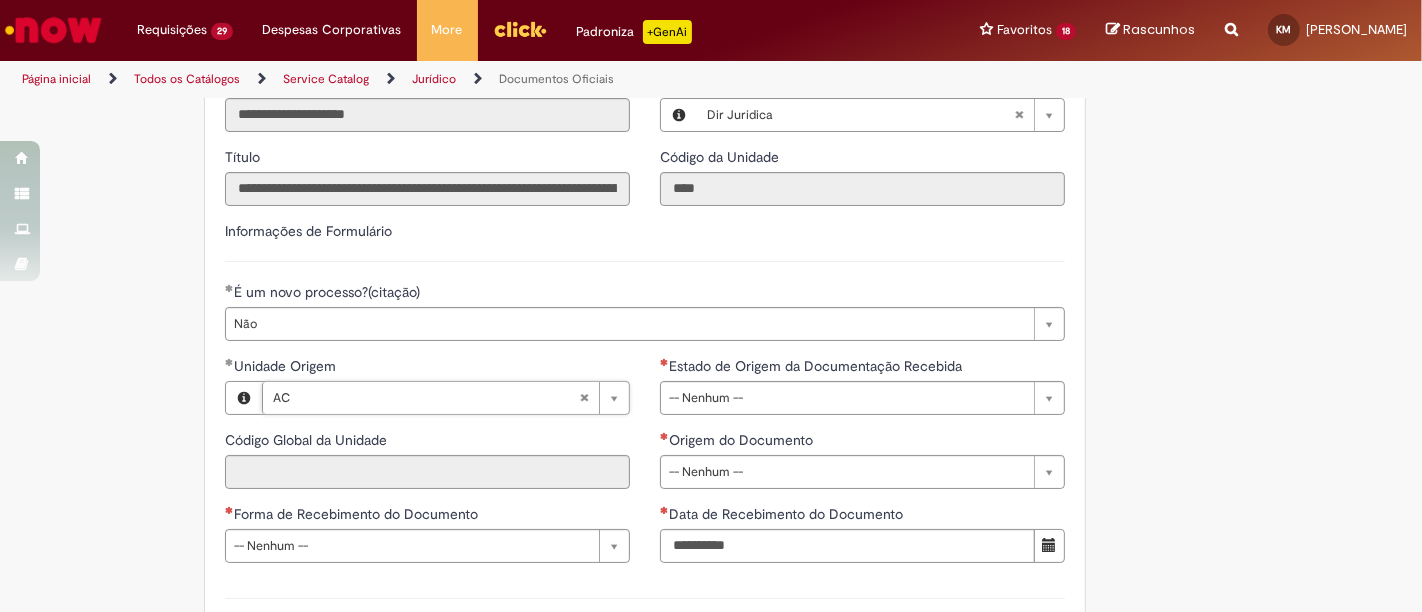 type on "****" 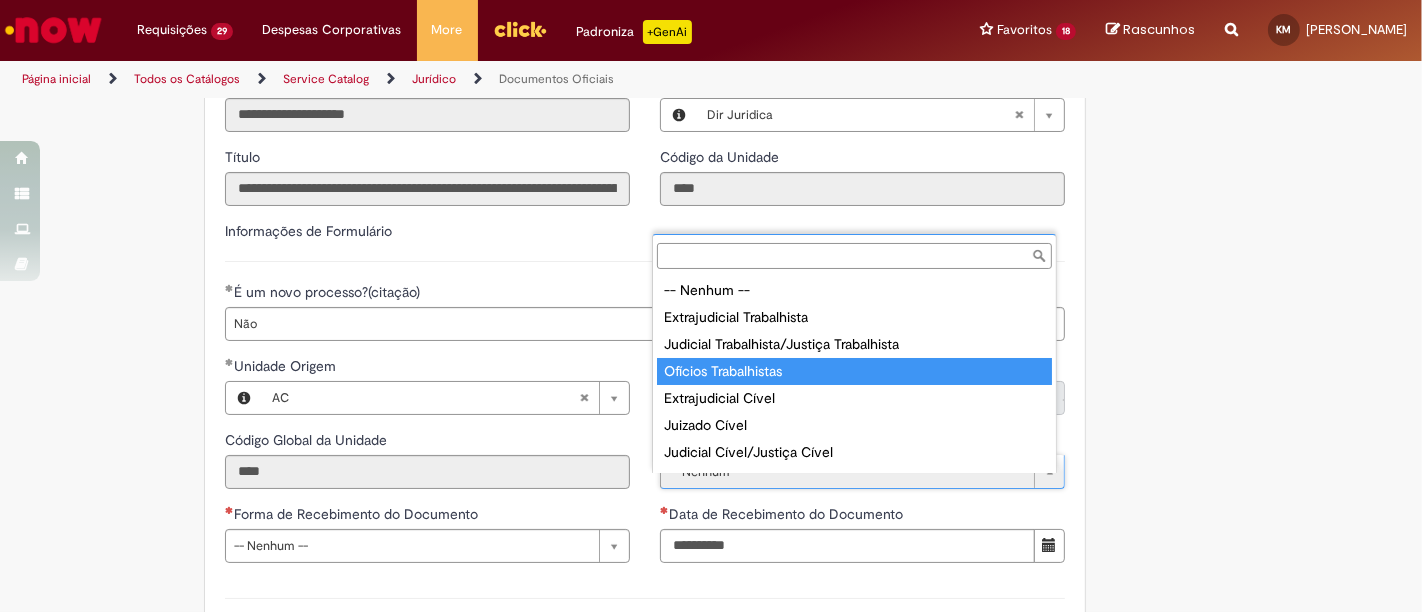 type on "**********" 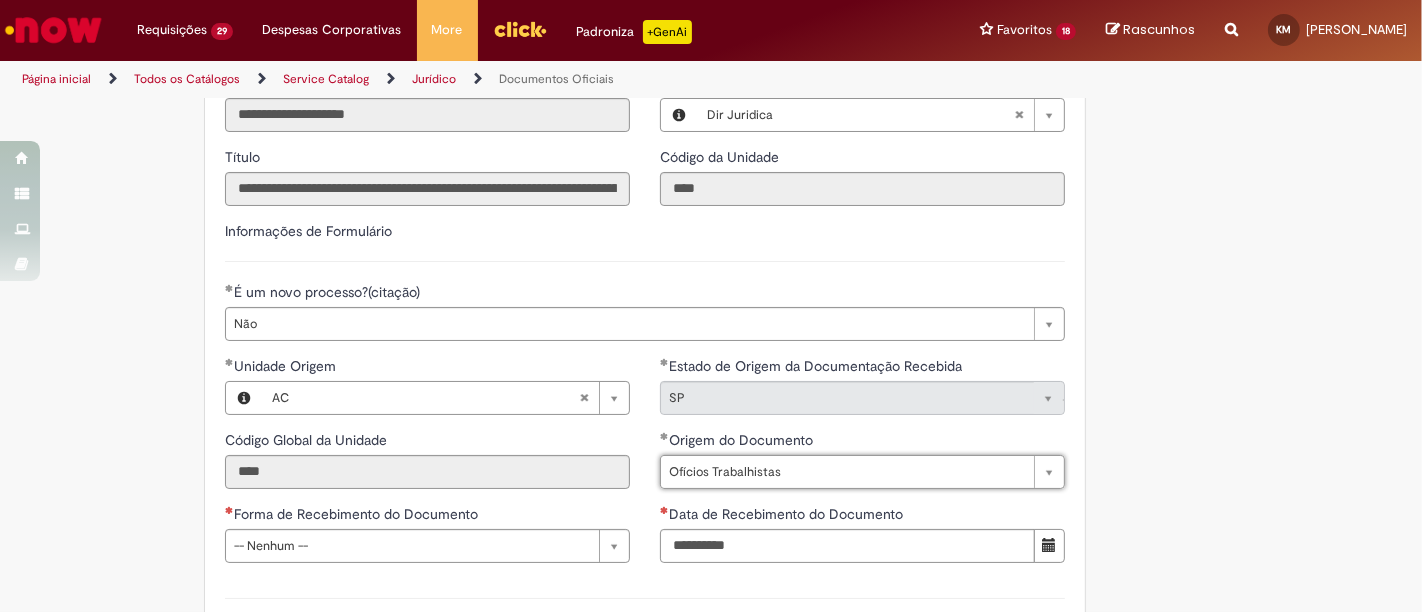 type 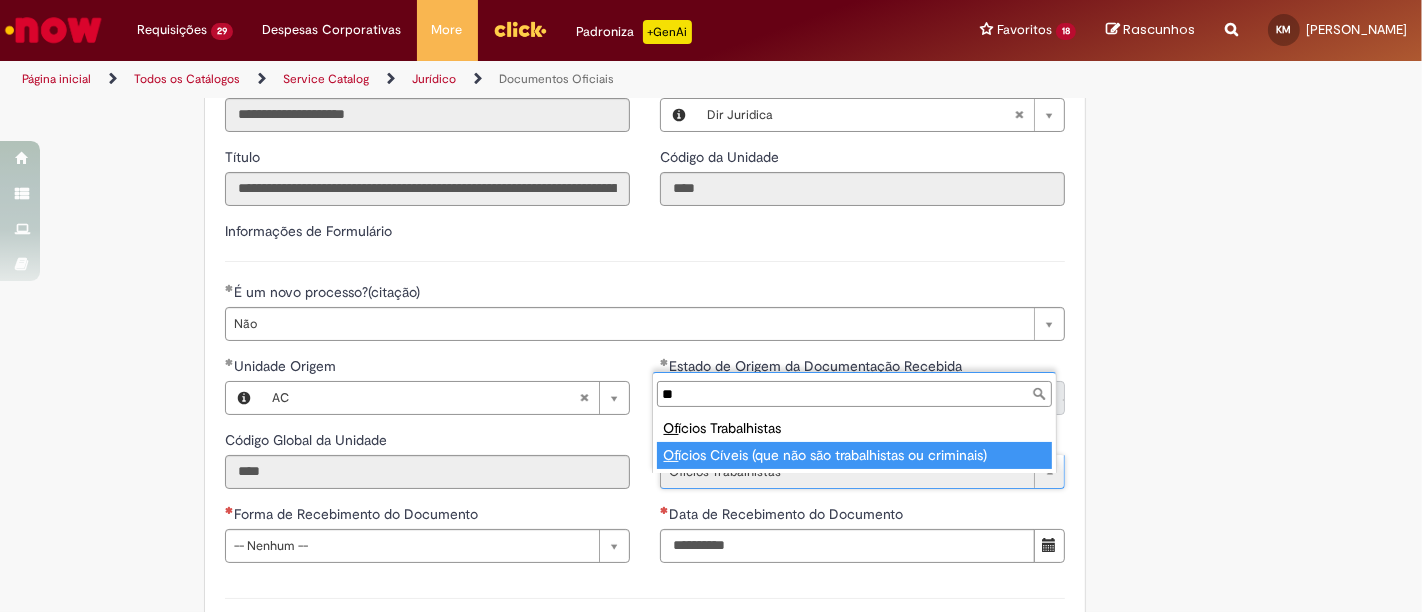 type on "**" 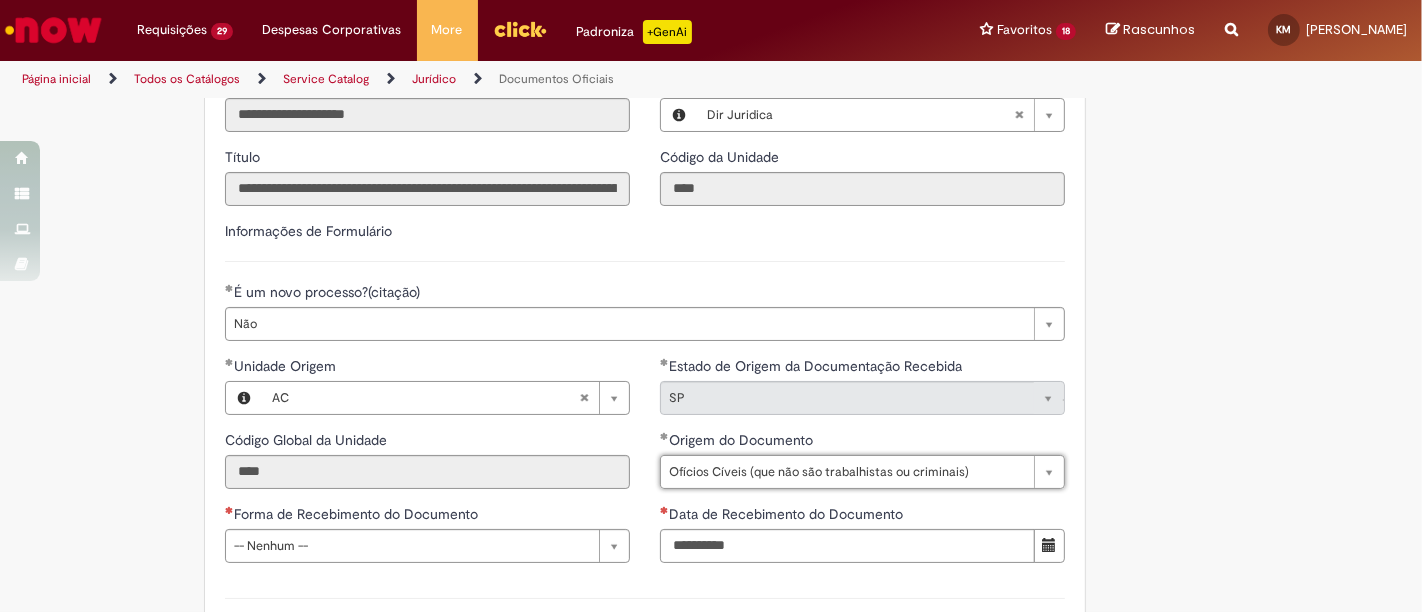 scroll, scrollTop: 0, scrollLeft: 120, axis: horizontal 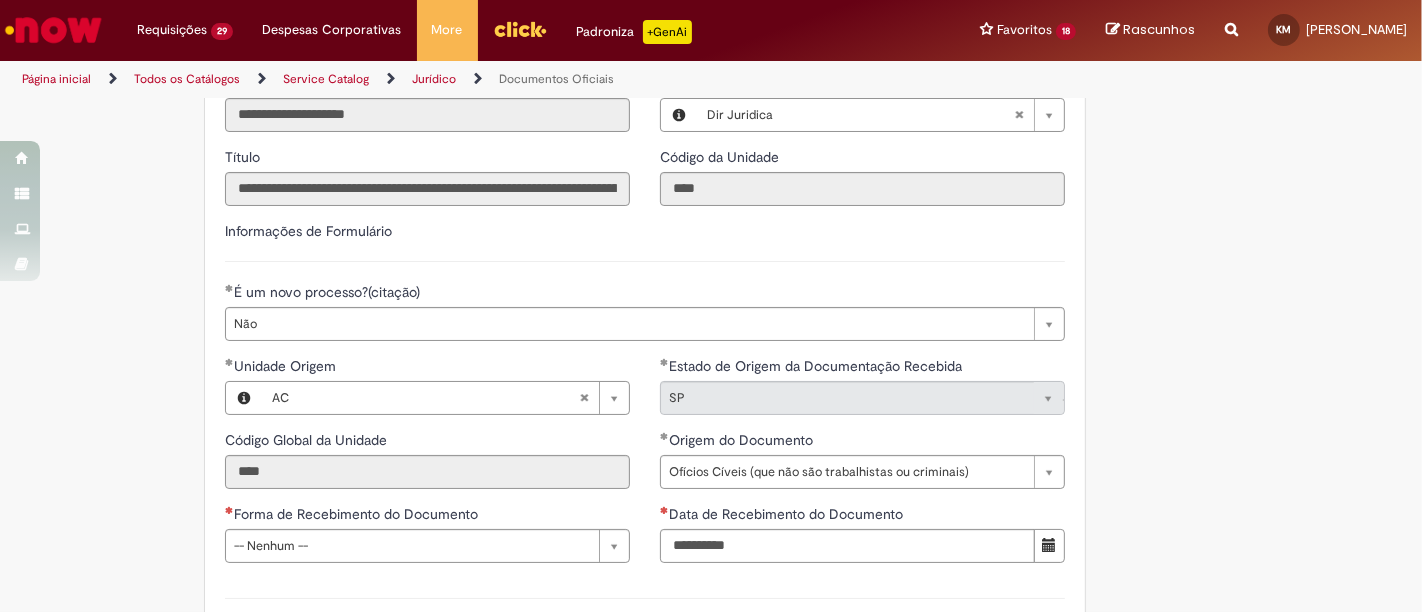 click on "**********" at bounding box center (711, 343) 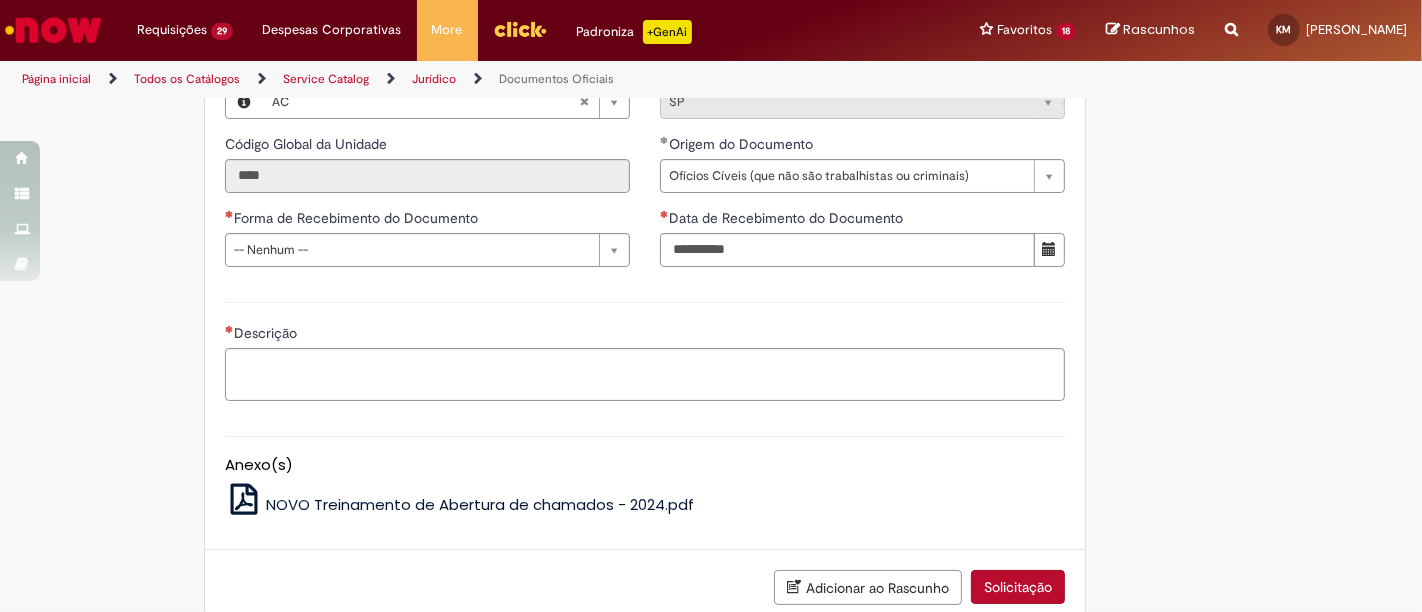 scroll, scrollTop: 777, scrollLeft: 0, axis: vertical 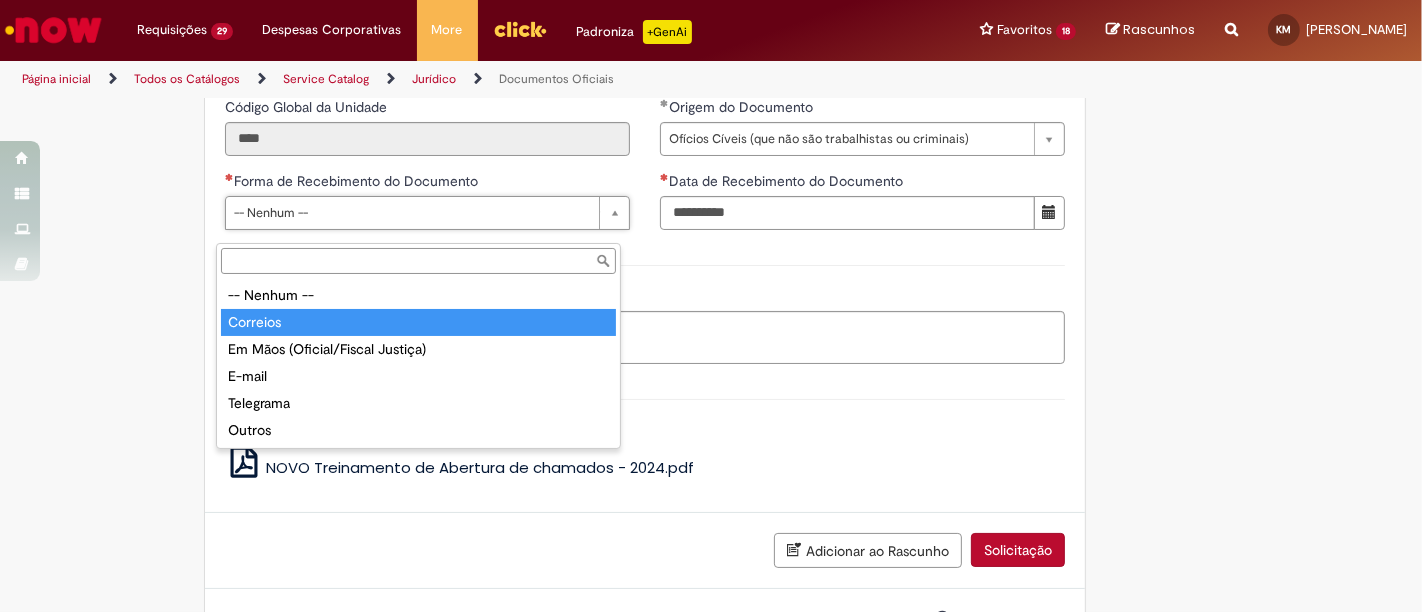 type on "********" 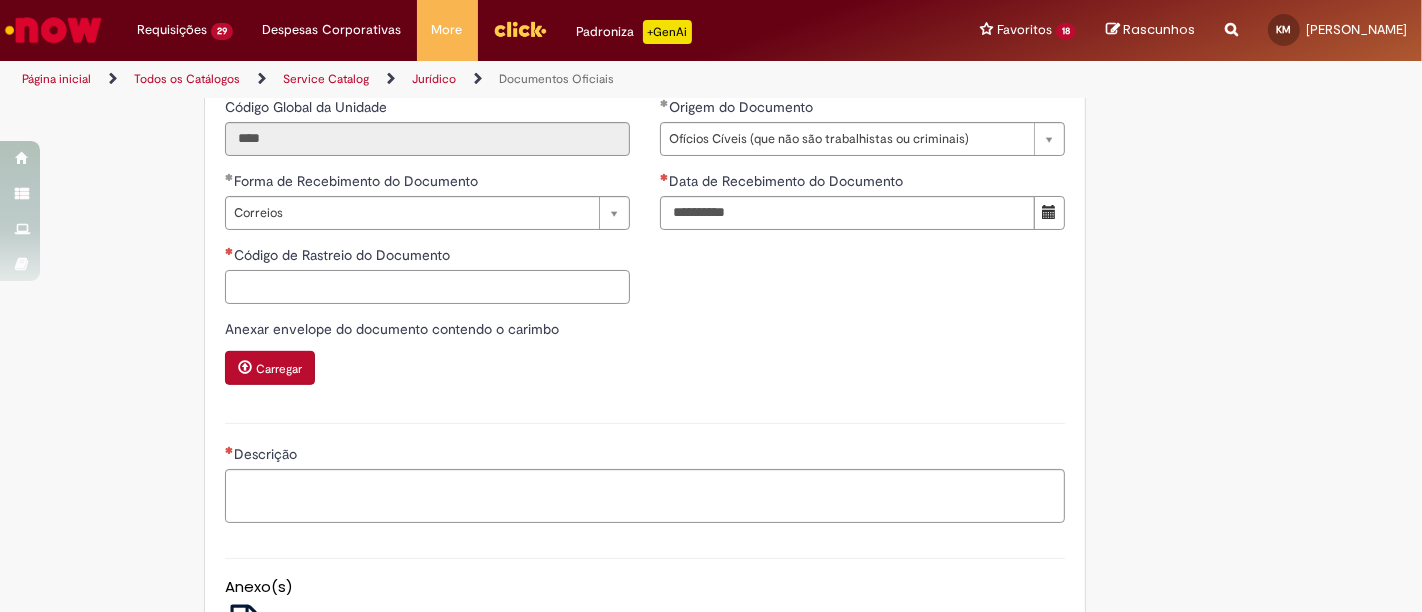 click on "Código de Rastreio do Documento" at bounding box center (427, 287) 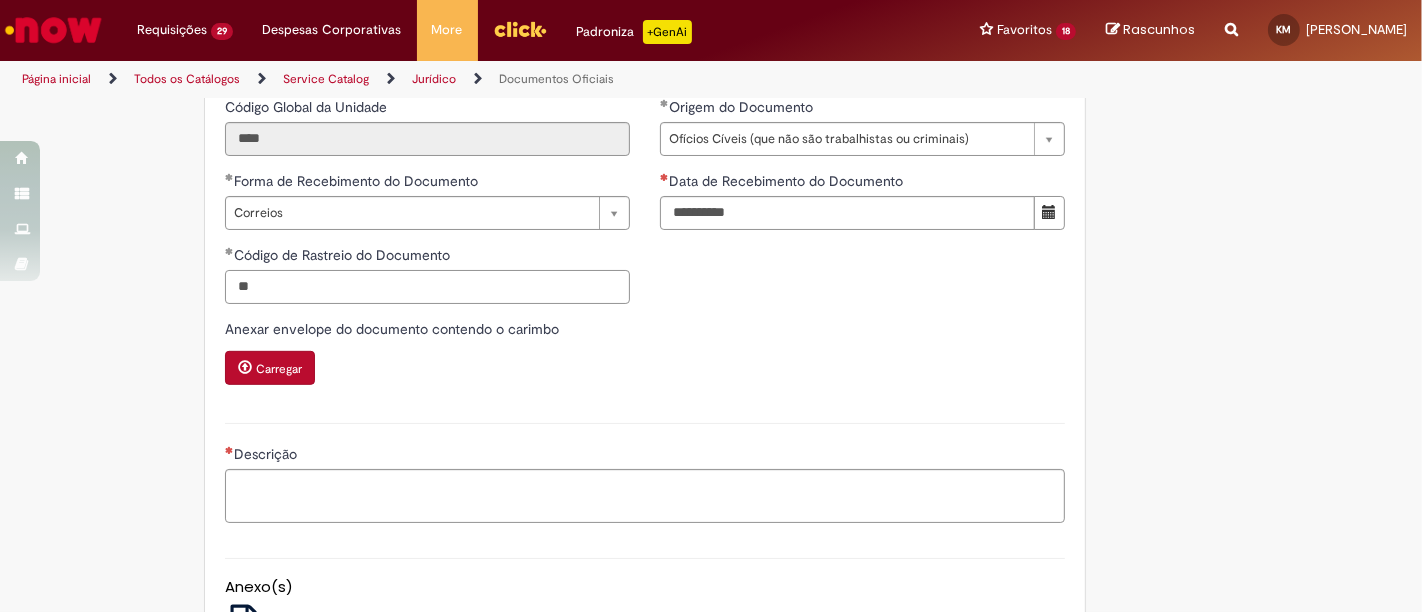 click on "**" at bounding box center [427, 287] 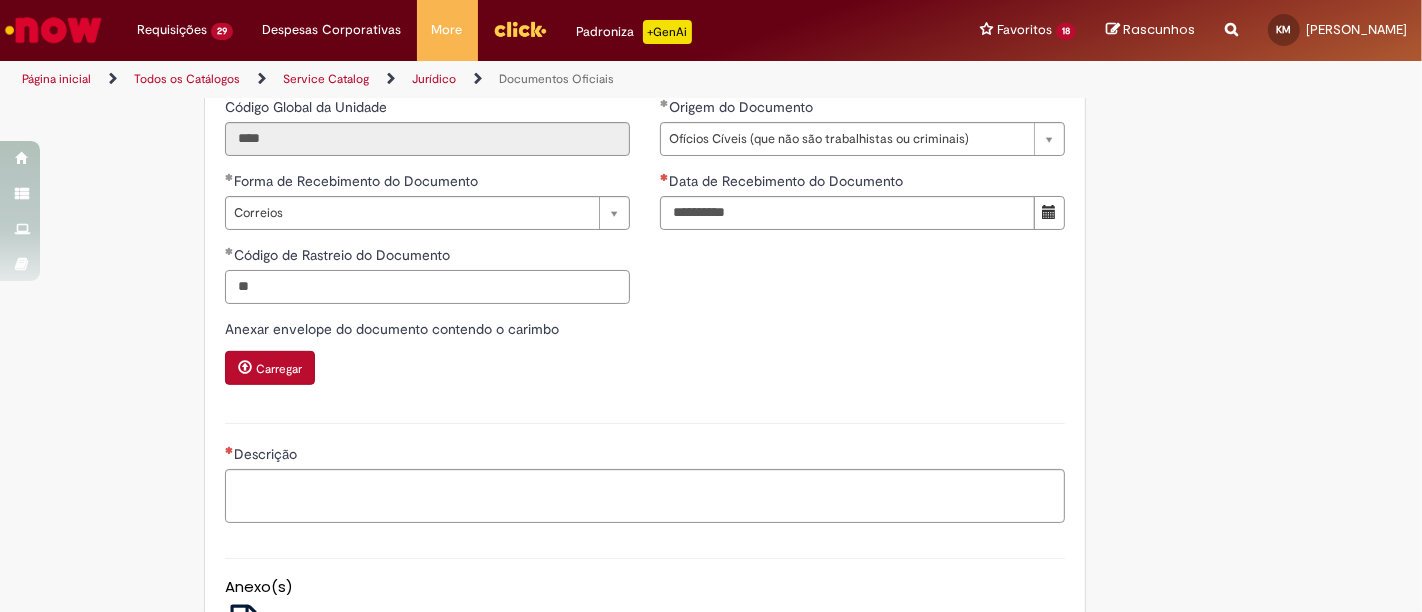 click on "**" at bounding box center [427, 287] 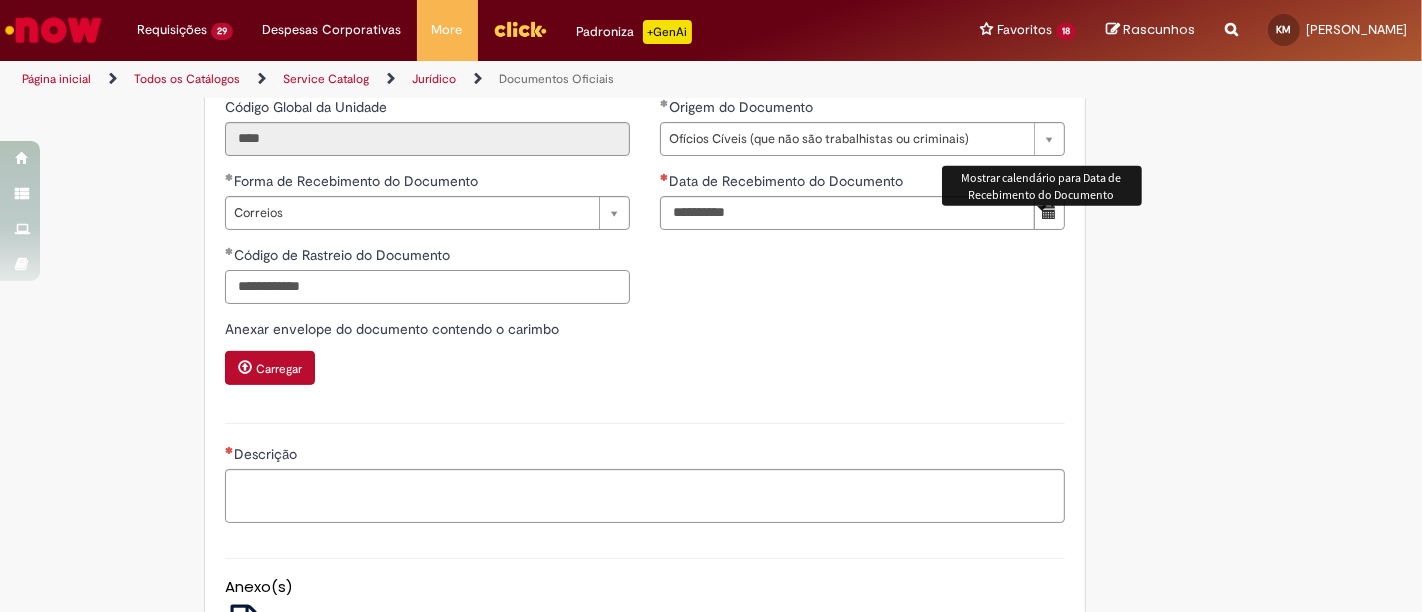 type on "**********" 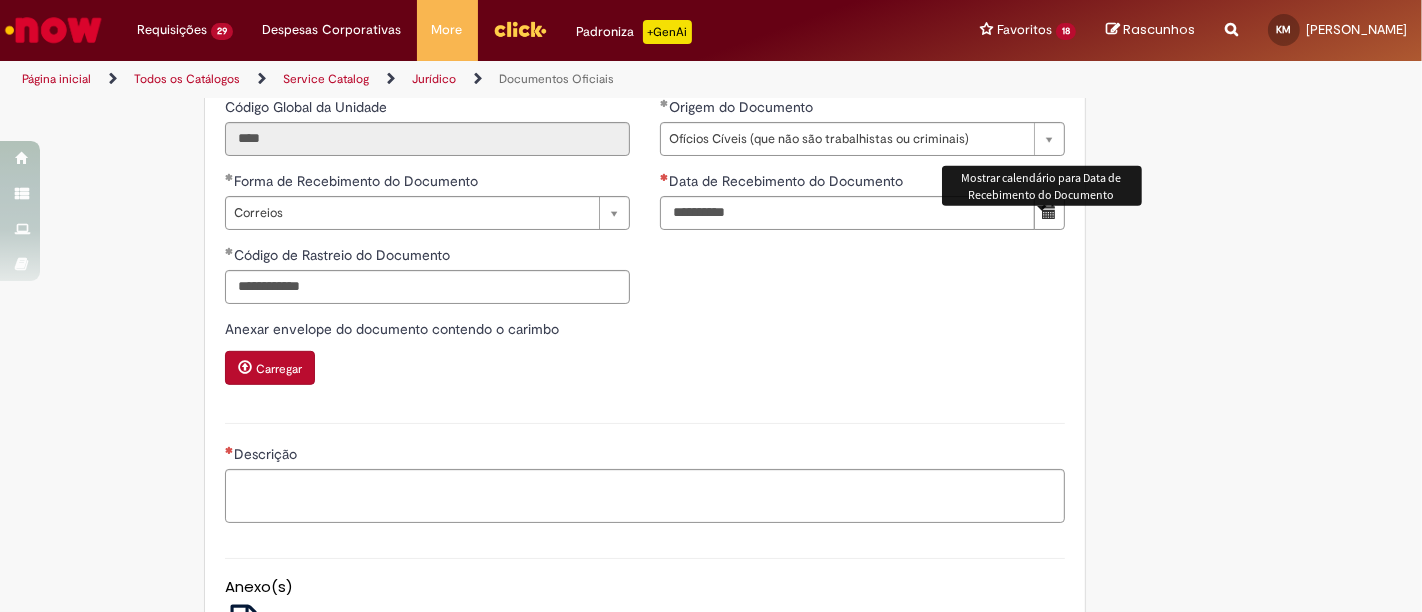 click at bounding box center (1049, 213) 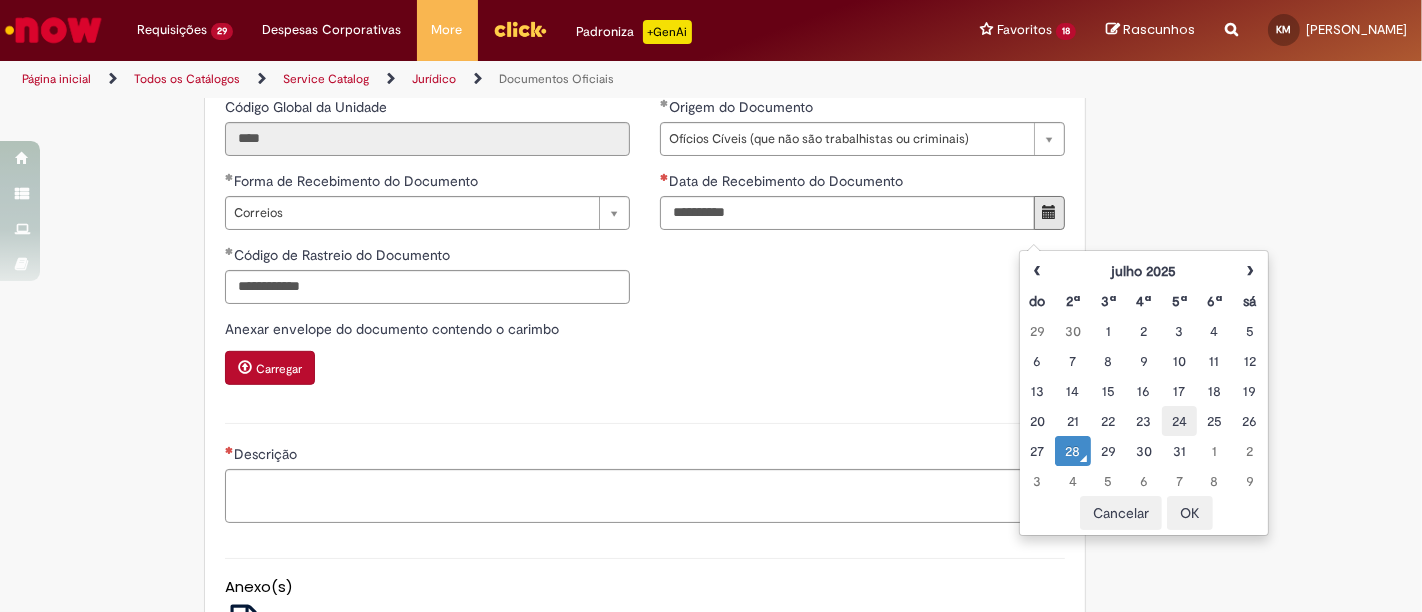 click on "24" at bounding box center [1179, 421] 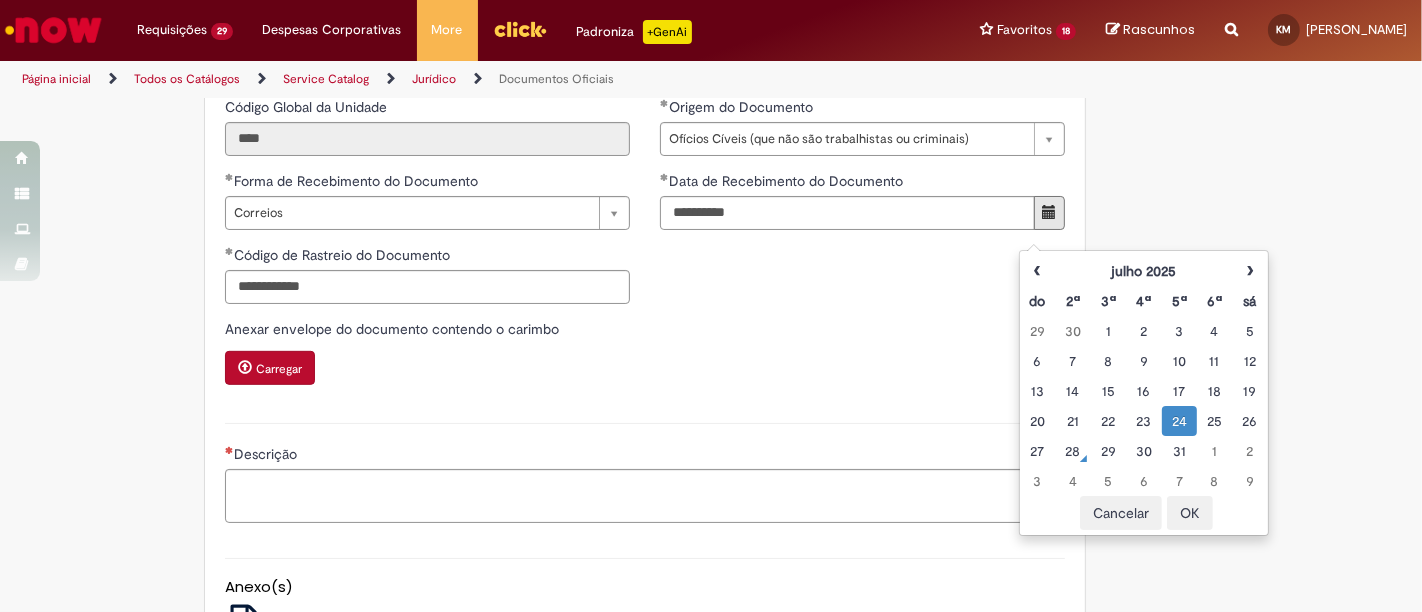 click on "OK" at bounding box center [1190, 513] 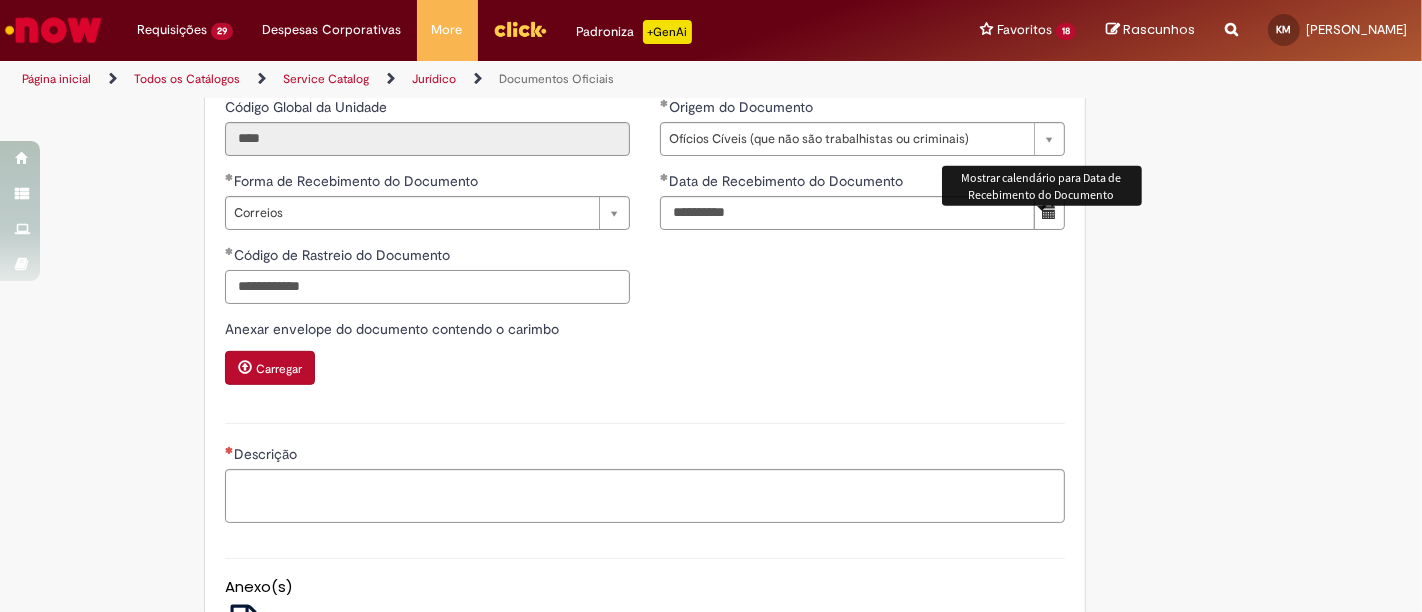 drag, startPoint x: 351, startPoint y: 304, endPoint x: 73, endPoint y: 316, distance: 278.25888 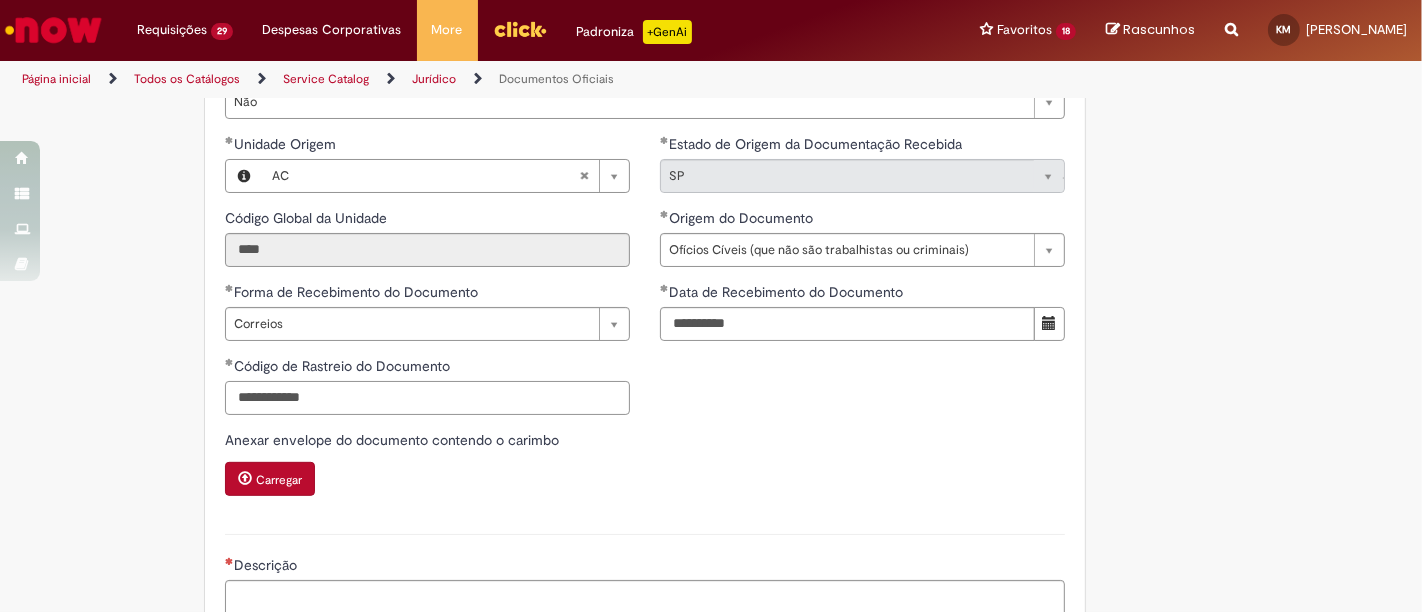 scroll, scrollTop: 333, scrollLeft: 0, axis: vertical 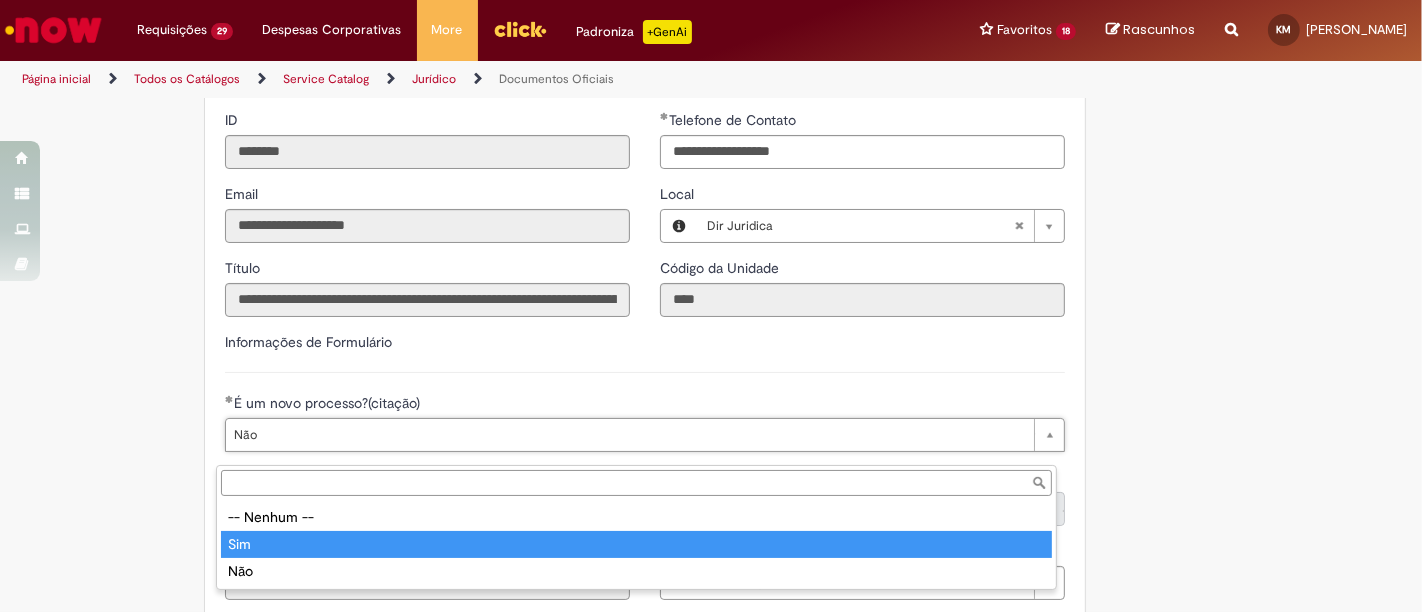 type on "***" 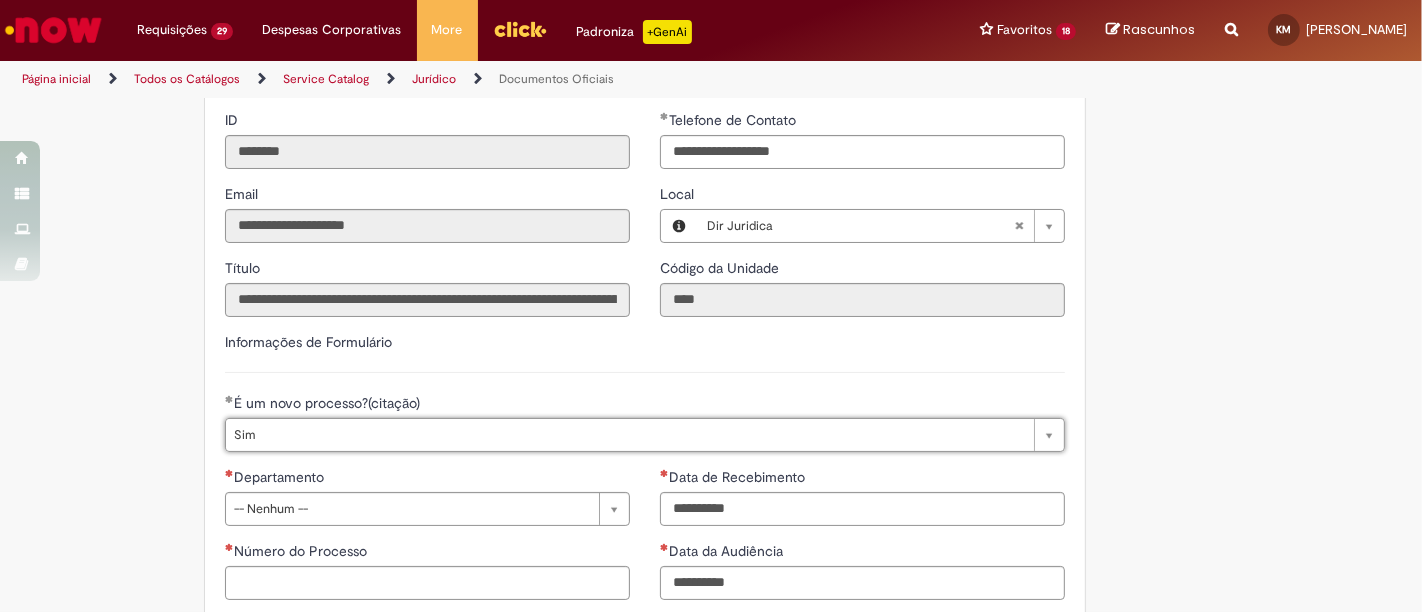 scroll, scrollTop: 0, scrollLeft: 22, axis: horizontal 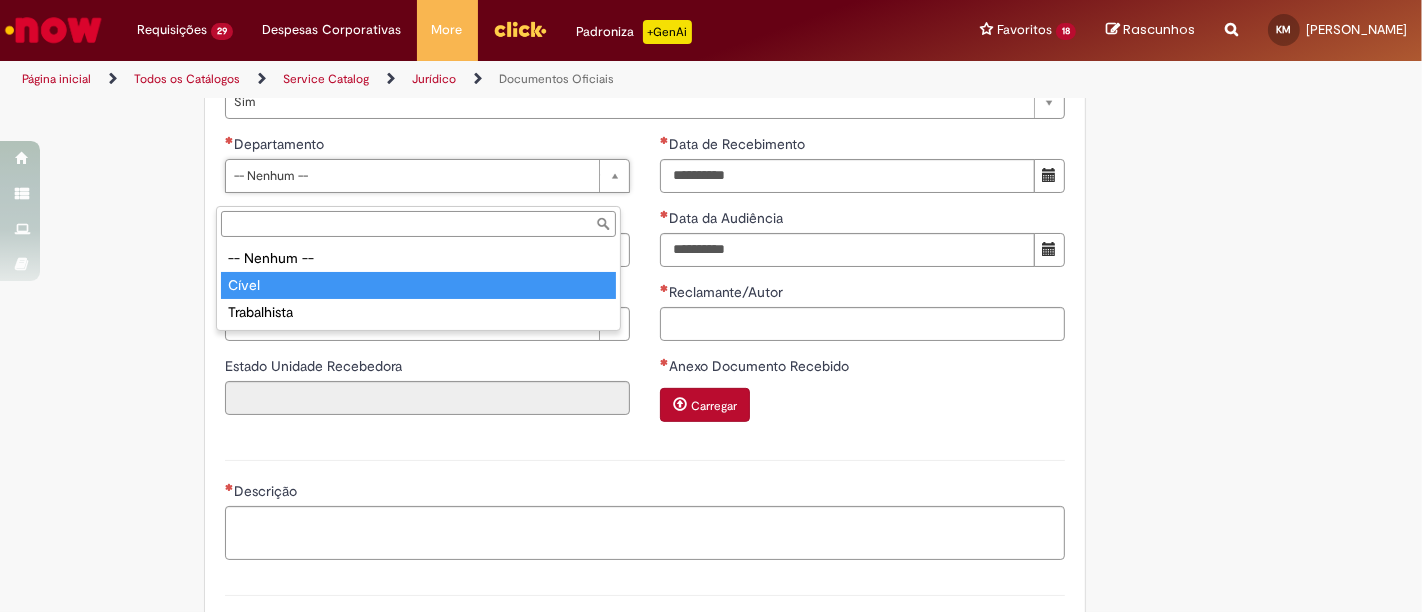 type on "*****" 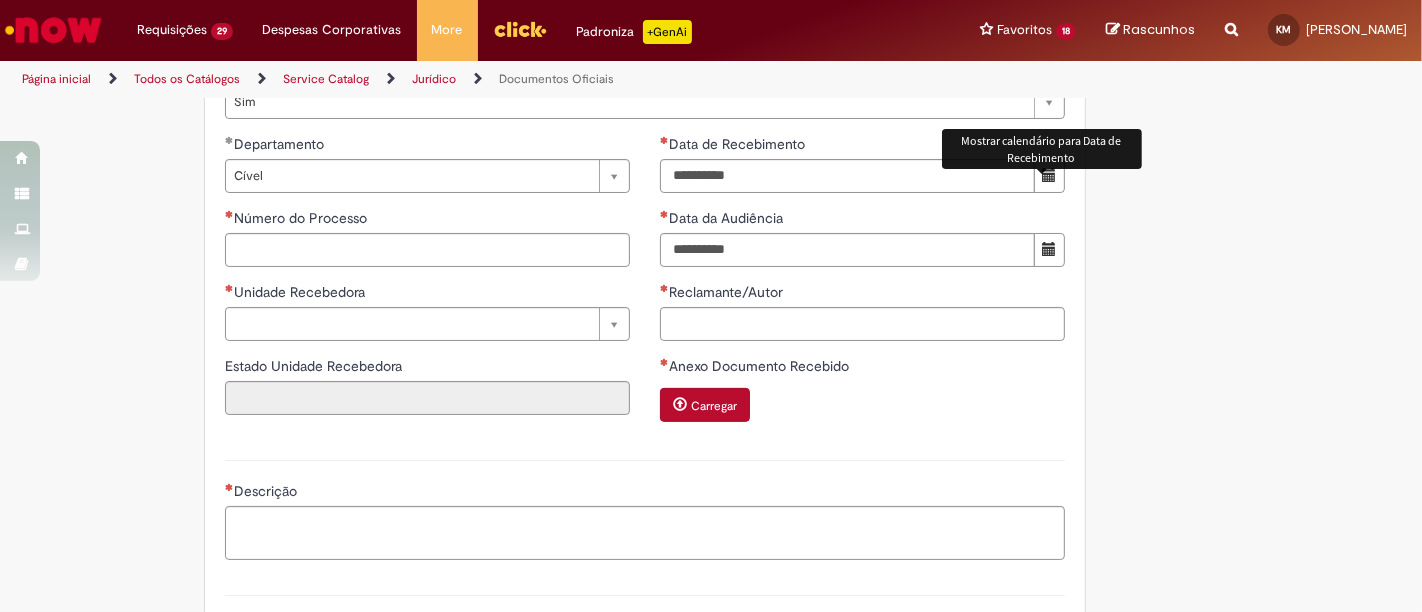 click at bounding box center [1049, 175] 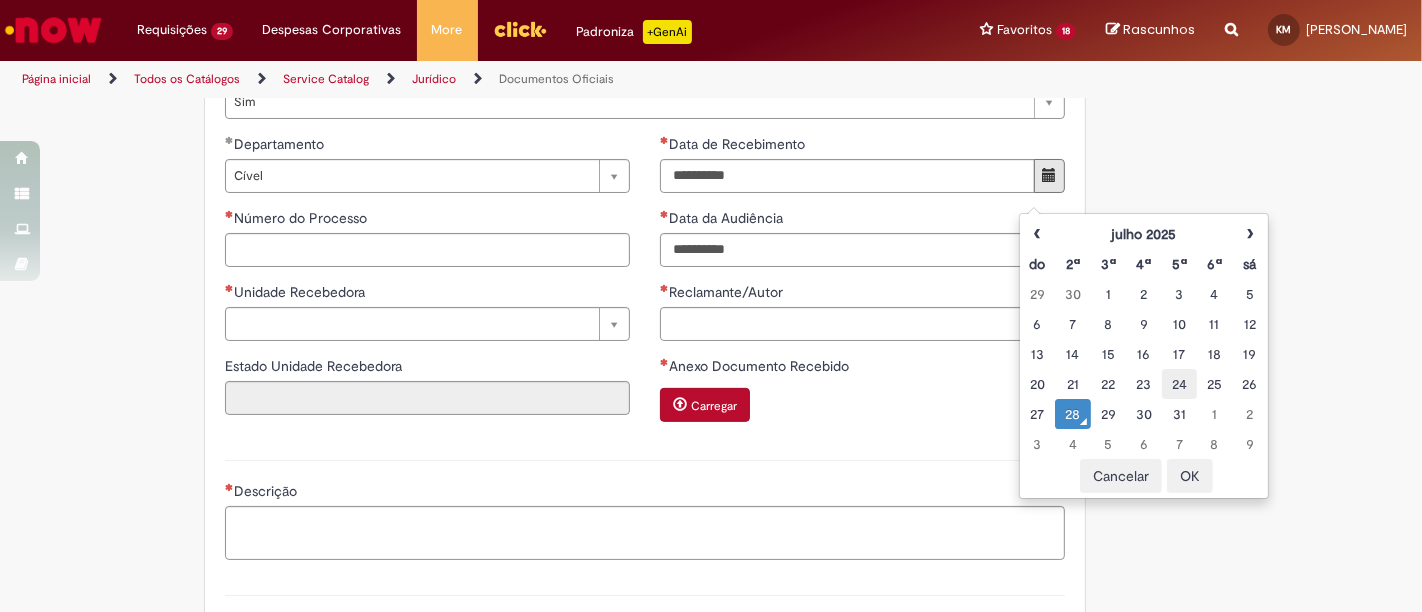 click on "24" at bounding box center (1179, 384) 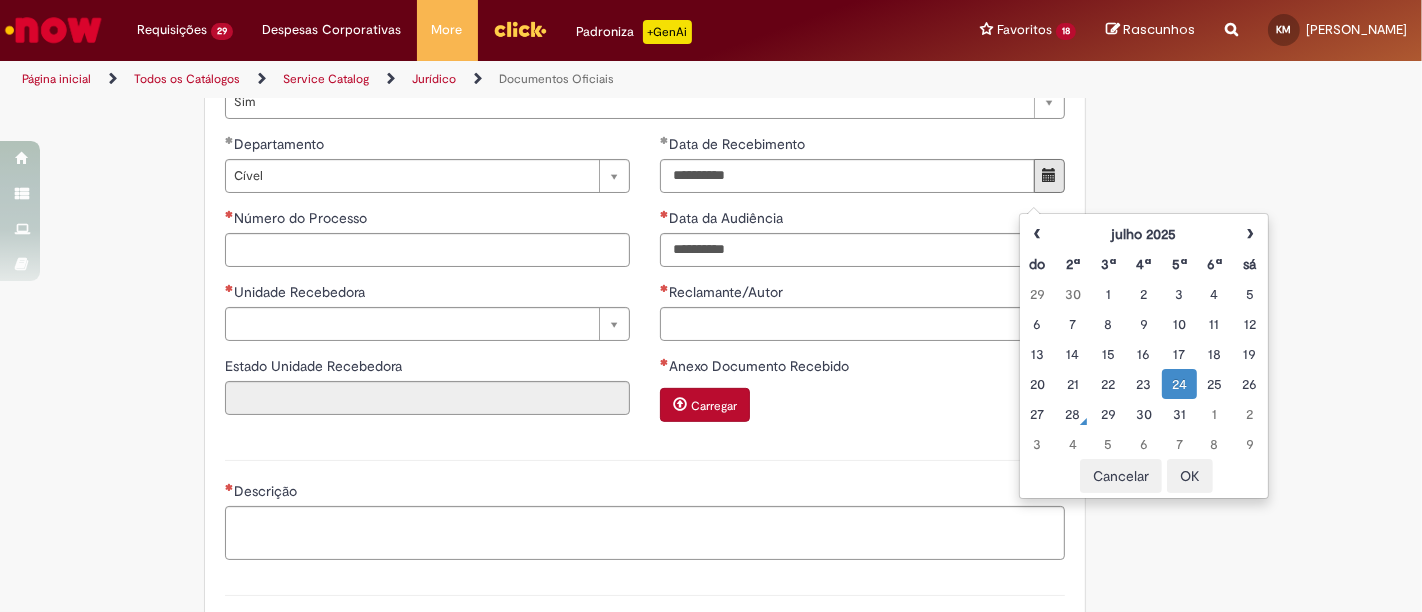 click on "OK" at bounding box center [1190, 476] 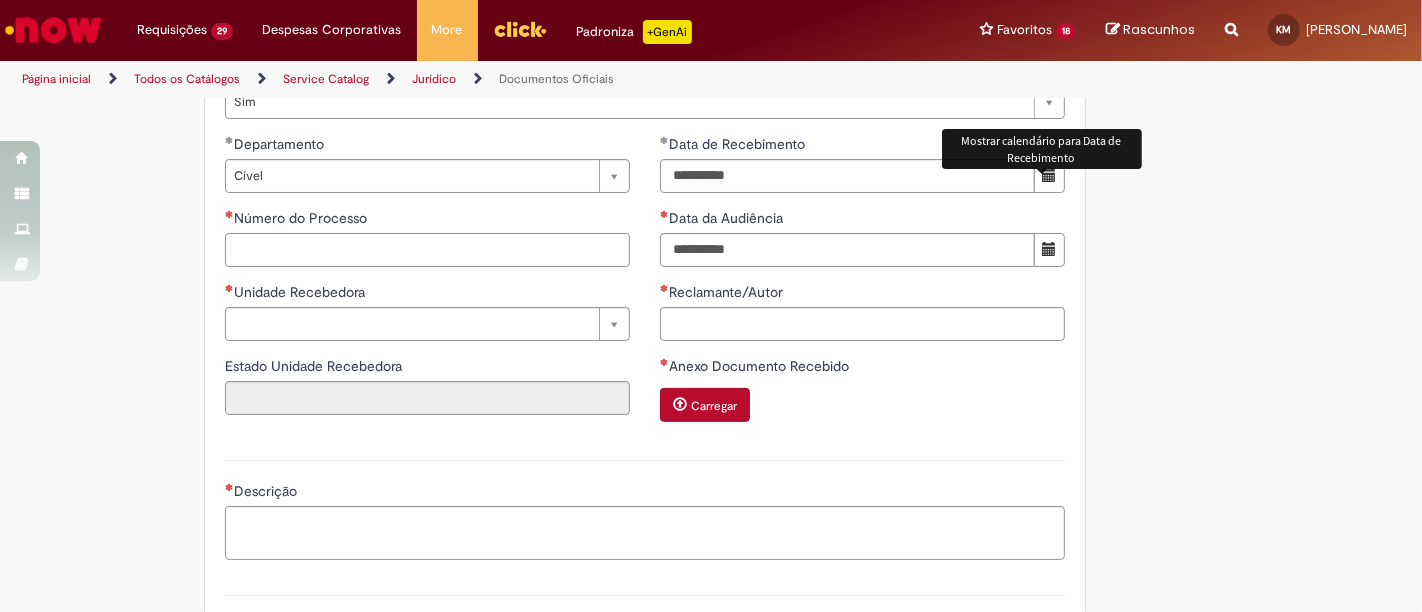 drag, startPoint x: 537, startPoint y: 281, endPoint x: 603, endPoint y: 306, distance: 70.5762 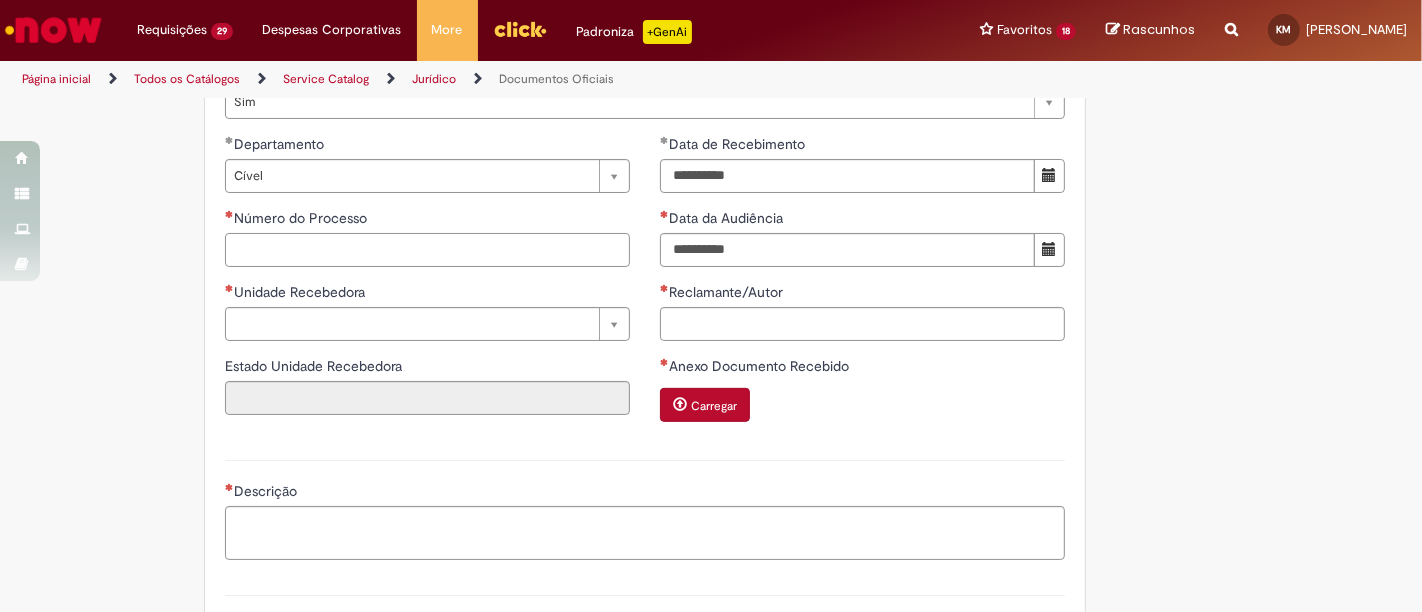 paste on "**********" 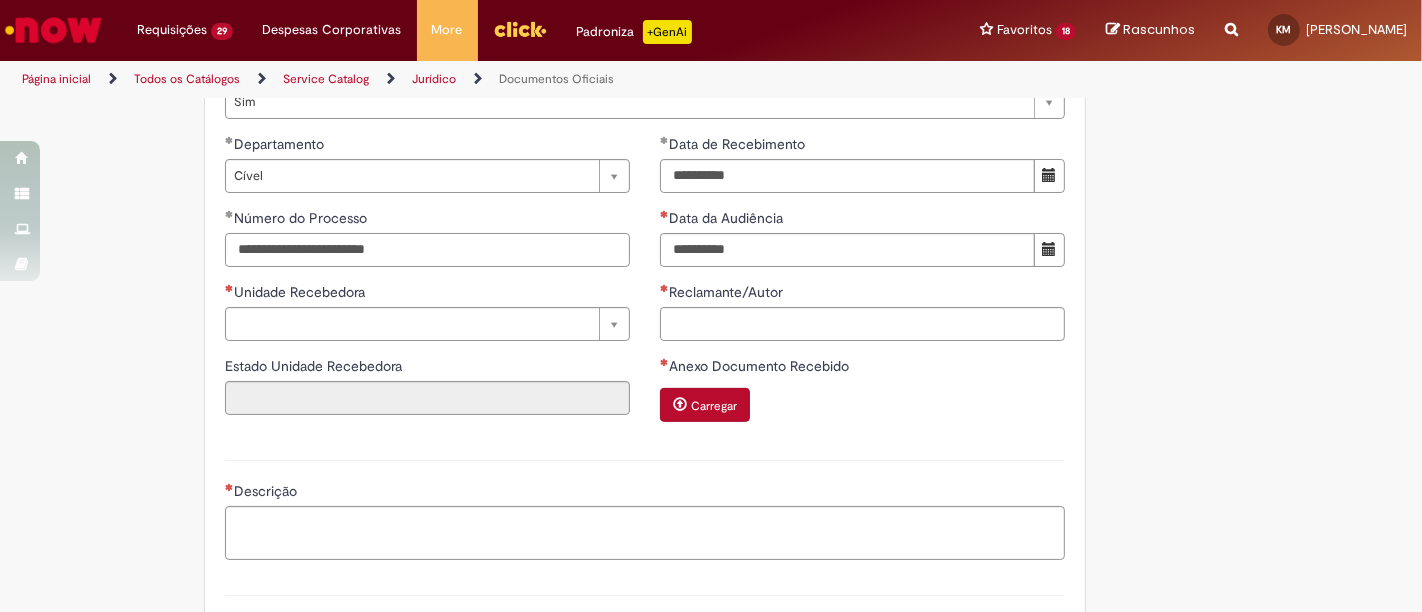 type on "**********" 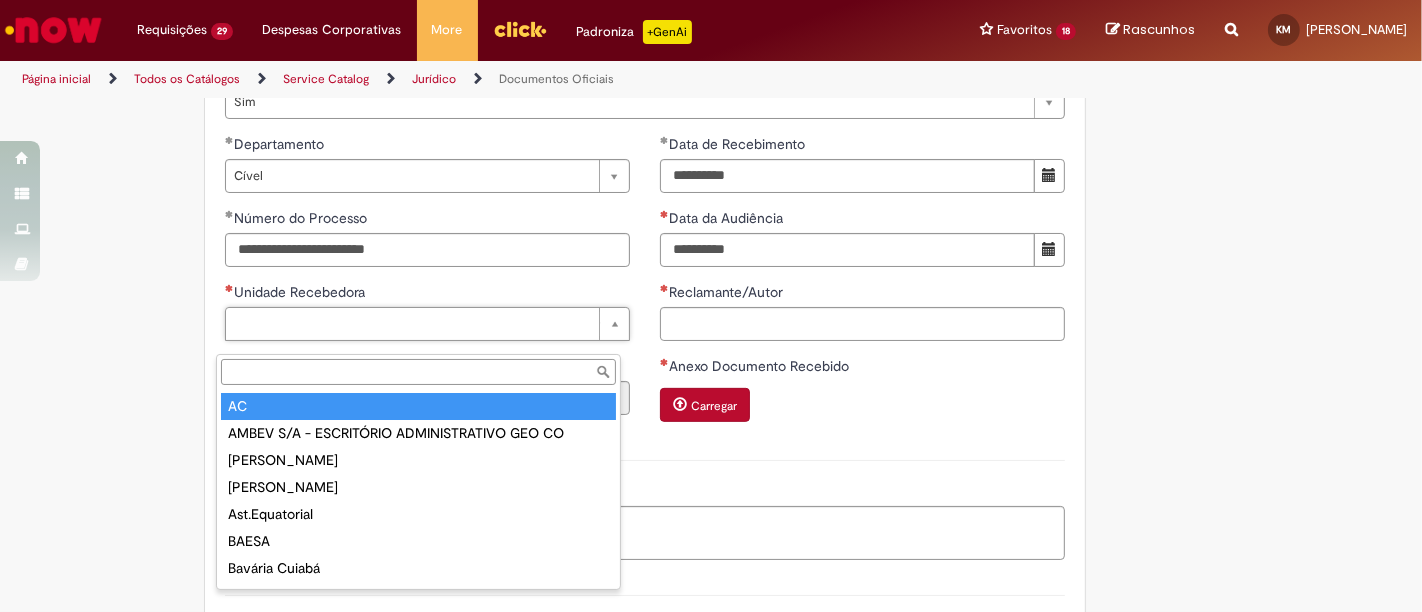 type on "**" 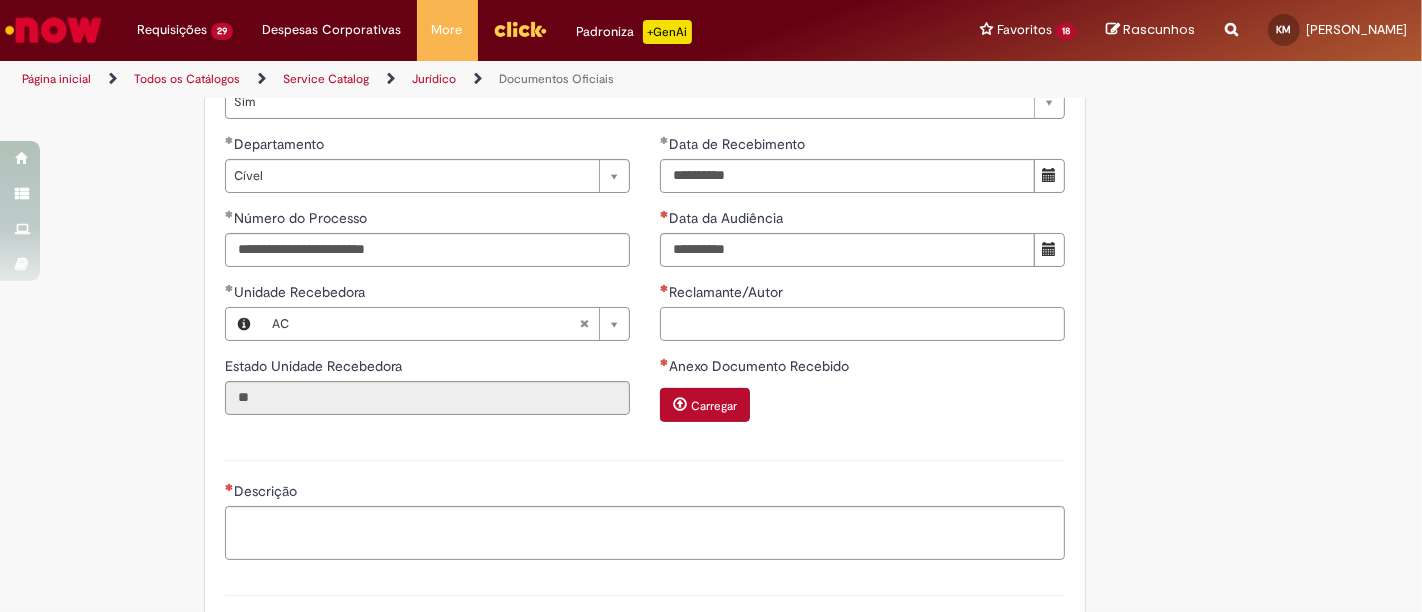 click on "Reclamante/Autor" at bounding box center [862, 324] 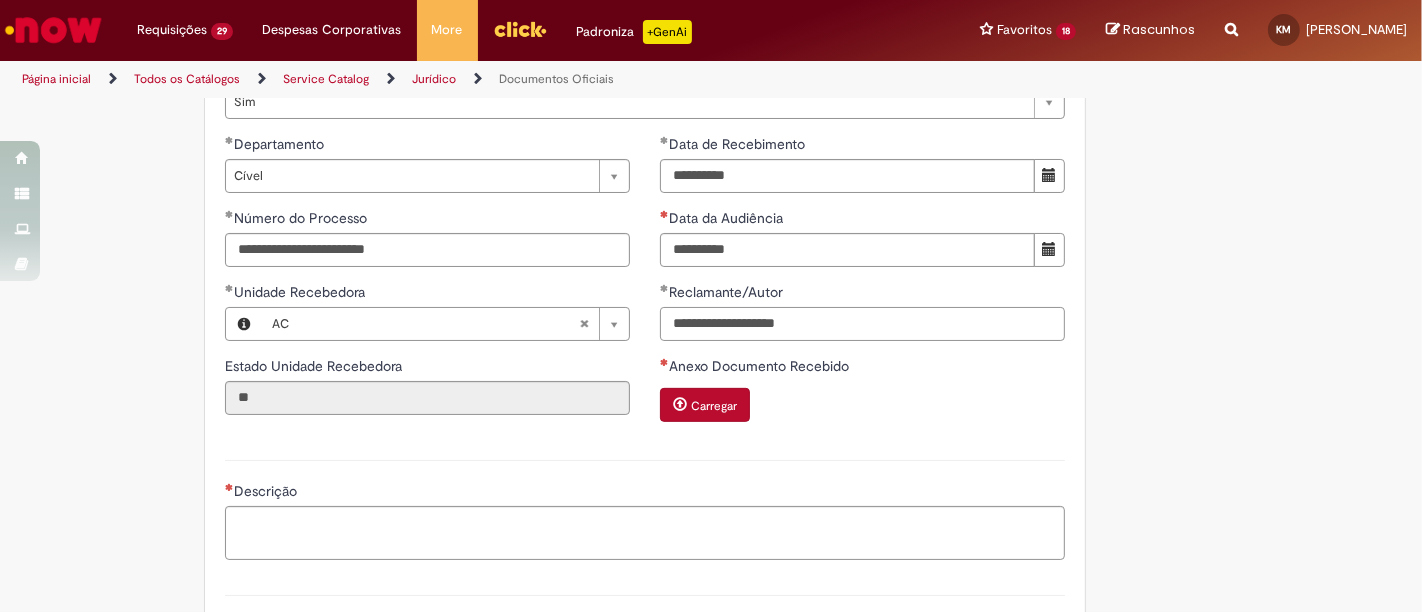 type on "**********" 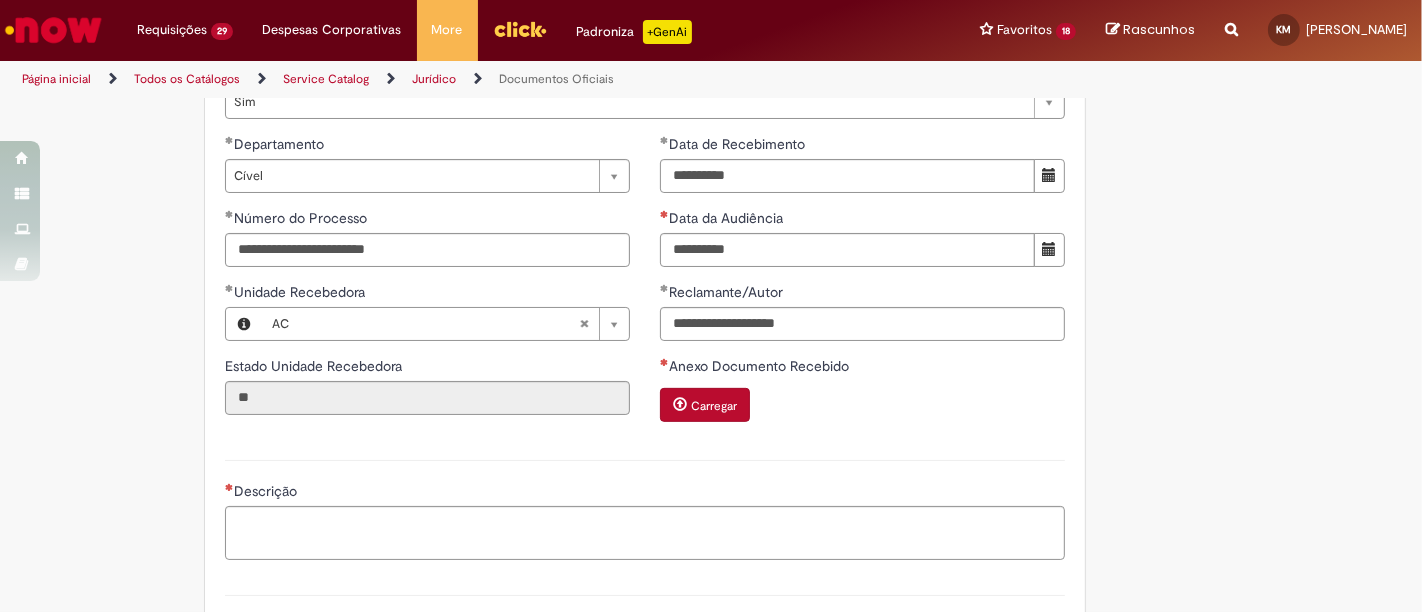 click on "Descrição" at bounding box center (645, 493) 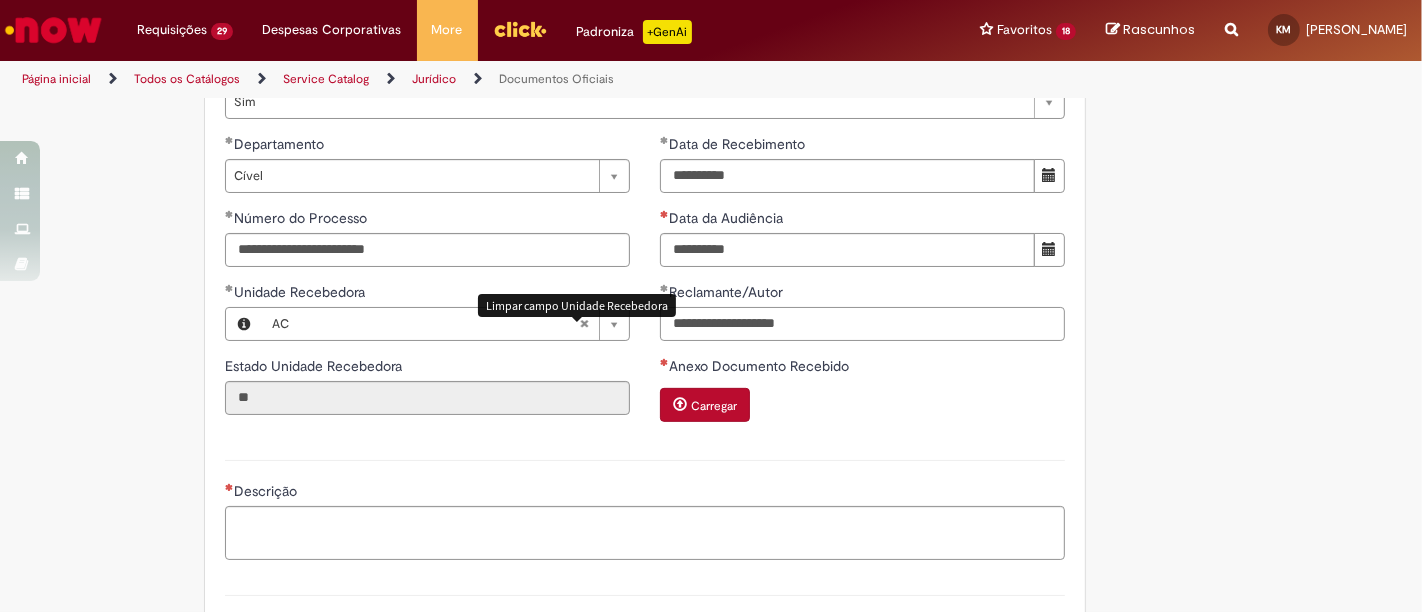drag, startPoint x: 797, startPoint y: 344, endPoint x: 746, endPoint y: 404, distance: 78.74643 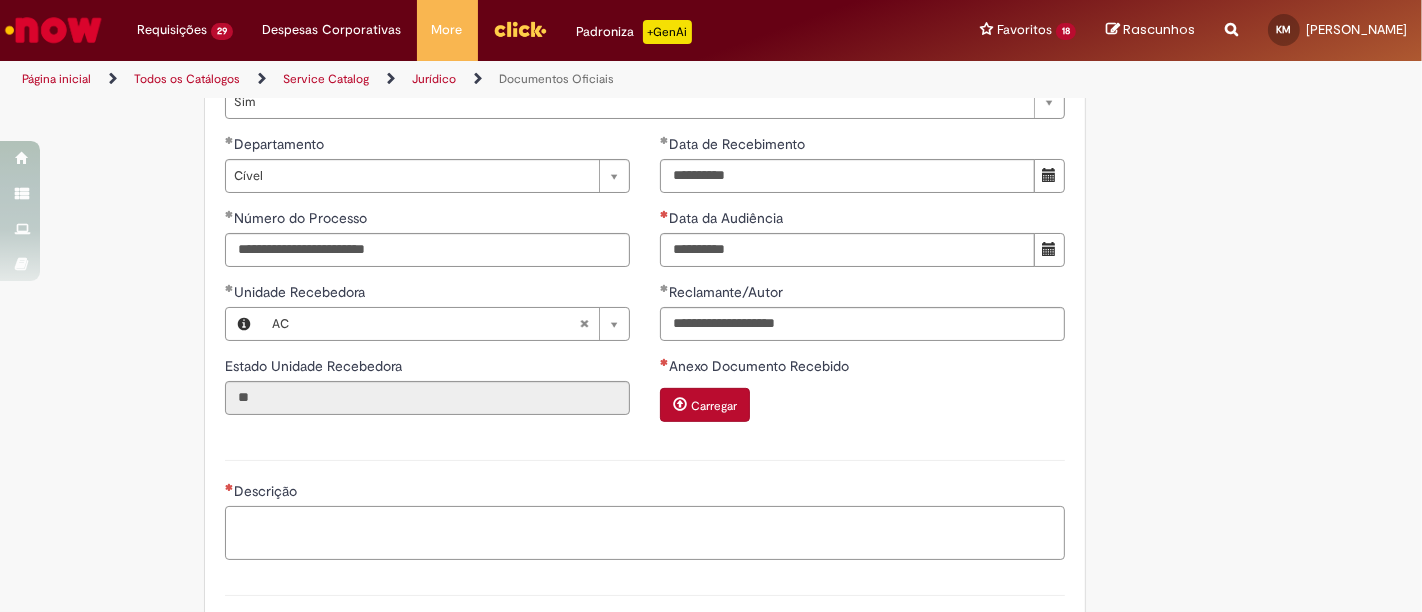 click on "Descrição" at bounding box center (645, 532) 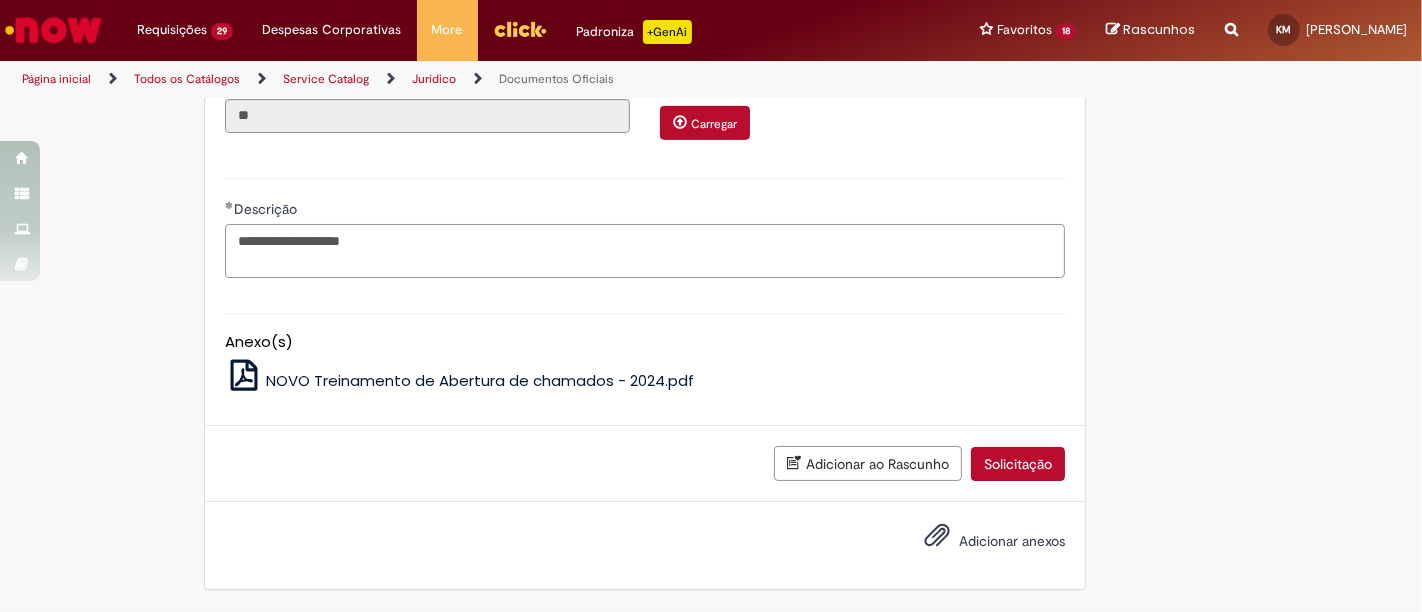 scroll, scrollTop: 962, scrollLeft: 0, axis: vertical 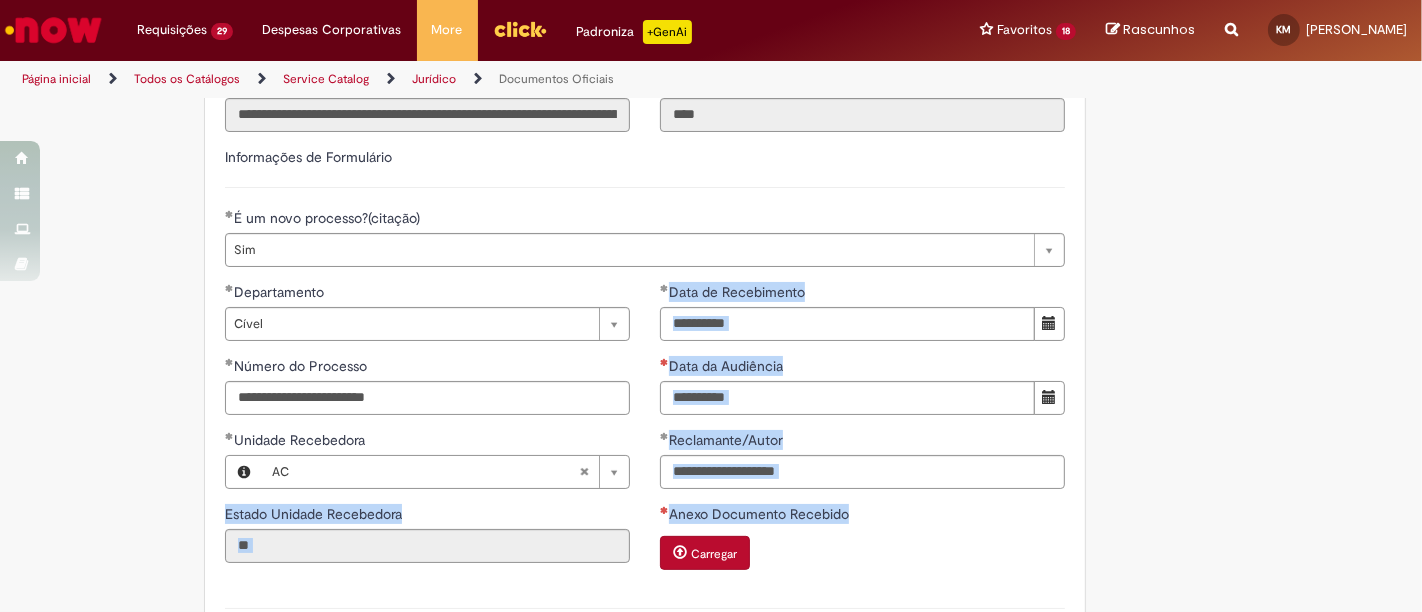 drag, startPoint x: 824, startPoint y: 498, endPoint x: 814, endPoint y: 531, distance: 34.48188 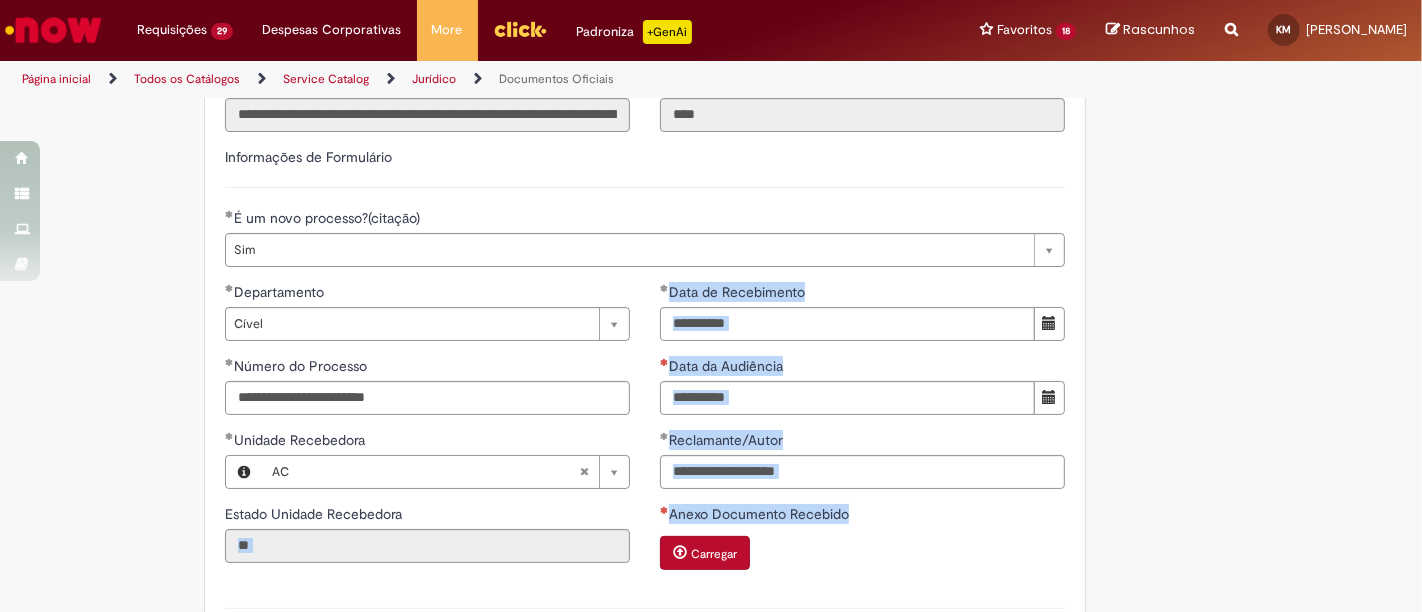 click on "**********" at bounding box center [862, 472] 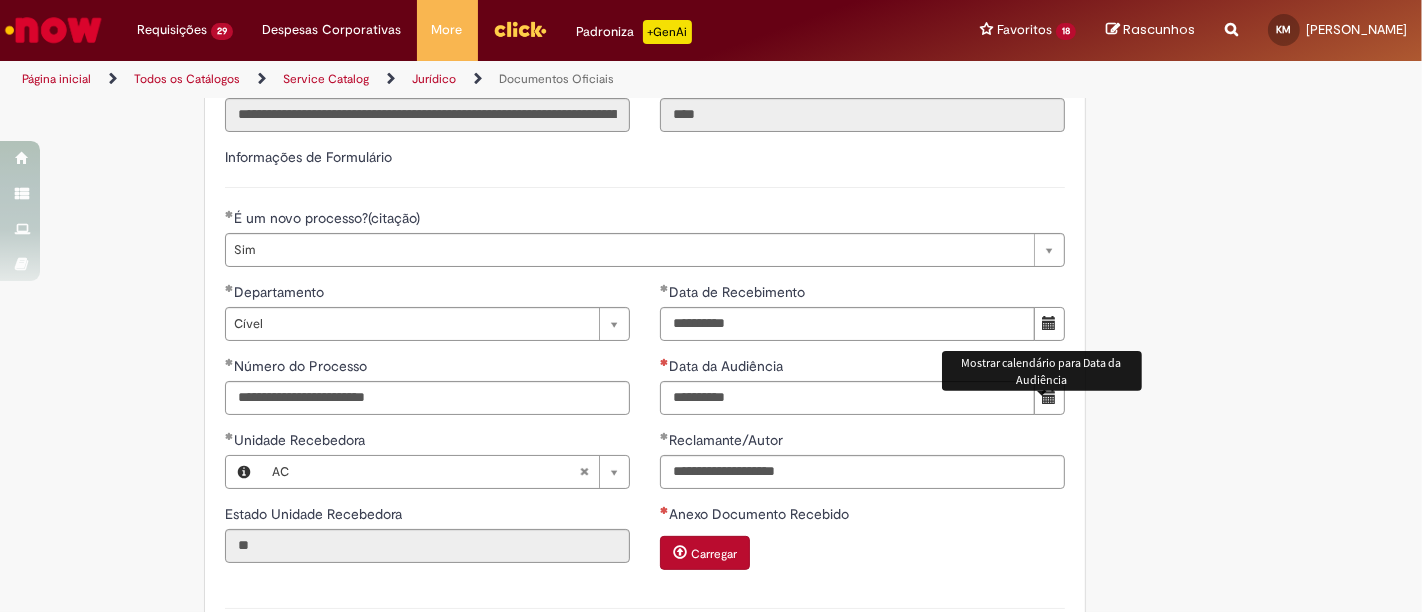 click at bounding box center (1049, 397) 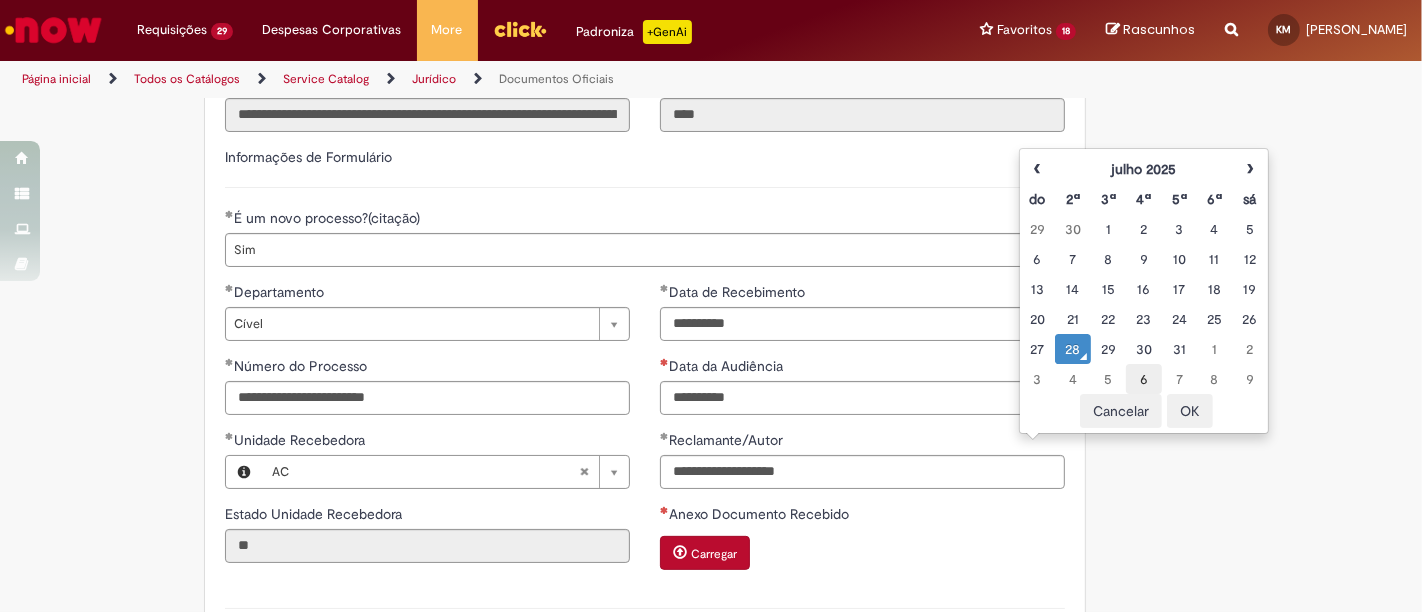 click on "6" at bounding box center [1143, 379] 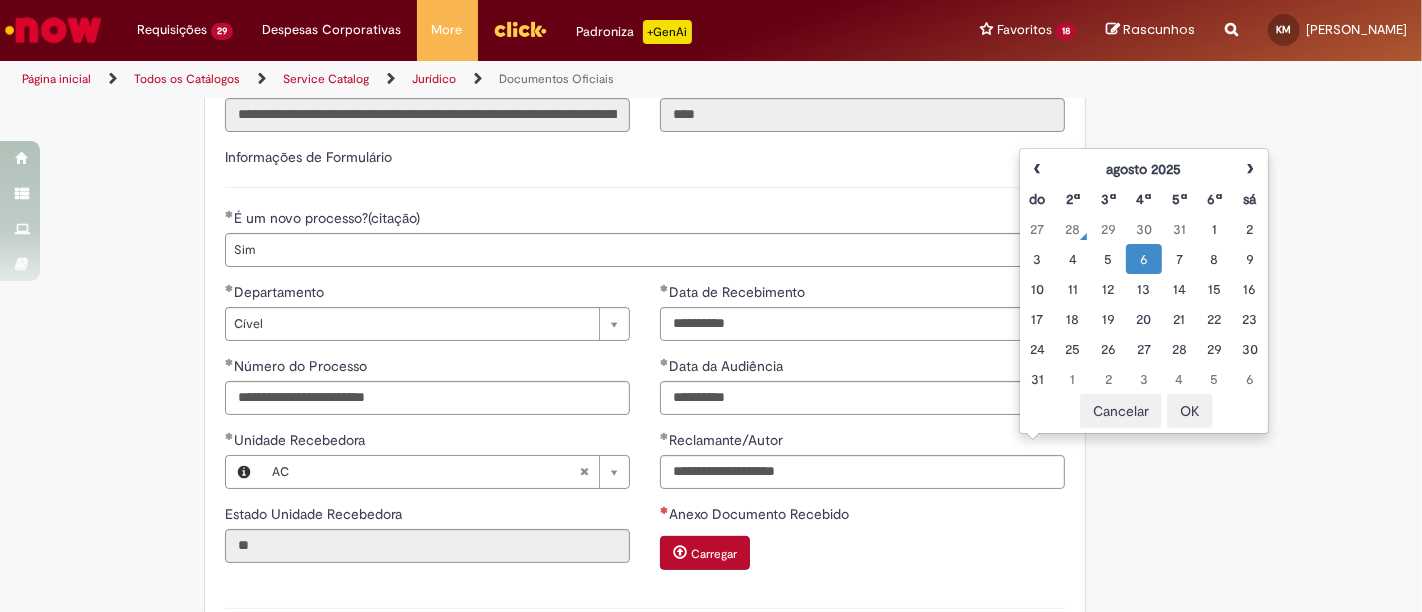 click on "OK" at bounding box center (1190, 411) 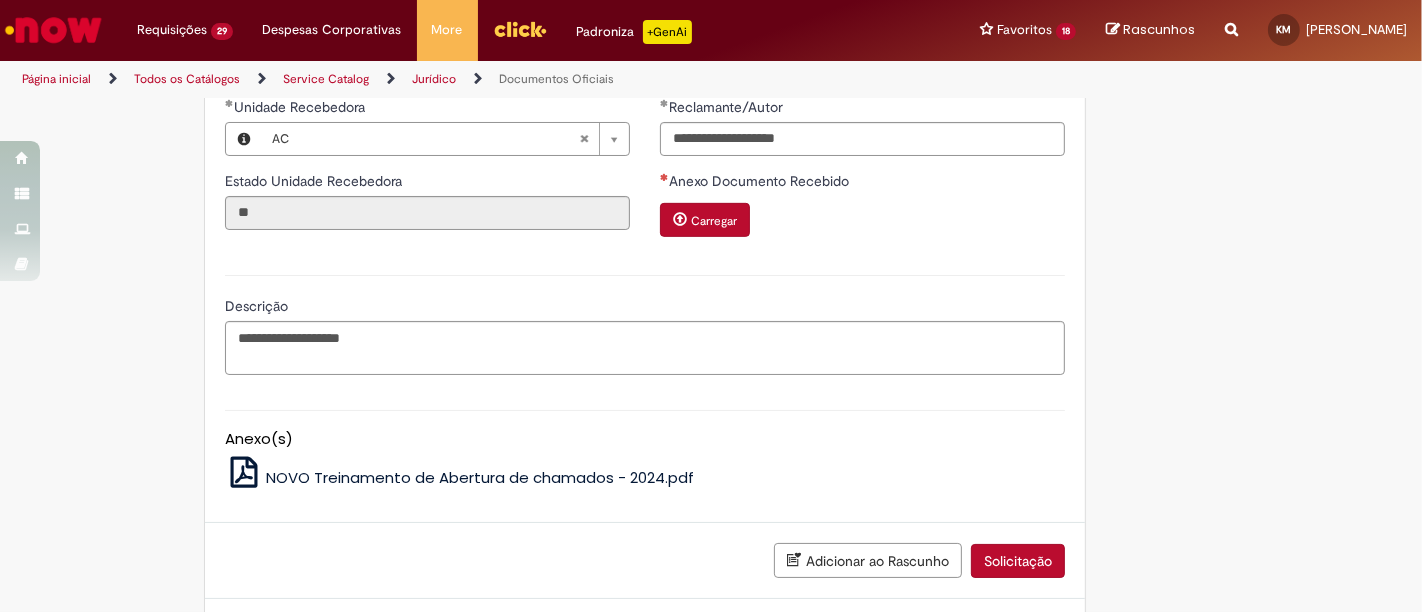 scroll, scrollTop: 962, scrollLeft: 0, axis: vertical 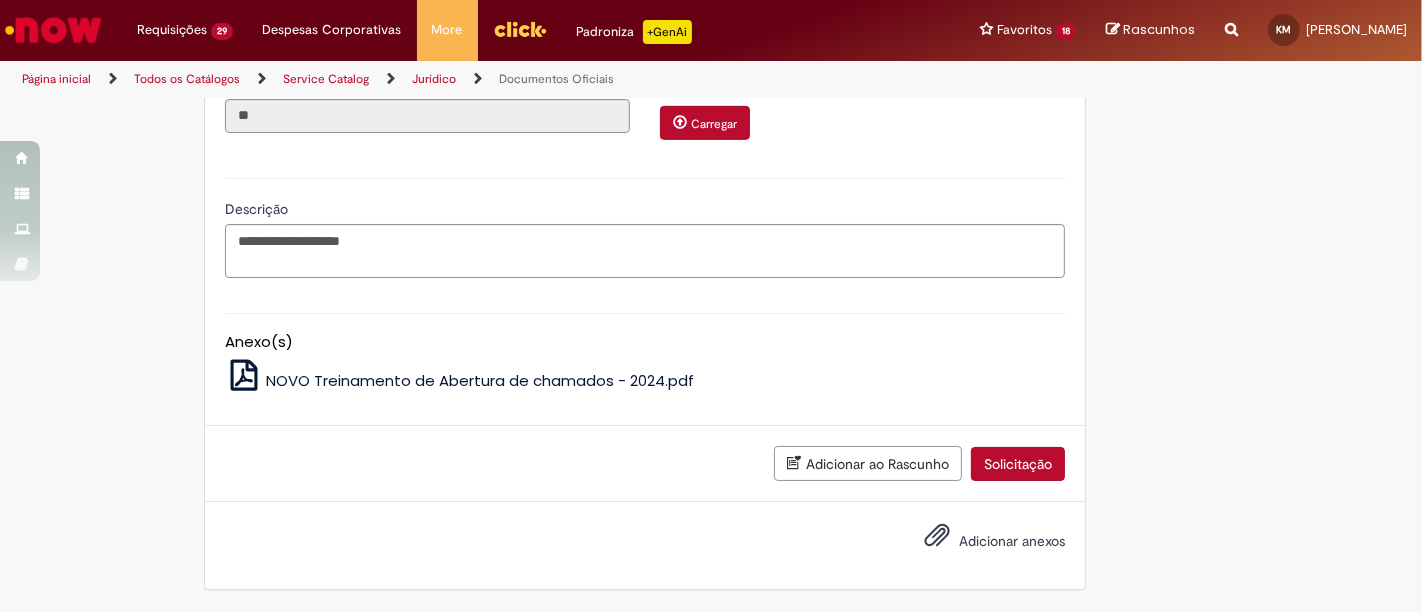 click on "Carregar" at bounding box center (714, 124) 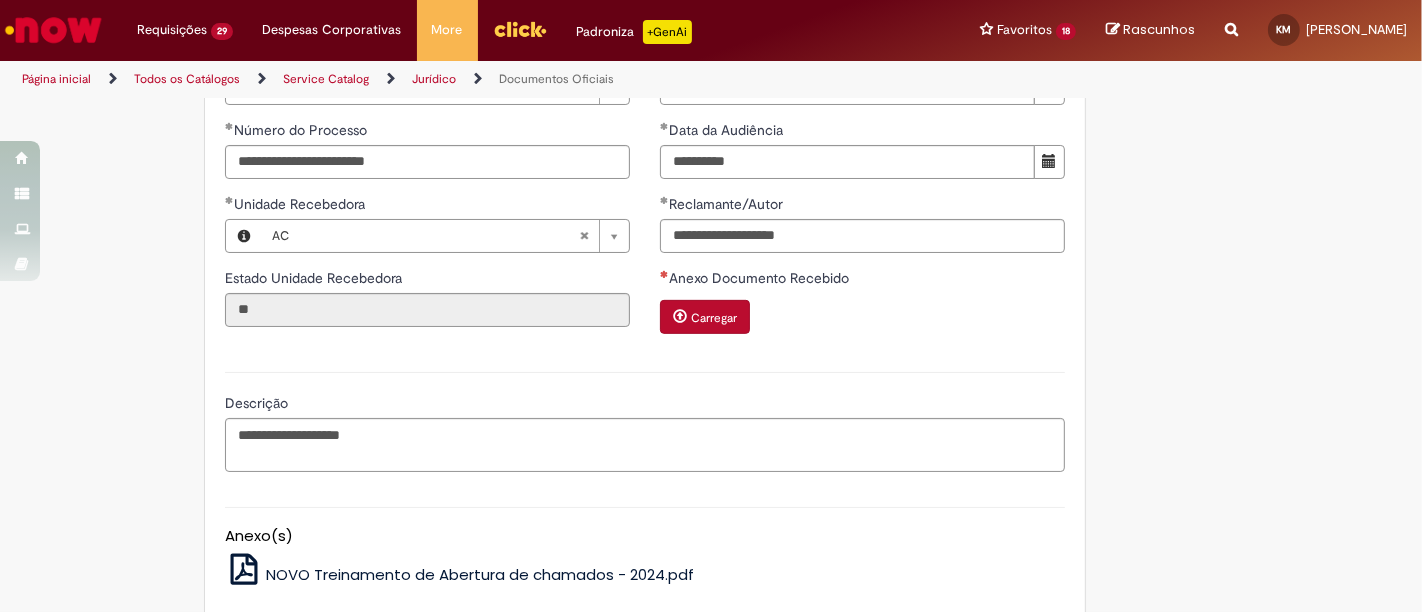 scroll, scrollTop: 740, scrollLeft: 0, axis: vertical 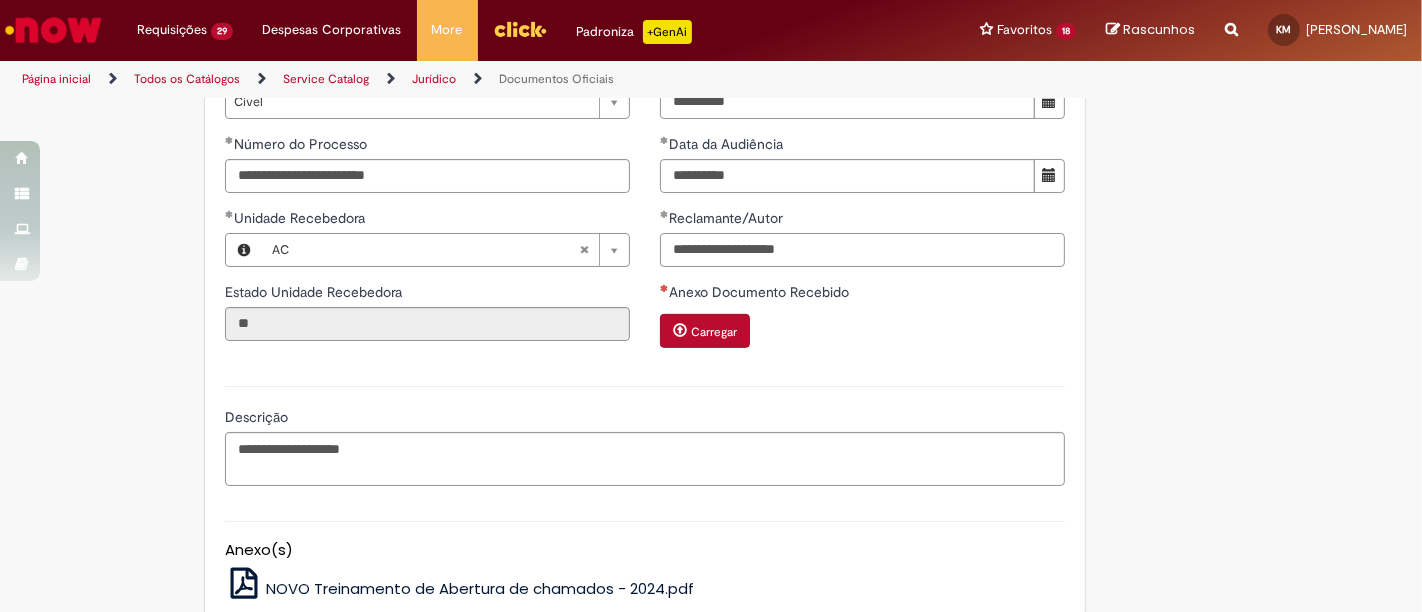 drag, startPoint x: 826, startPoint y: 260, endPoint x: 565, endPoint y: 294, distance: 263.20523 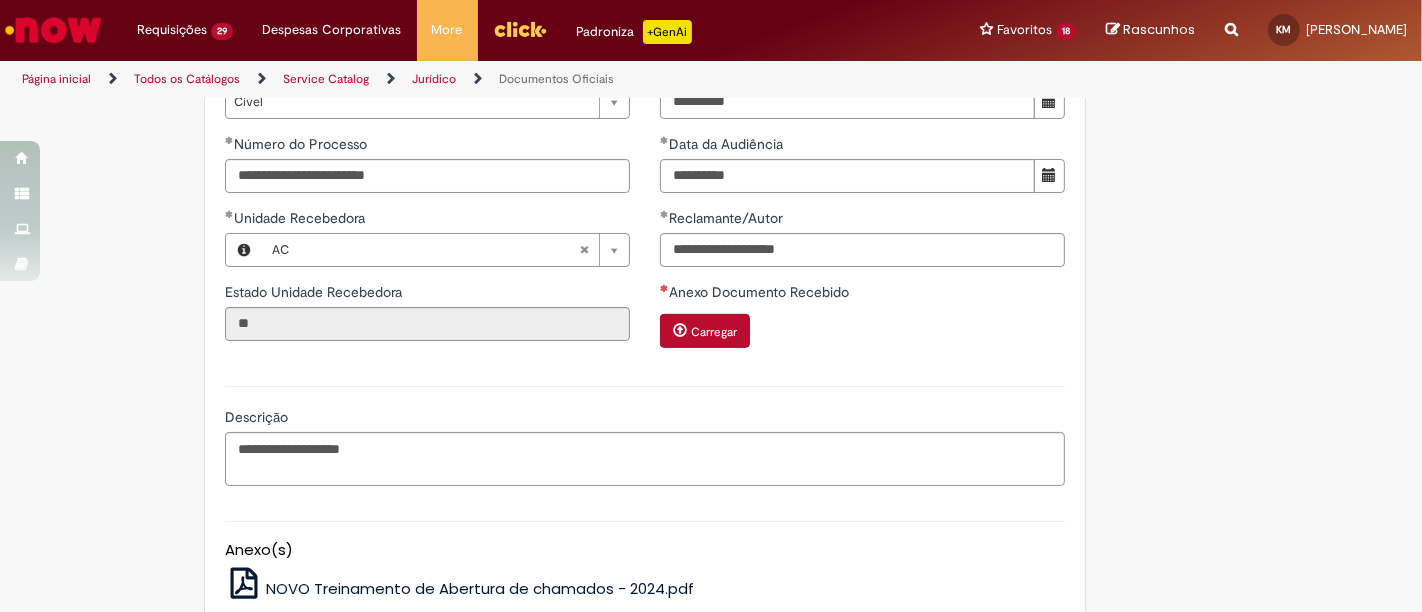 click on "**********" at bounding box center (711, 89) 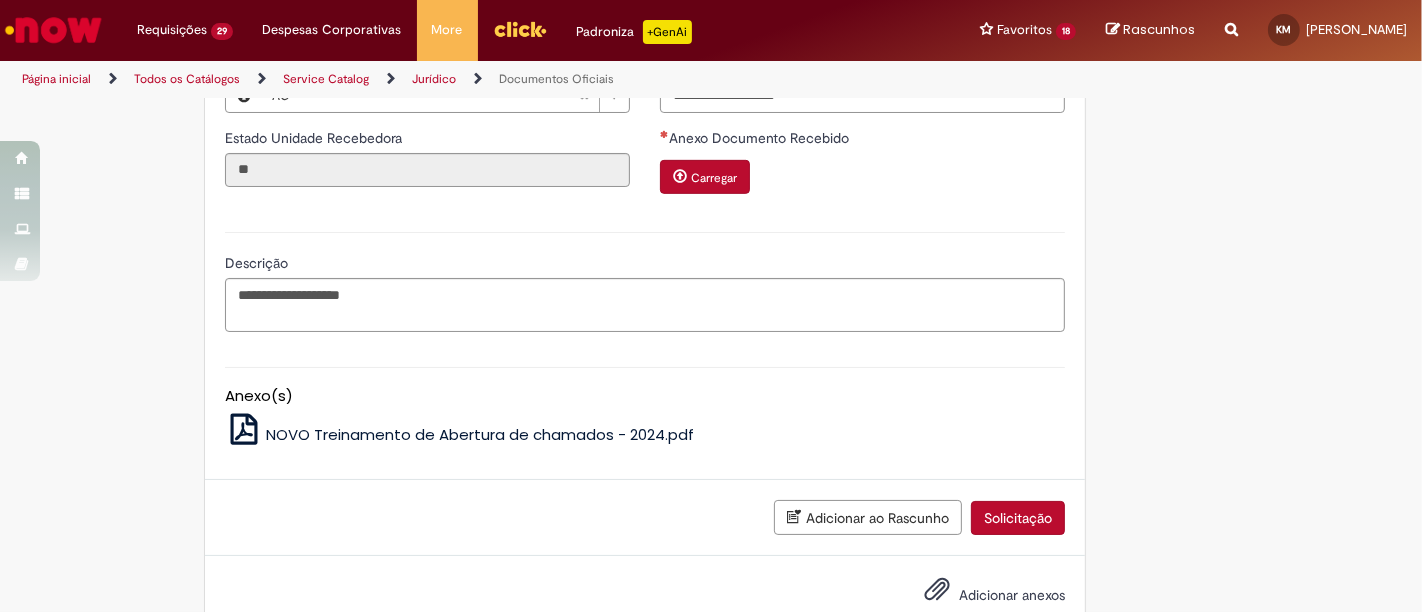 scroll, scrollTop: 962, scrollLeft: 0, axis: vertical 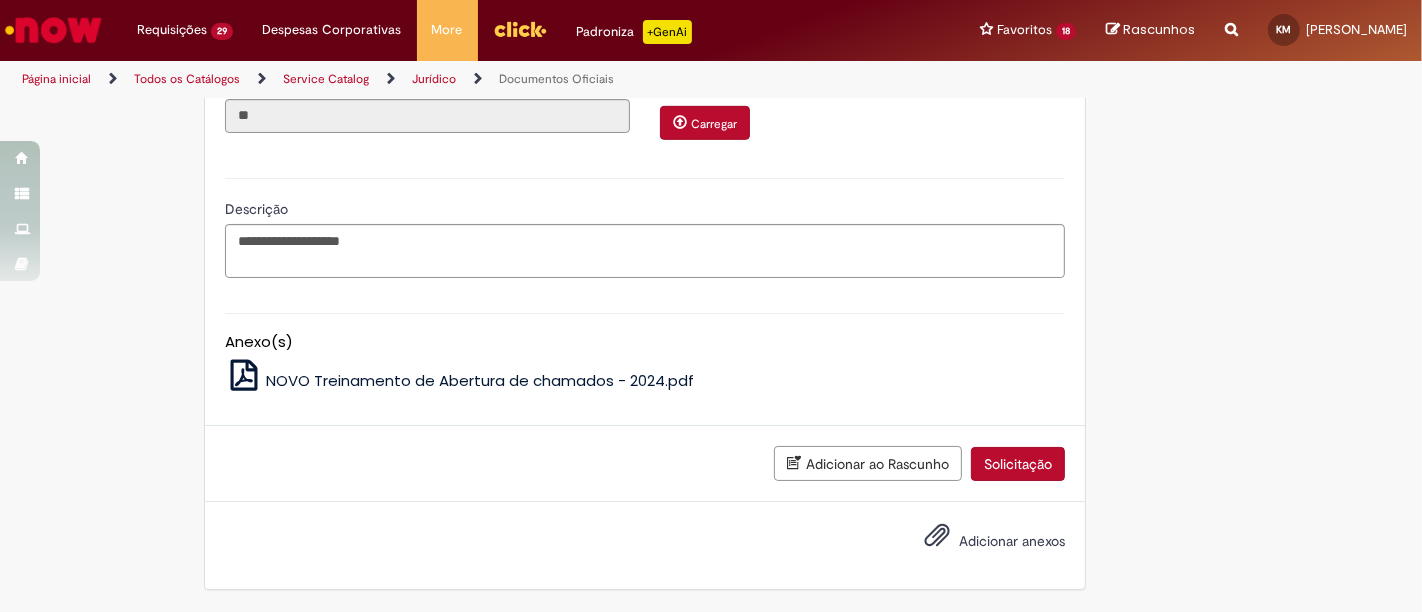 click on "Adicionar anexos" at bounding box center [1012, 541] 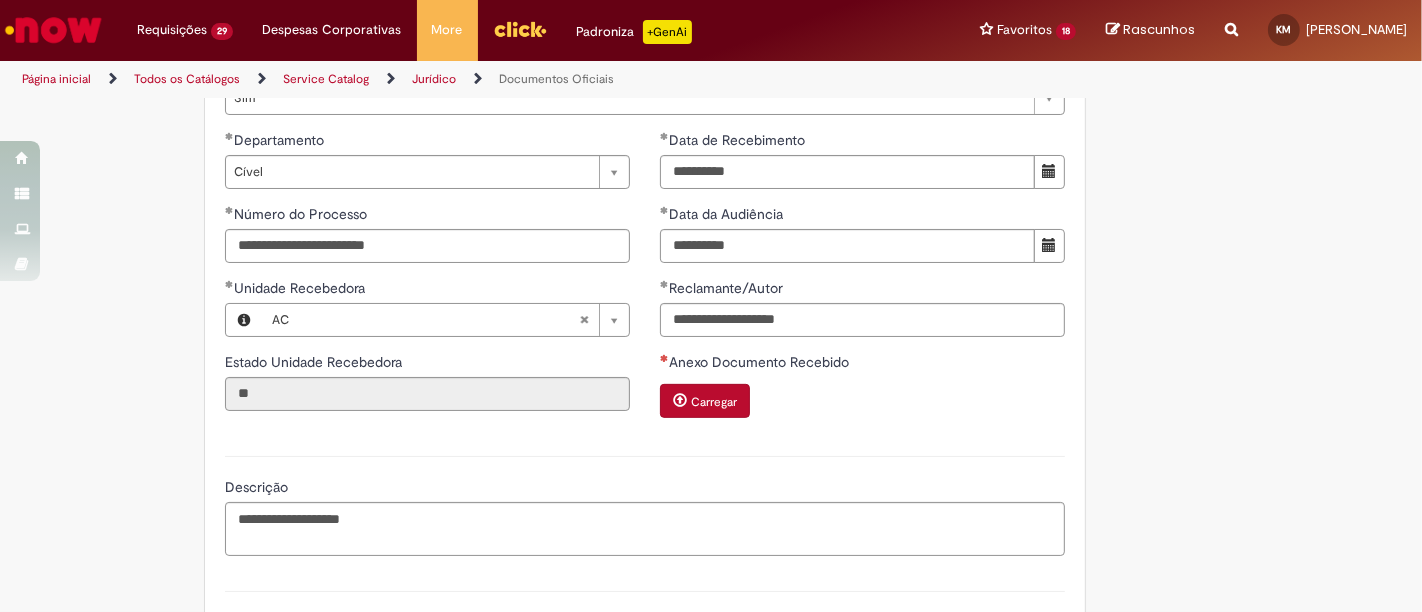 scroll, scrollTop: 518, scrollLeft: 0, axis: vertical 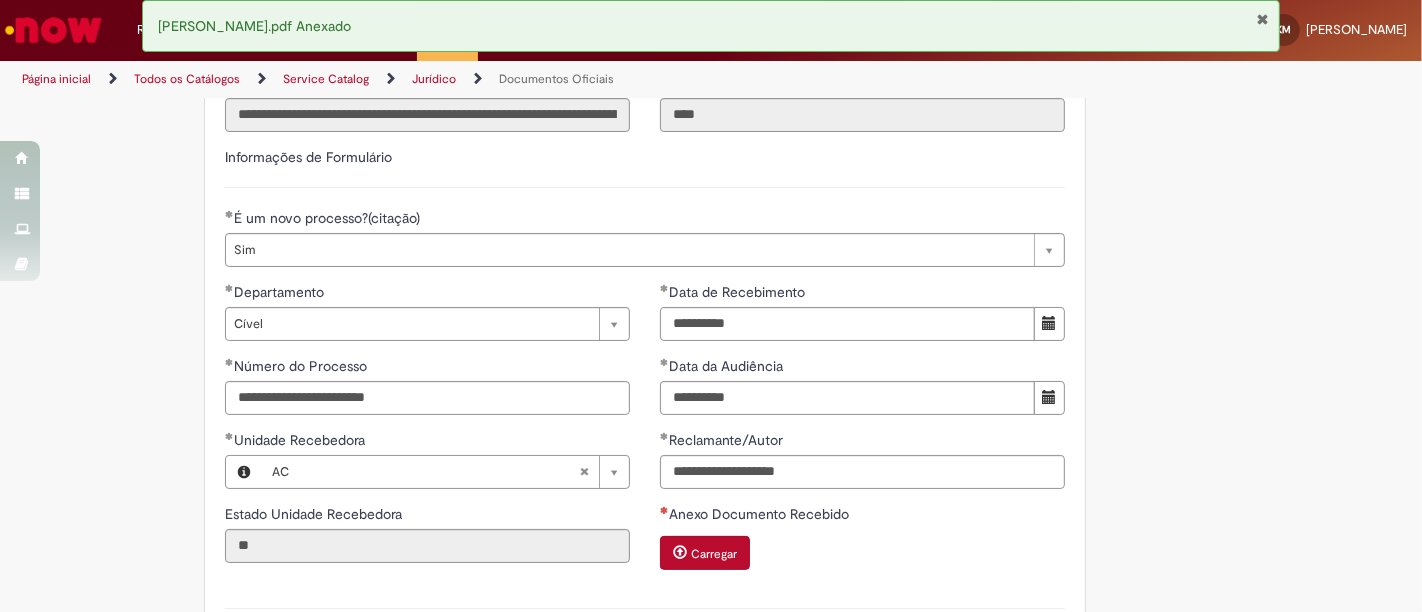 click on "Carregar" at bounding box center [714, 554] 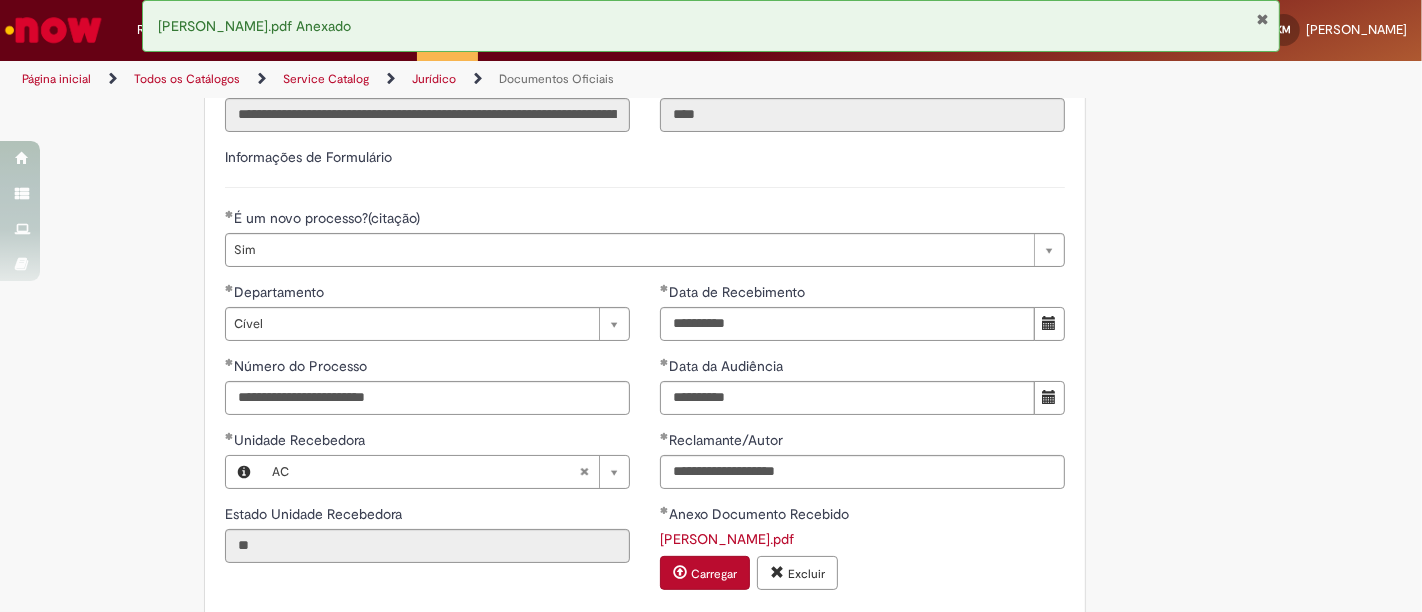 scroll, scrollTop: 1054, scrollLeft: 0, axis: vertical 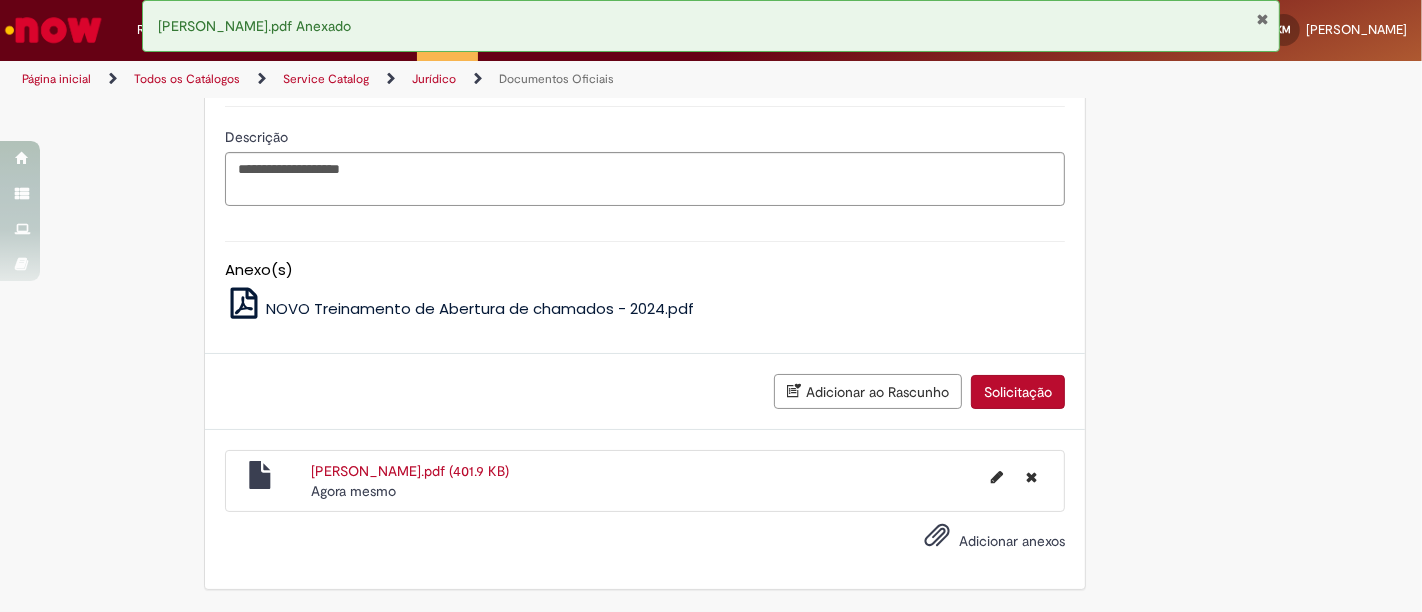 click on "Solicitação" at bounding box center [1018, 392] 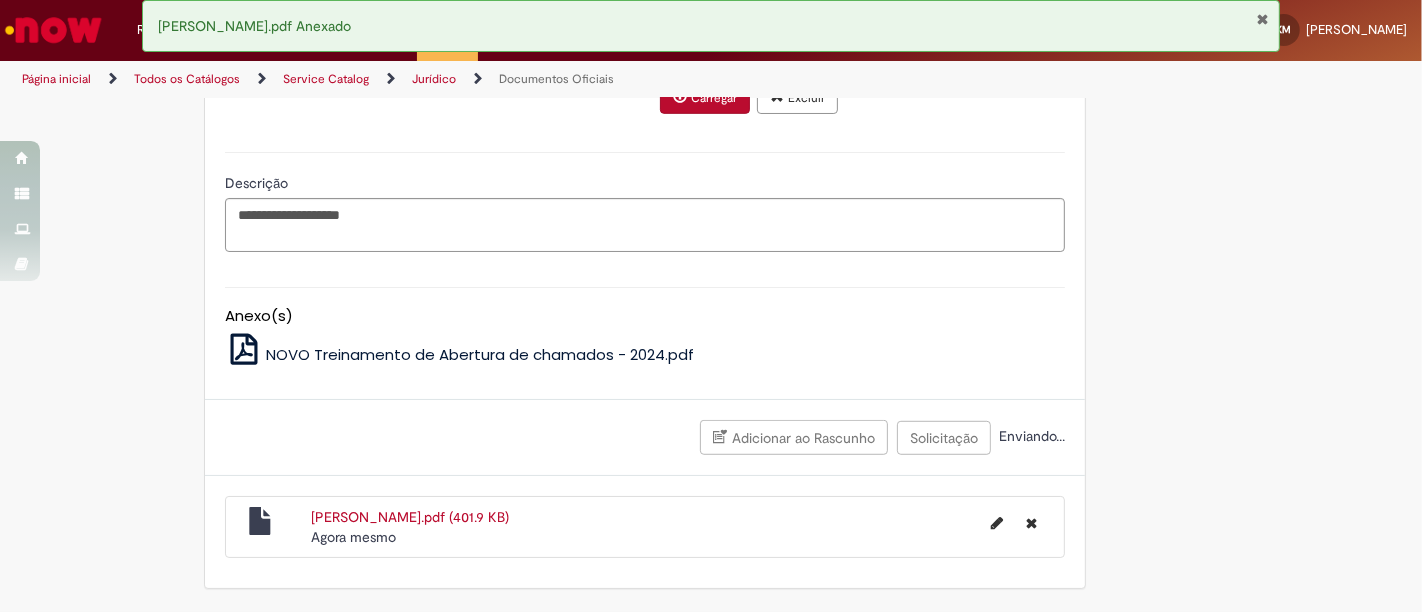 scroll, scrollTop: 1008, scrollLeft: 0, axis: vertical 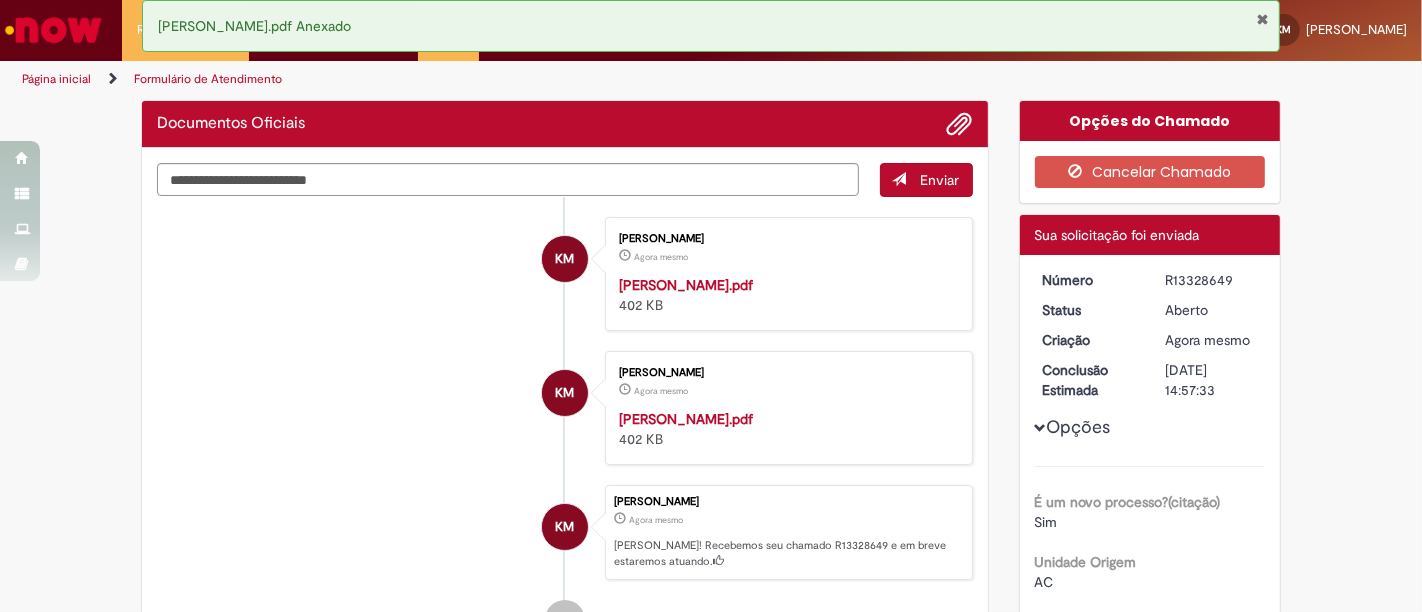 drag, startPoint x: 1180, startPoint y: 279, endPoint x: 1116, endPoint y: 281, distance: 64.03124 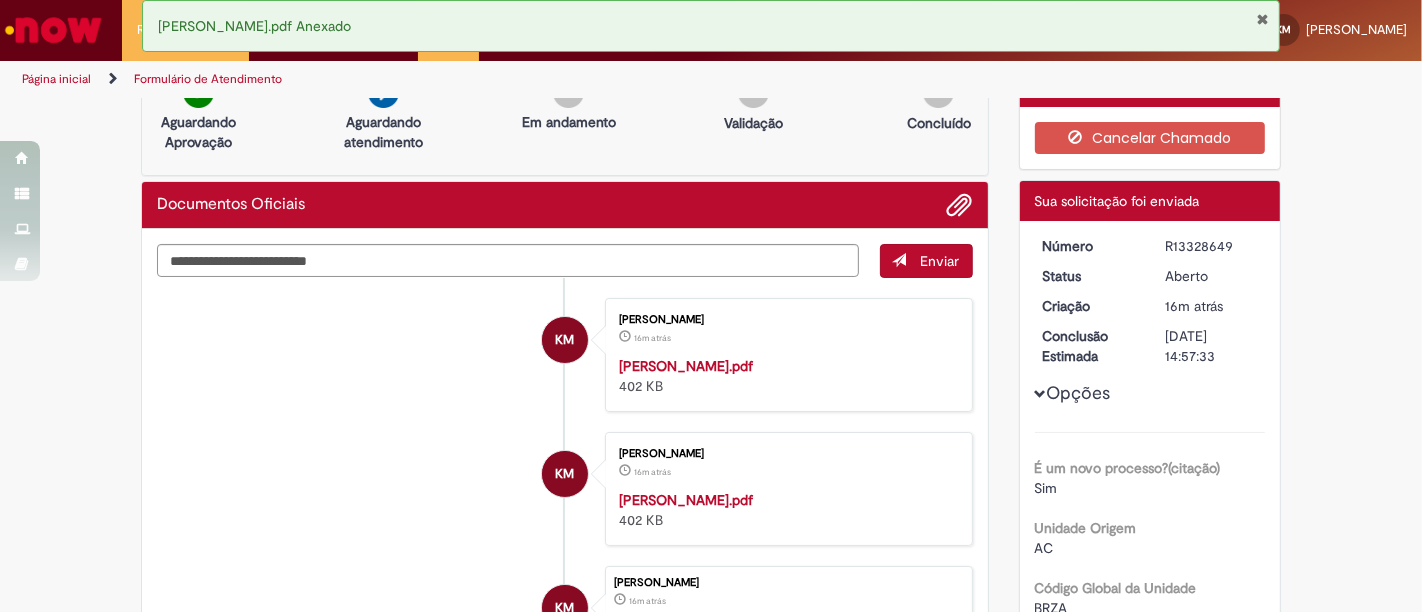 scroll, scrollTop: 0, scrollLeft: 0, axis: both 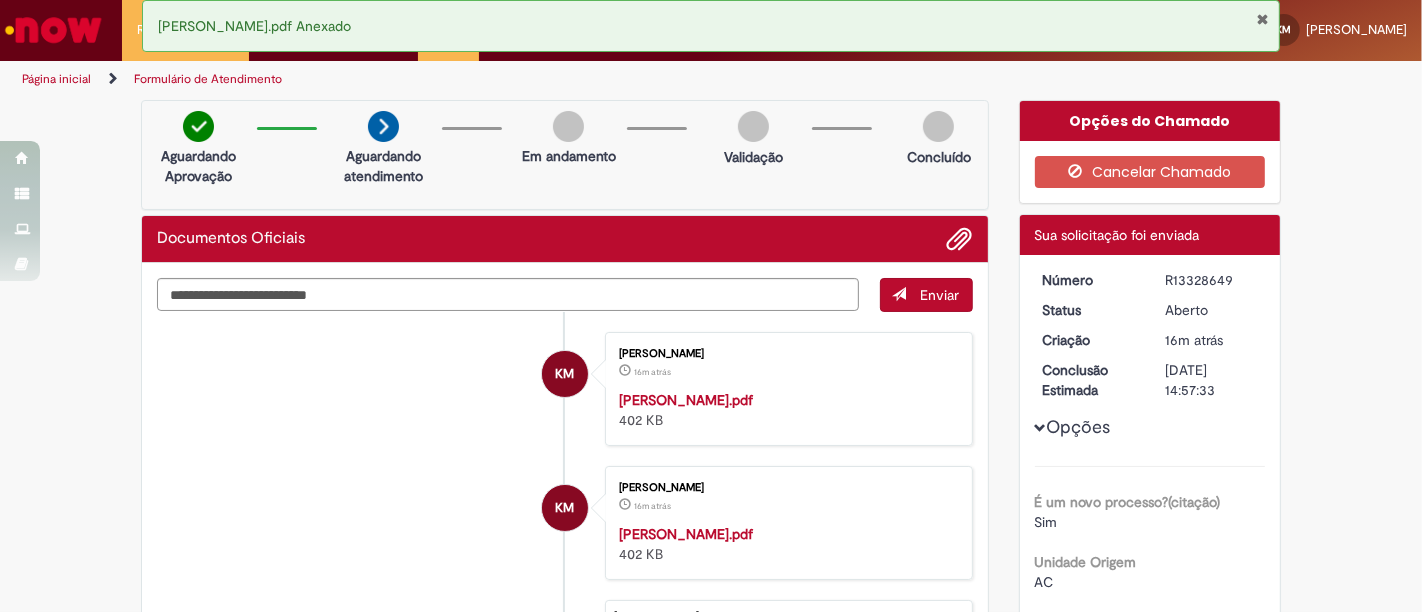 click at bounding box center (1262, 19) 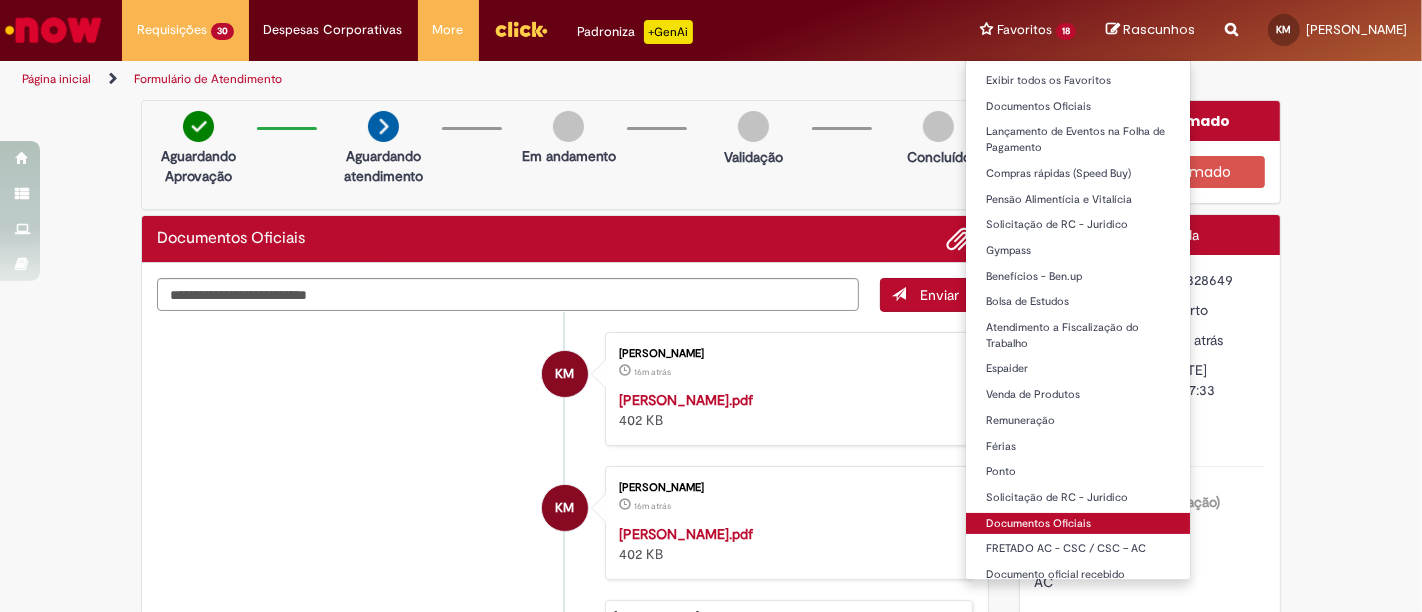 click on "Documentos Oficiais" at bounding box center (1078, 524) 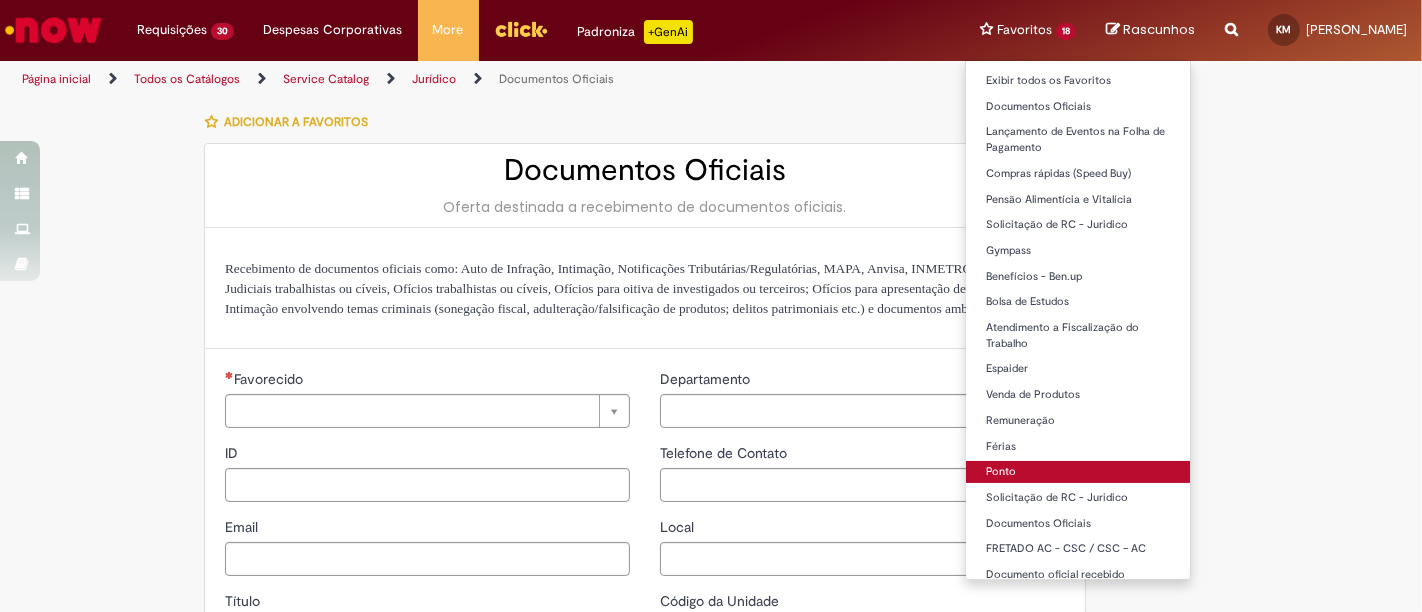 type on "********" 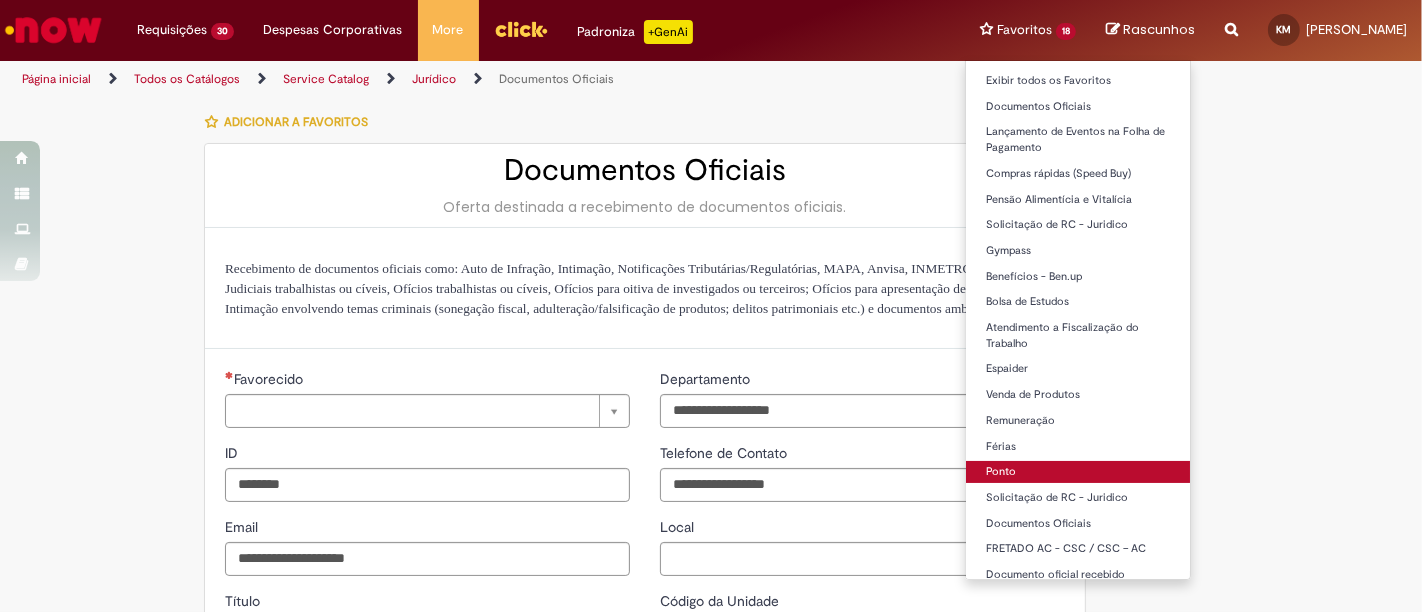 type on "**********" 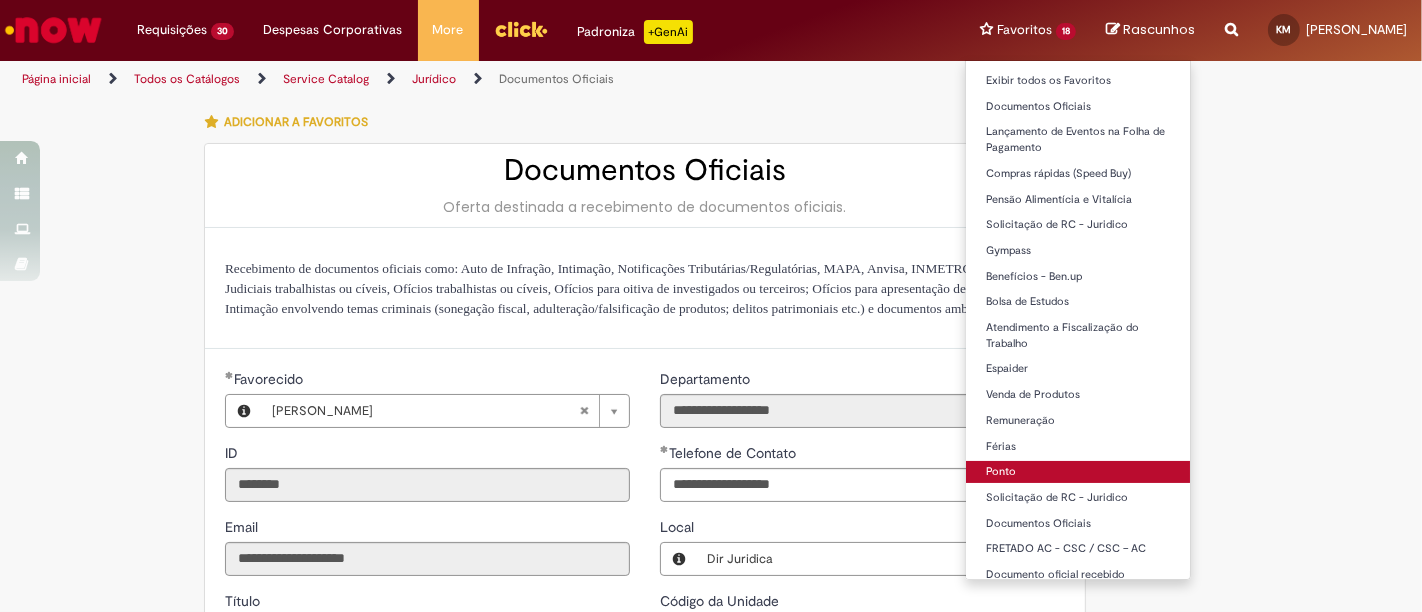 type on "**********" 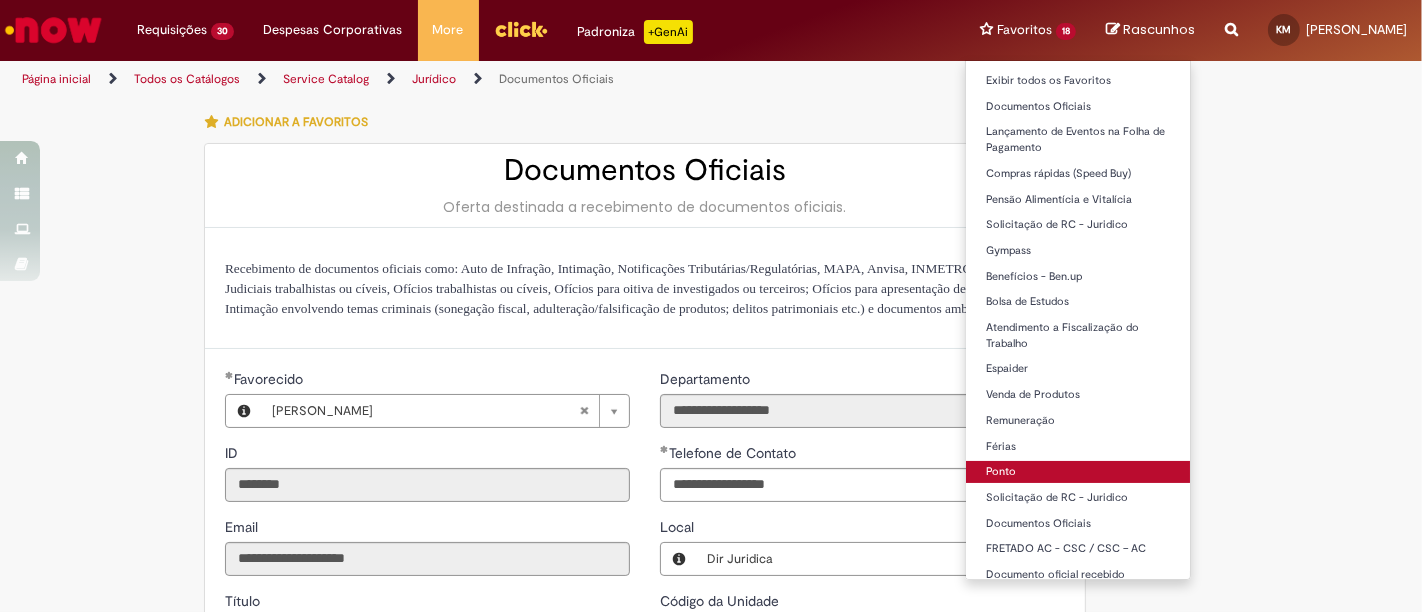 type on "**********" 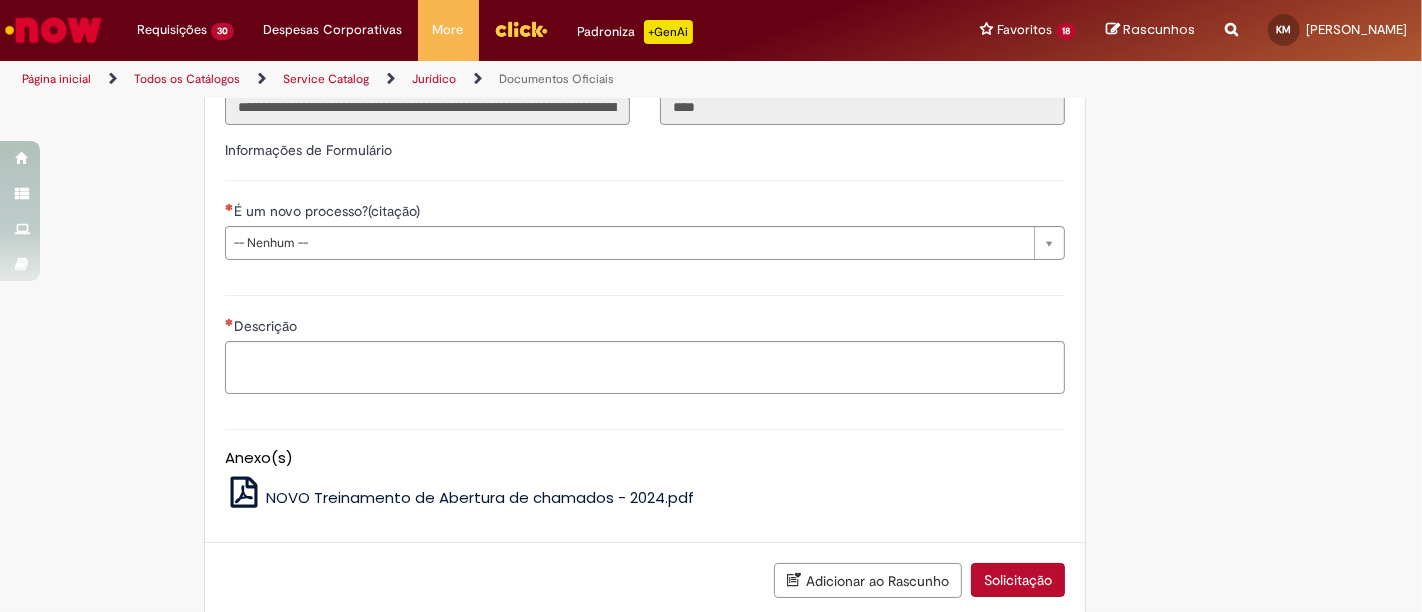 scroll, scrollTop: 657, scrollLeft: 0, axis: vertical 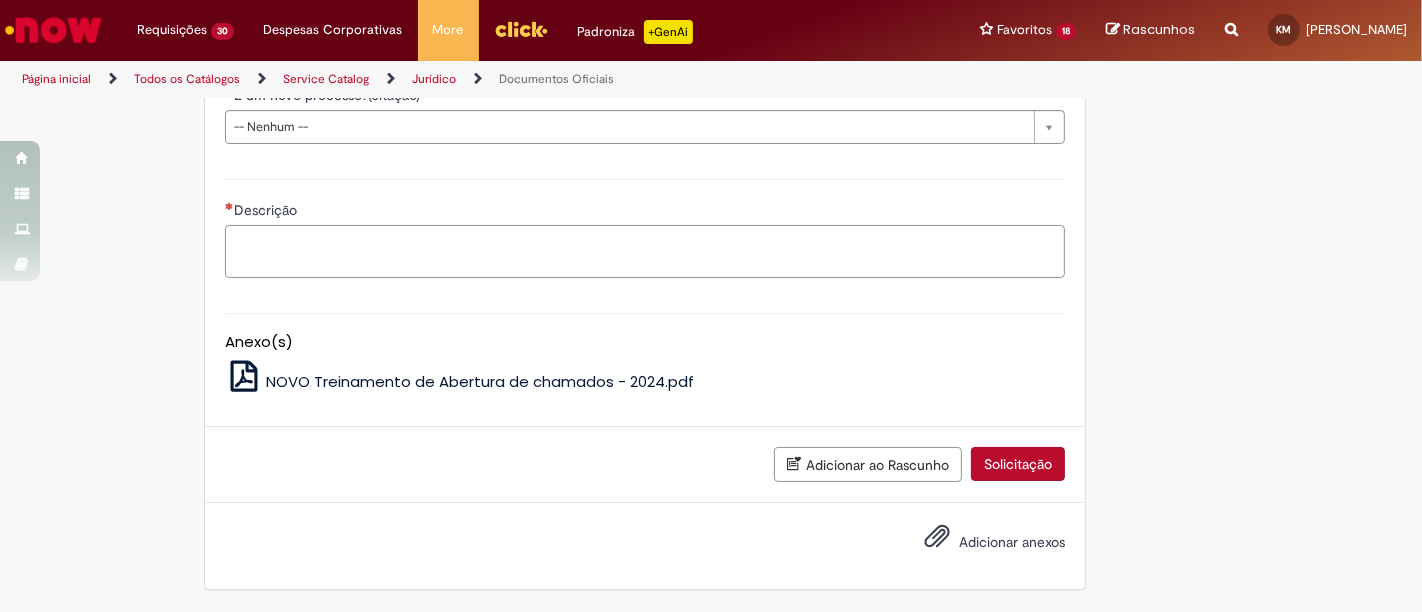 click on "Descrição" at bounding box center [645, 251] 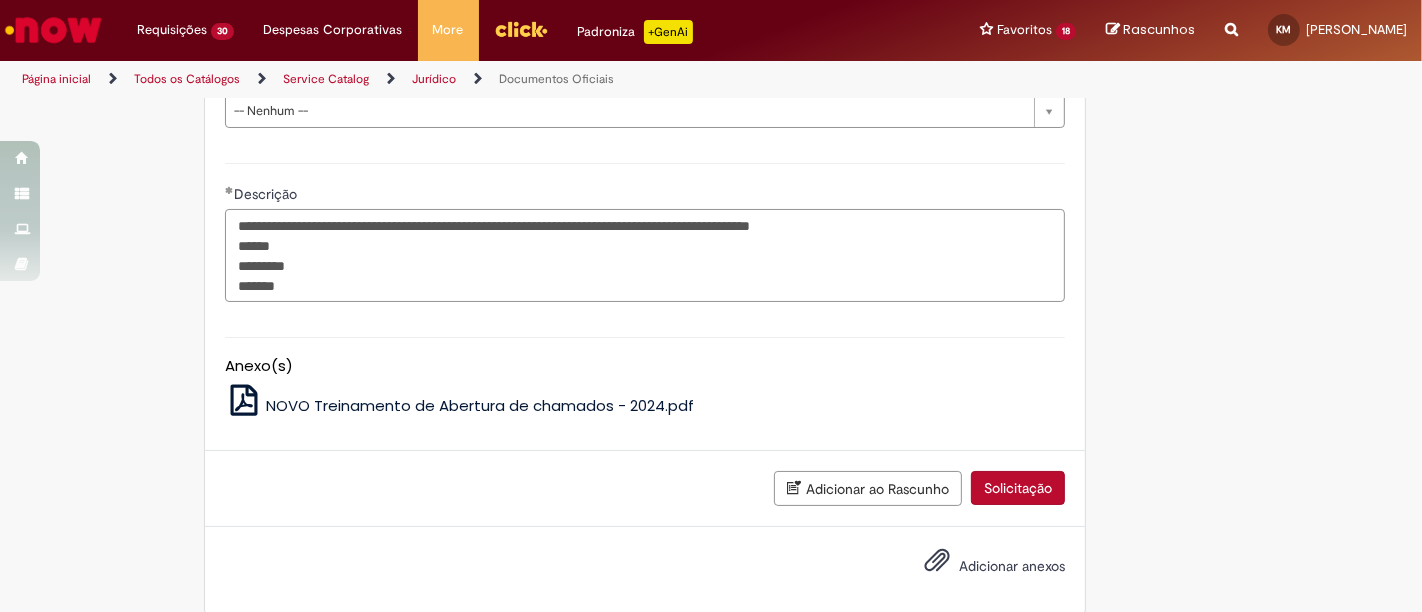 type on "**********" 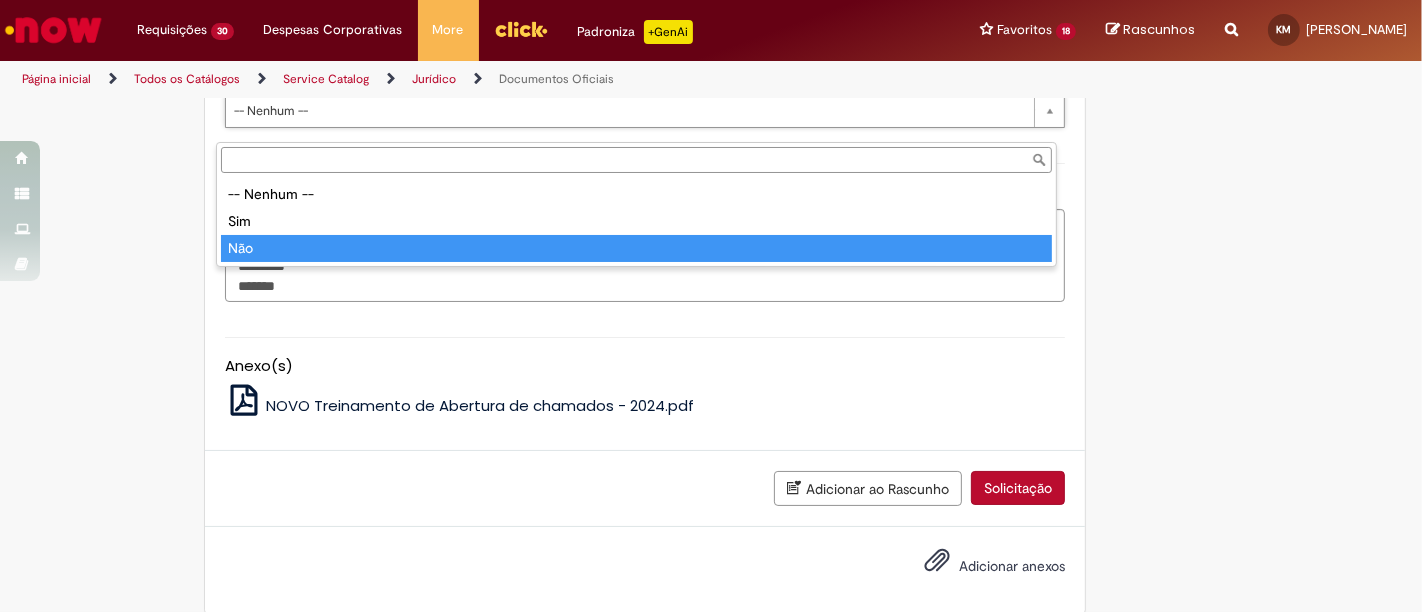 type on "***" 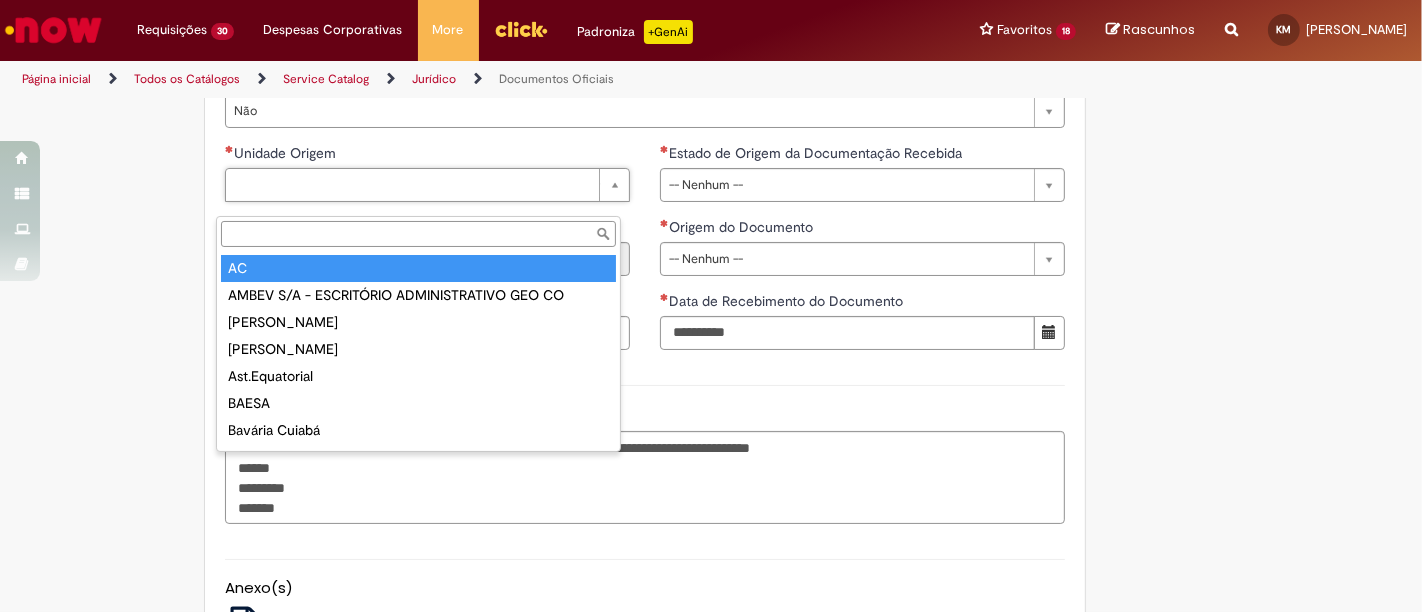 type on "**" 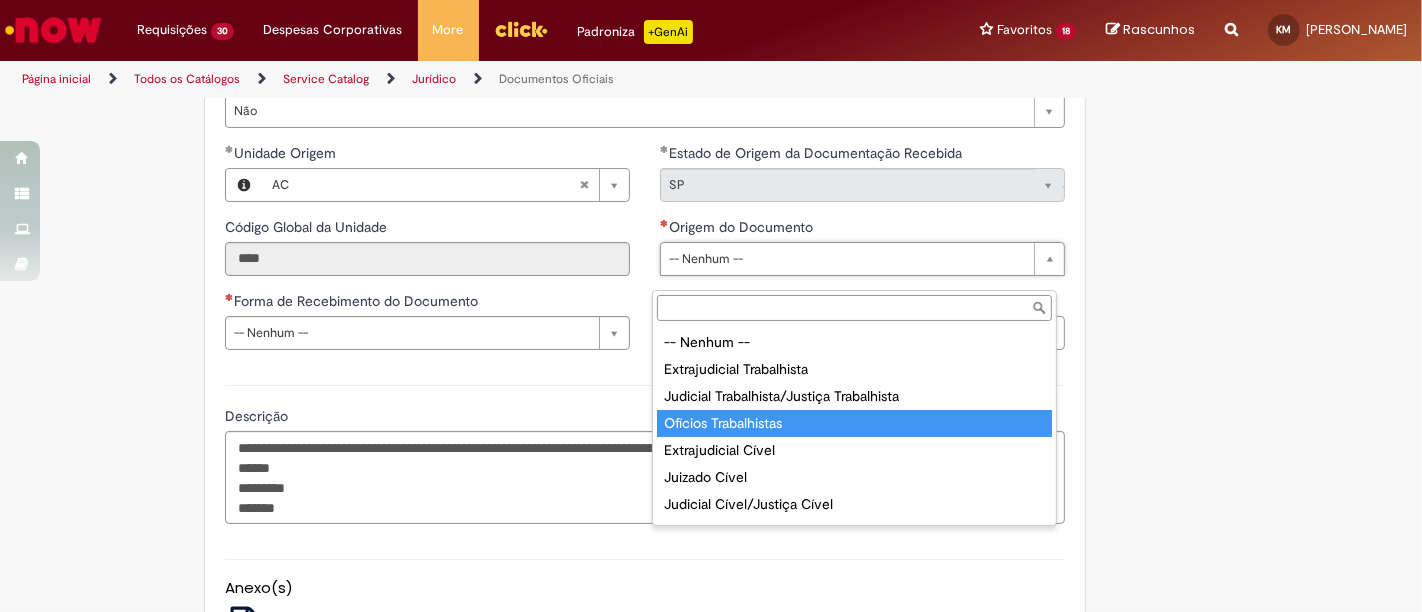 type on "**********" 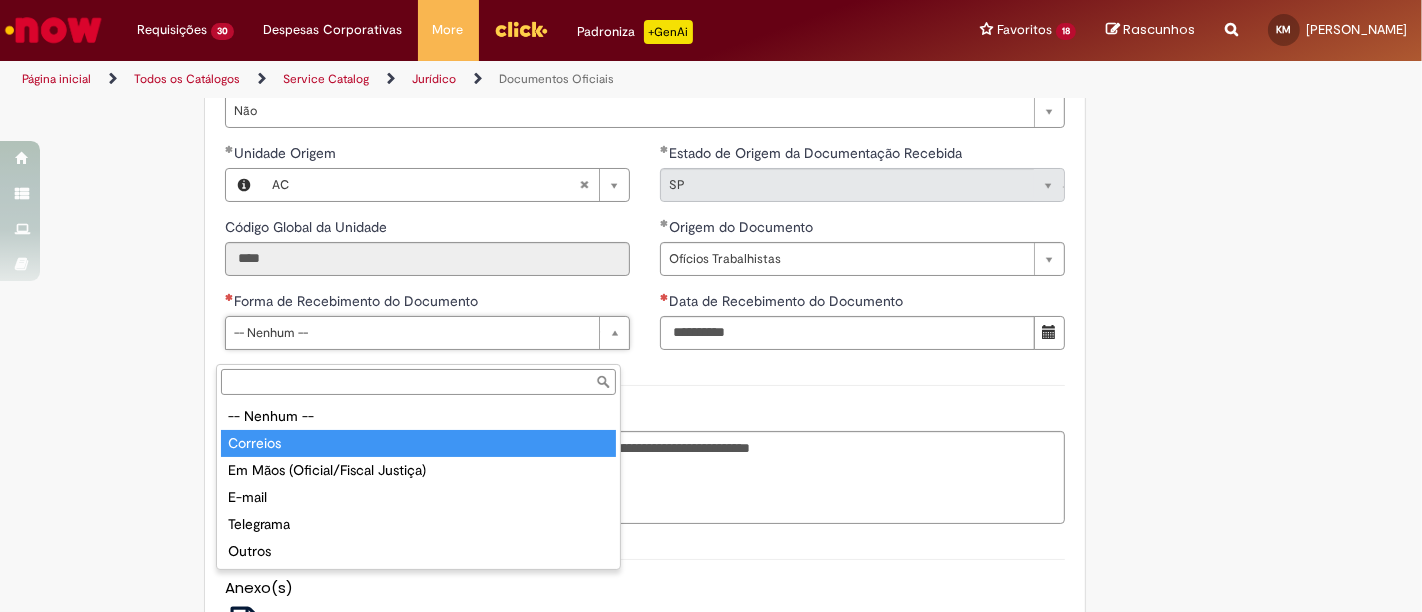 type on "********" 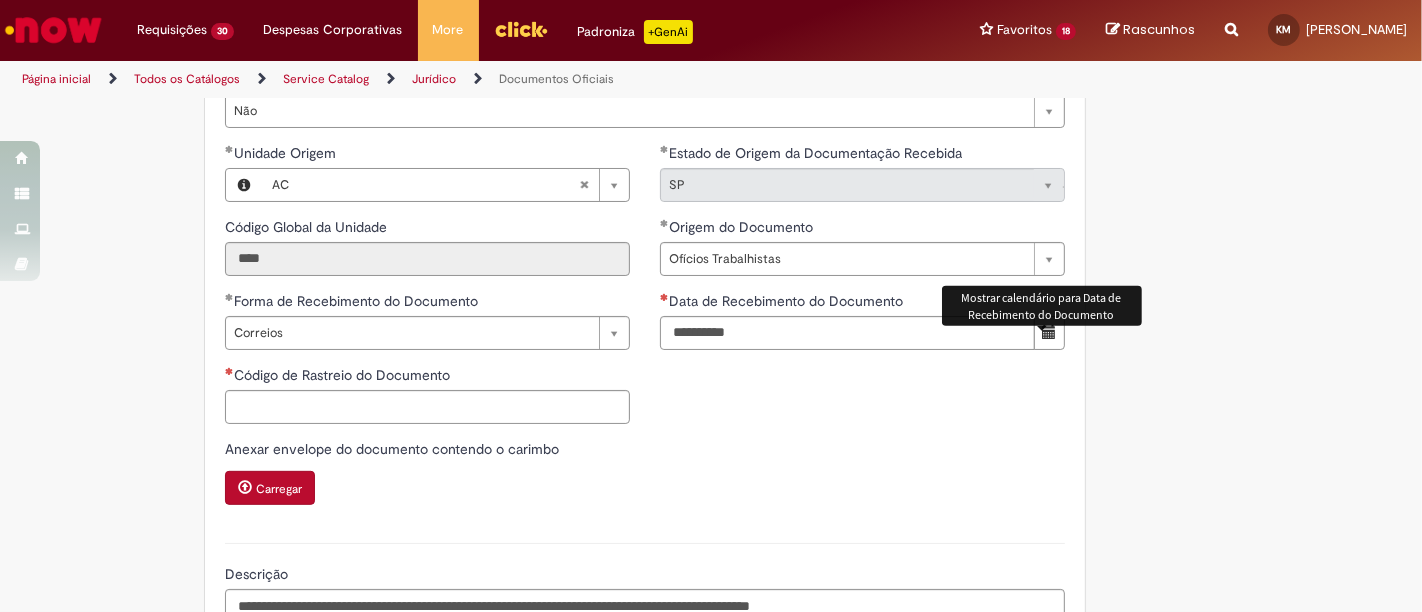 click at bounding box center (1049, 332) 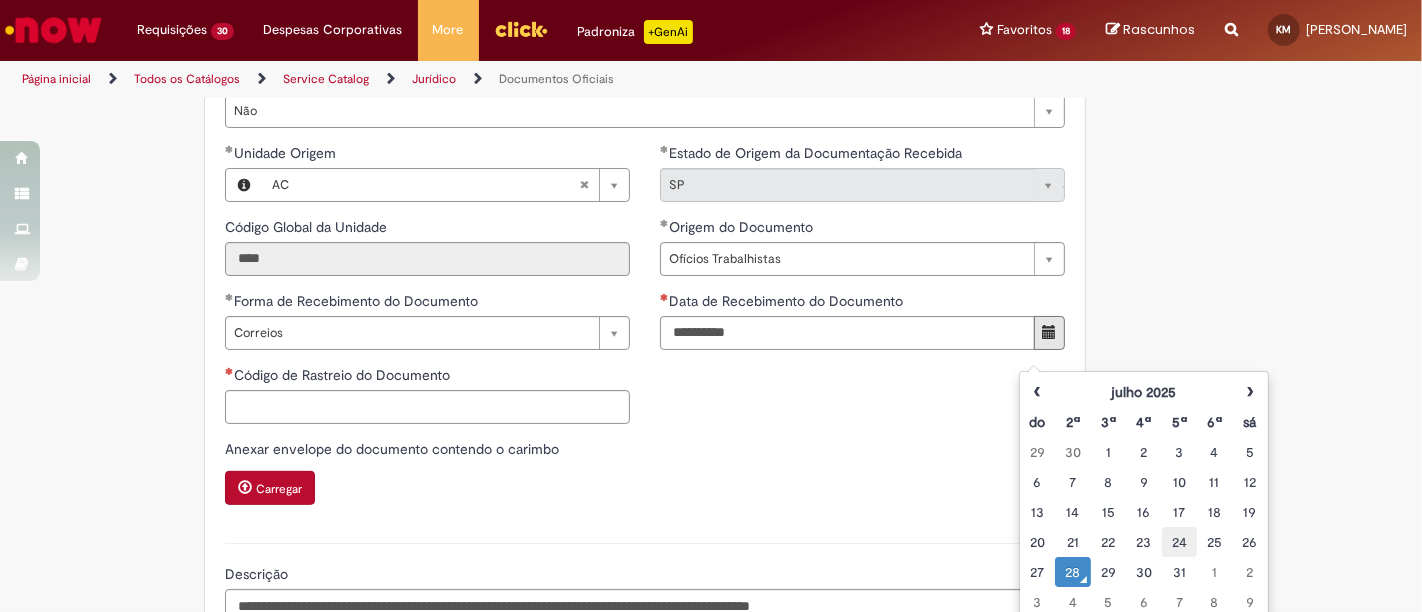 click on "24" at bounding box center [1179, 542] 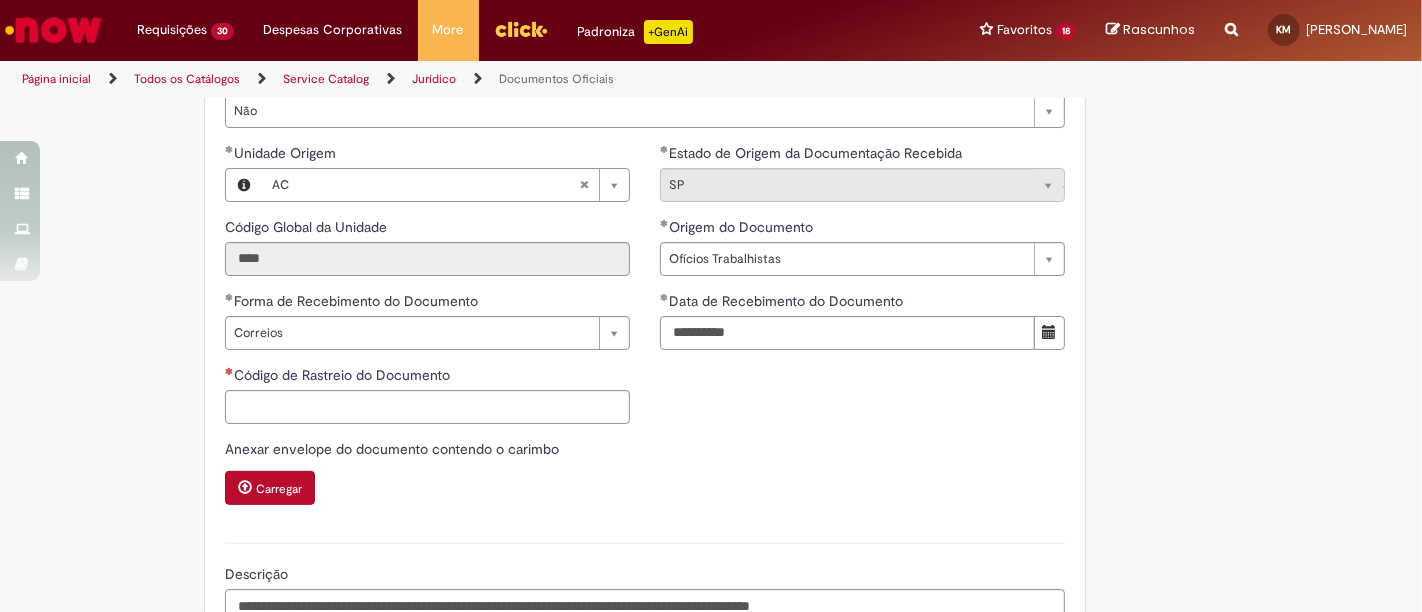 click on "Tire dúvidas com LupiAssist    +GenAI
Oi! Eu sou LupiAssist, uma Inteligência Artificial Generativa em constante aprendizado   Meu conteúdo é monitorado para trazer uma melhor experiência
Dúvidas comuns:
Só mais um instante, estou consultando nossas bases de conhecimento  e escrevendo a melhor resposta pra você!
Title
Lorem ipsum dolor sit amet    Fazer uma nova pergunta
Gerei esta resposta utilizando IA Generativa em conjunto com os nossos padrões. Em caso de divergência, os documentos oficiais prevalecerão.
Saiba mais em:
Ou ligue para:
E aí, te ajudei?
Sim, obrigado!" at bounding box center (711, 230) 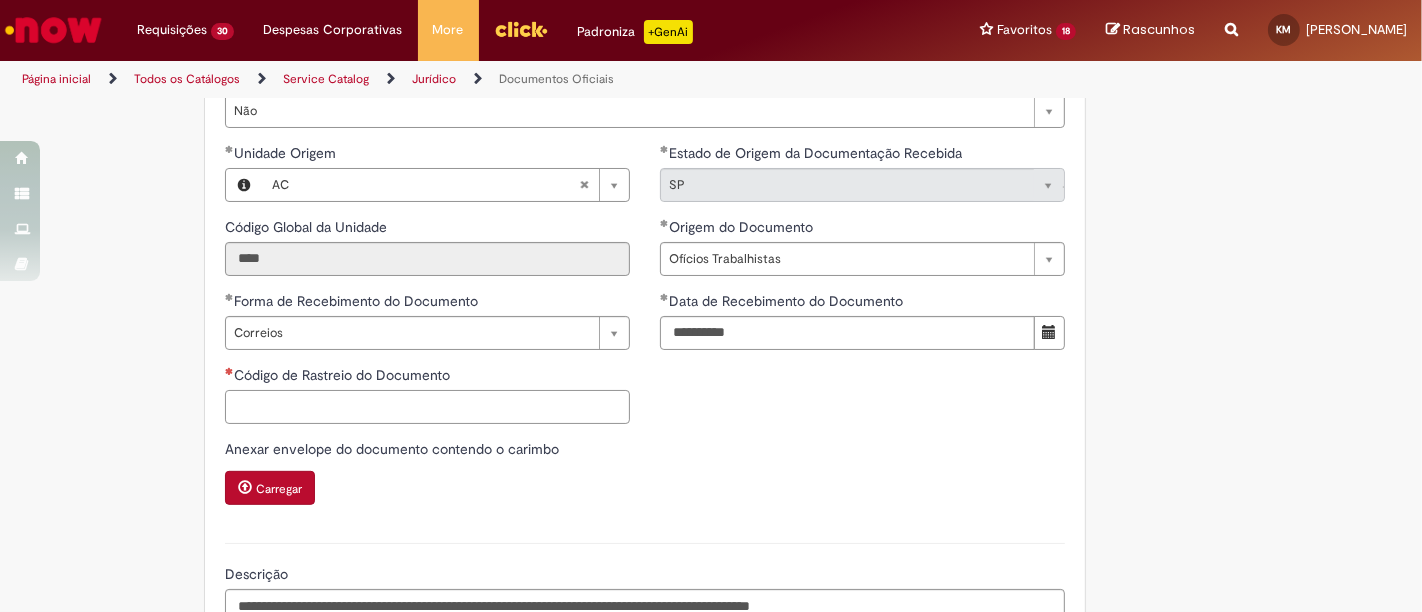click on "Código de Rastreio do Documento" at bounding box center [427, 407] 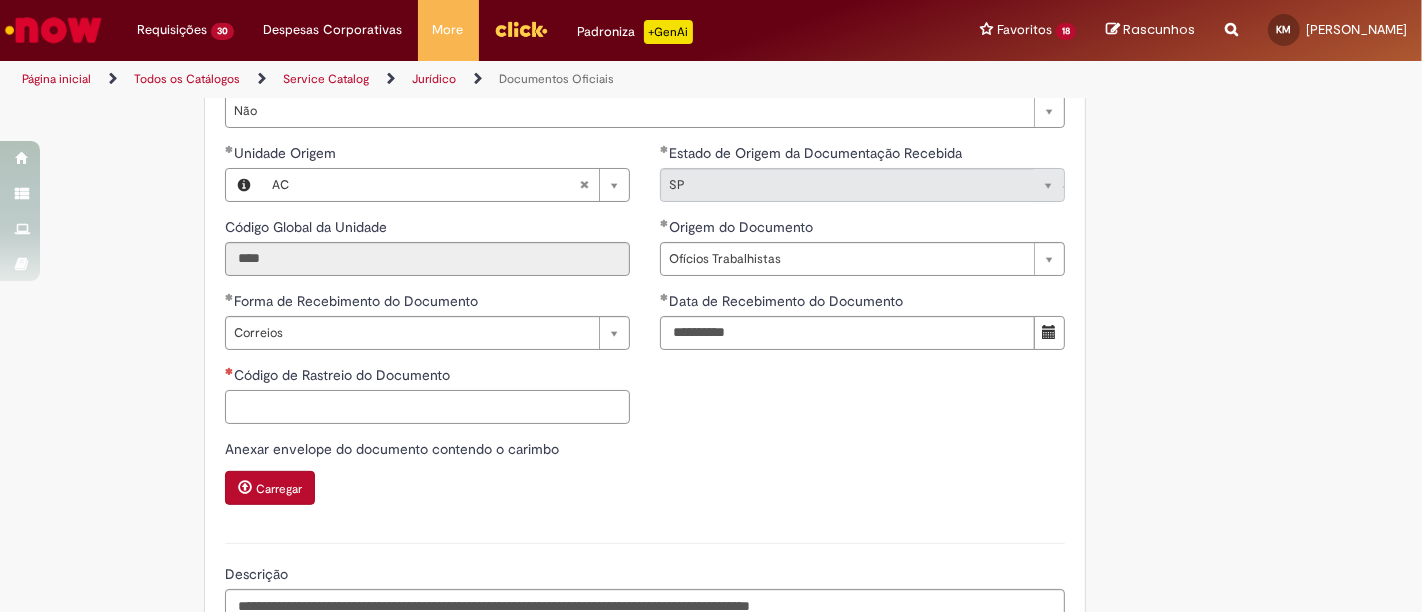 click on "Código de Rastreio do Documento" at bounding box center (427, 407) 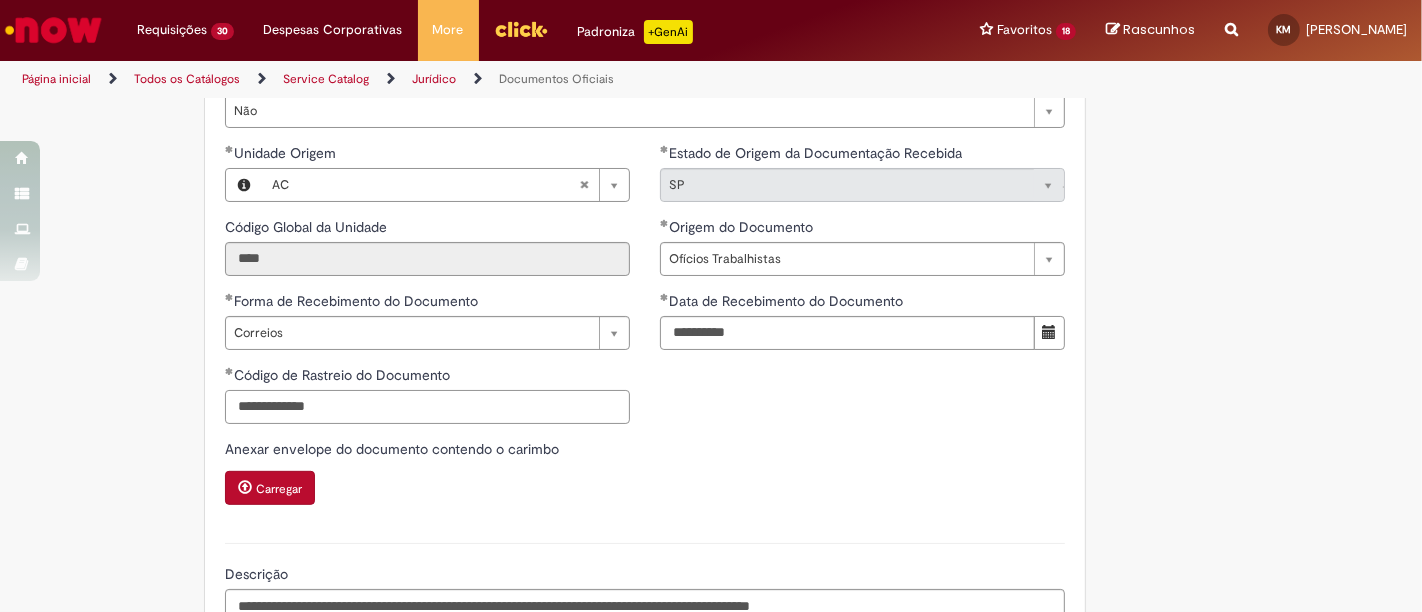 type on "**********" 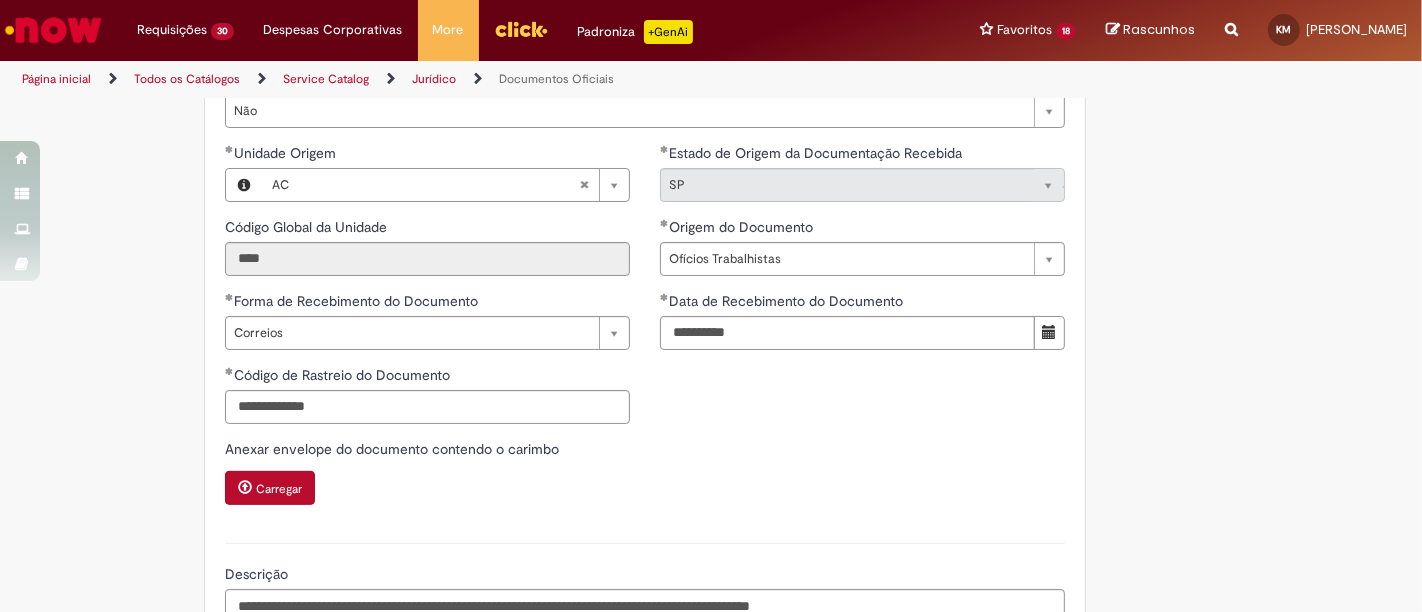 click on "**********" at bounding box center (645, 333) 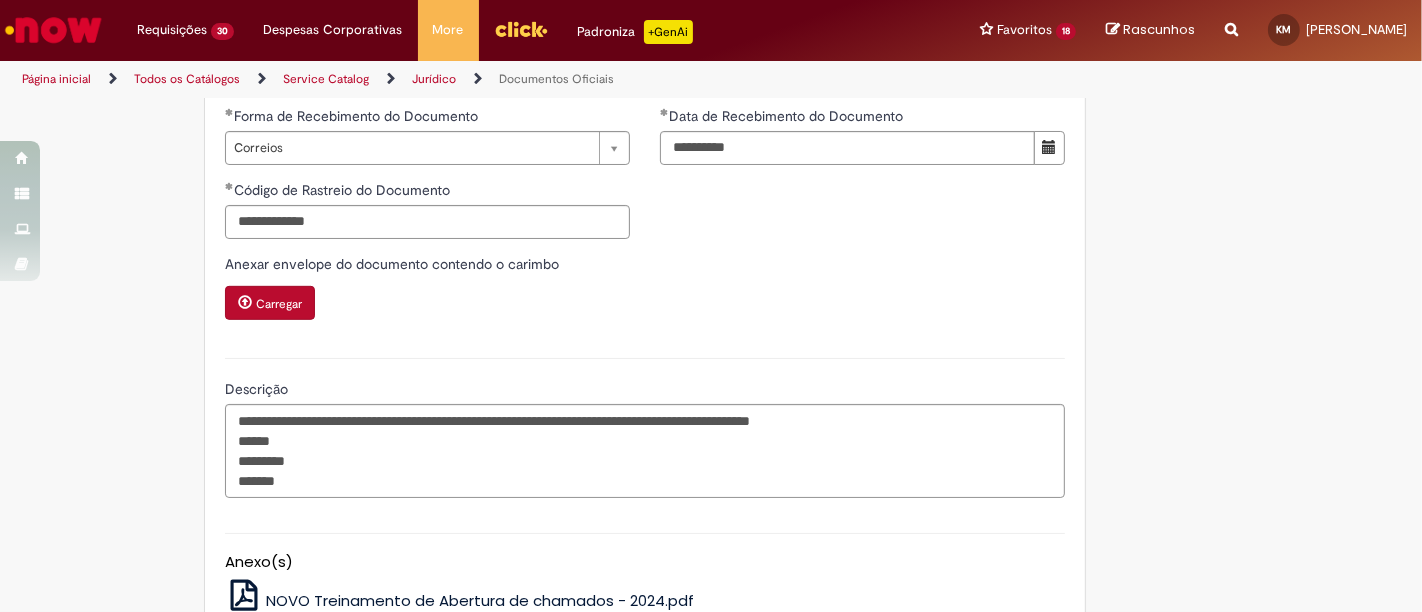 scroll, scrollTop: 990, scrollLeft: 0, axis: vertical 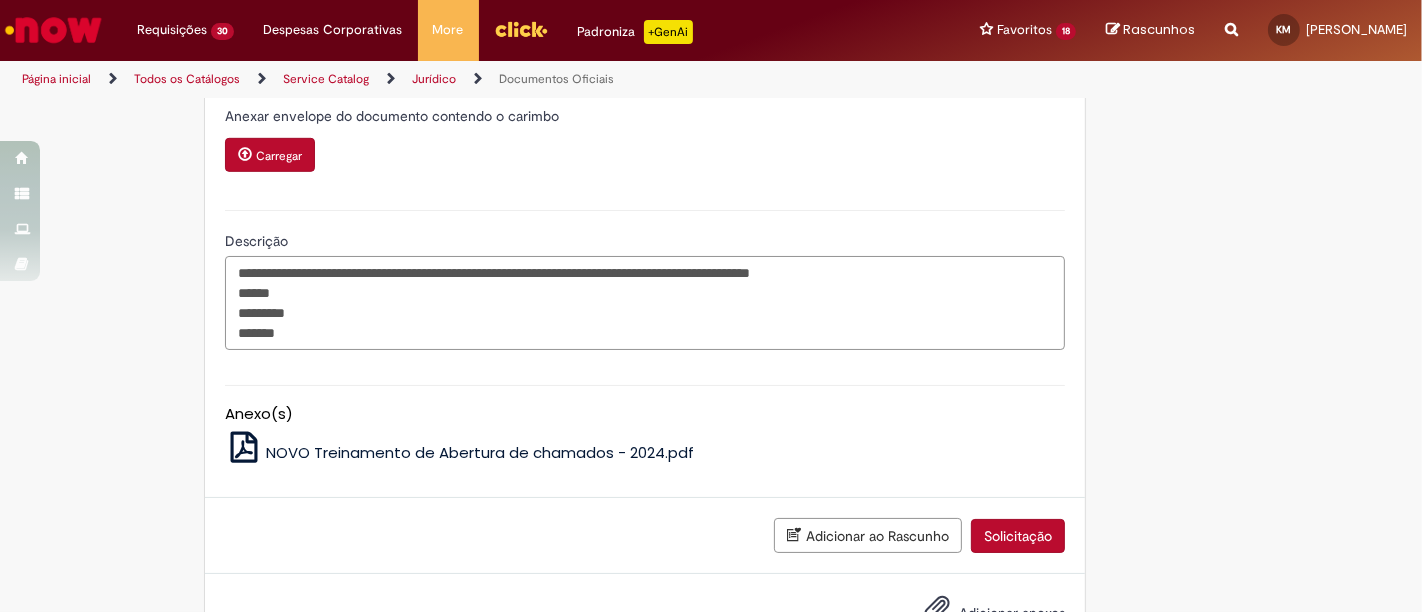click on "**********" at bounding box center [645, 302] 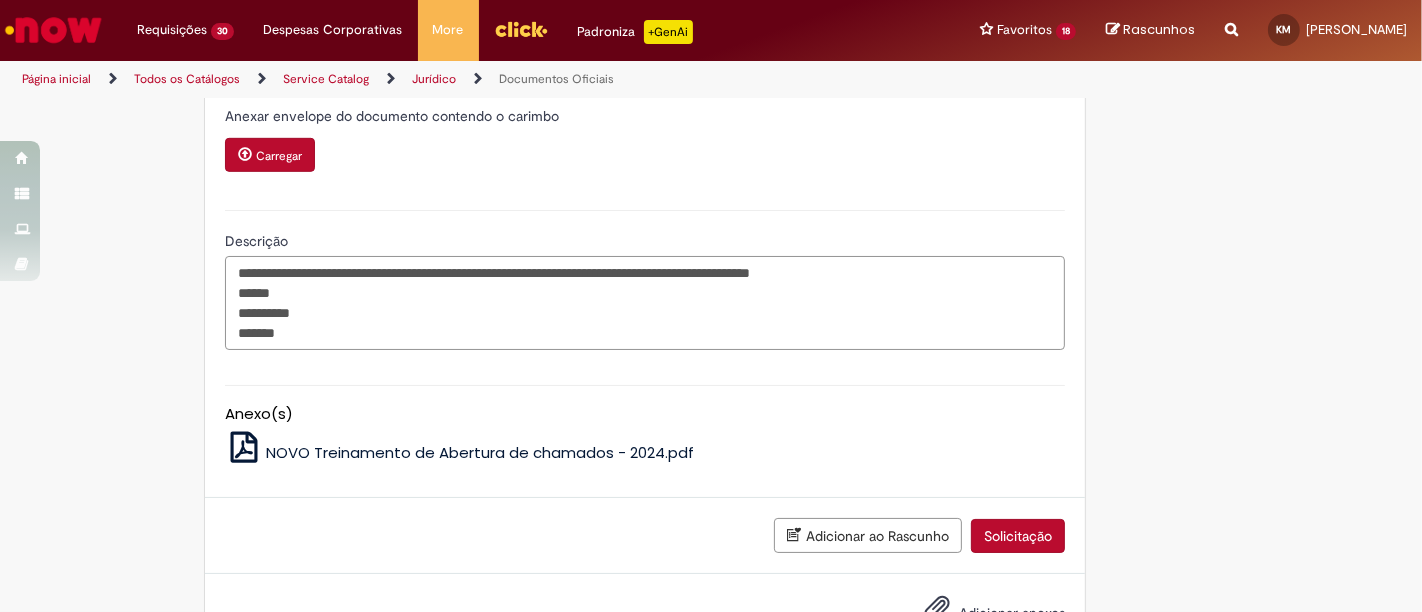 paste on "**********" 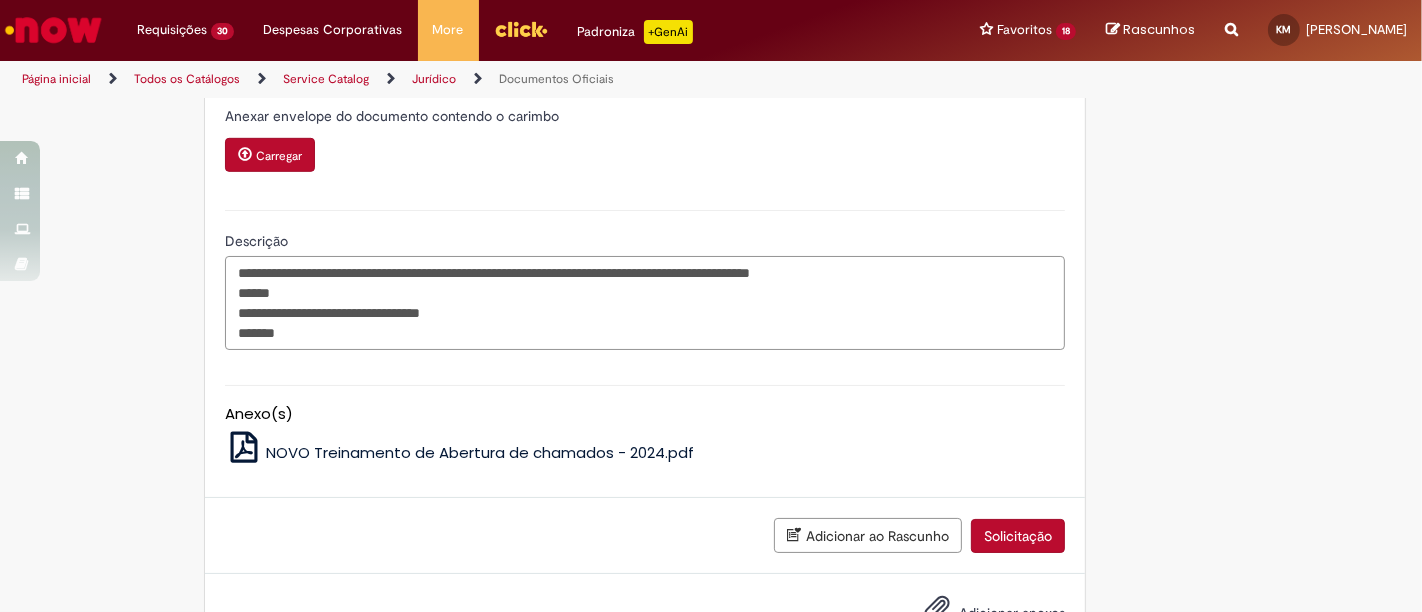 click on "**********" at bounding box center (645, 302) 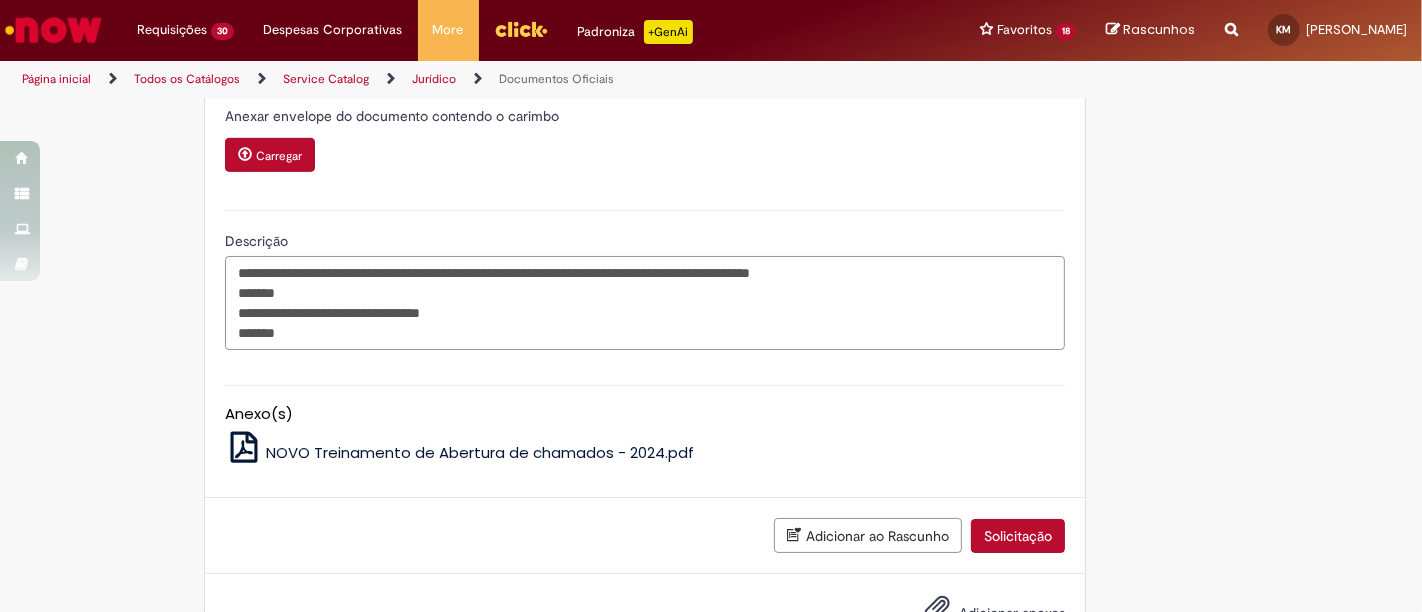 paste on "**********" 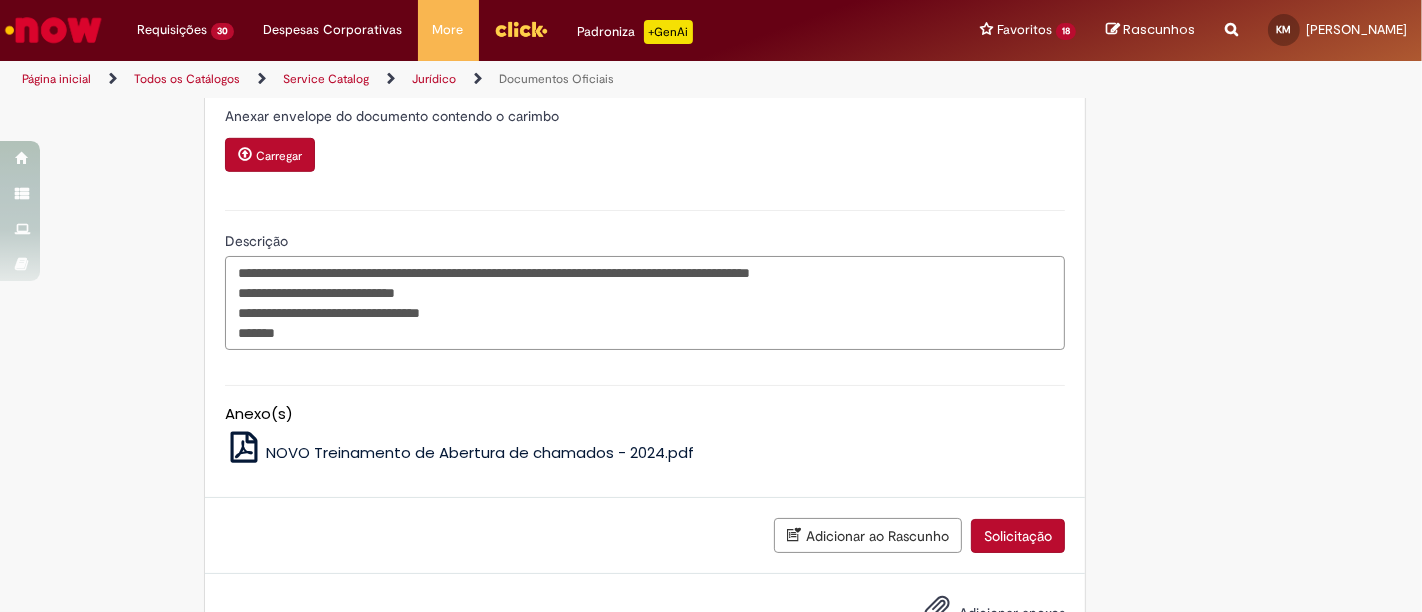 click on "**********" at bounding box center [645, 302] 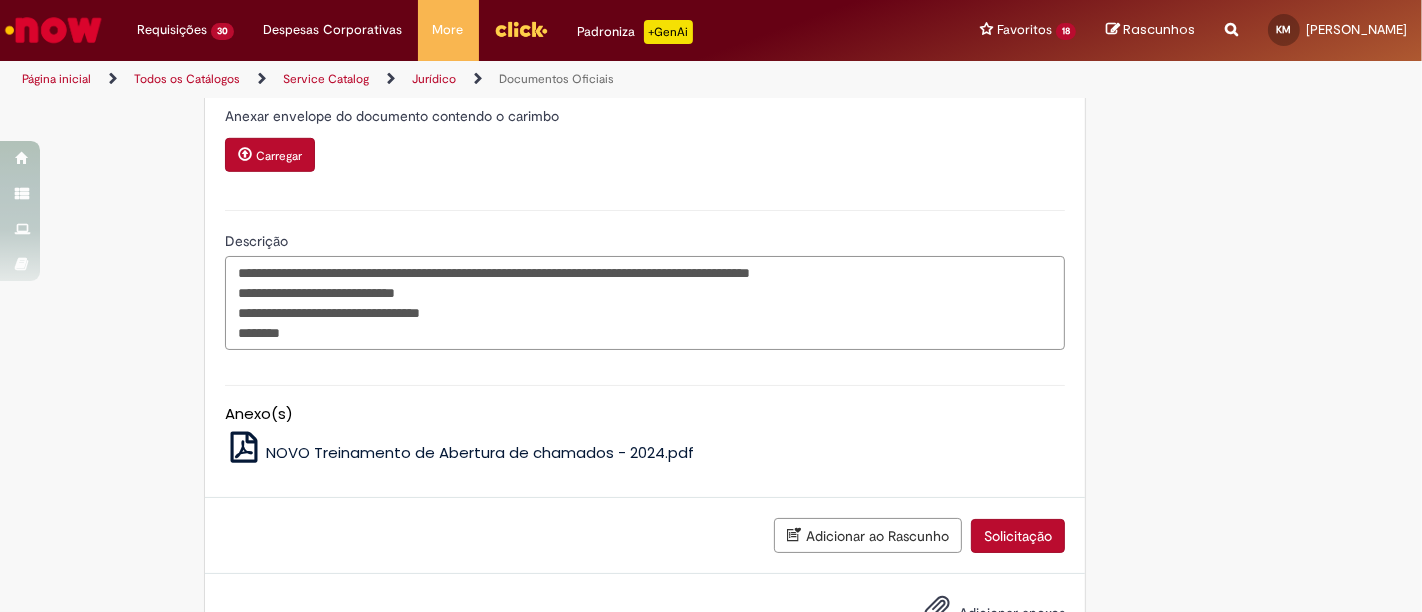 paste on "*********" 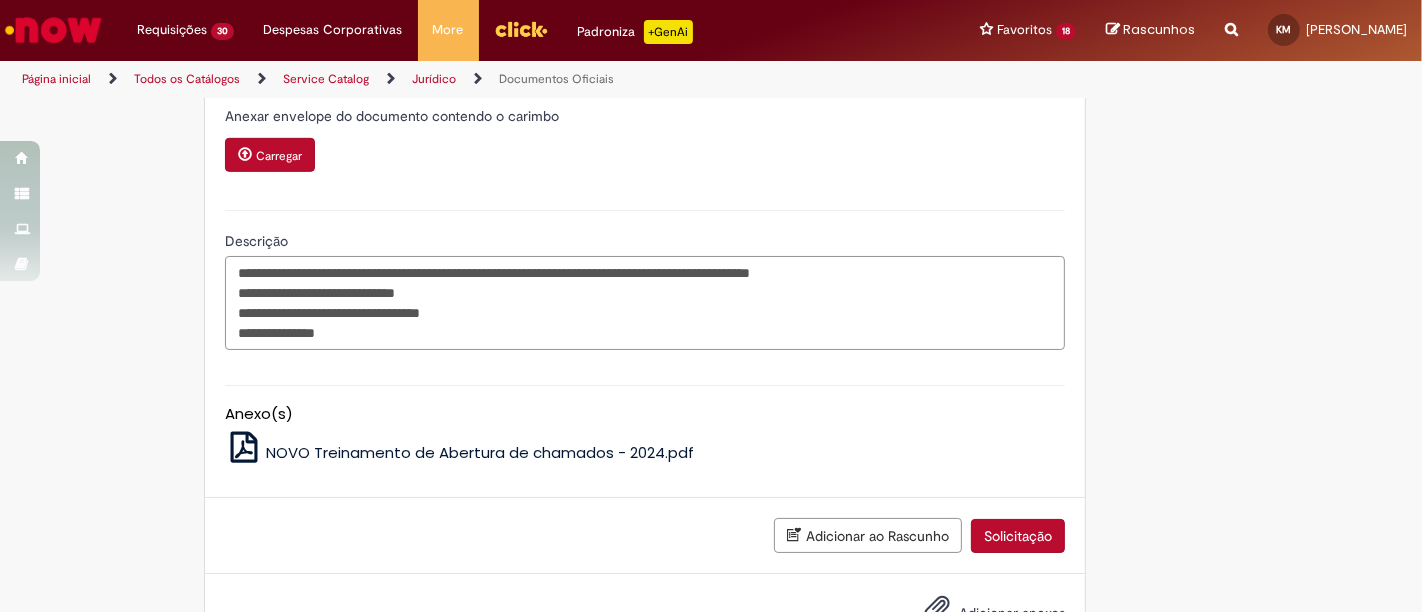 click on "**********" at bounding box center (645, 302) 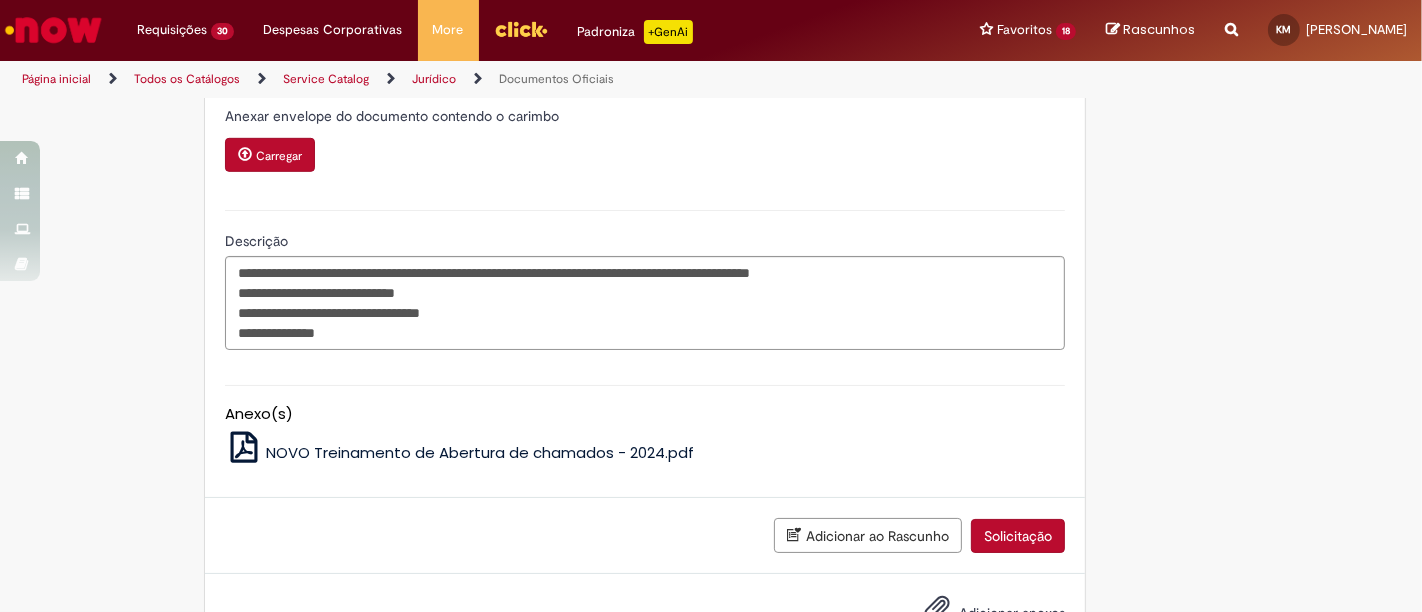 click on "**********" at bounding box center (645, 277) 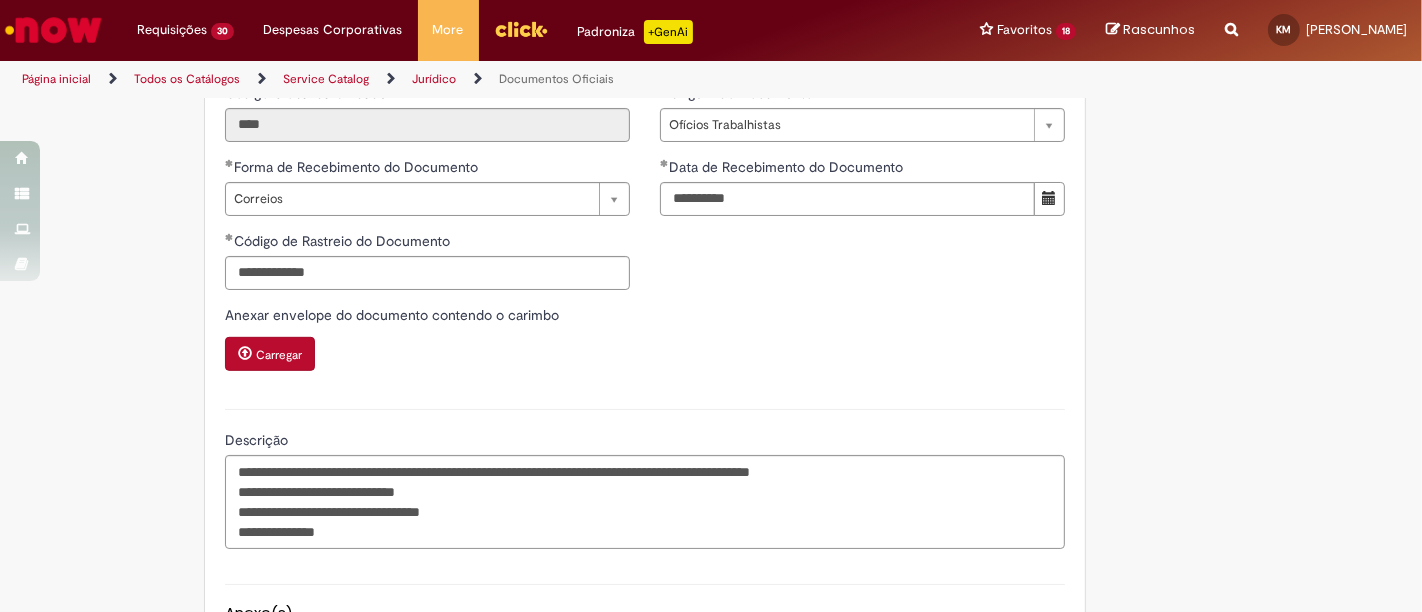 scroll, scrollTop: 657, scrollLeft: 0, axis: vertical 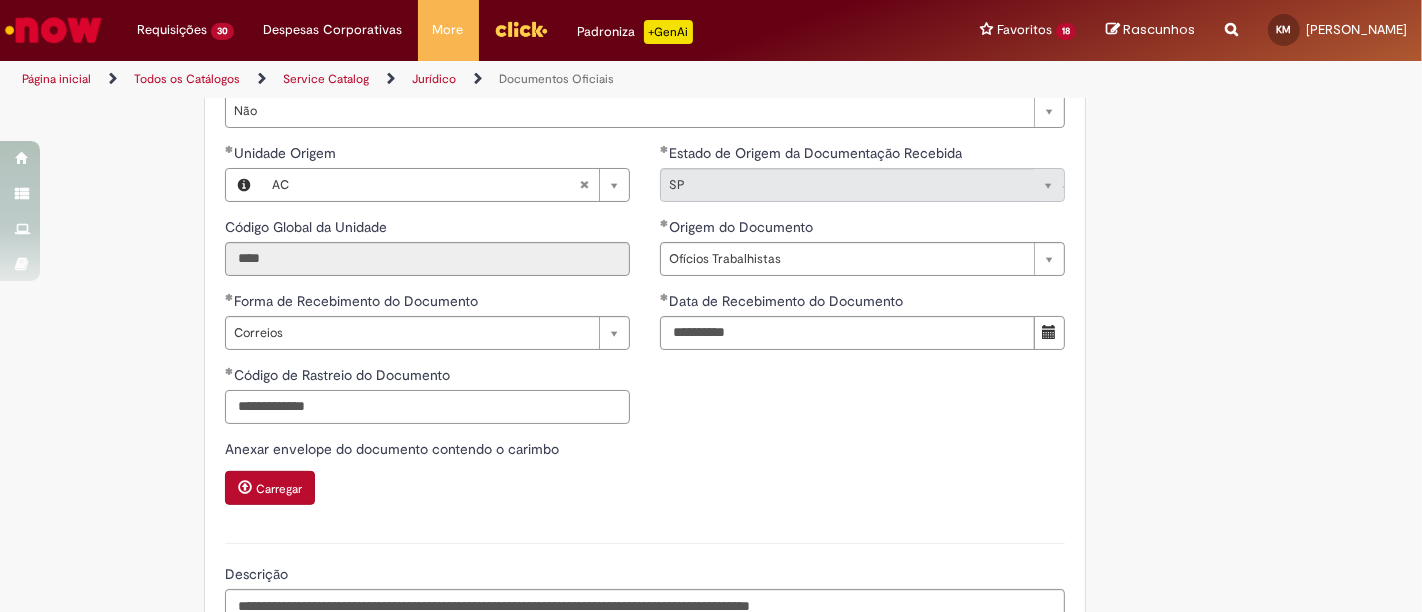 drag, startPoint x: 379, startPoint y: 428, endPoint x: 0, endPoint y: 448, distance: 379.52734 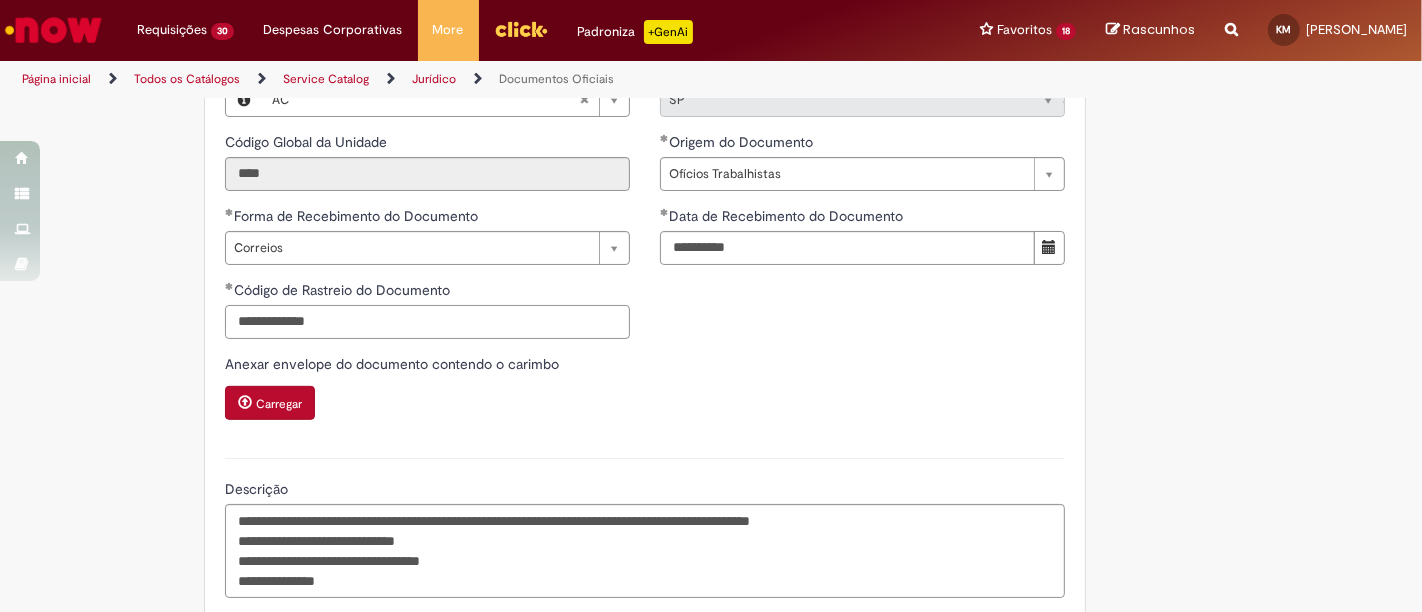 scroll, scrollTop: 743, scrollLeft: 0, axis: vertical 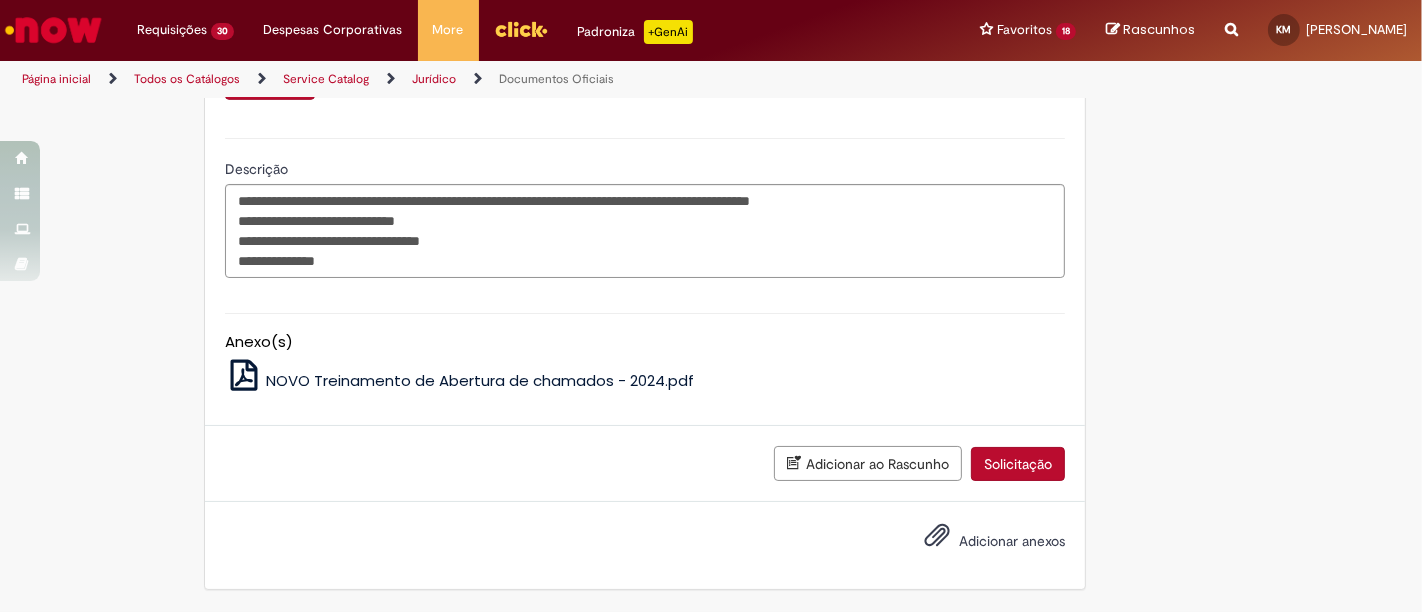 click on "Adicionar anexos" at bounding box center [1012, 541] 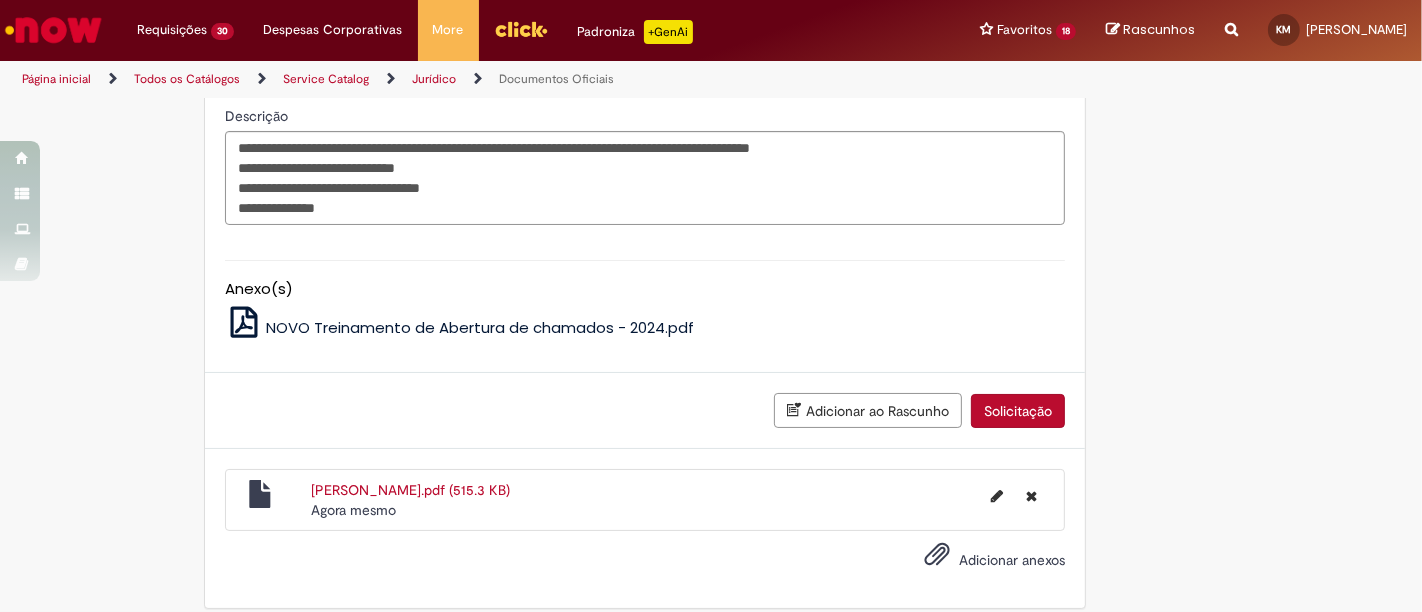 scroll, scrollTop: 1148, scrollLeft: 0, axis: vertical 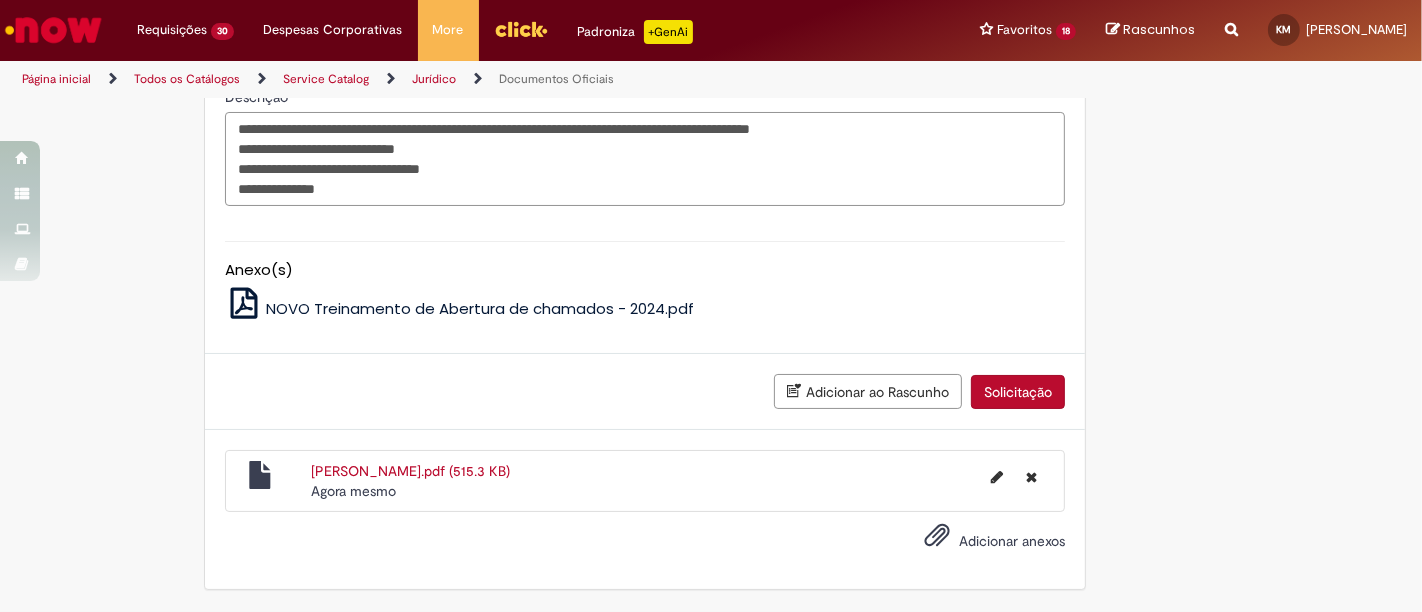 click on "**********" at bounding box center [645, 158] 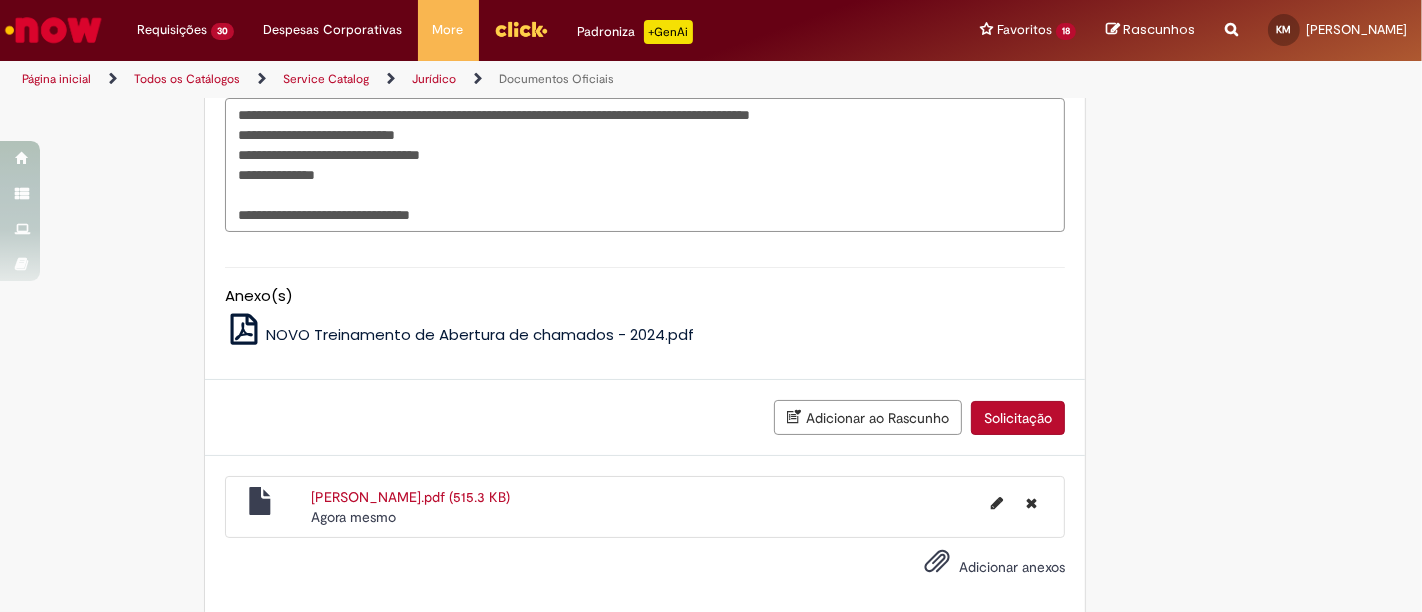 click on "**********" at bounding box center [645, 164] 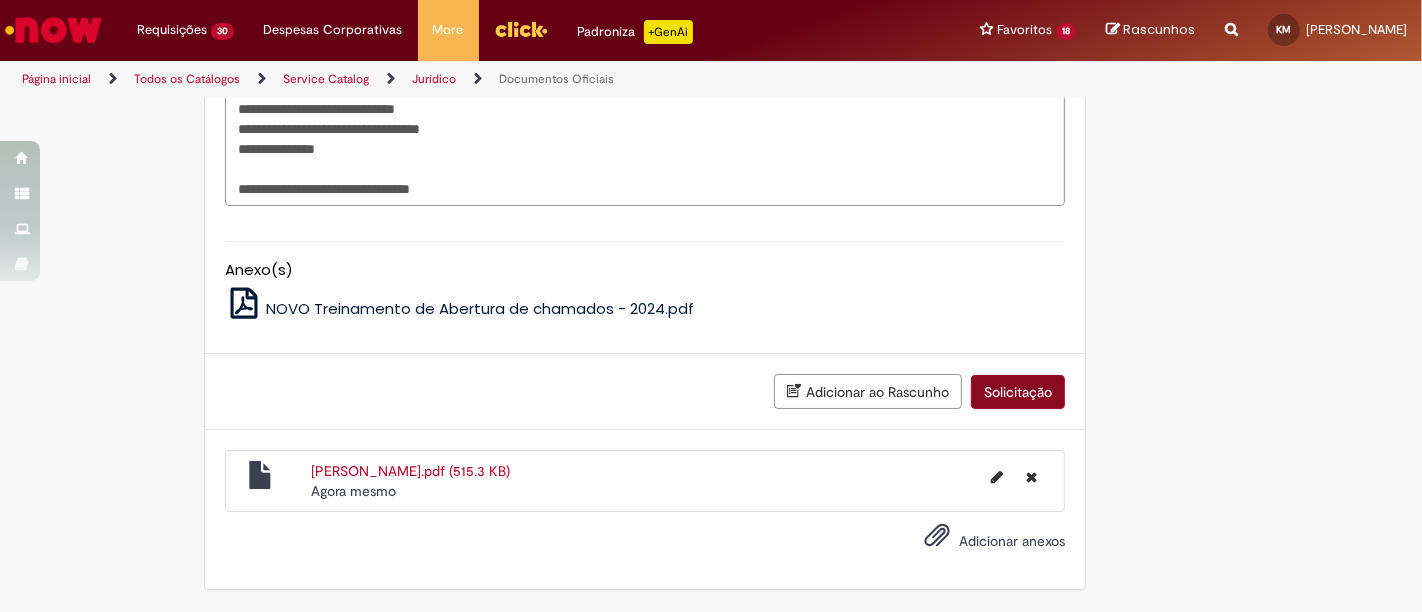 type on "**********" 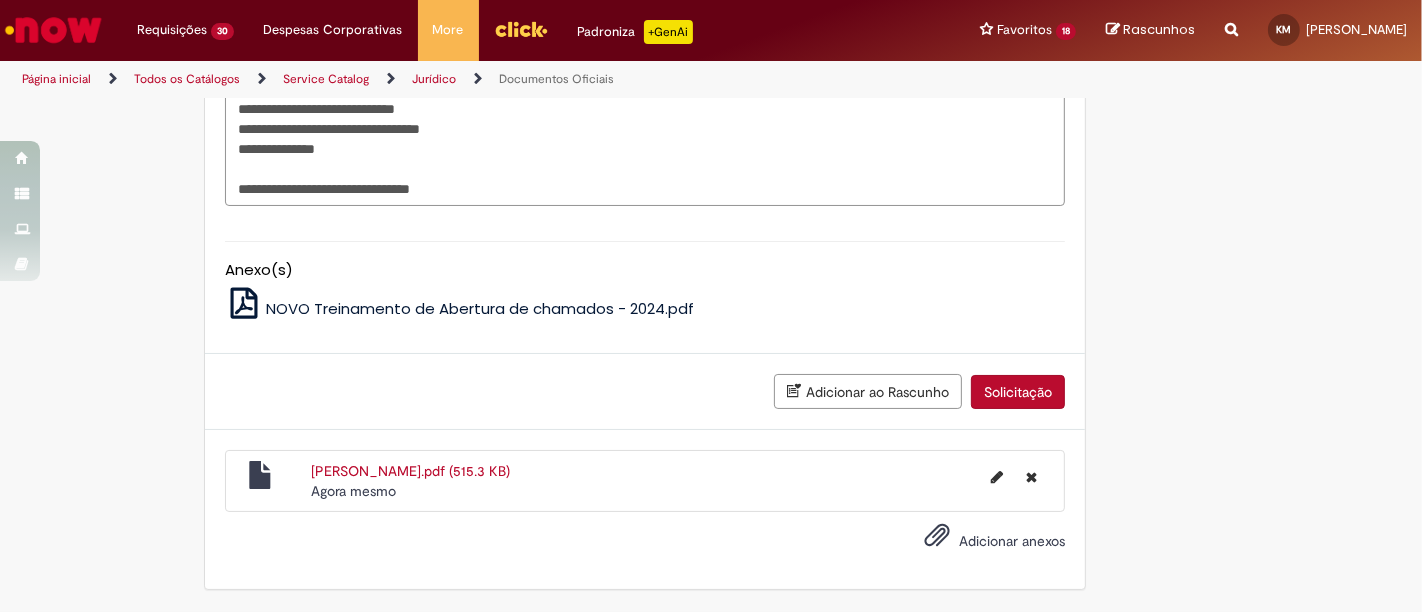 click on "Solicitação" at bounding box center [1018, 392] 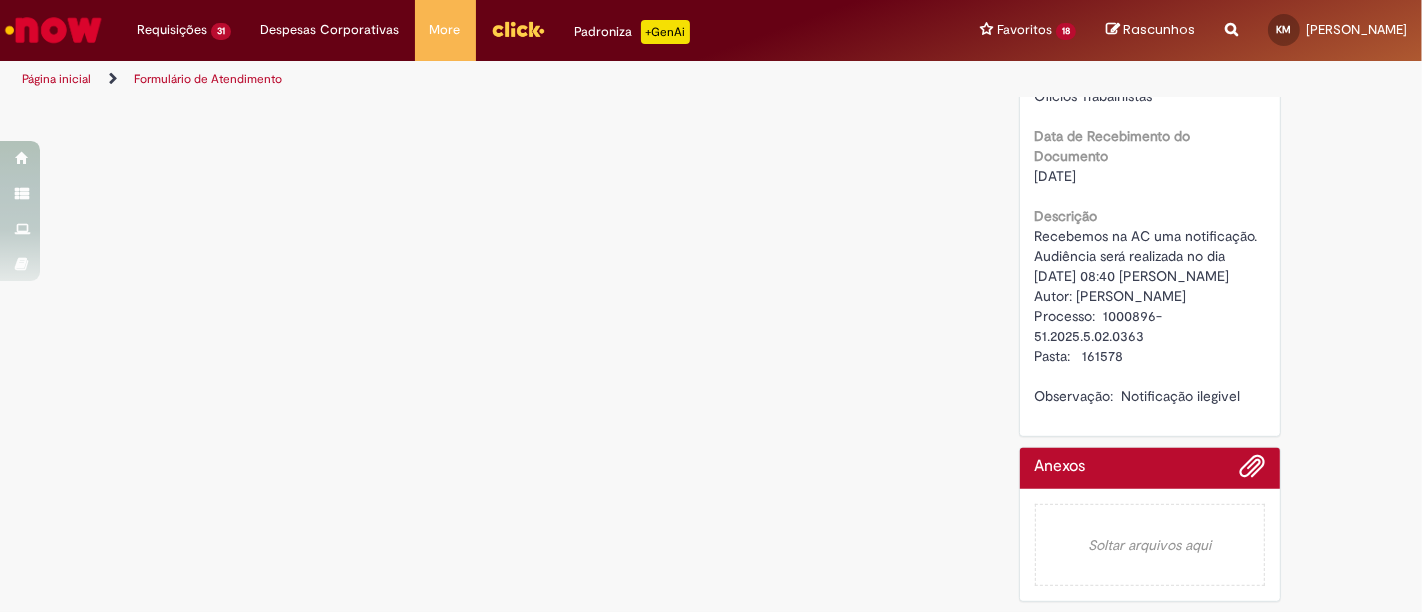 scroll, scrollTop: 0, scrollLeft: 0, axis: both 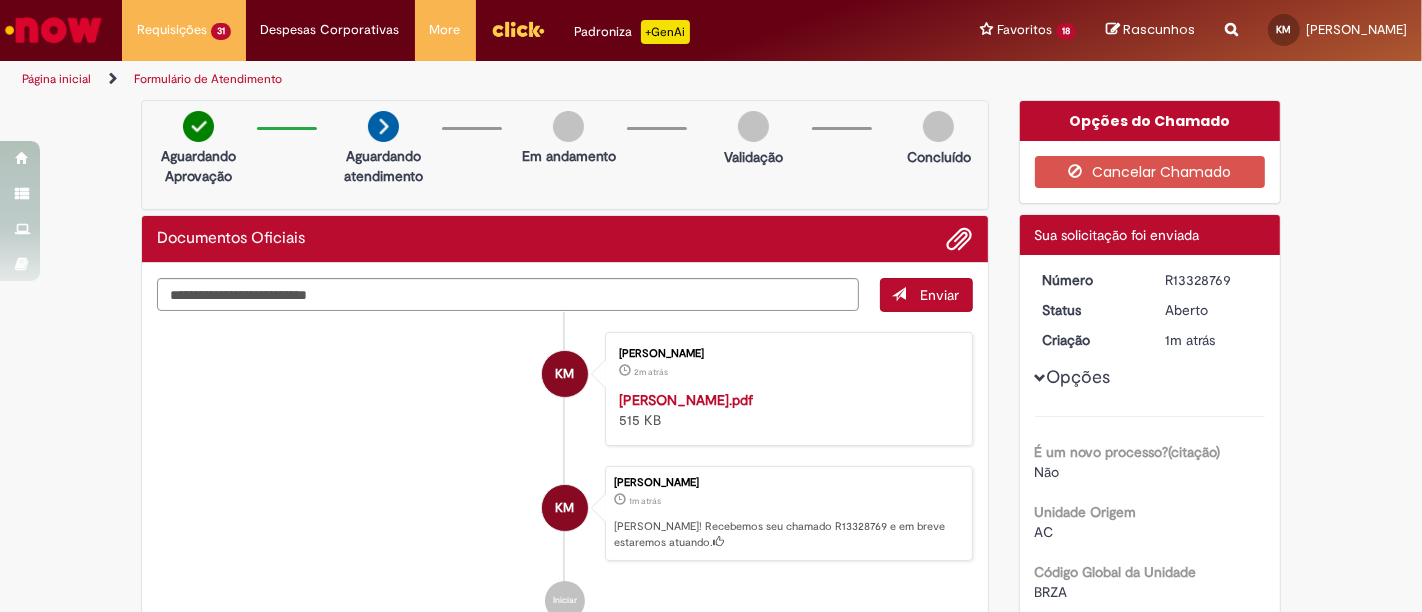 drag, startPoint x: 1238, startPoint y: 284, endPoint x: 1114, endPoint y: 272, distance: 124.57929 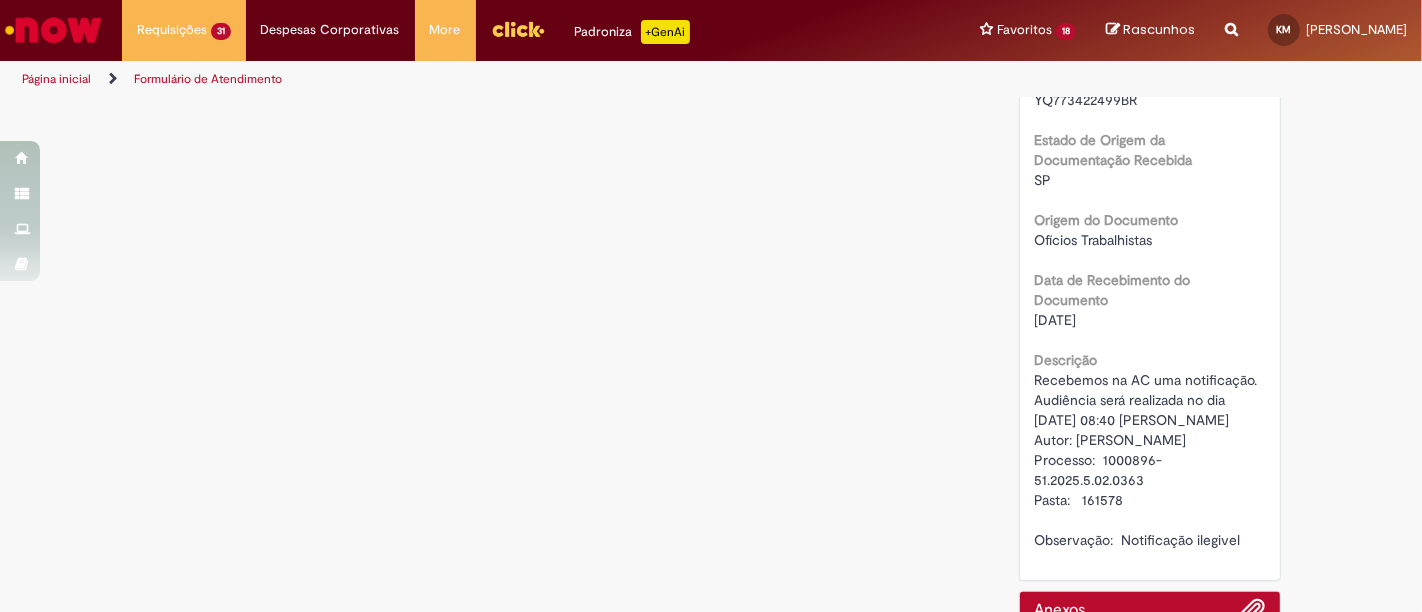 scroll, scrollTop: 803, scrollLeft: 0, axis: vertical 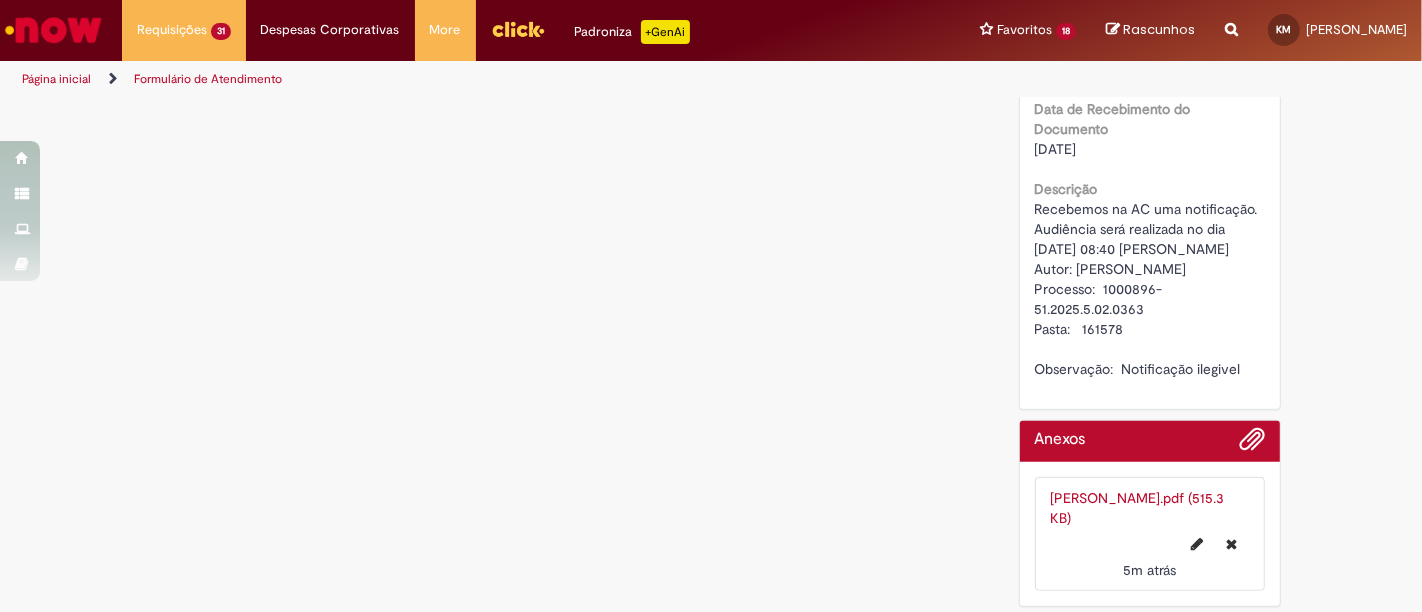 drag, startPoint x: 1023, startPoint y: 181, endPoint x: 1248, endPoint y: 377, distance: 298.3974 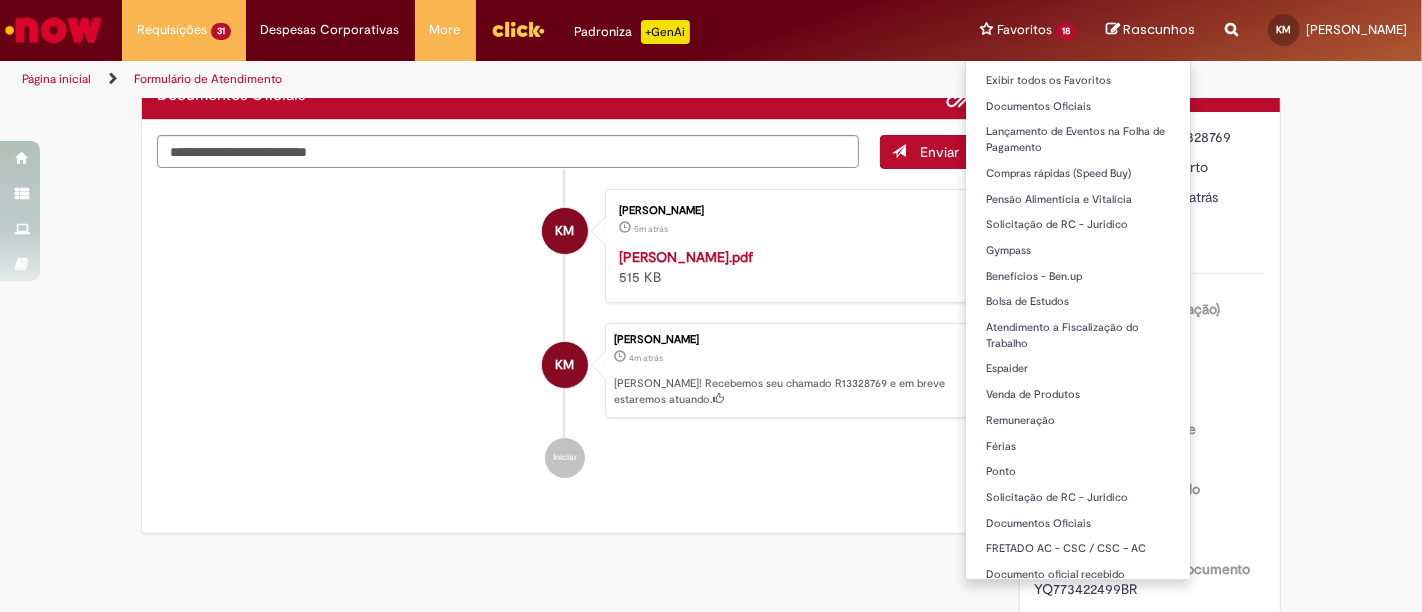 scroll, scrollTop: 0, scrollLeft: 0, axis: both 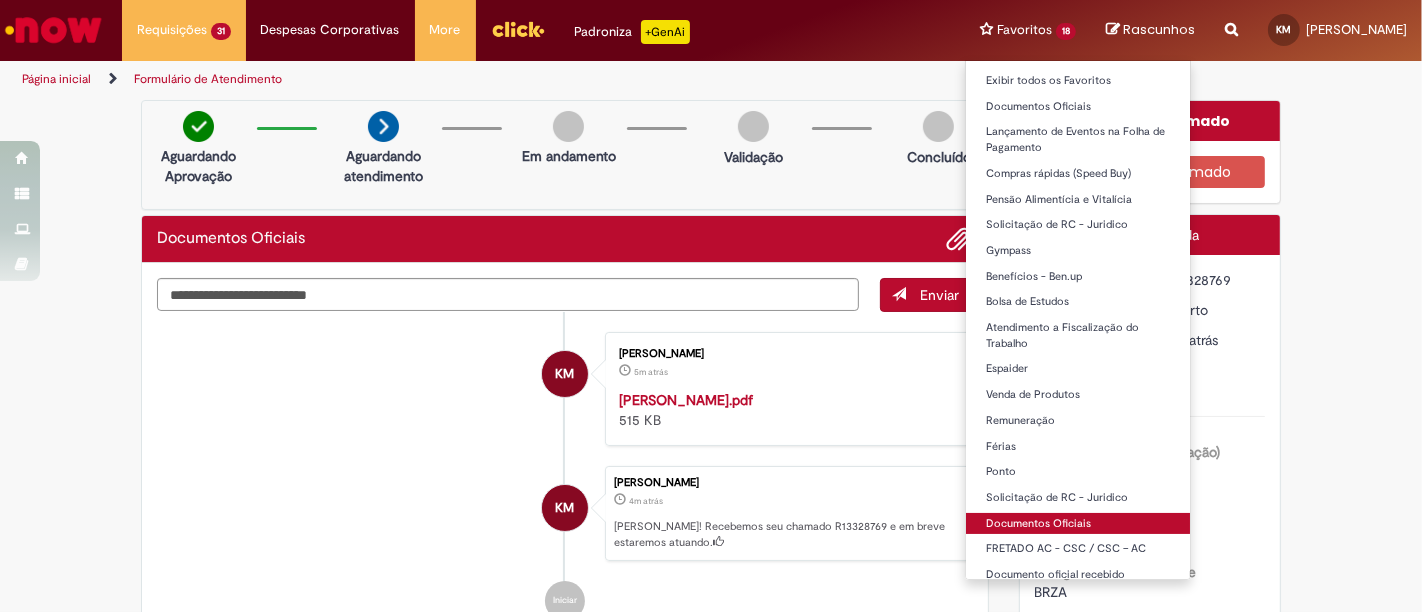 click on "Documentos Oficiais" at bounding box center (1078, 524) 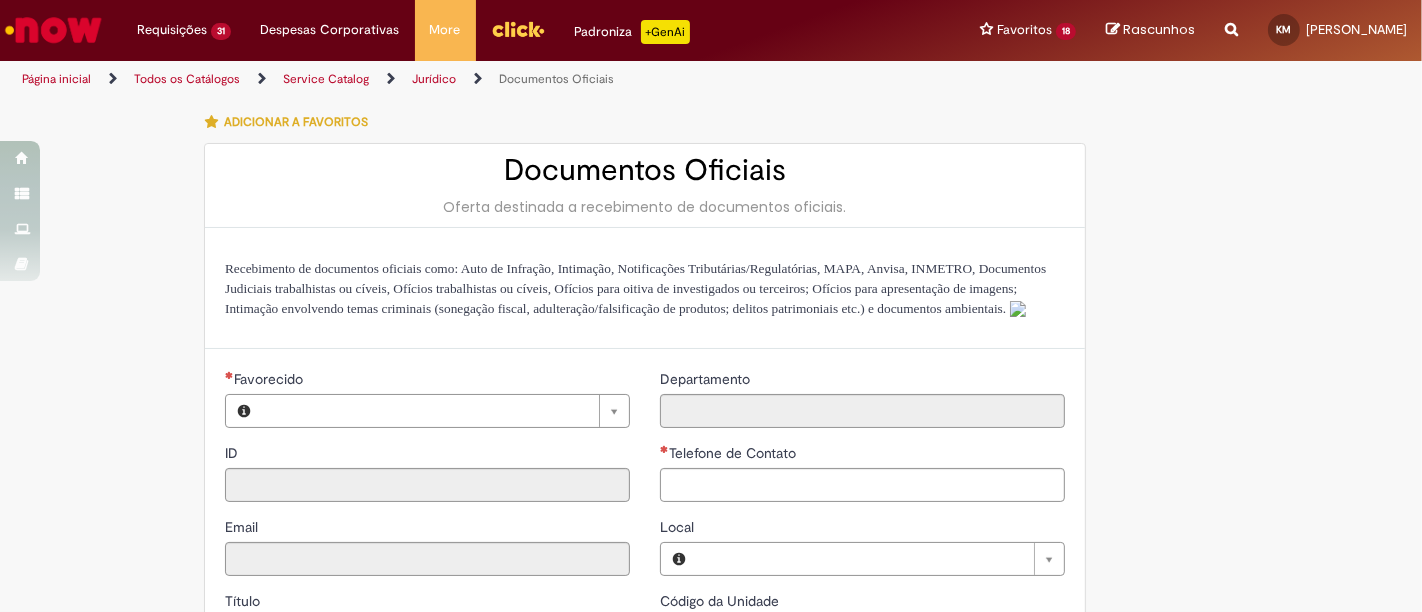type on "********" 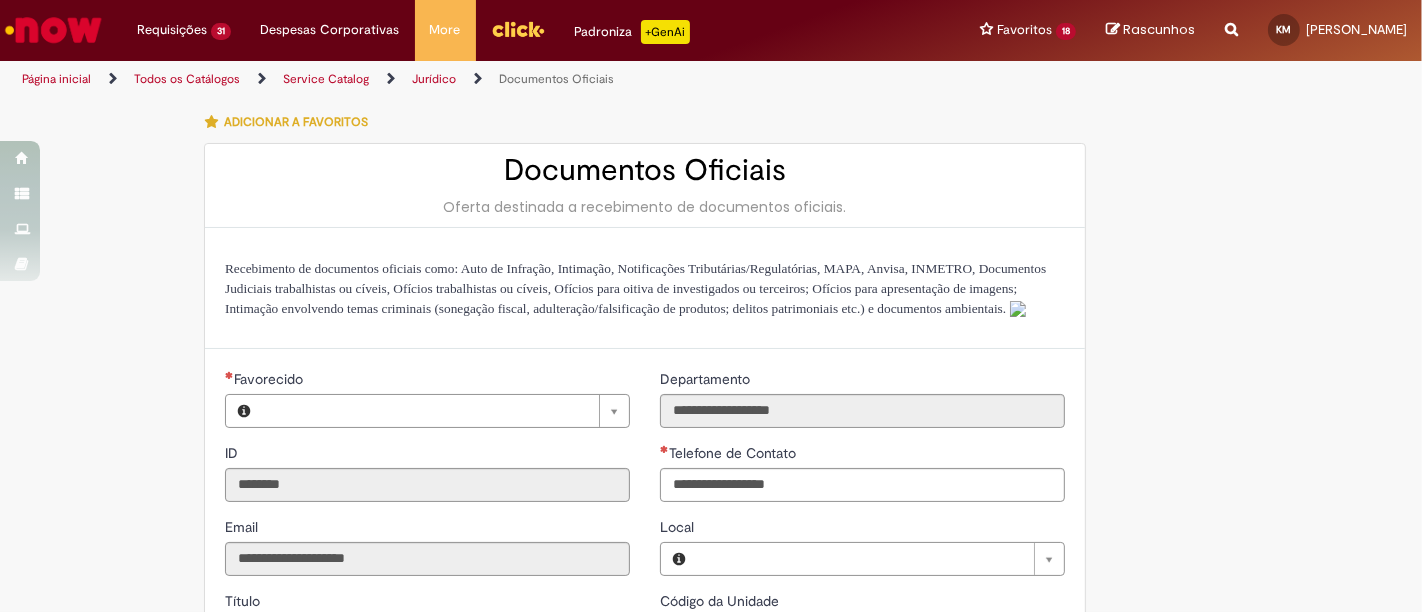 type on "**********" 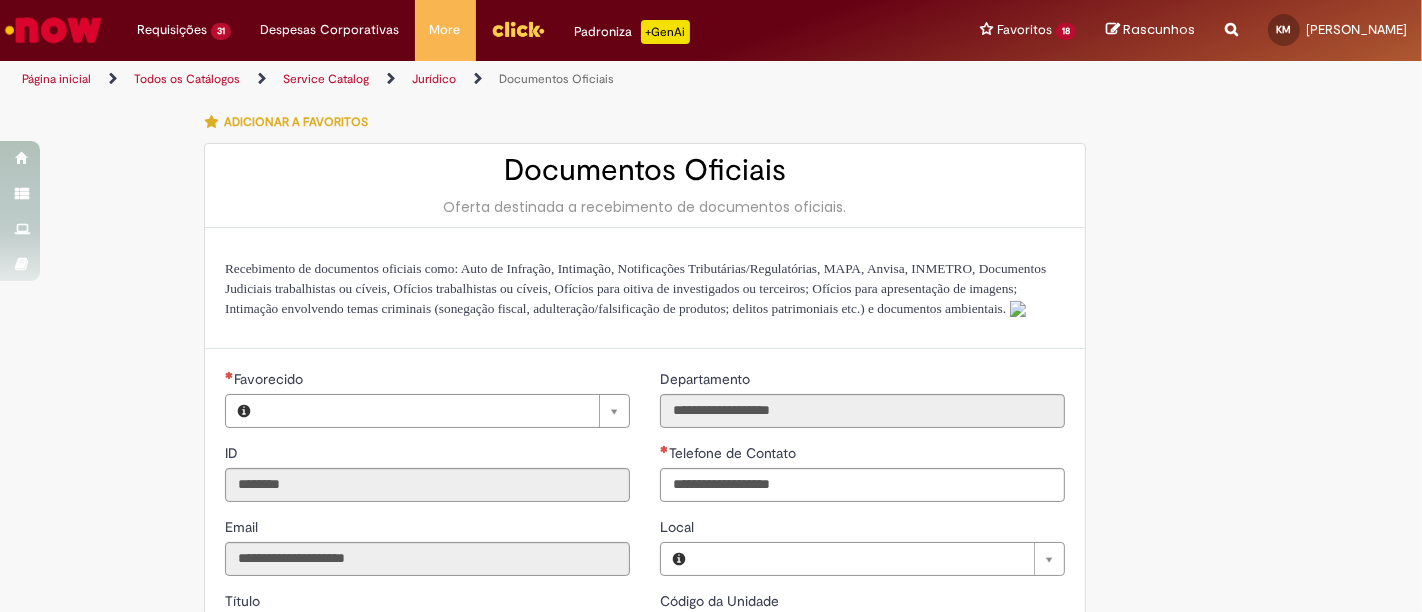 type on "**********" 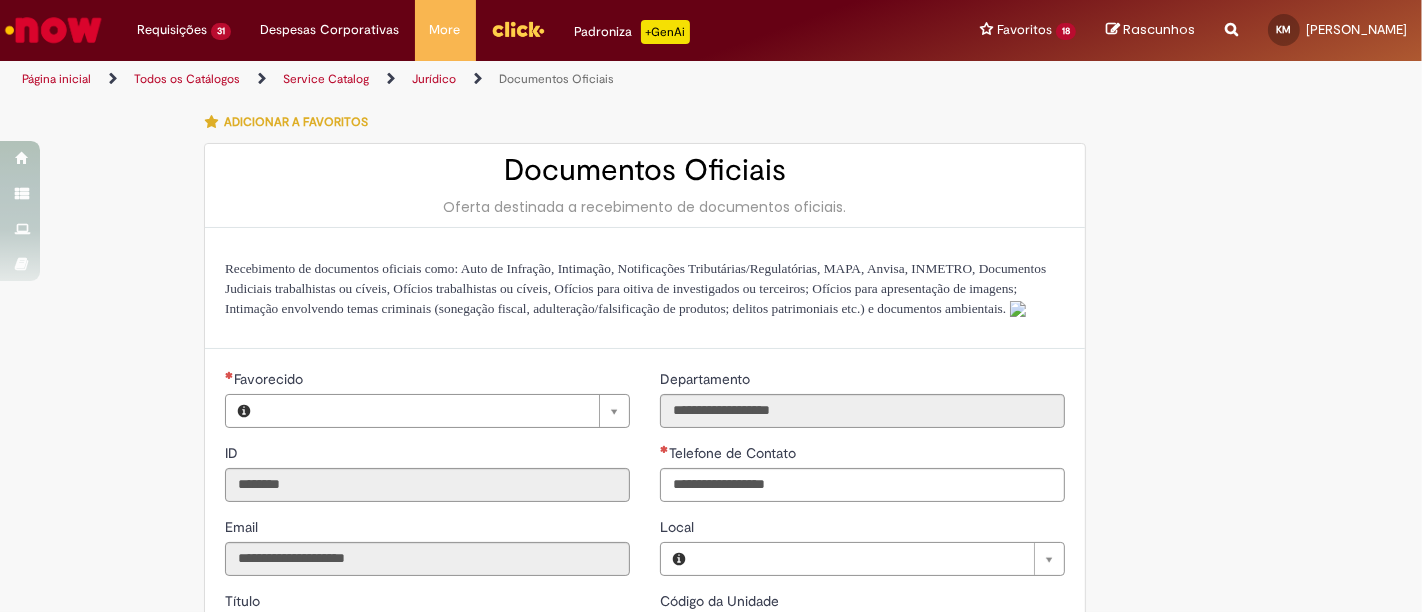 type on "**********" 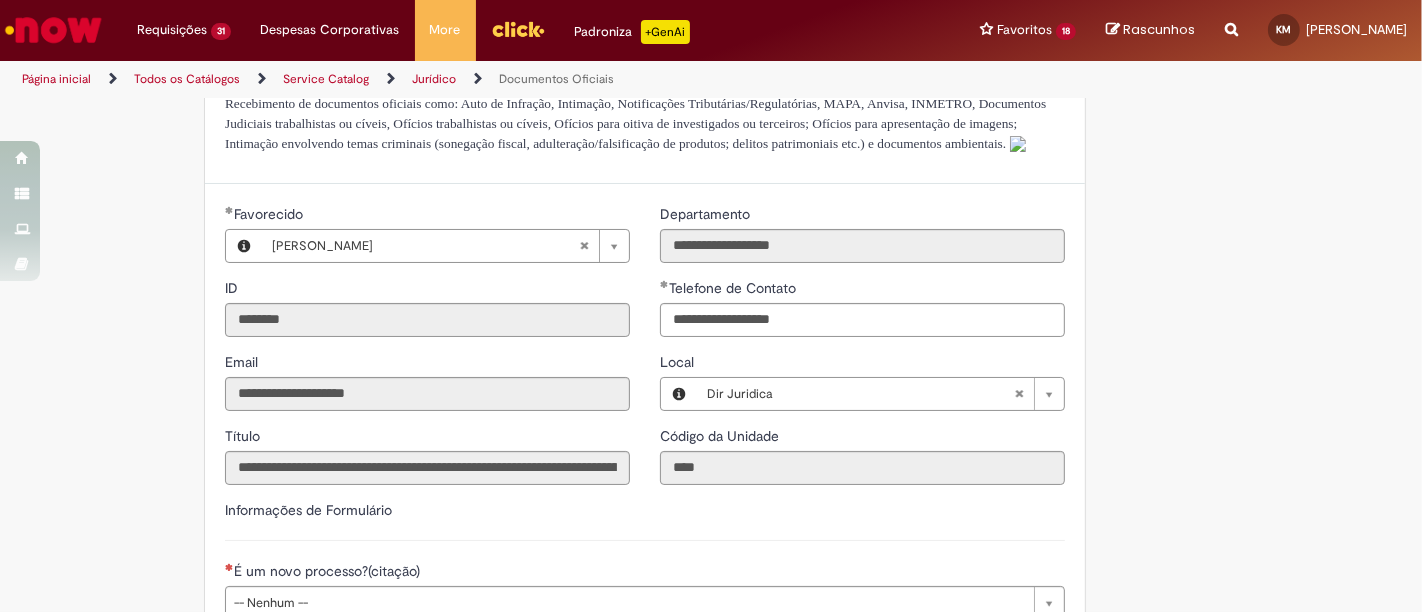 scroll, scrollTop: 444, scrollLeft: 0, axis: vertical 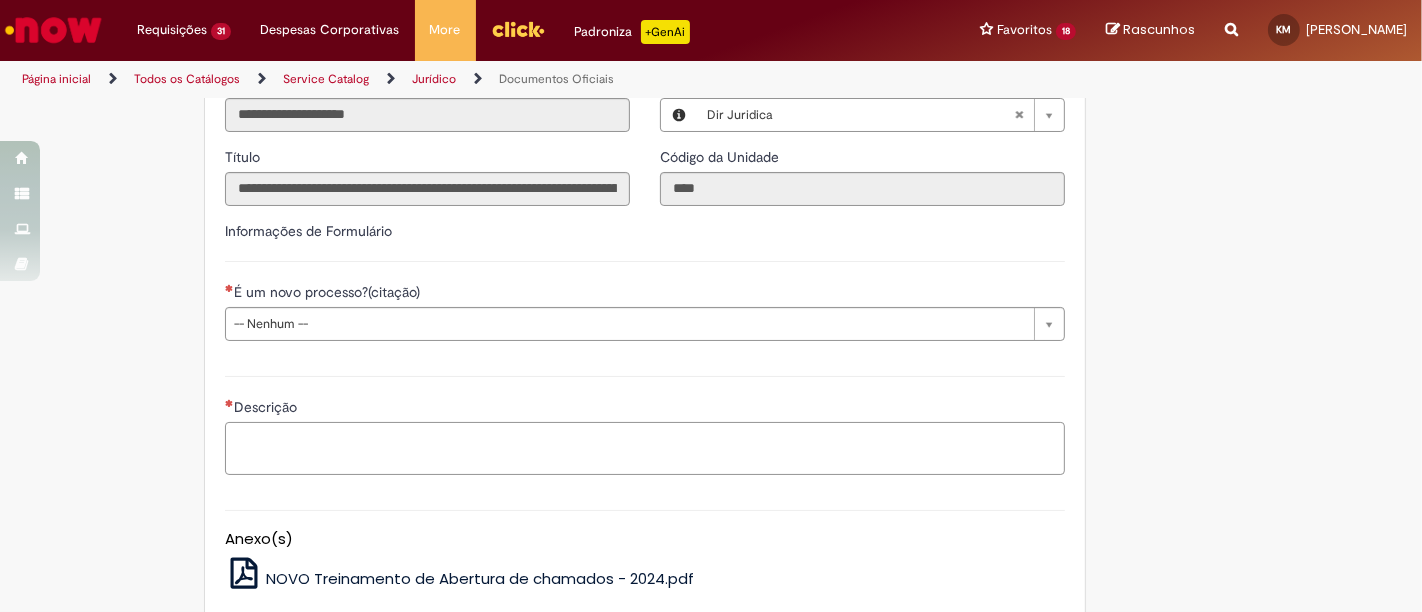 click on "Descrição" at bounding box center (645, 448) 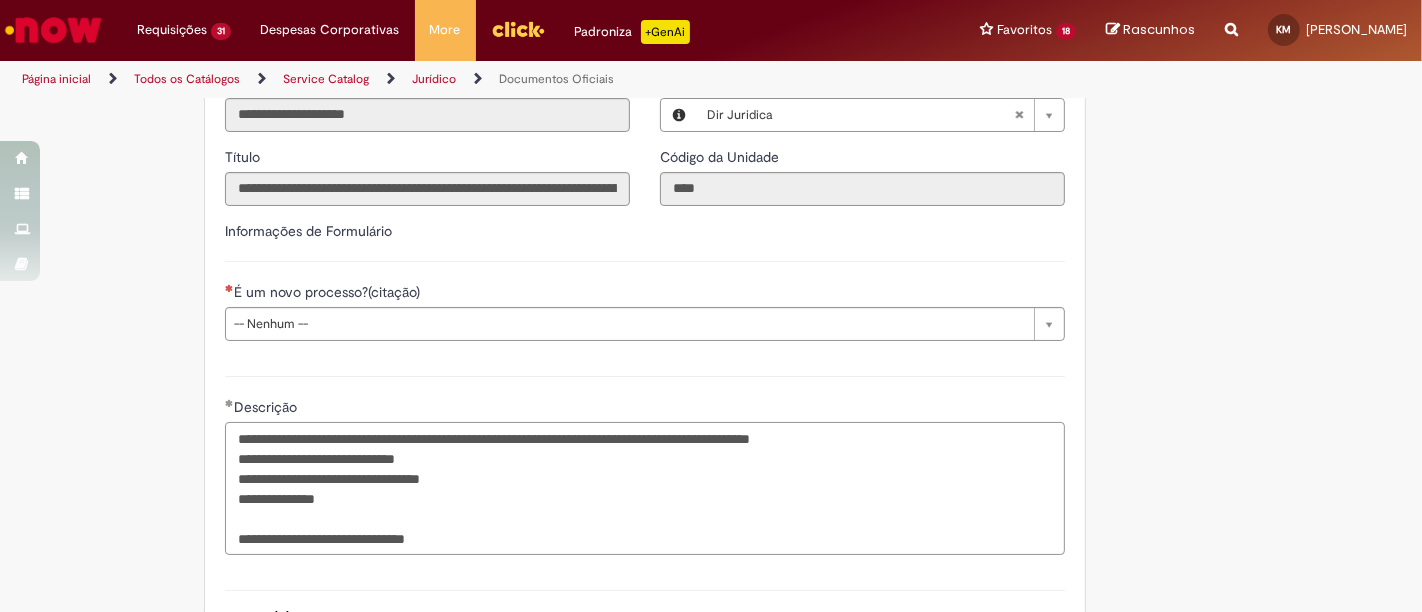 click on "**********" at bounding box center [645, 488] 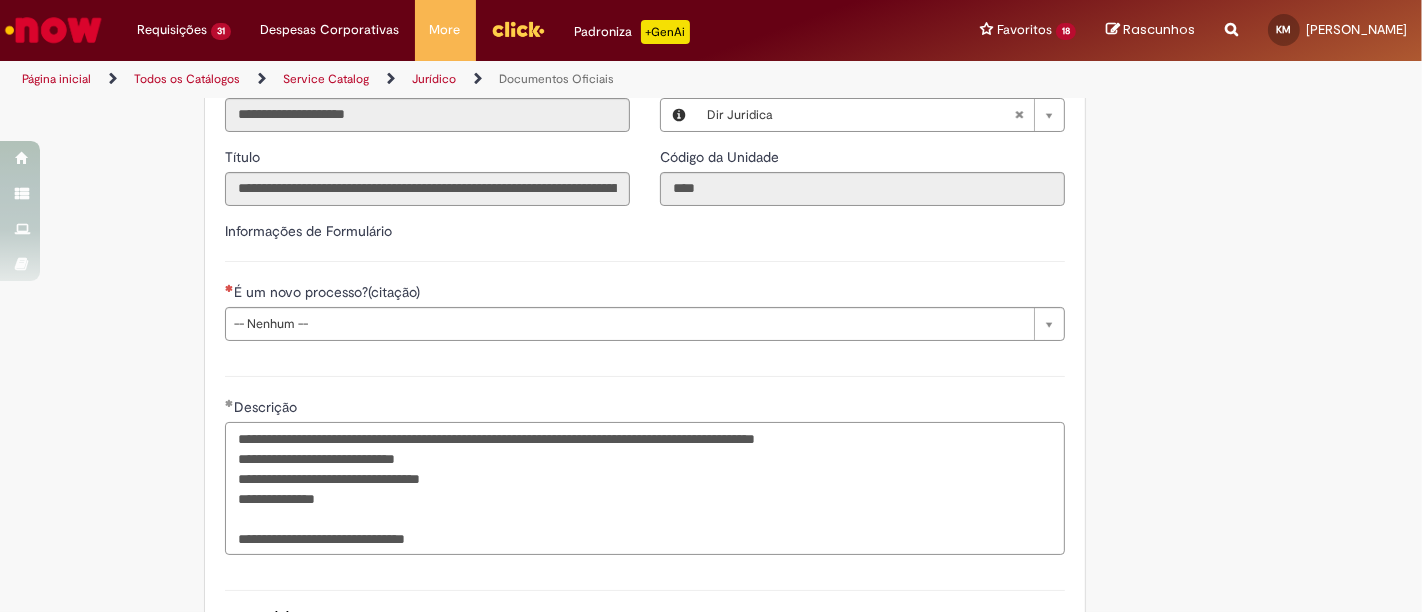 click on "**********" at bounding box center [645, 488] 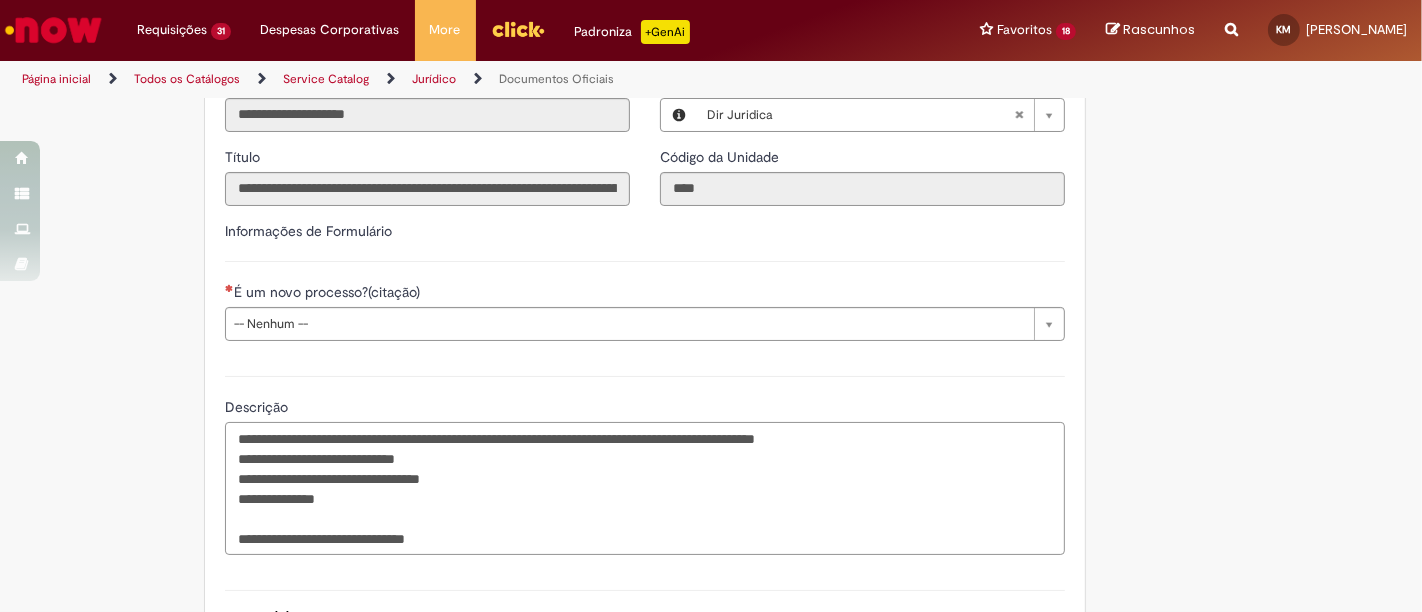 drag, startPoint x: 271, startPoint y: 471, endPoint x: 504, endPoint y: 478, distance: 233.10513 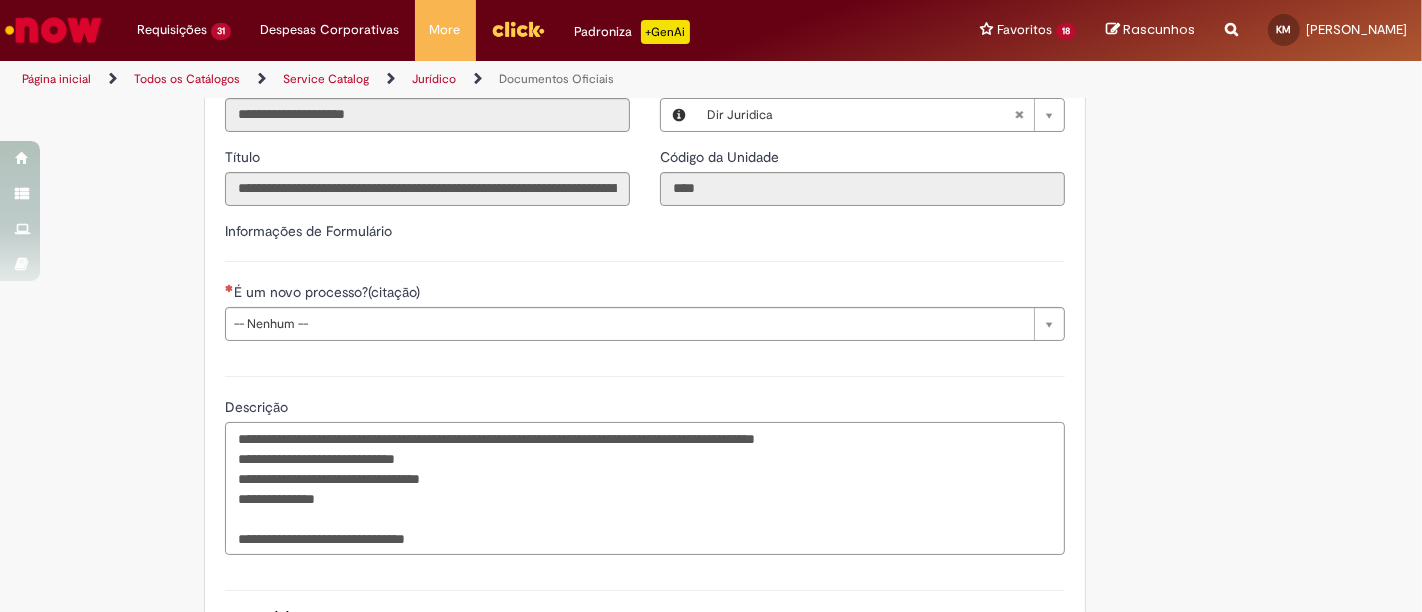drag, startPoint x: 298, startPoint y: 495, endPoint x: 494, endPoint y: 497, distance: 196.01021 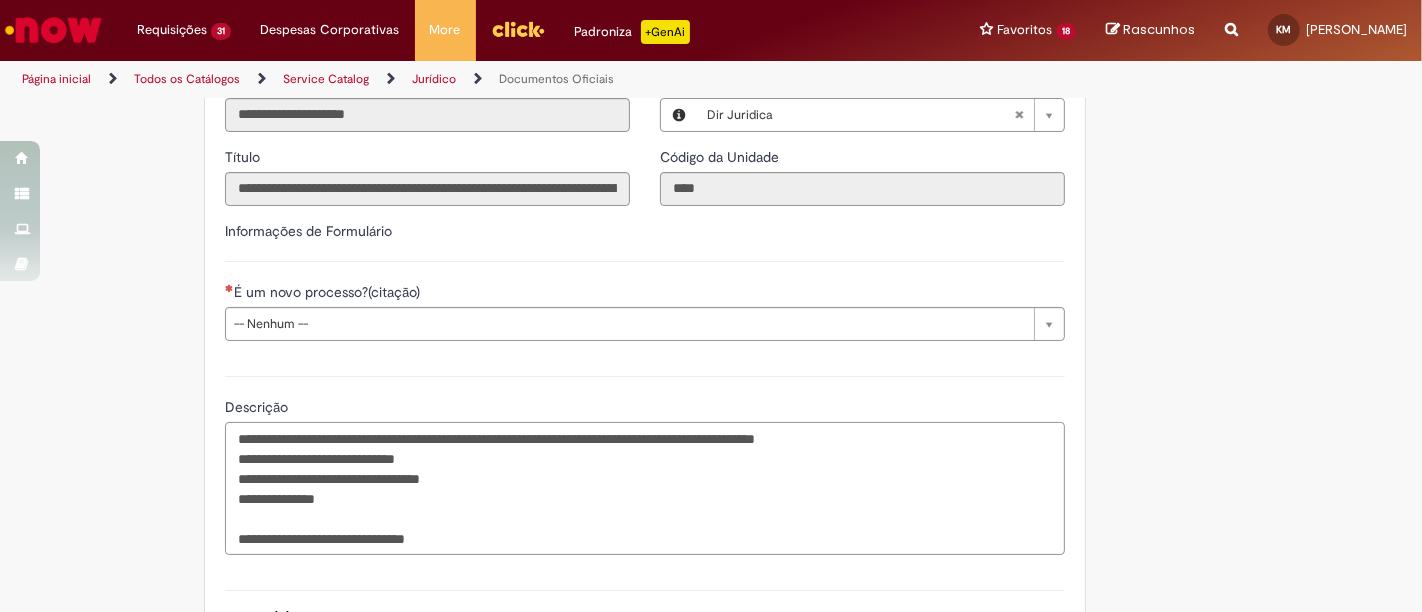 drag, startPoint x: 321, startPoint y: 522, endPoint x: 436, endPoint y: 530, distance: 115.27792 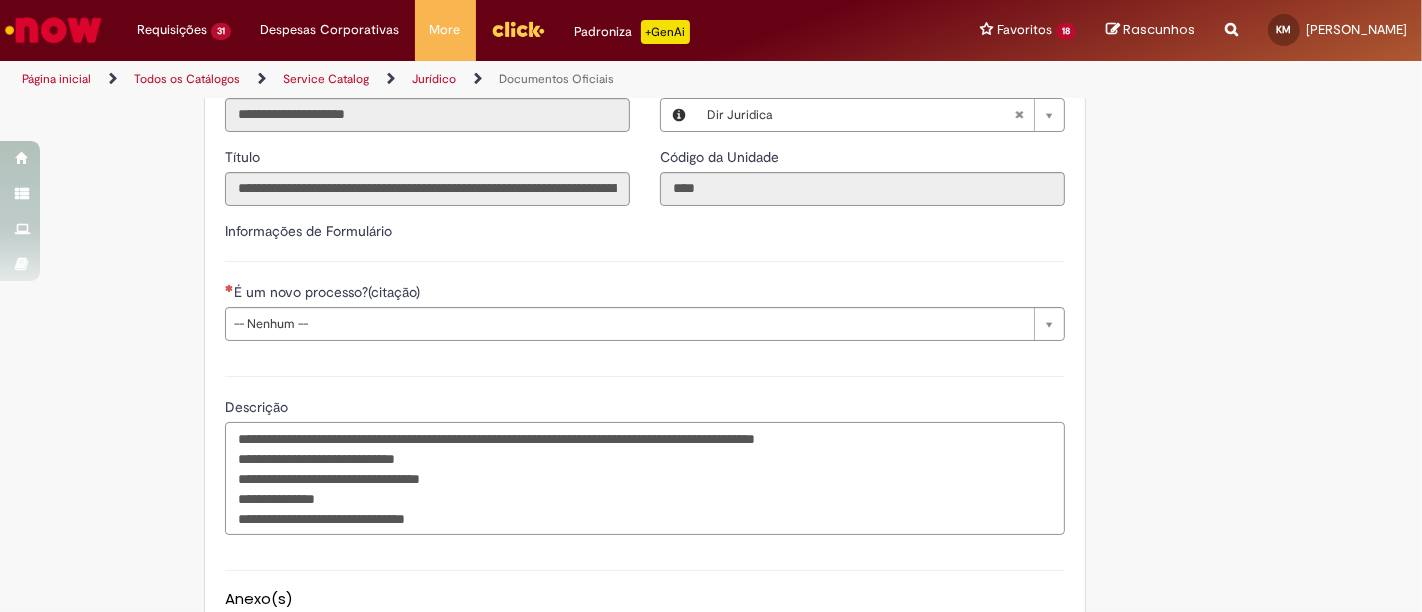 type on "**********" 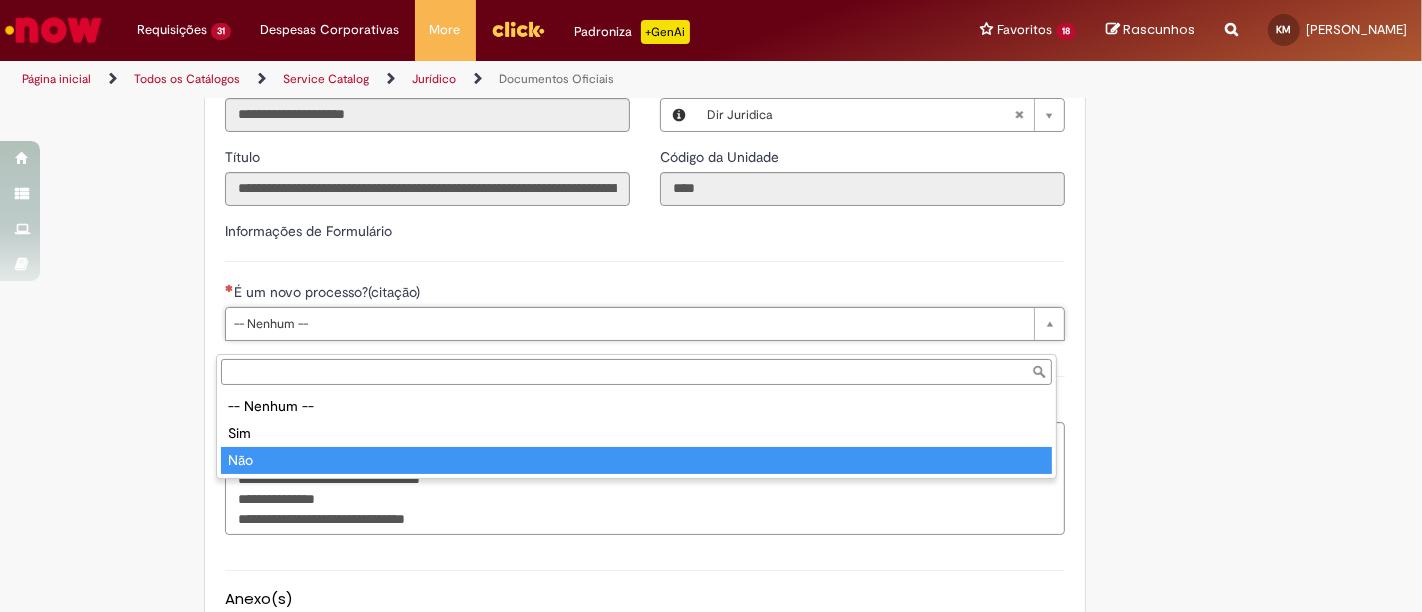 type on "***" 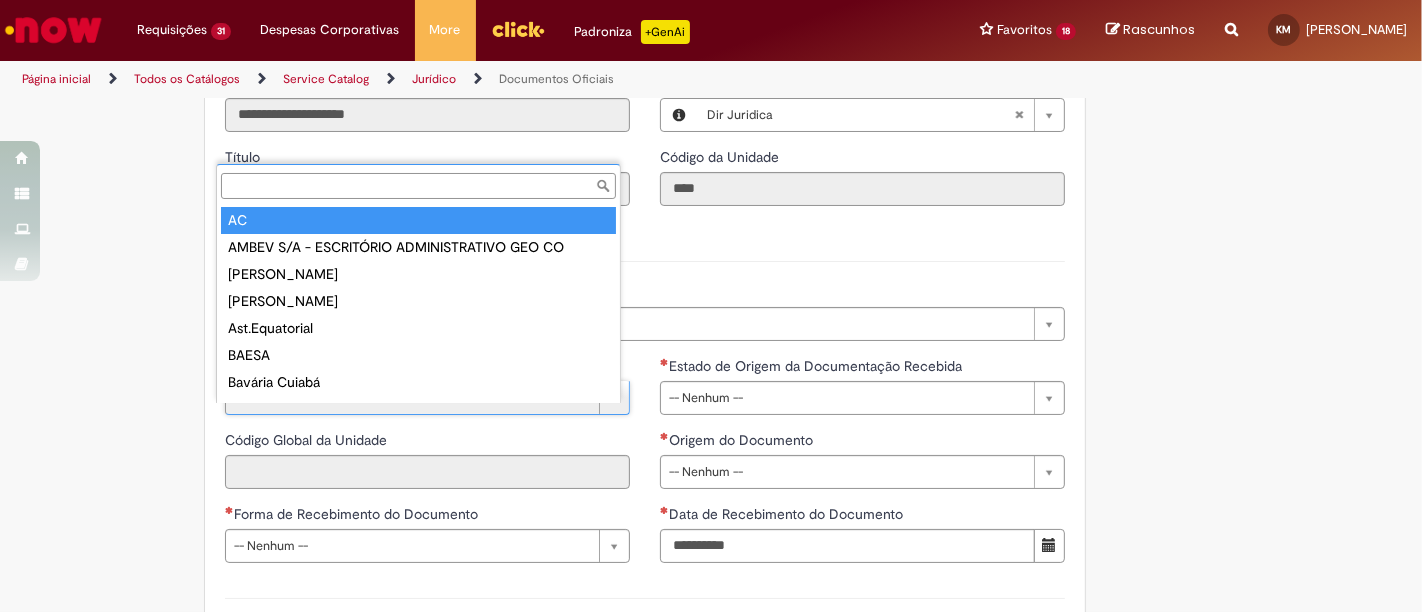 drag, startPoint x: 251, startPoint y: 217, endPoint x: 256, endPoint y: 247, distance: 30.413813 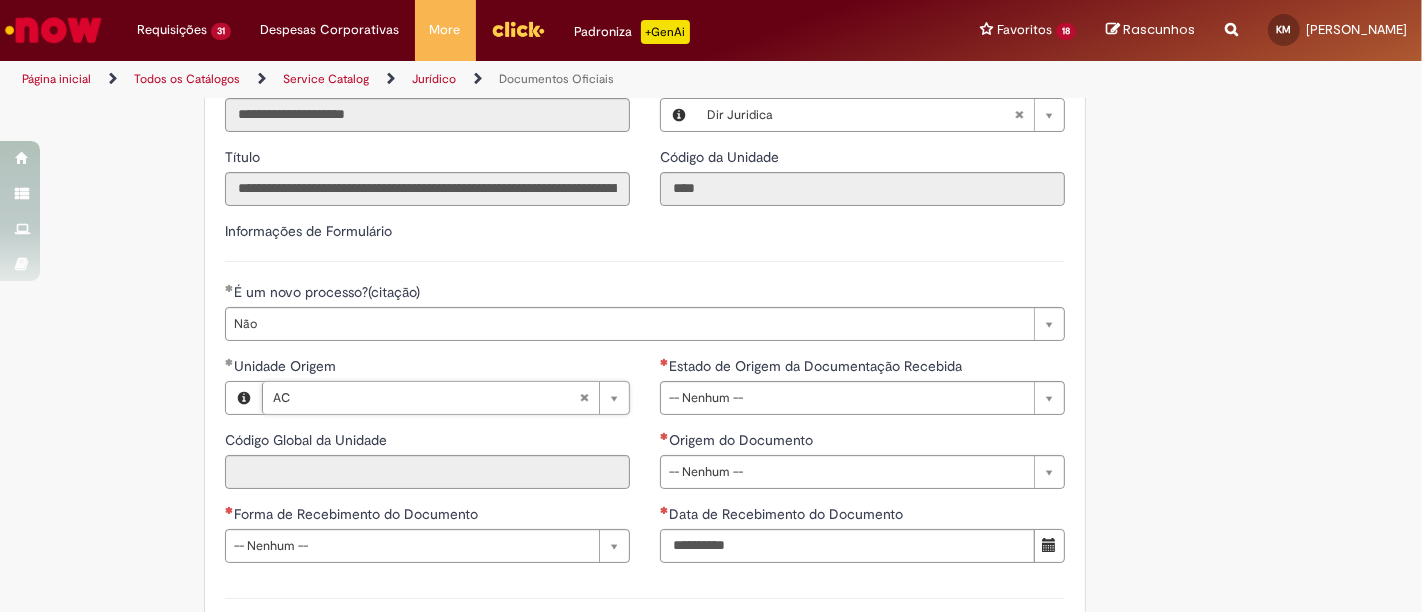 type on "****" 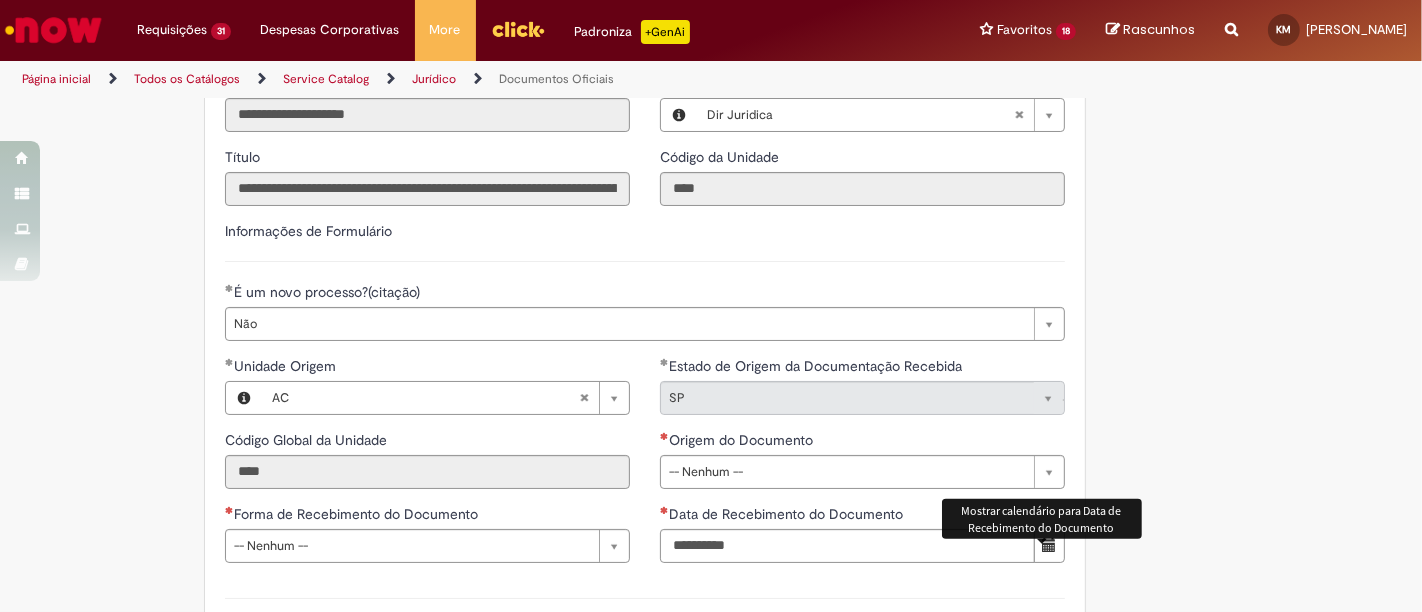 click on "Mostrar calendário para Data de Recebimento do Documento" at bounding box center (1042, 519) 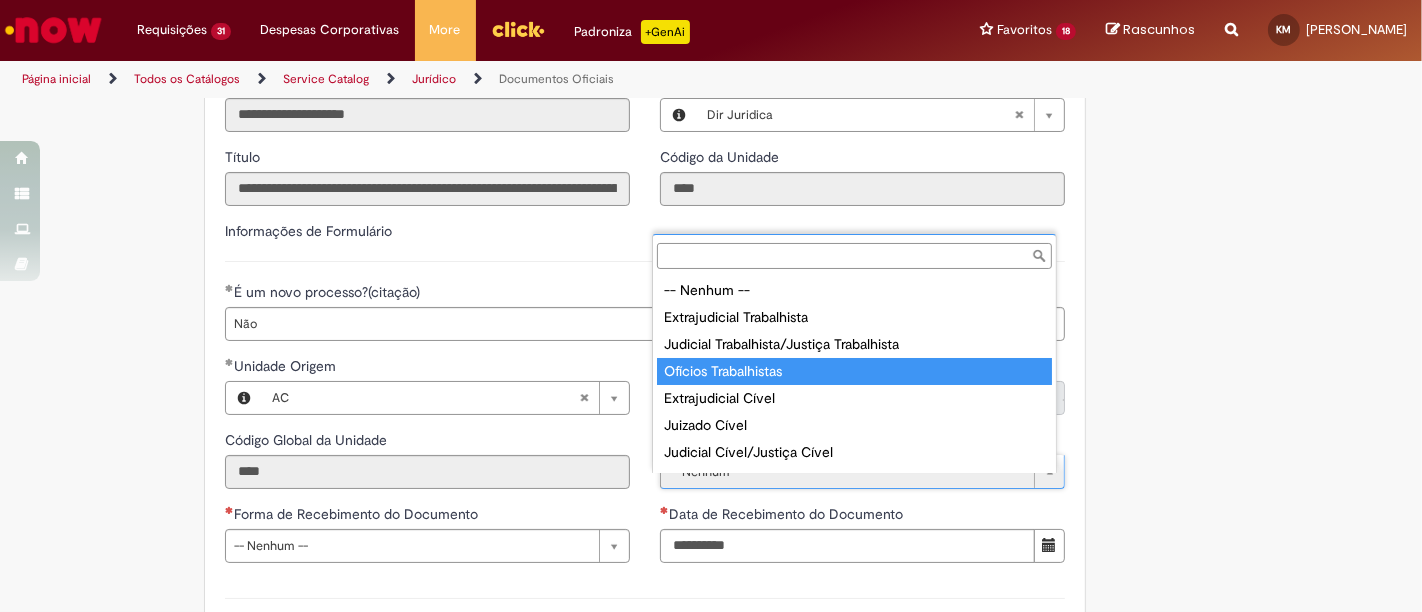 type on "**********" 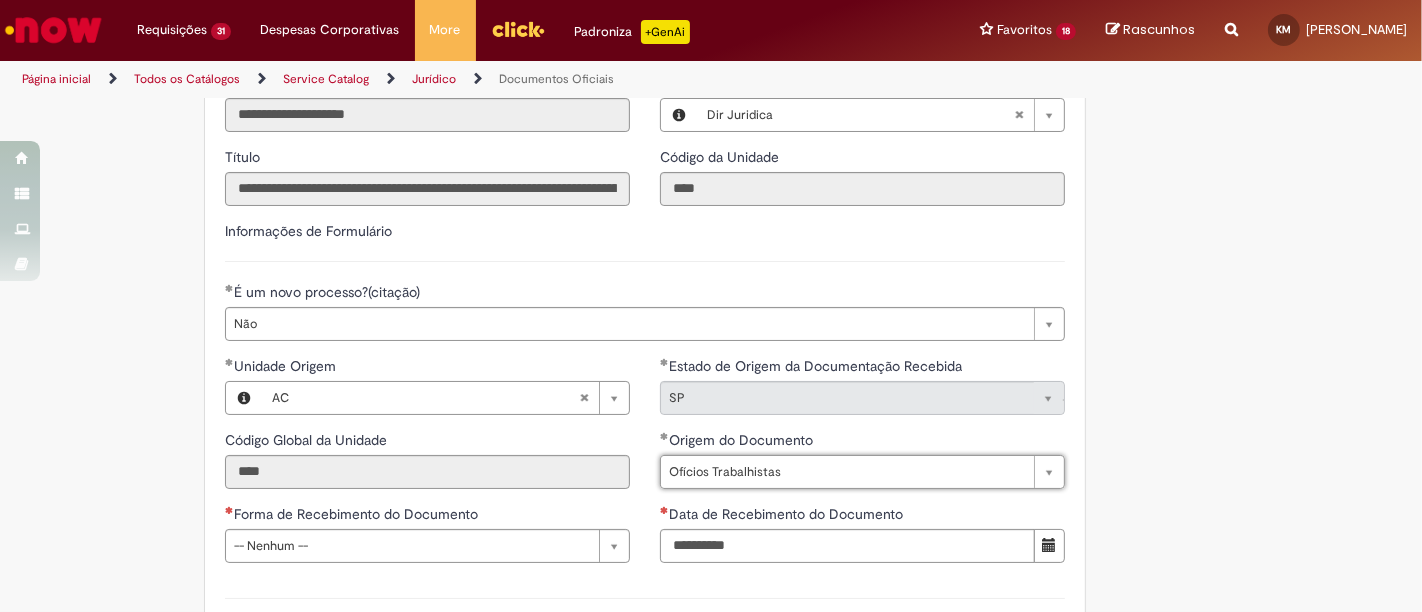 click on "**********" at bounding box center [711, 373] 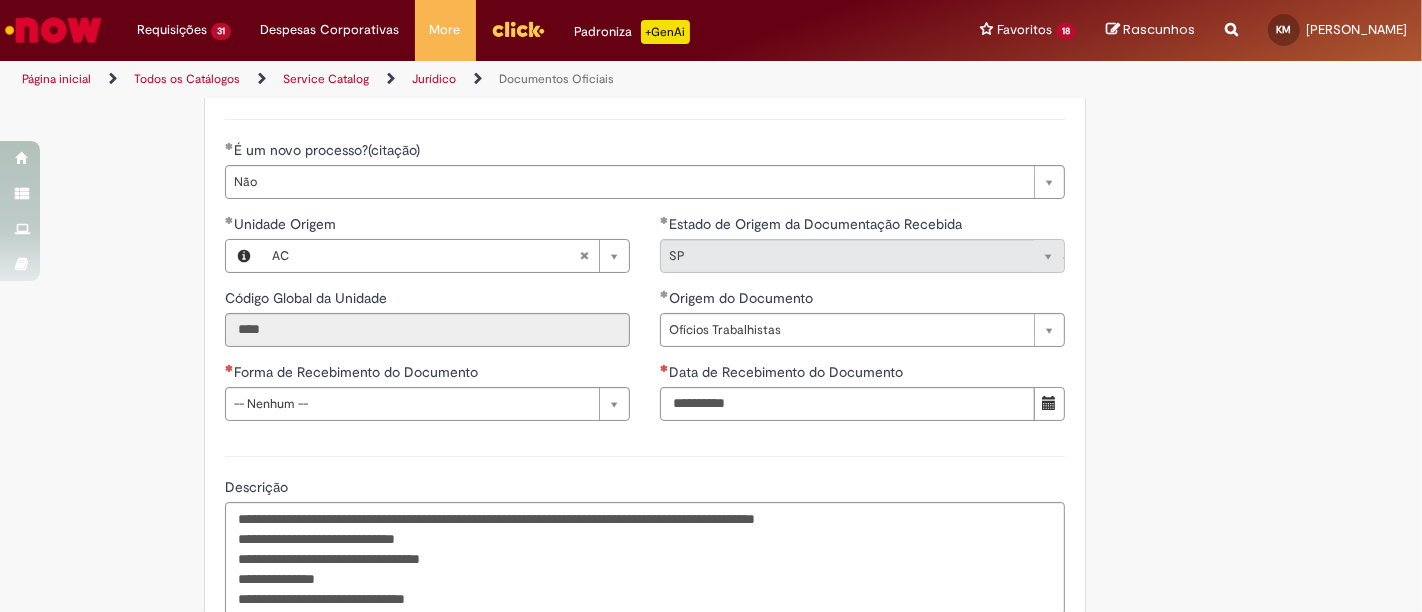 scroll, scrollTop: 888, scrollLeft: 0, axis: vertical 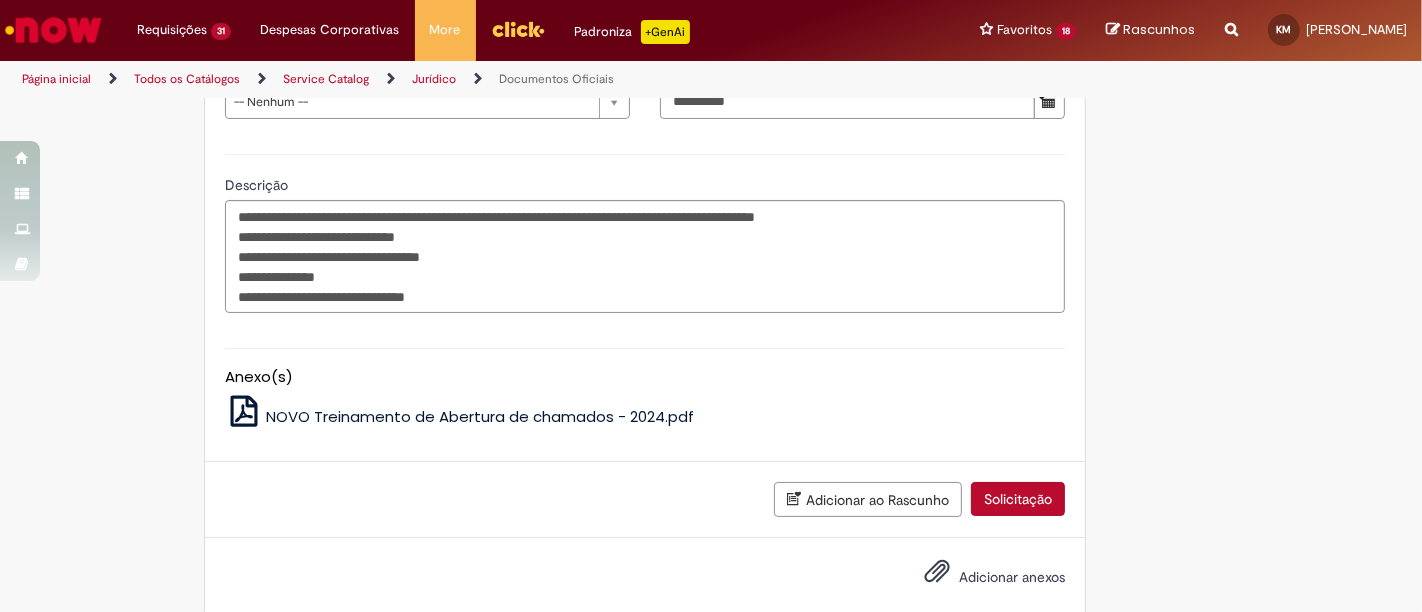 click at bounding box center [1049, 101] 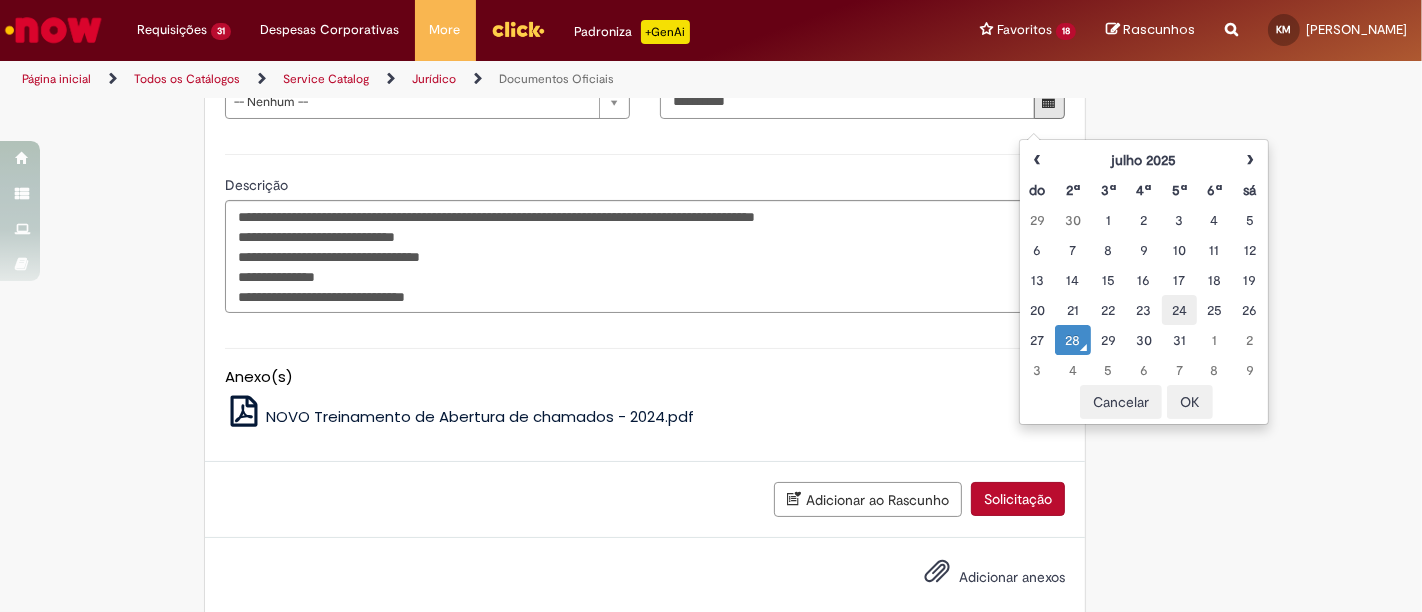 click on "24" at bounding box center [1179, 310] 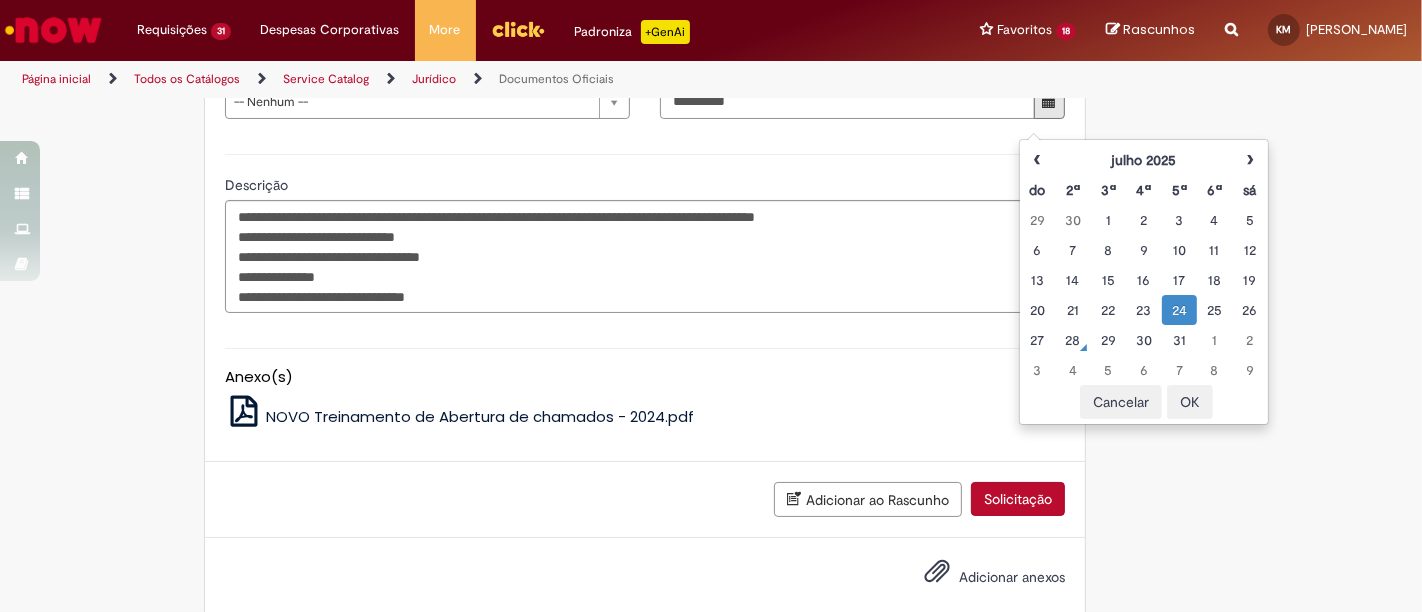click on "OK" at bounding box center (1190, 402) 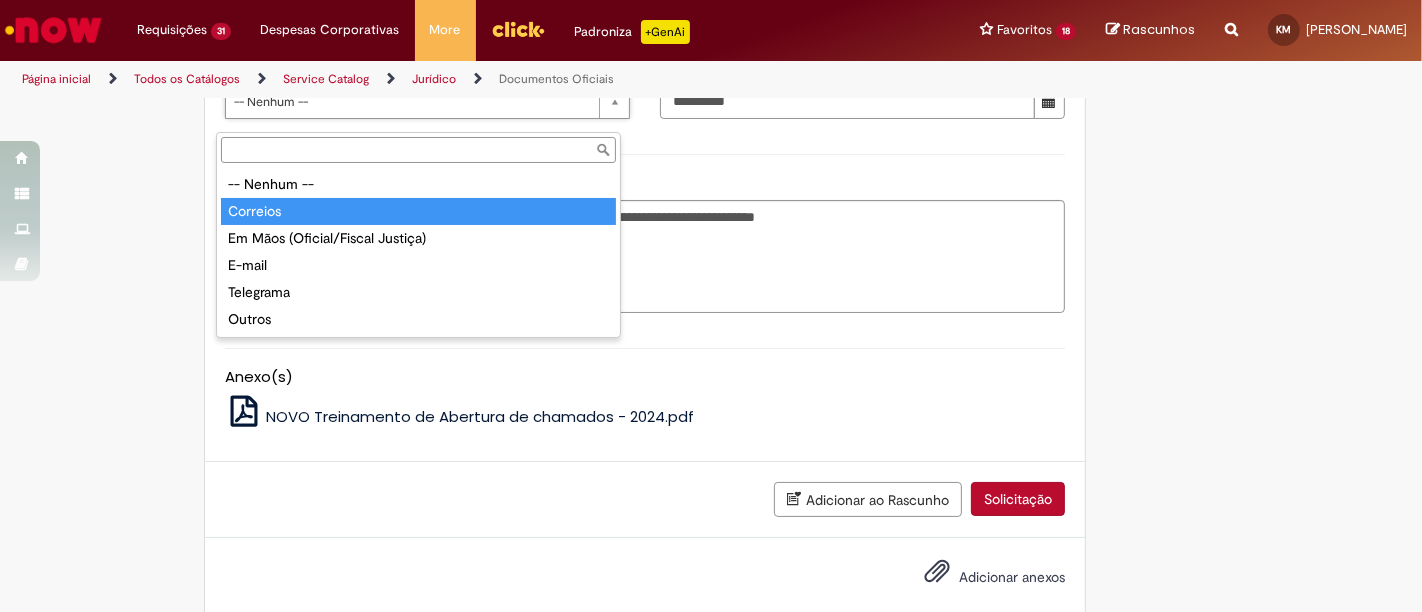 type on "********" 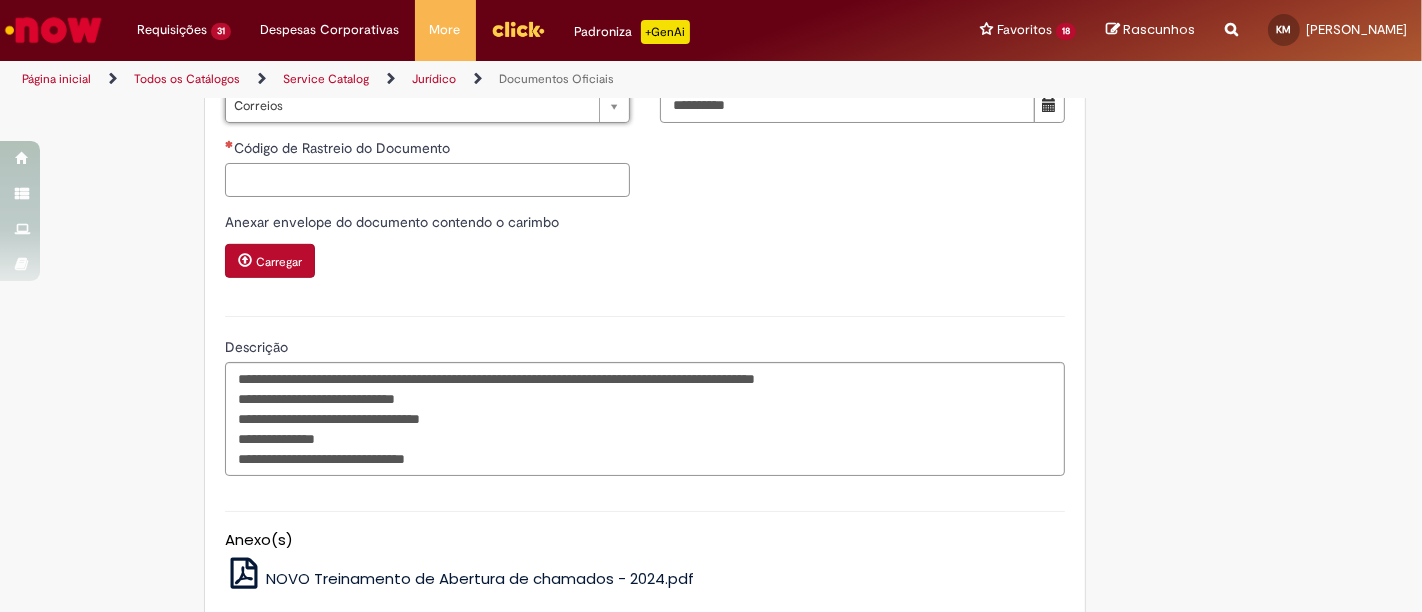 click on "Código de Rastreio do Documento" at bounding box center [427, 180] 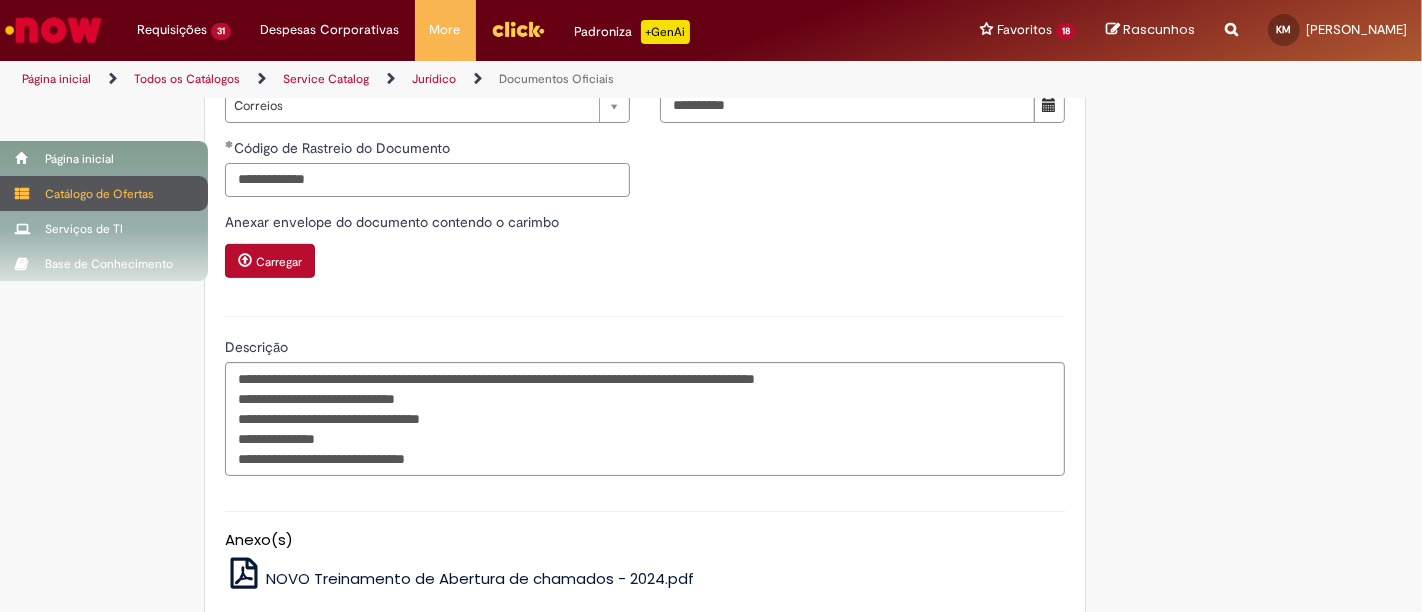 drag, startPoint x: 365, startPoint y: 202, endPoint x: 0, endPoint y: 198, distance: 365.0219 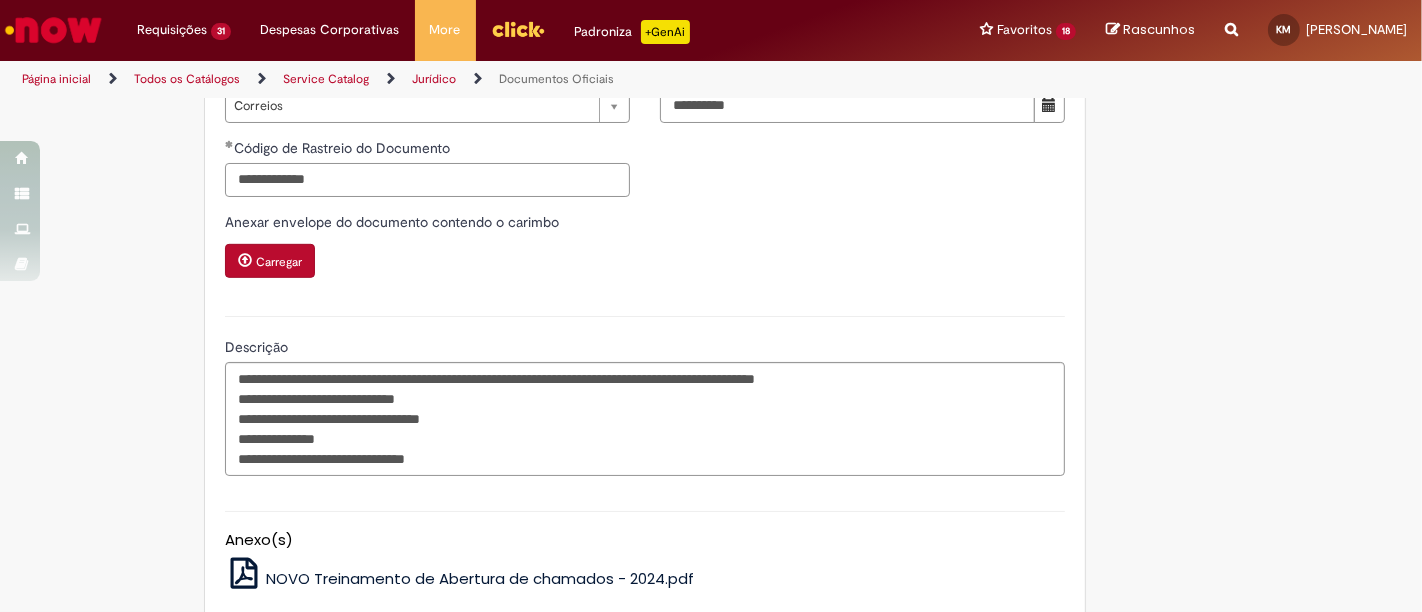 type on "**********" 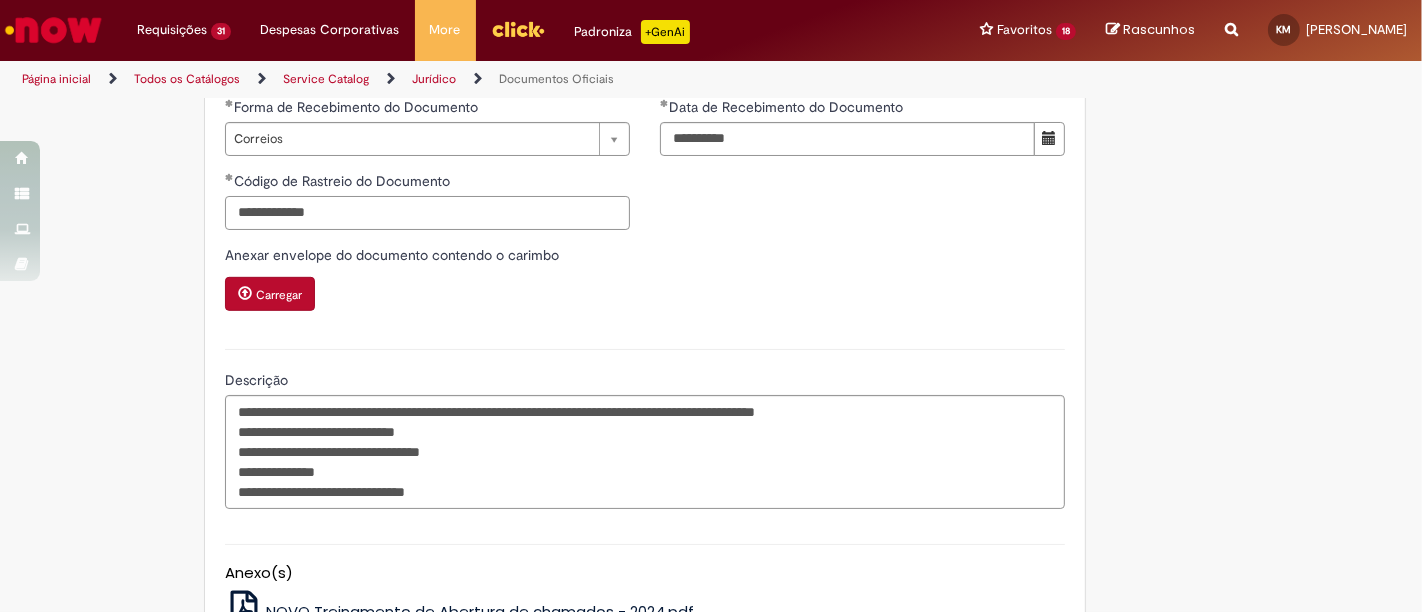 scroll, scrollTop: 1097, scrollLeft: 0, axis: vertical 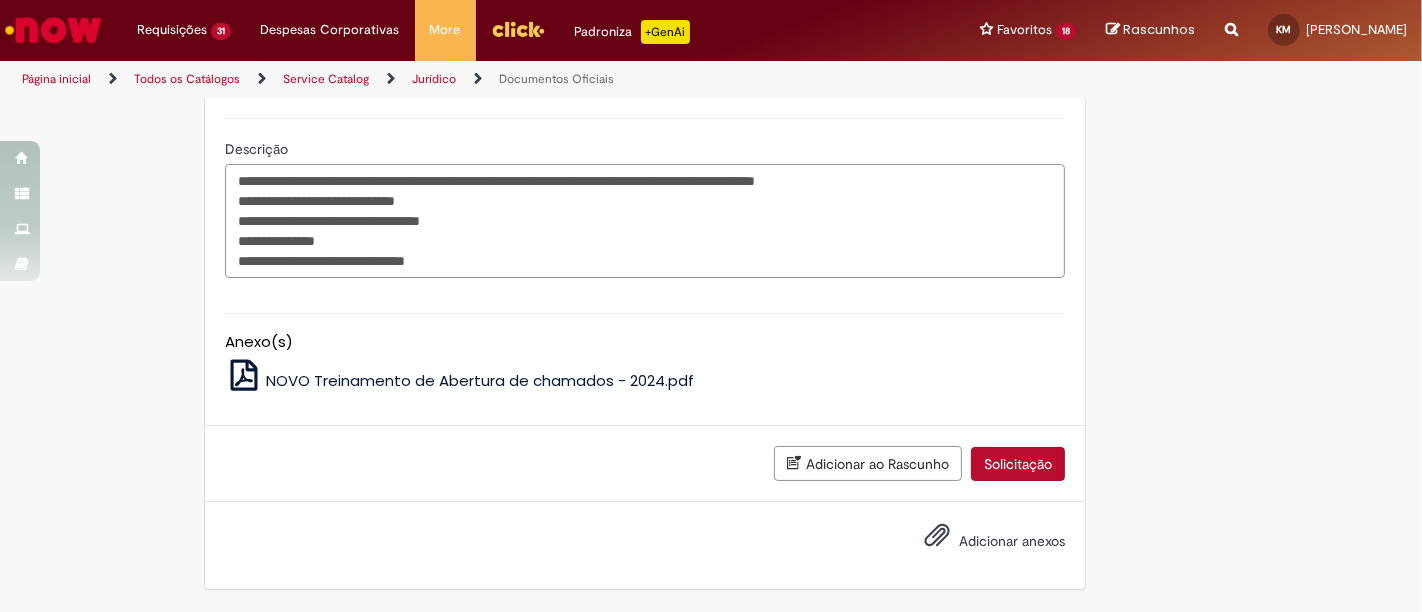 drag, startPoint x: 463, startPoint y: 201, endPoint x: 272, endPoint y: 206, distance: 191.06543 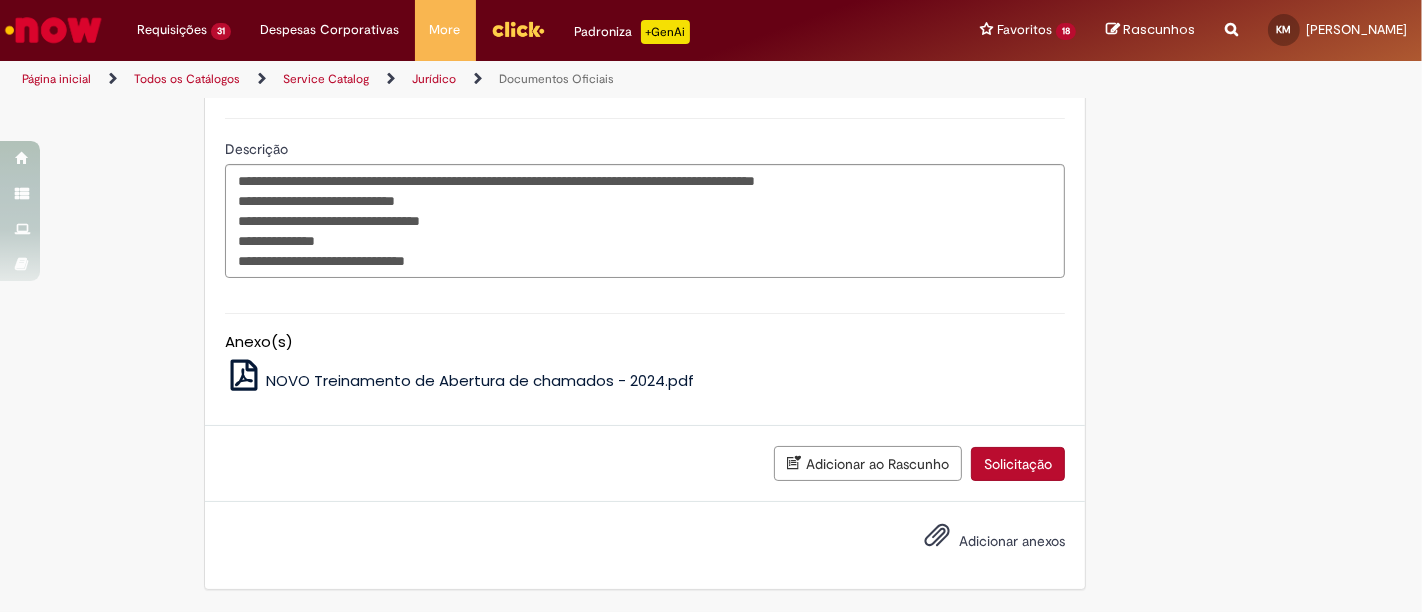 click on "Adicionar anexos" at bounding box center [980, 542] 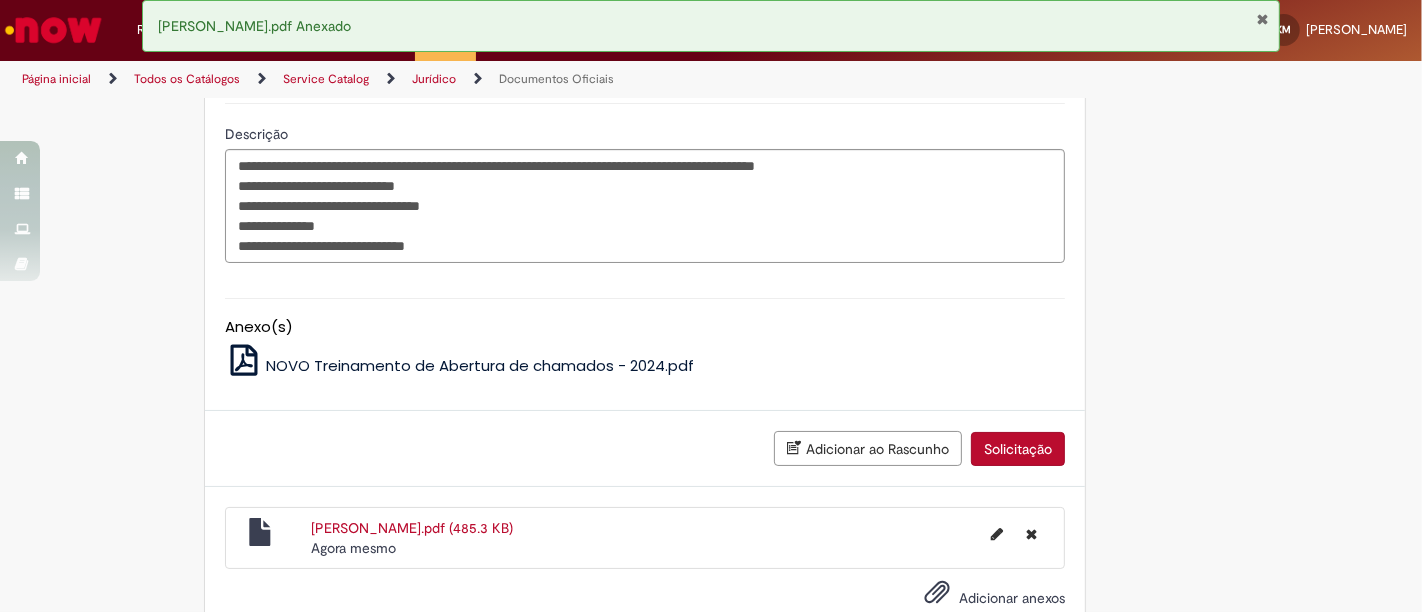 click on "Anexo(s)
NOVO Treinamento de Abertura de chamados - 2024.pdf" at bounding box center (645, 334) 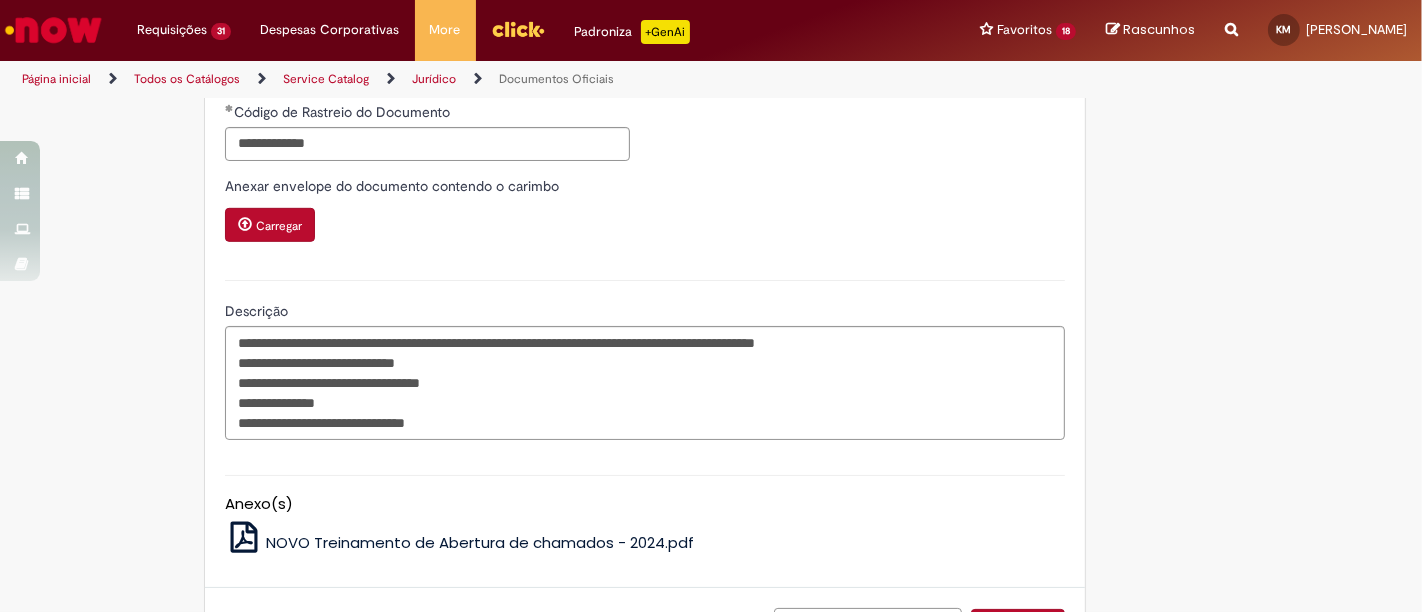 scroll, scrollTop: 945, scrollLeft: 0, axis: vertical 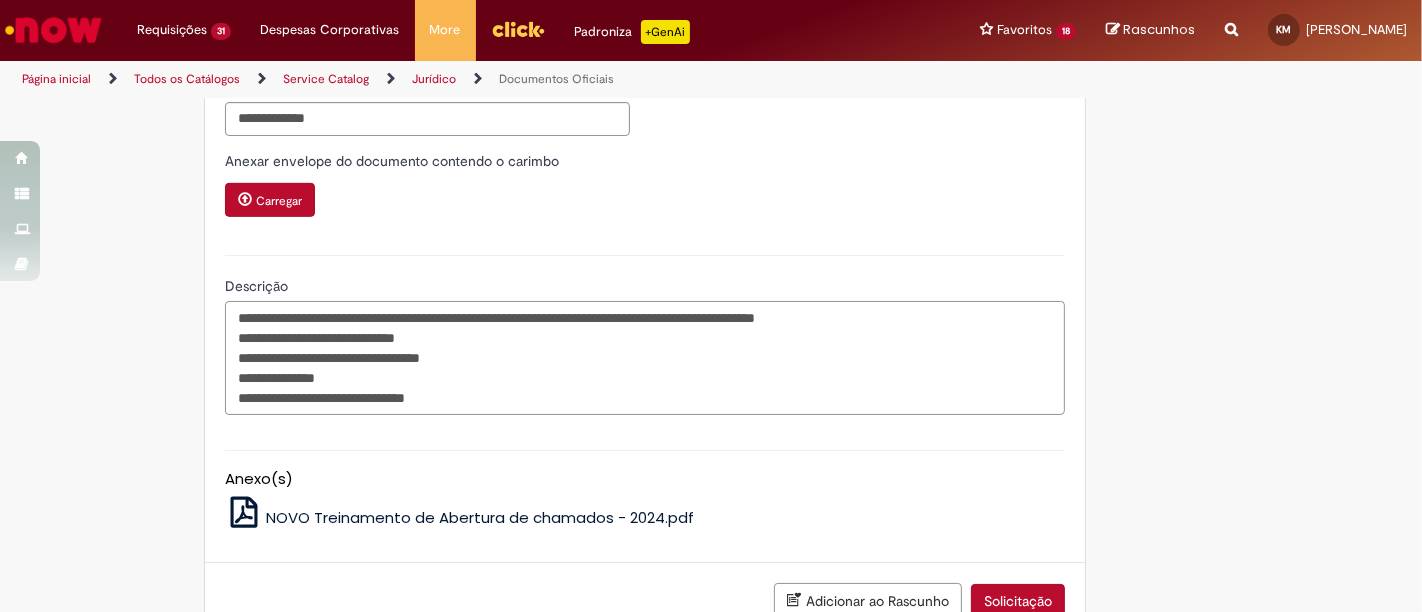click on "**********" at bounding box center (645, 357) 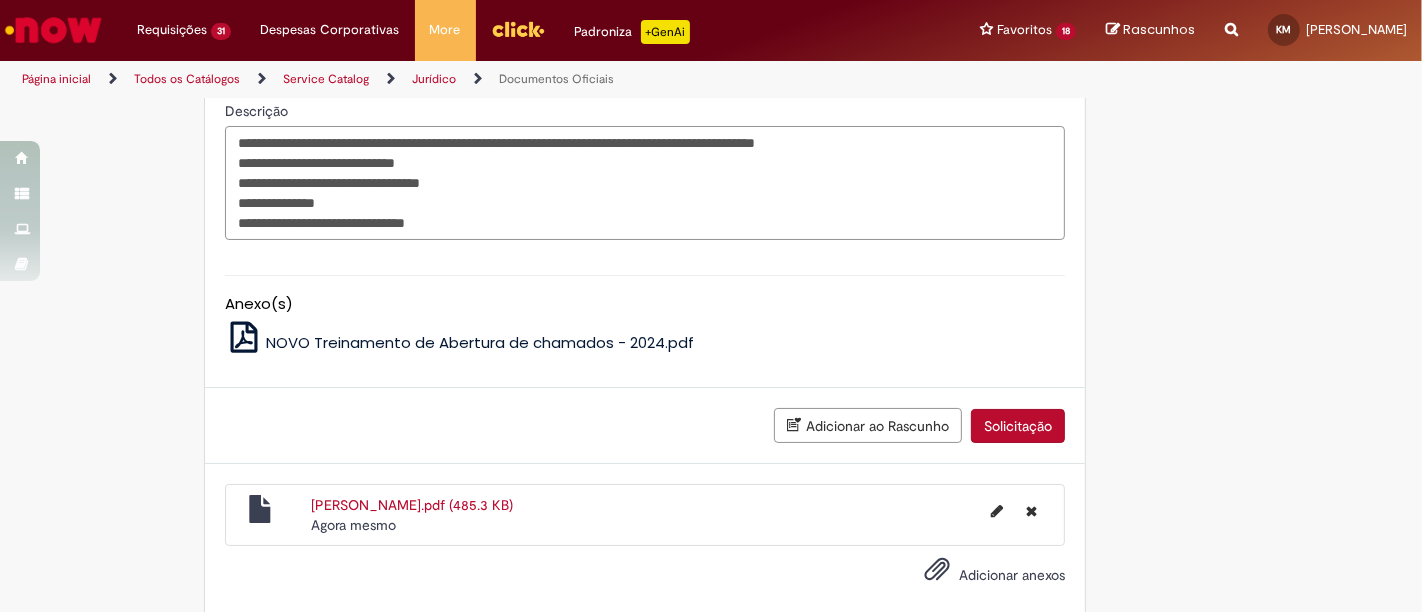 scroll, scrollTop: 1168, scrollLeft: 0, axis: vertical 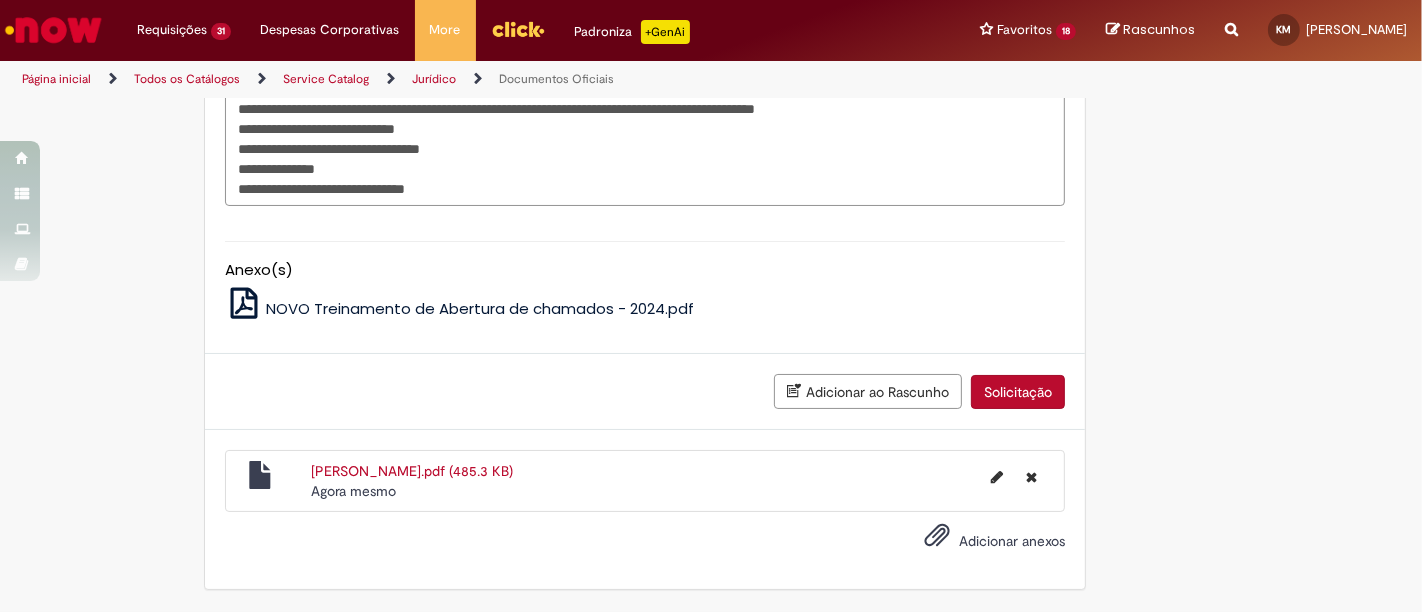 click on "Solicitação" at bounding box center [1018, 392] 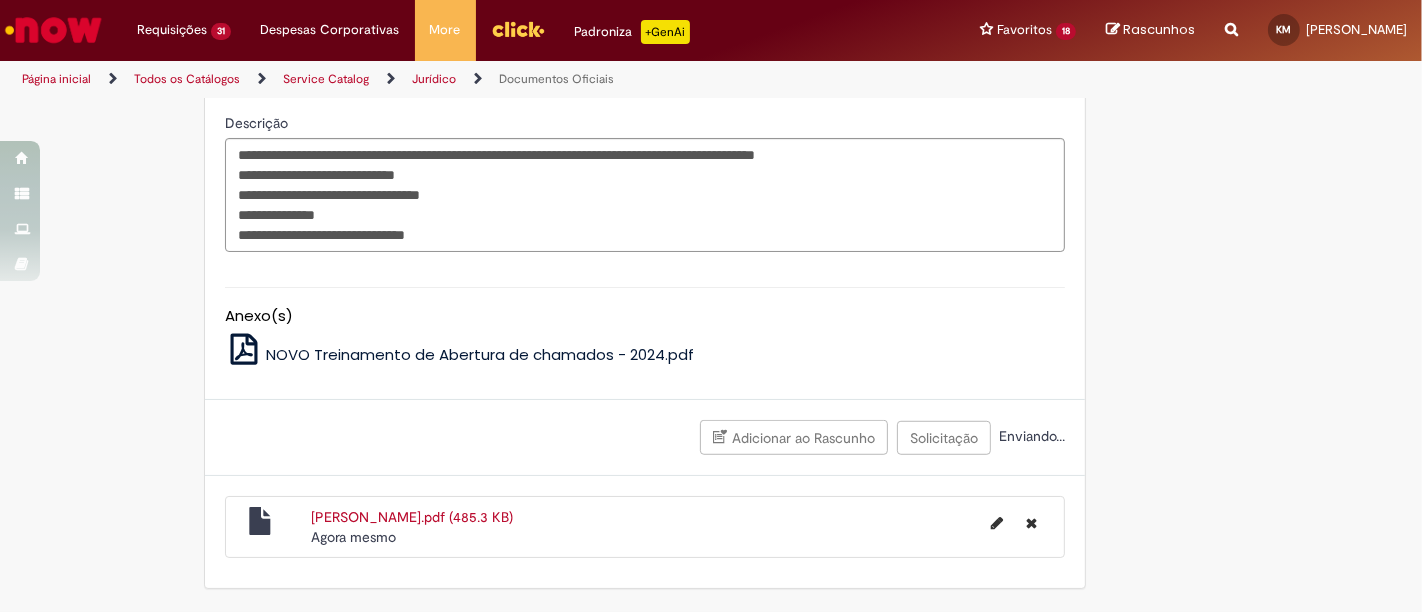 scroll, scrollTop: 1122, scrollLeft: 0, axis: vertical 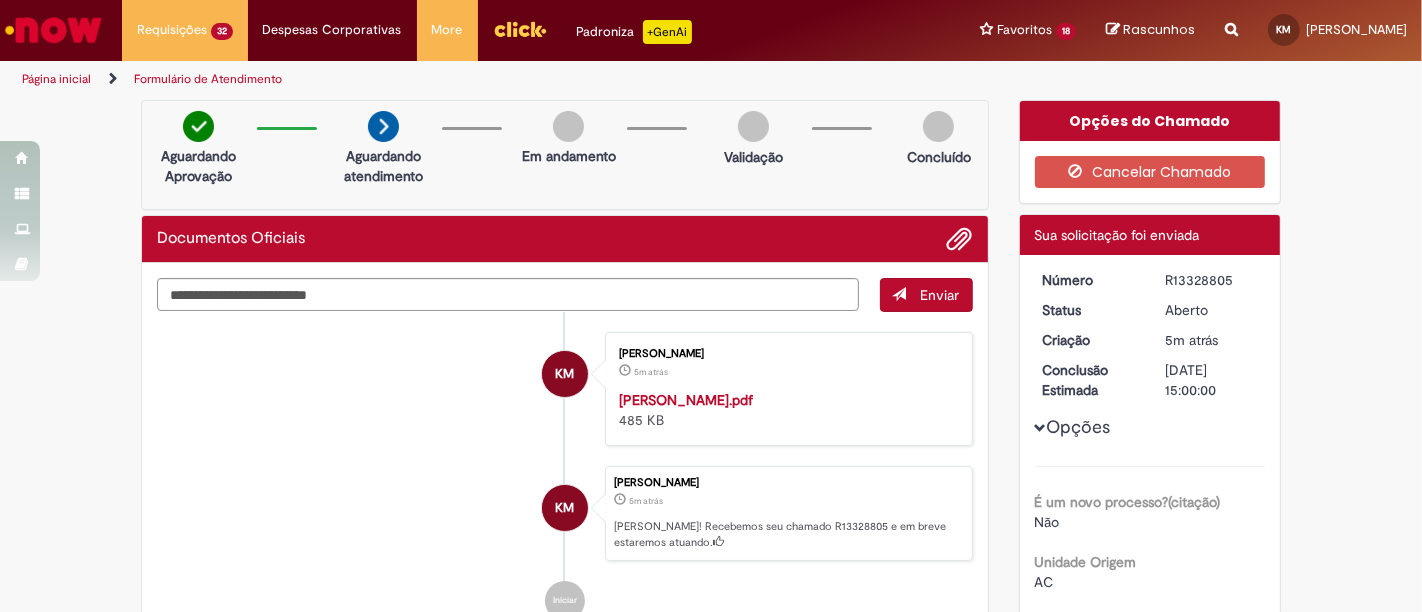 drag, startPoint x: 1221, startPoint y: 282, endPoint x: 1232, endPoint y: 284, distance: 11.18034 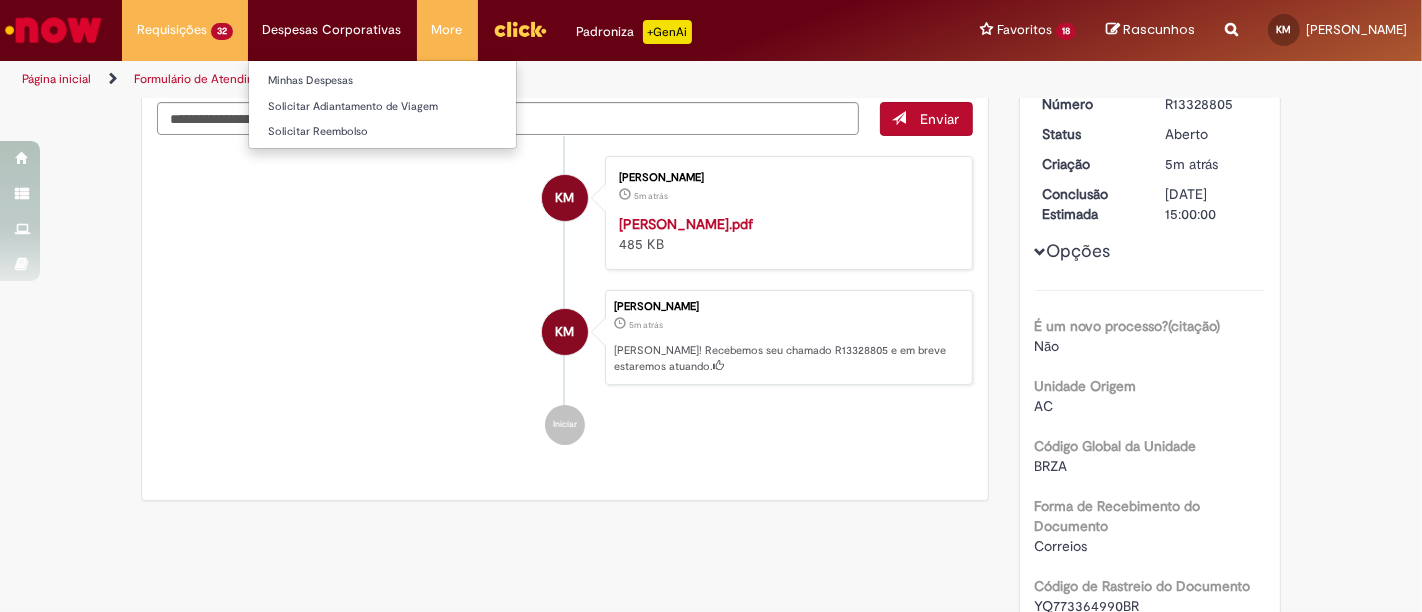 scroll, scrollTop: 0, scrollLeft: 0, axis: both 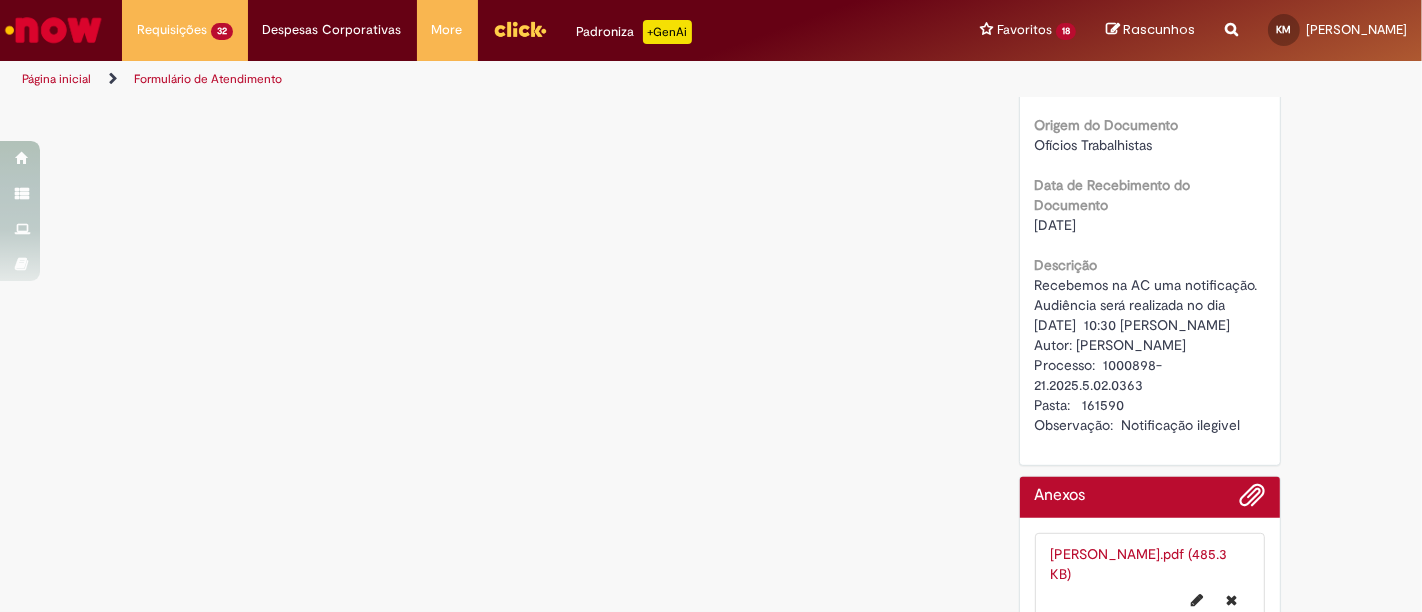drag, startPoint x: 1037, startPoint y: 270, endPoint x: 1230, endPoint y: 429, distance: 250.06 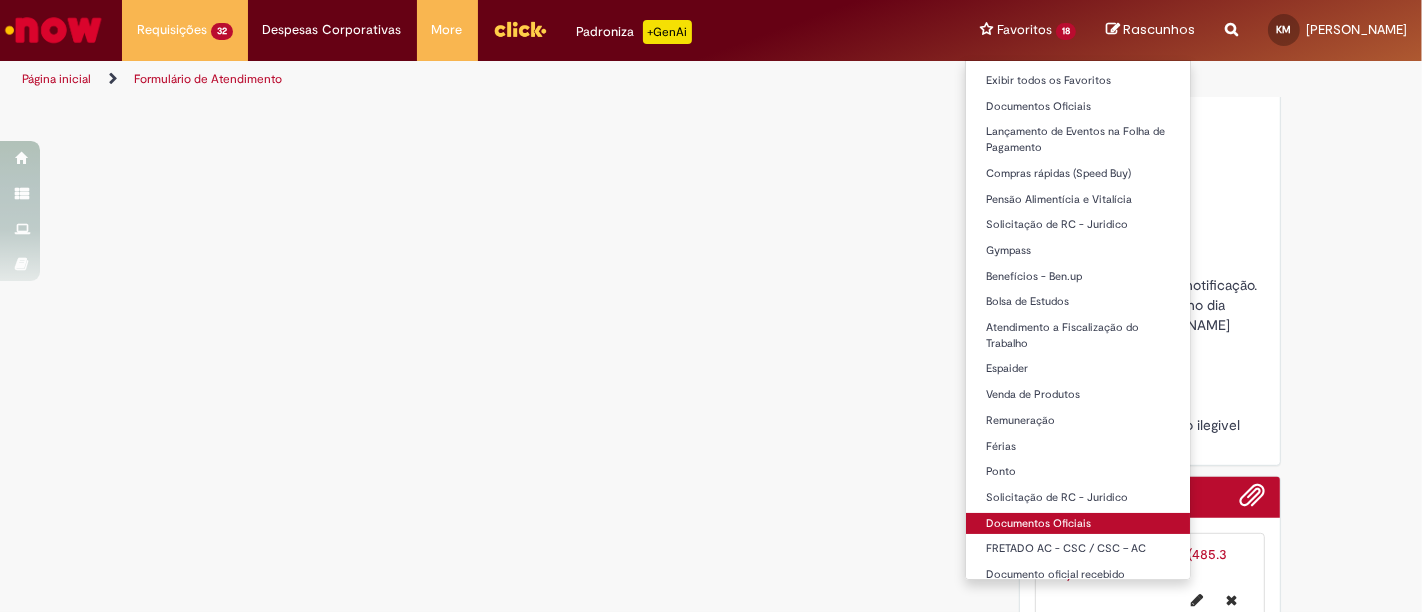 click on "Documentos Oficiais" at bounding box center (1078, 524) 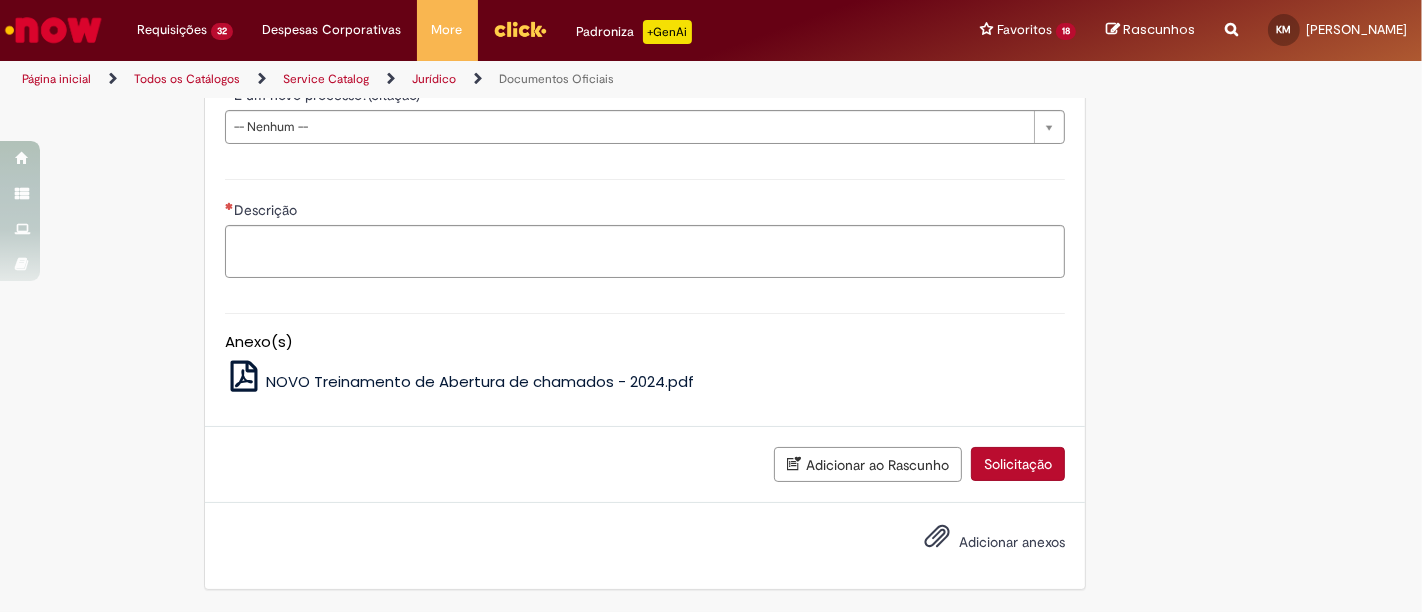 type on "********" 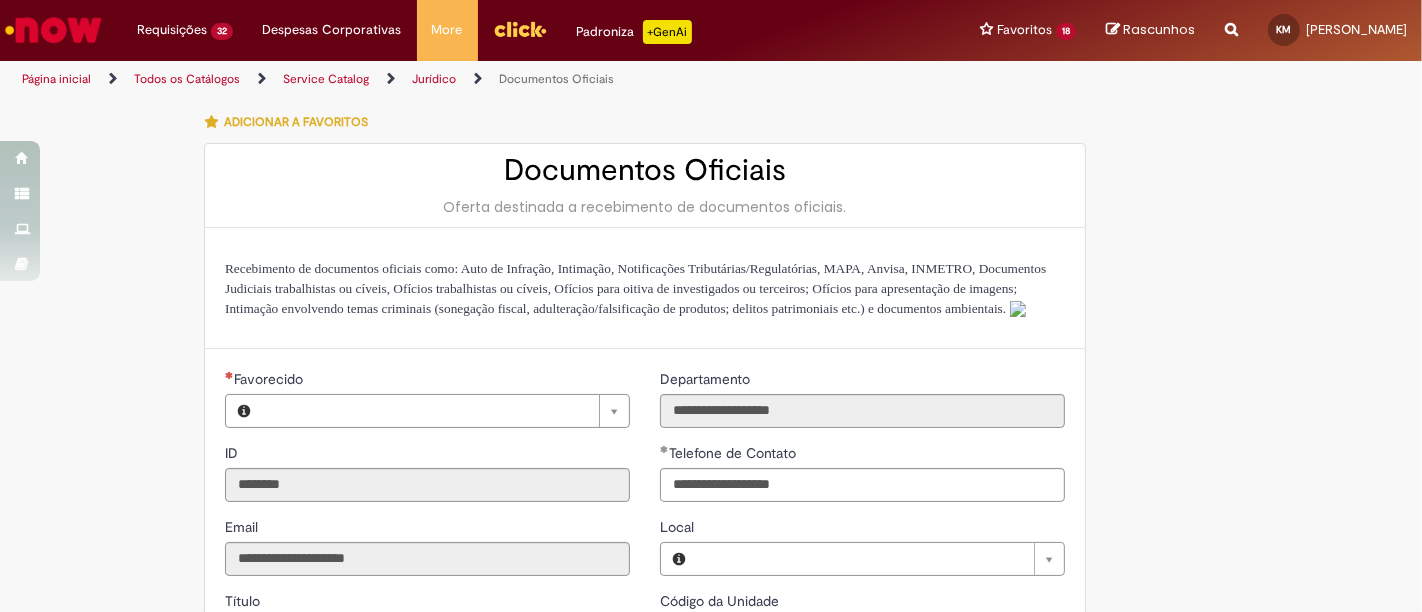 type on "**********" 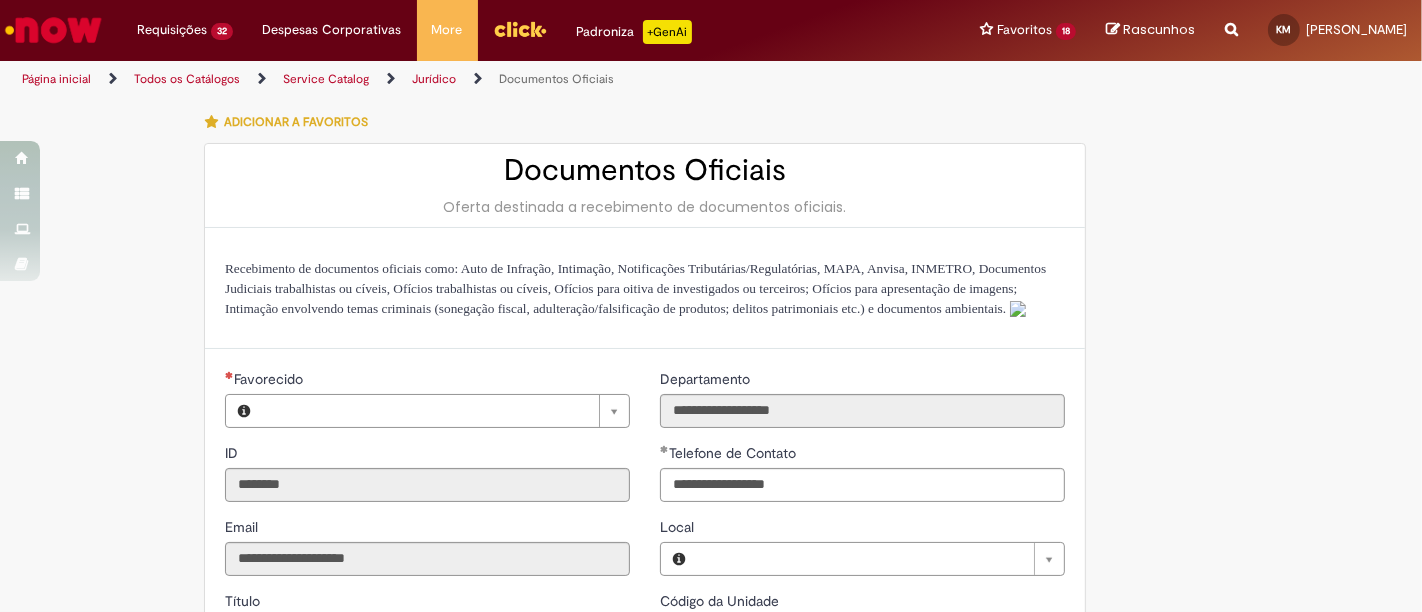 type on "**********" 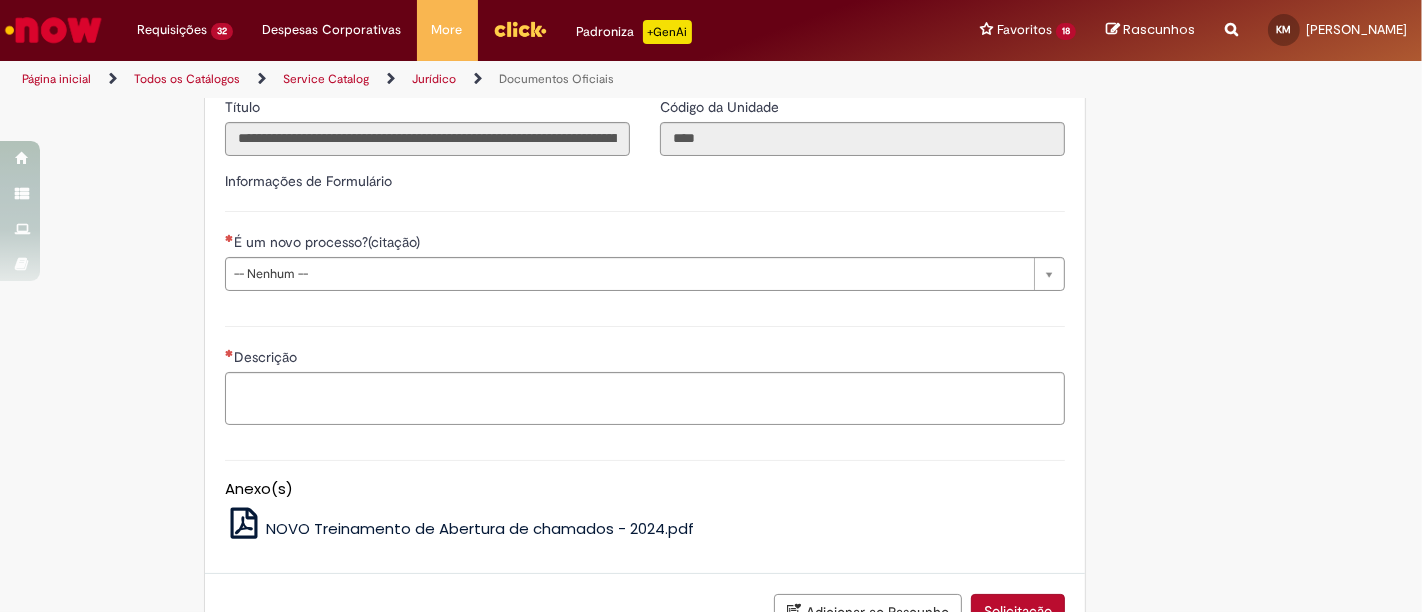 scroll, scrollTop: 657, scrollLeft: 0, axis: vertical 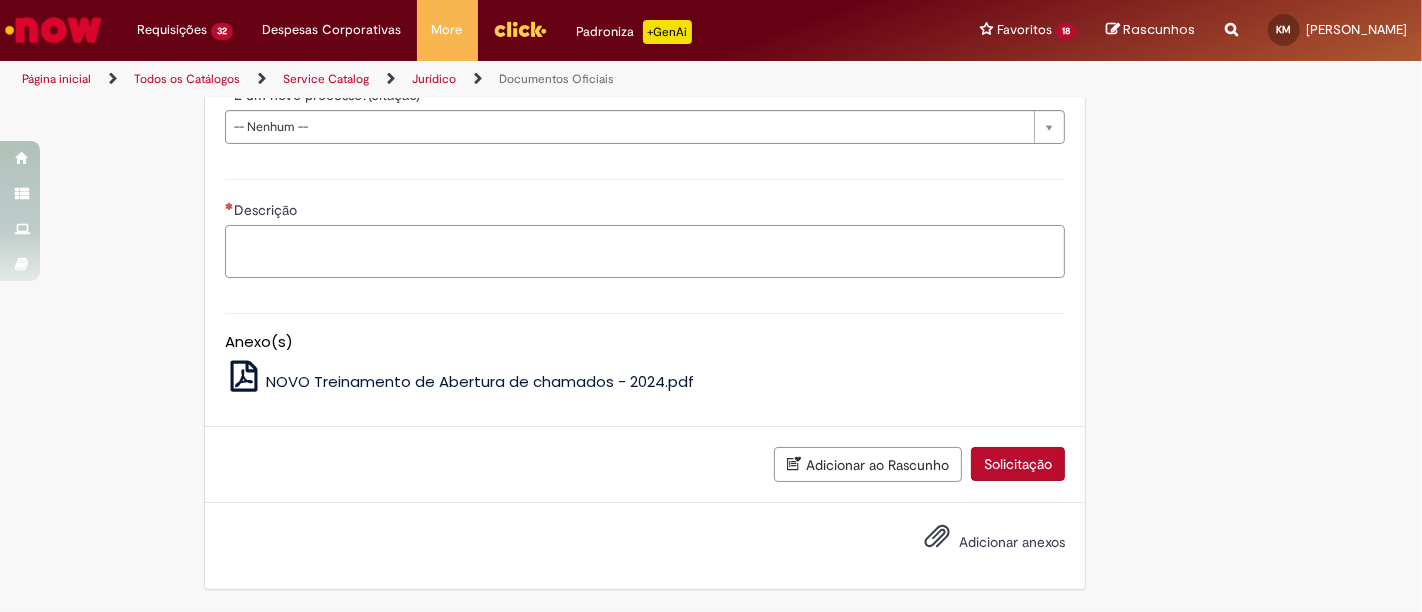 click on "Descrição" at bounding box center (645, 251) 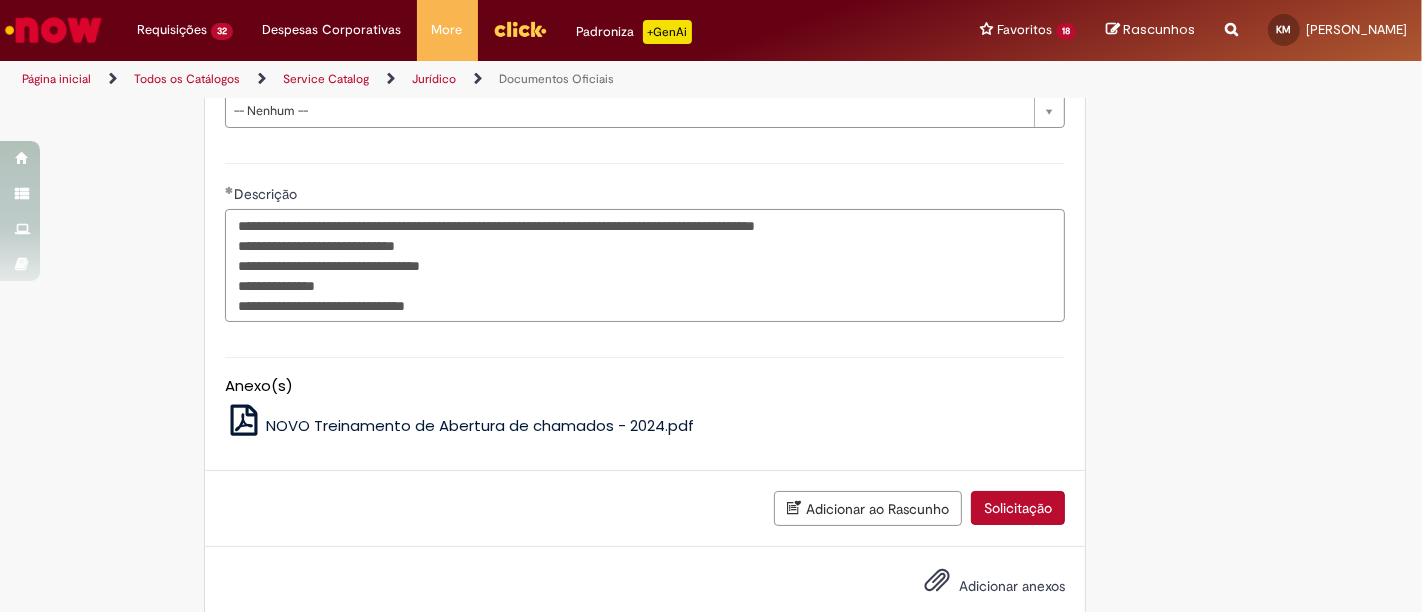 click on "**********" at bounding box center [645, 265] 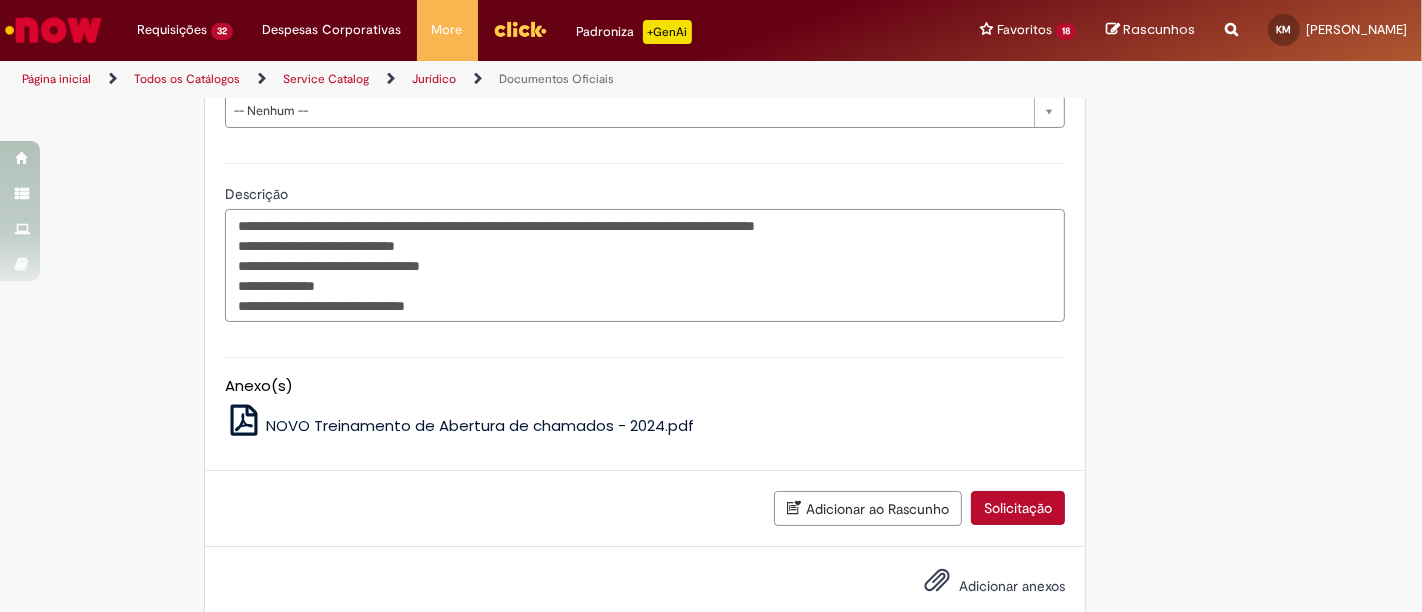 drag, startPoint x: 297, startPoint y: 280, endPoint x: 548, endPoint y: 284, distance: 251.03188 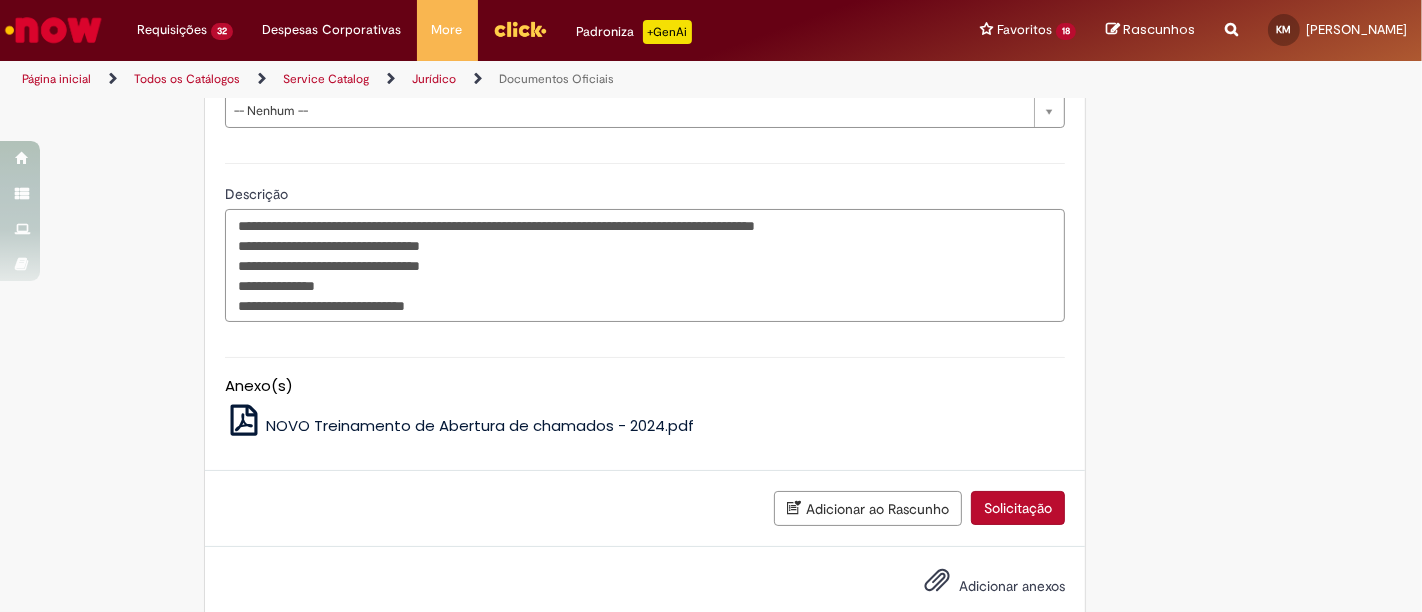 drag, startPoint x: 276, startPoint y: 298, endPoint x: 394, endPoint y: 301, distance: 118.03813 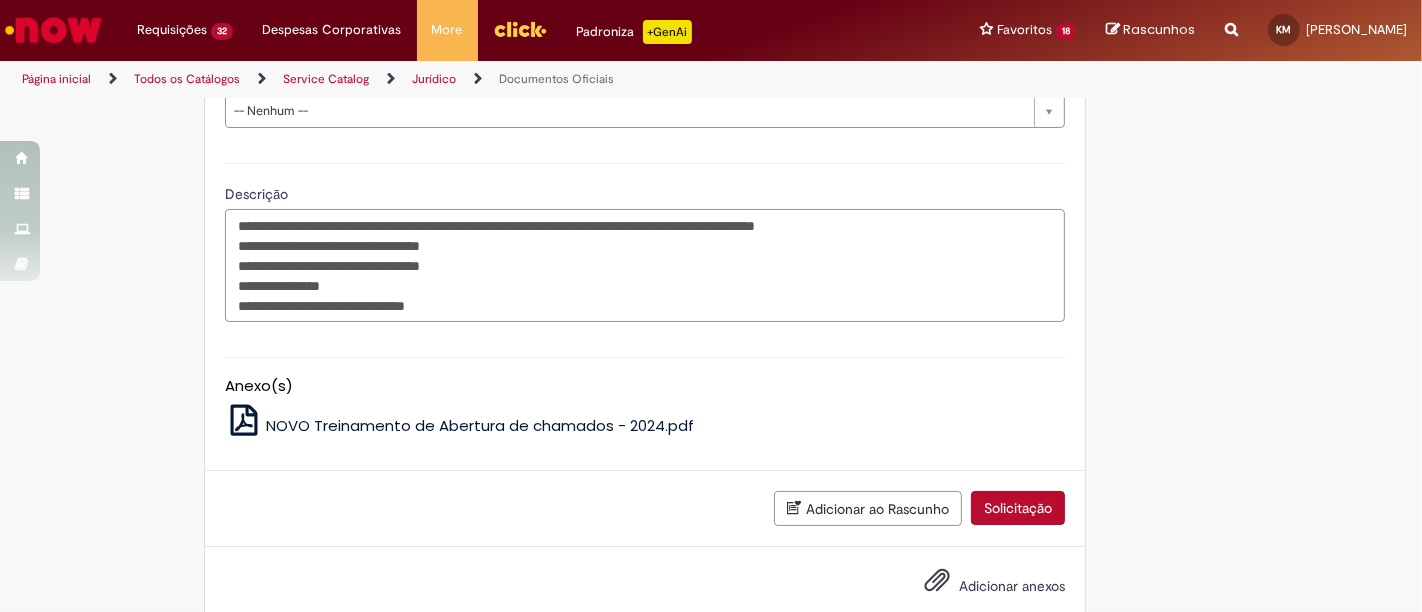 type on "**********" 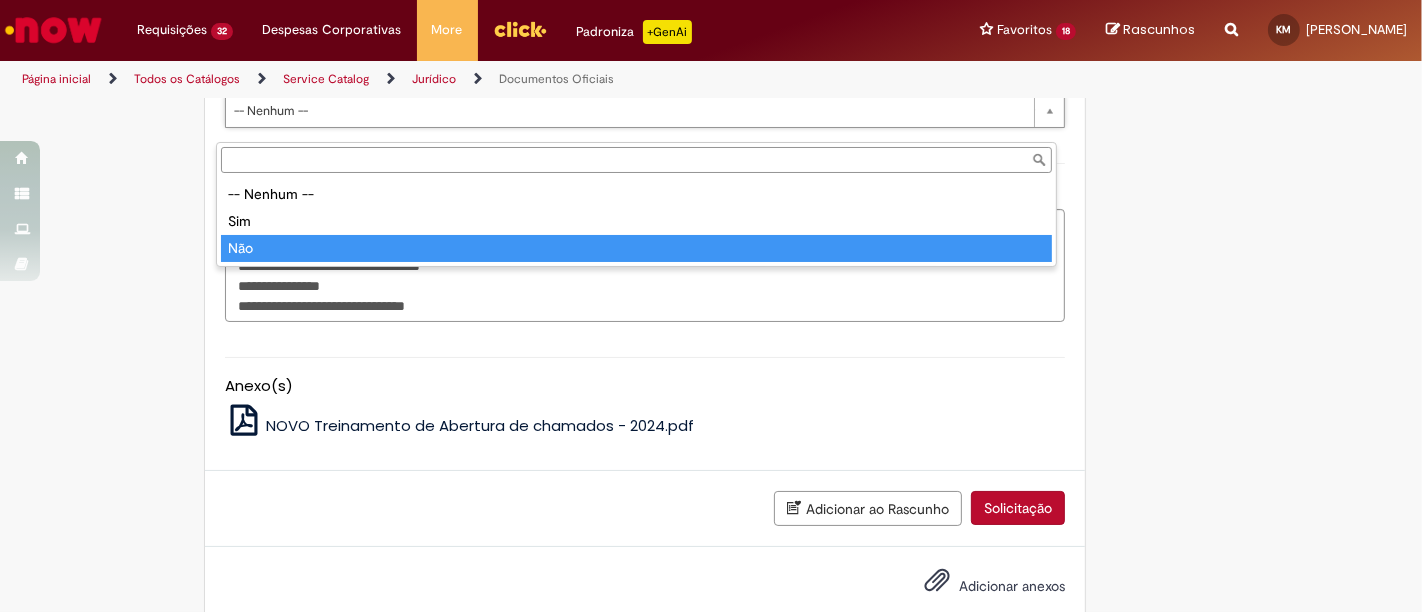 type on "***" 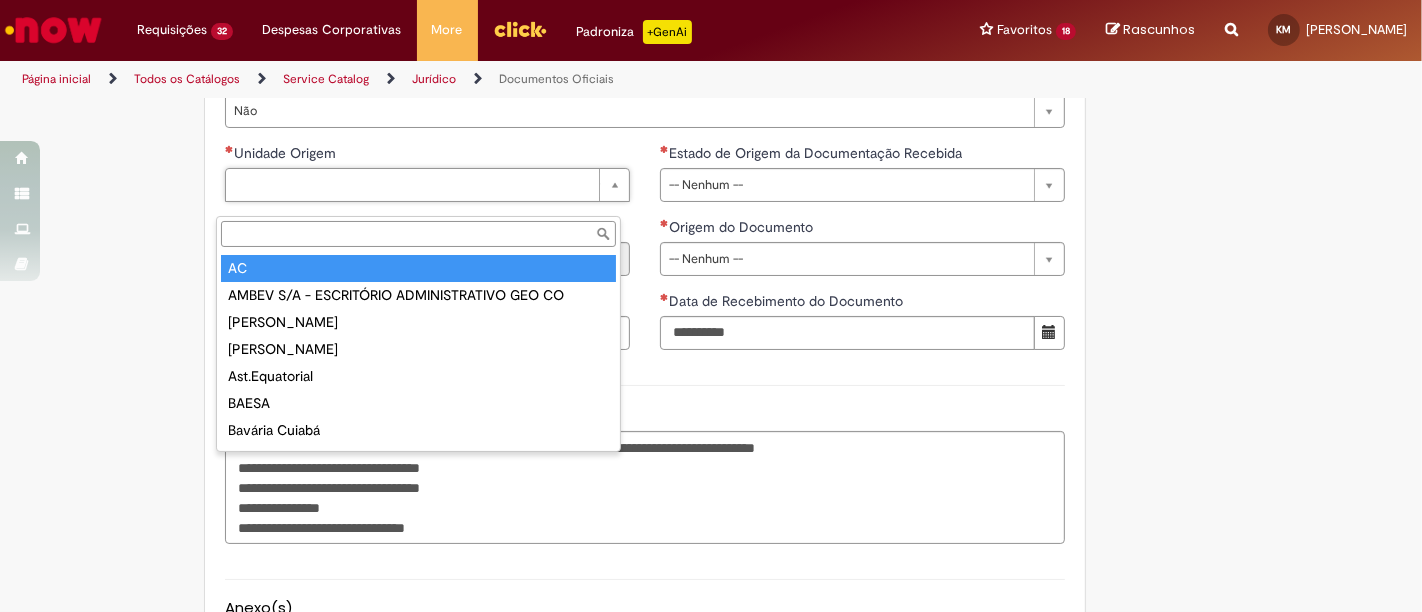 type on "**" 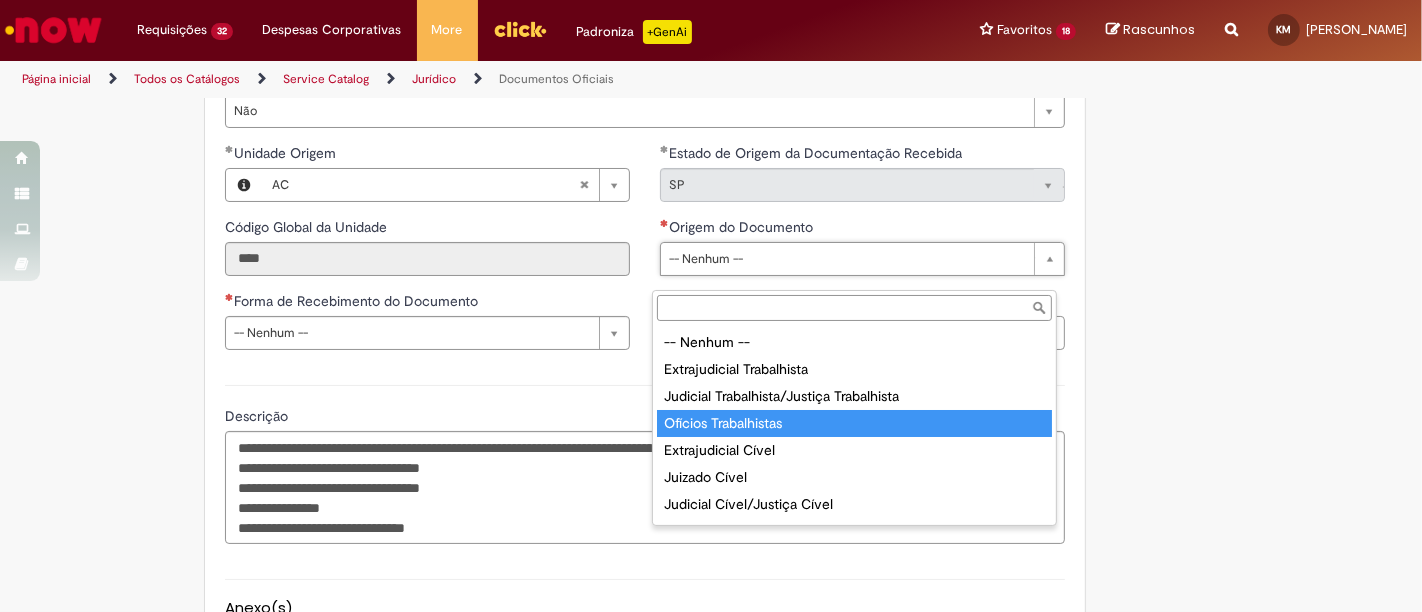 type on "**********" 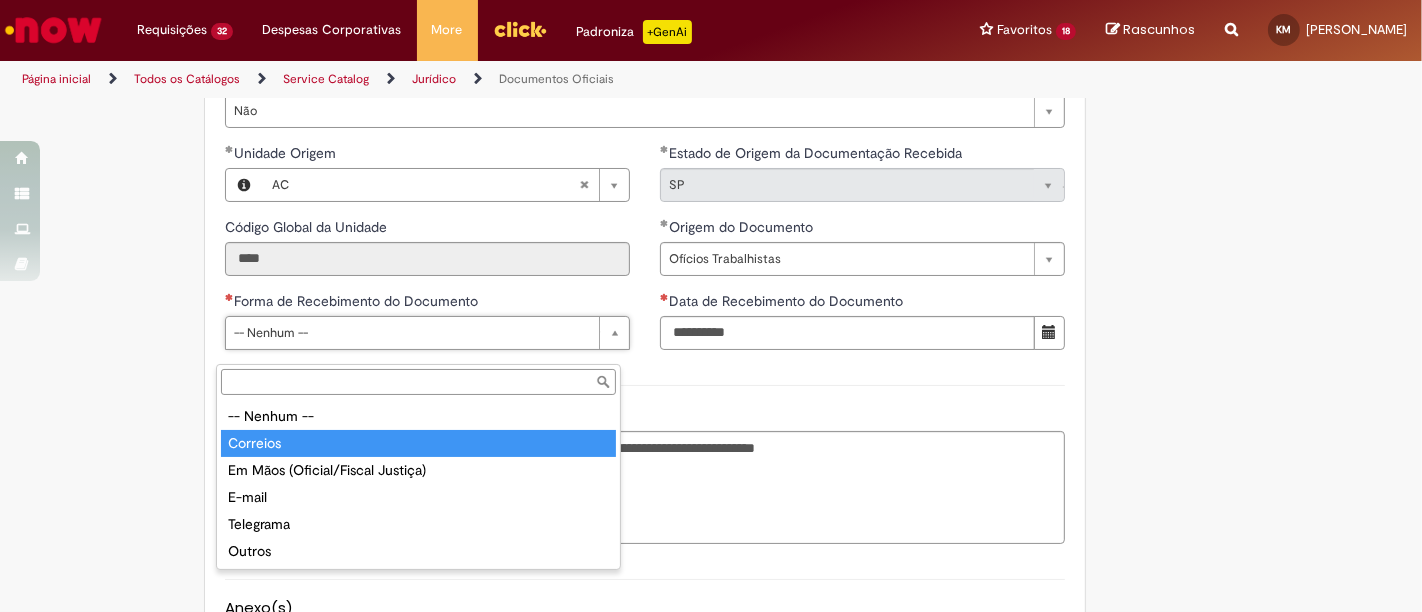 type on "********" 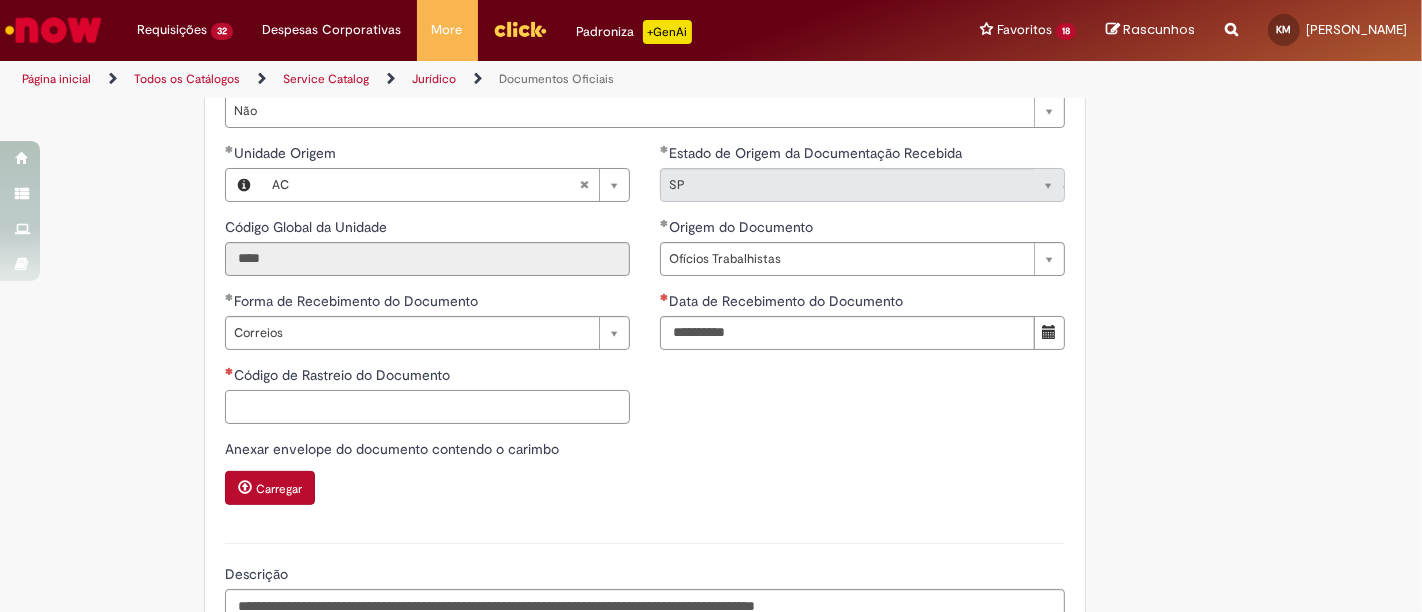 click on "Código de Rastreio do Documento" at bounding box center [427, 407] 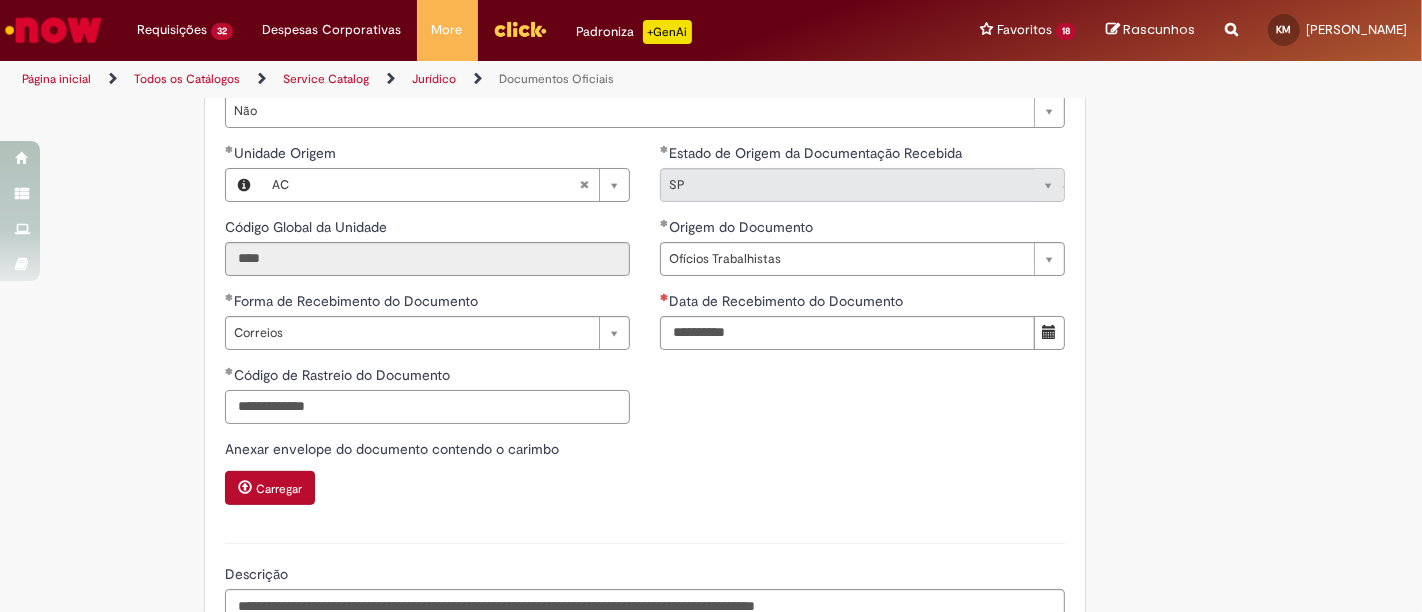 drag, startPoint x: 422, startPoint y: 438, endPoint x: 0, endPoint y: 424, distance: 422.23218 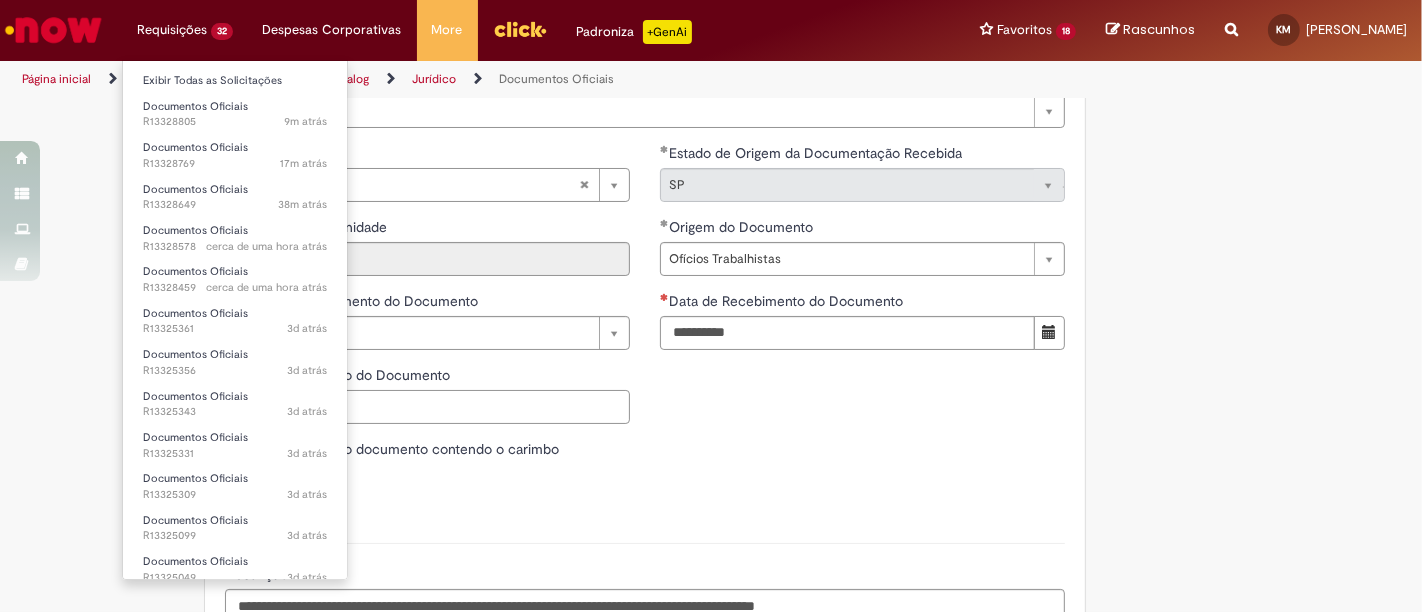 type on "**********" 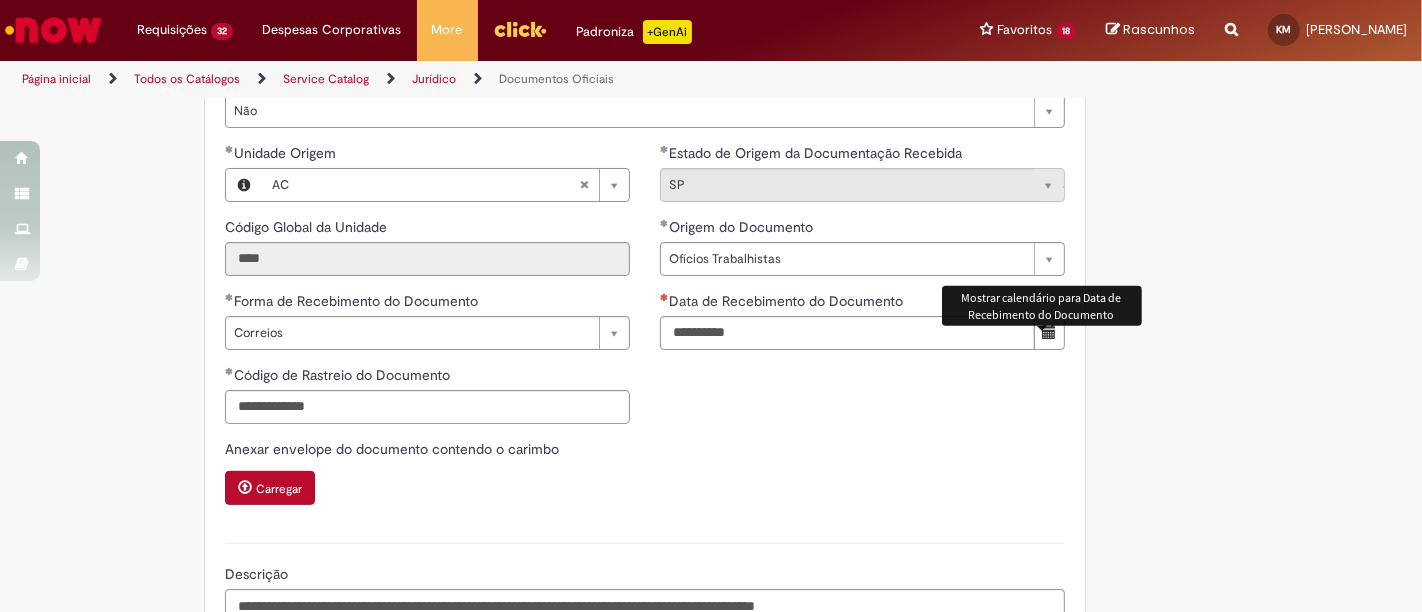 click at bounding box center [1049, 332] 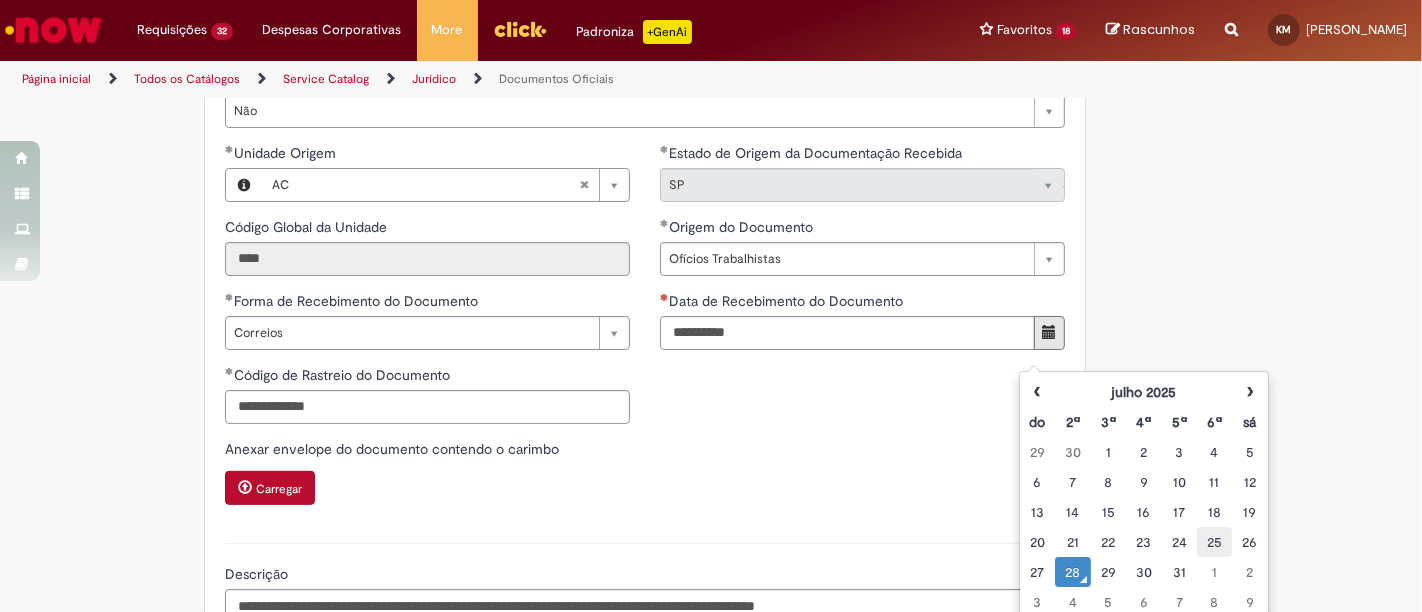 click on "25" at bounding box center (1214, 542) 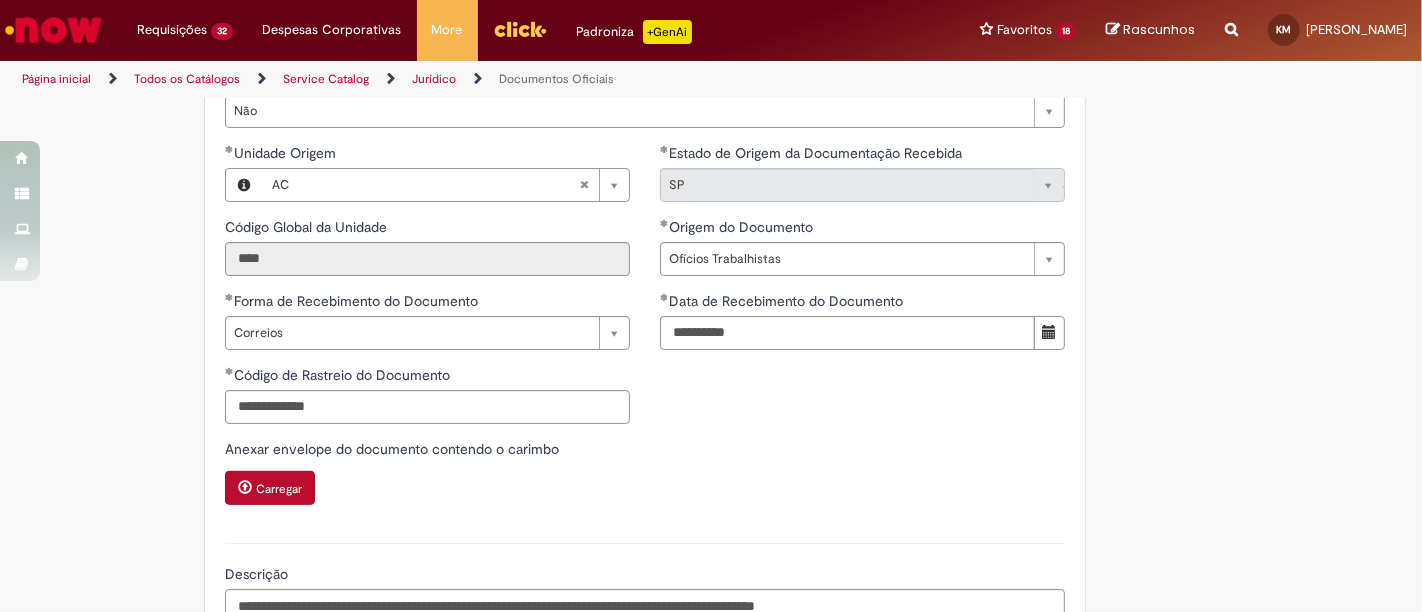 click on "**********" at bounding box center [645, 333] 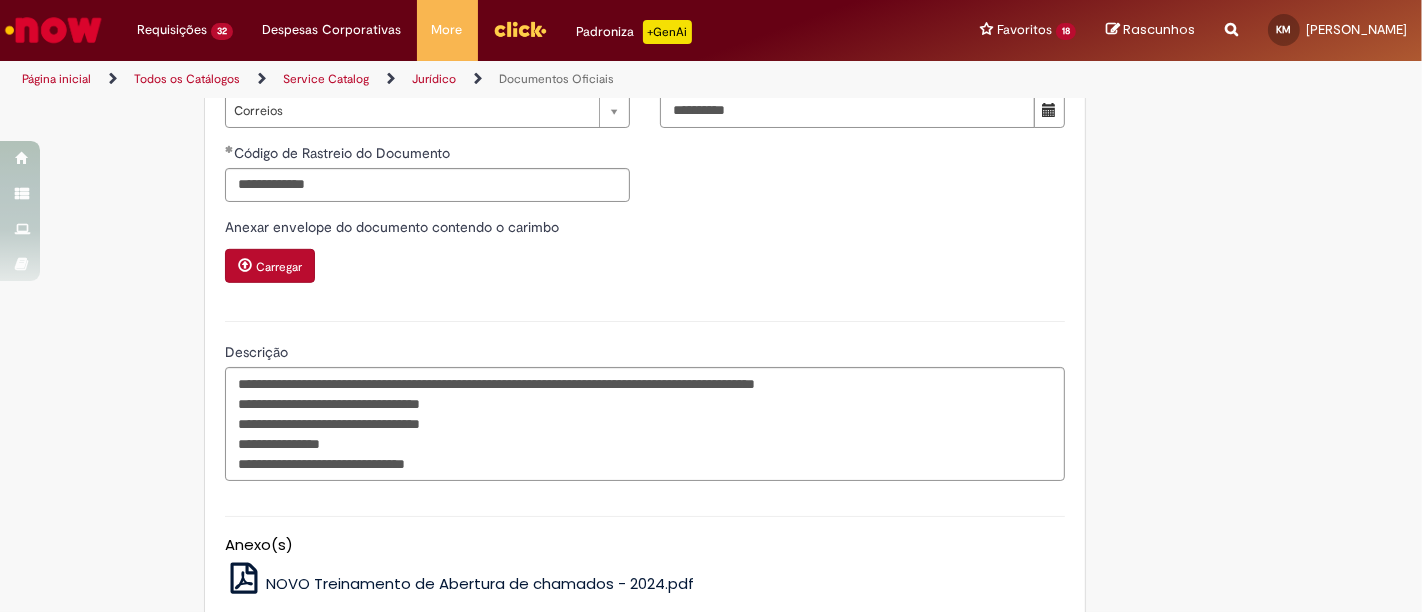 scroll, scrollTop: 1097, scrollLeft: 0, axis: vertical 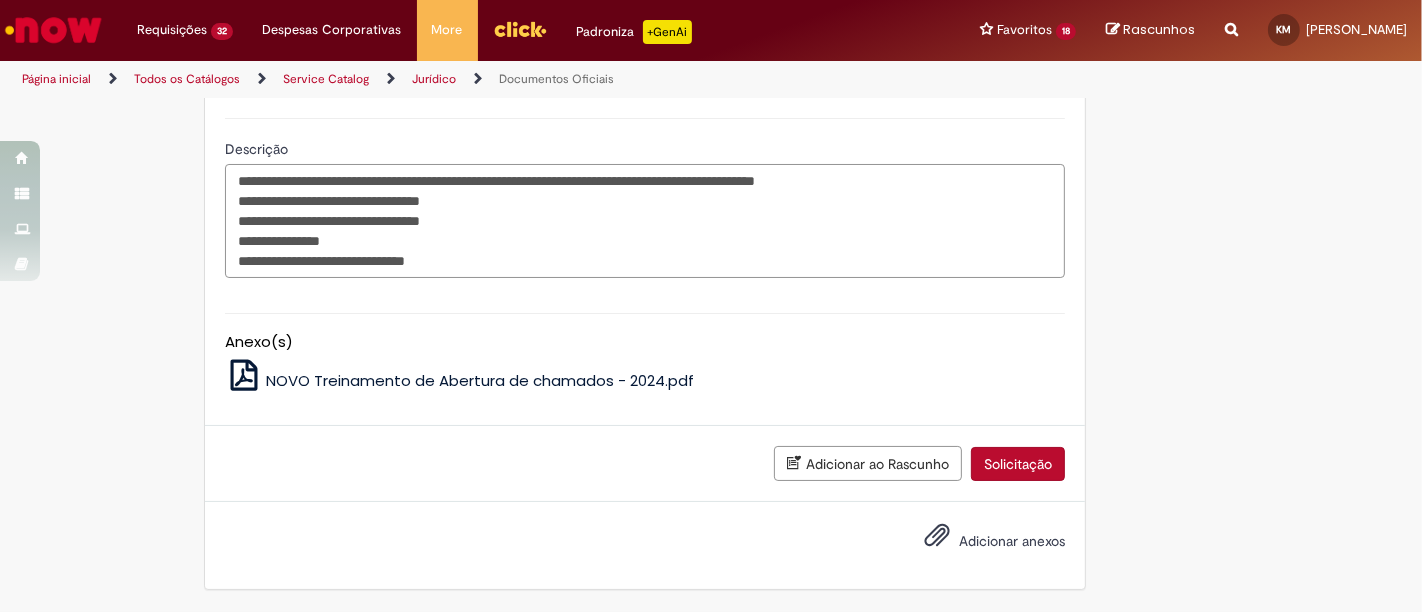 click on "**********" at bounding box center [645, 220] 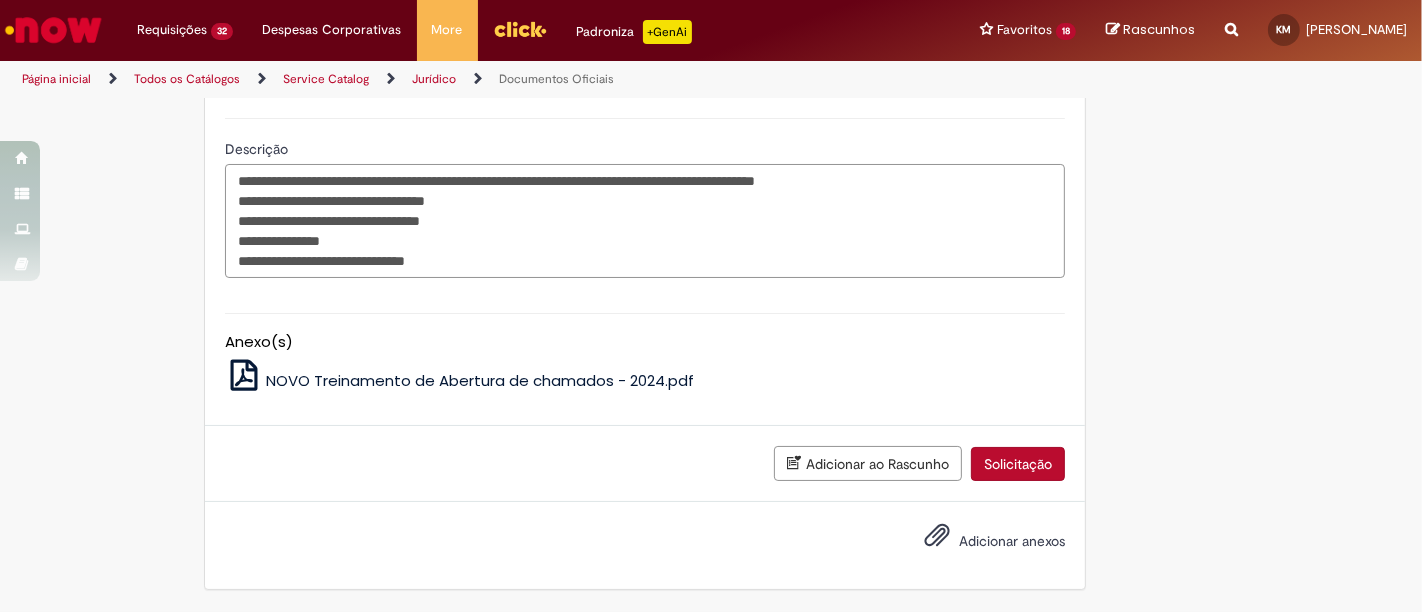 drag, startPoint x: 520, startPoint y: 198, endPoint x: 268, endPoint y: 198, distance: 252 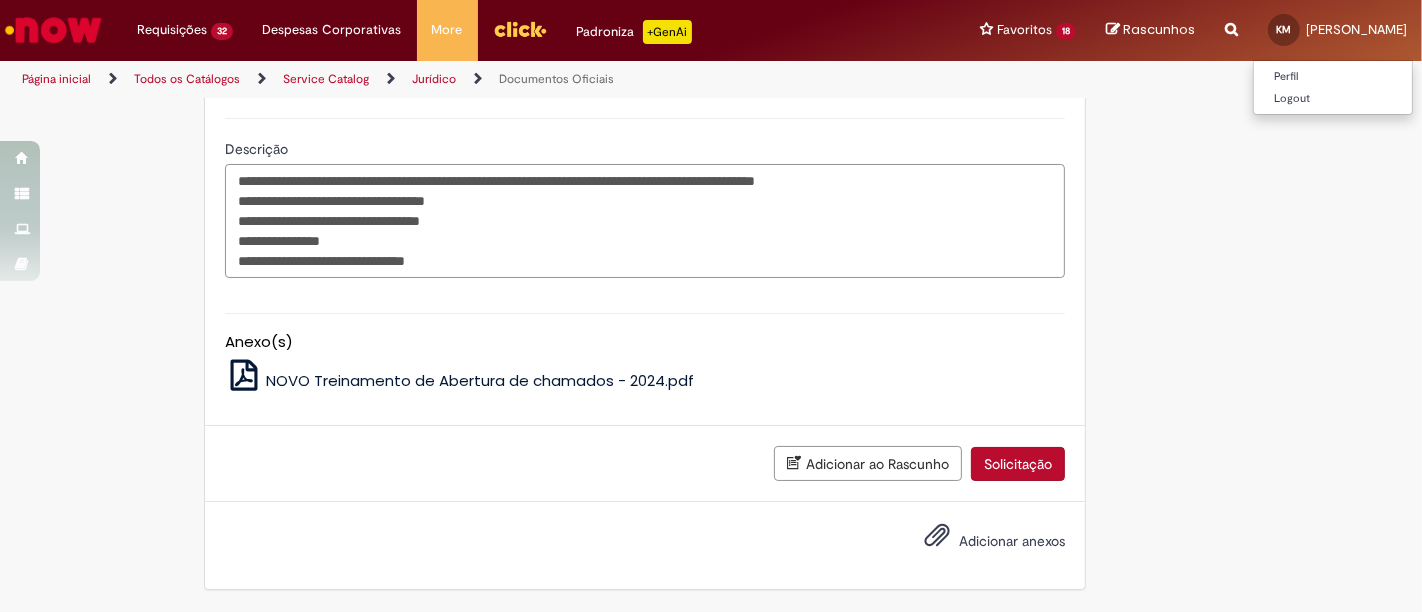 type on "**********" 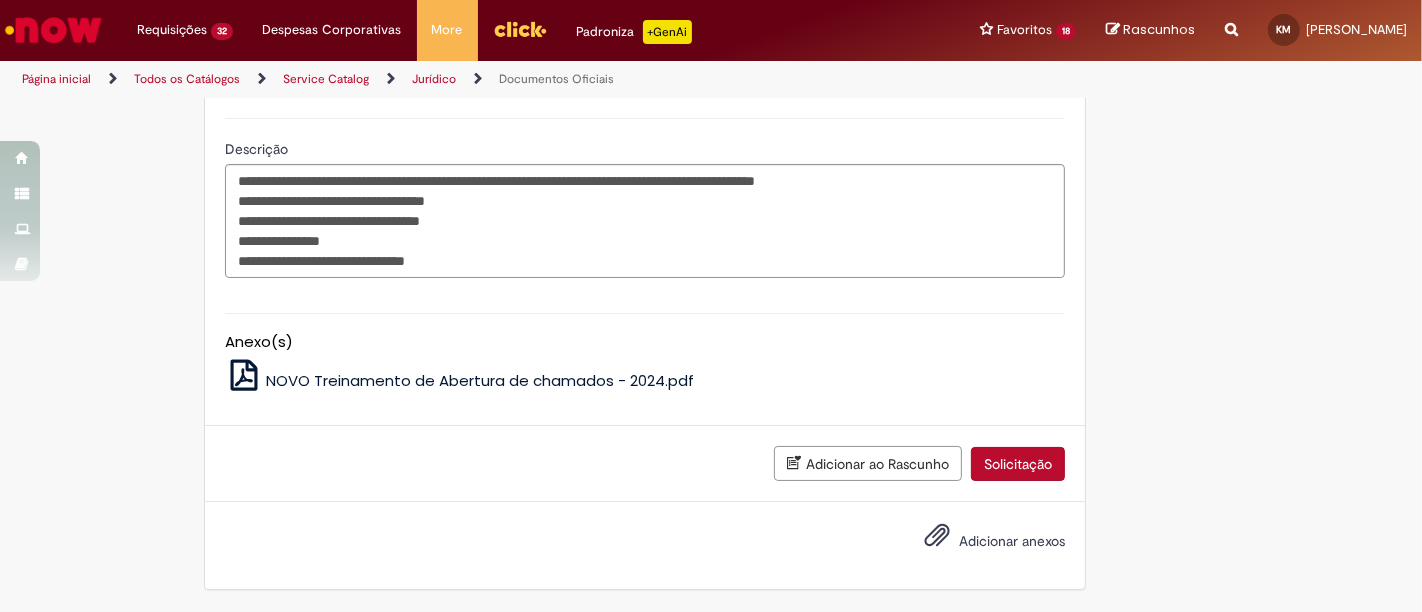 click on "Adicionar anexos" at bounding box center [1012, 541] 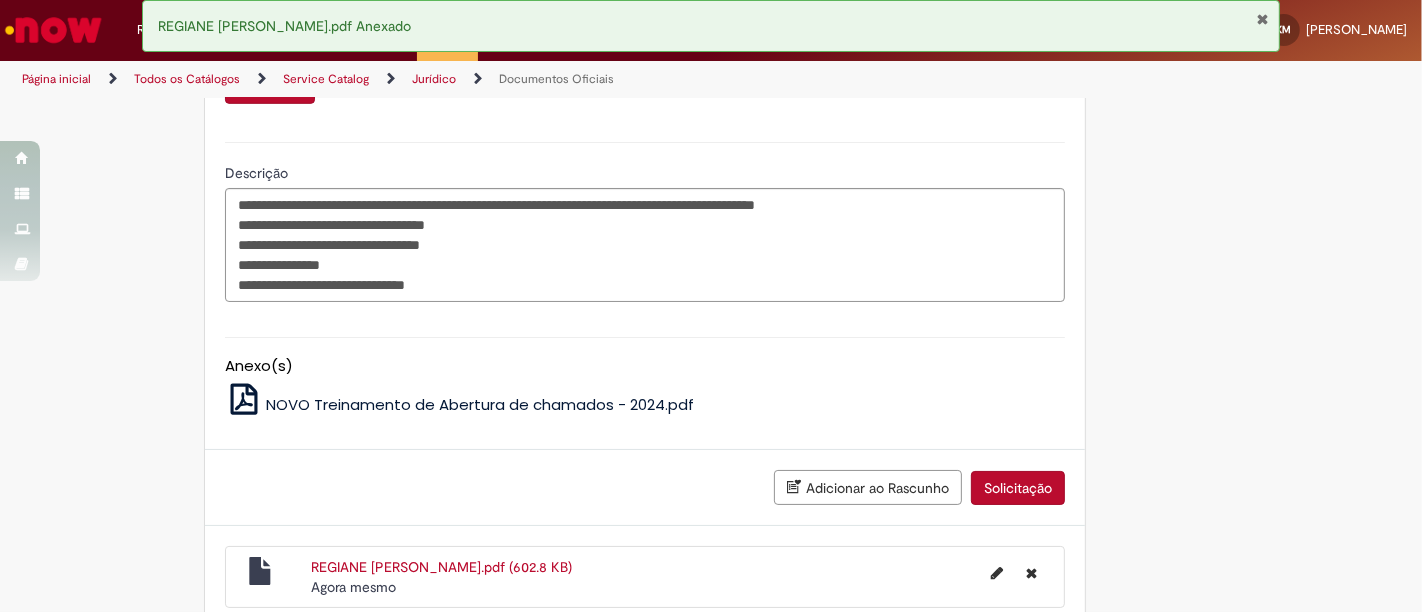 scroll, scrollTop: 1168, scrollLeft: 0, axis: vertical 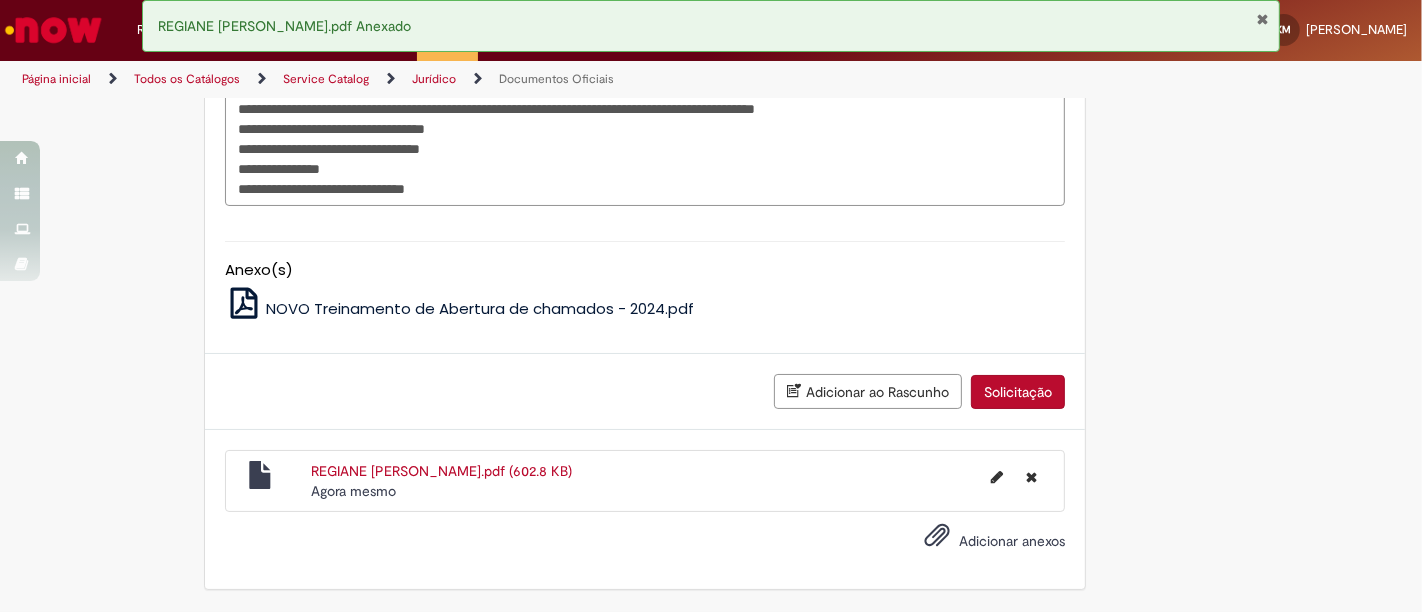click on "Solicitação" at bounding box center (1018, 392) 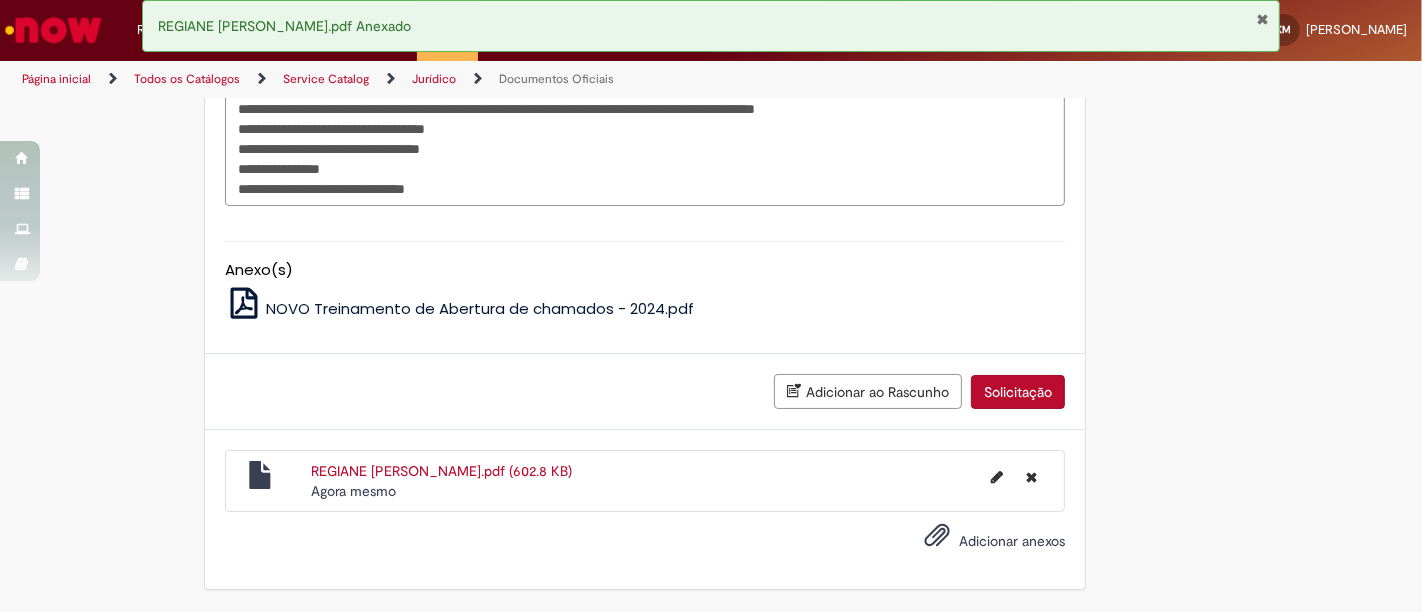 scroll, scrollTop: 1122, scrollLeft: 0, axis: vertical 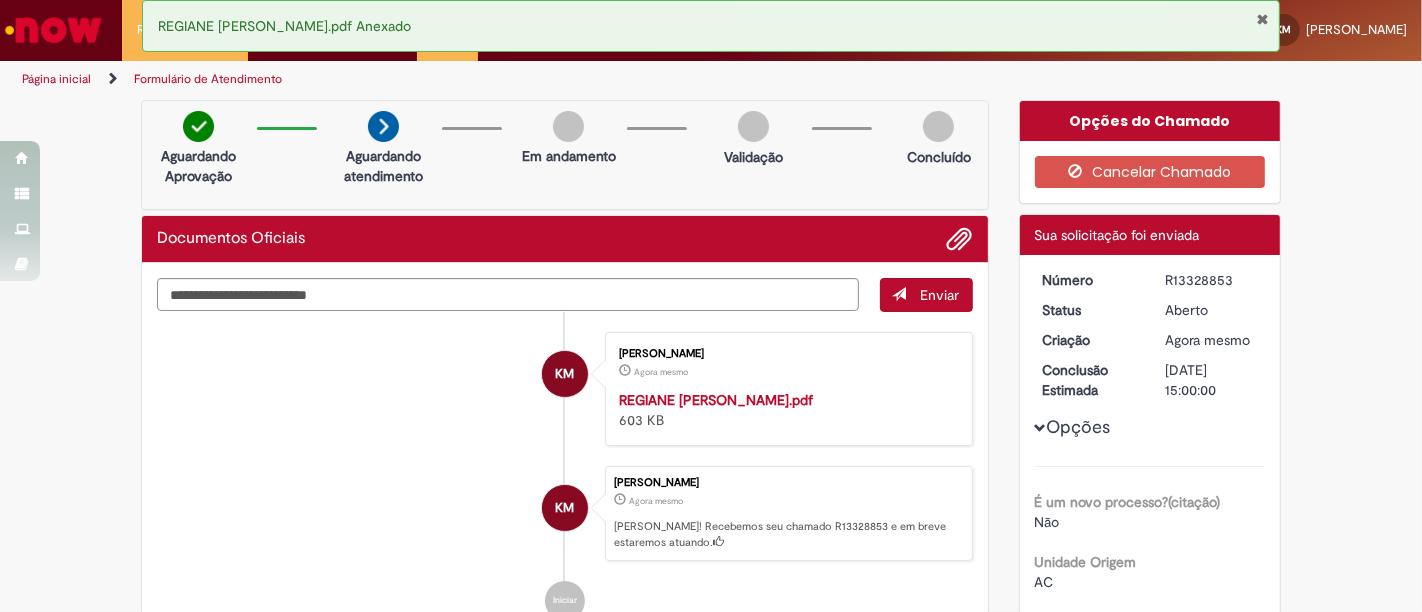 click on "Cancelar Chamado" at bounding box center (1150, 172) 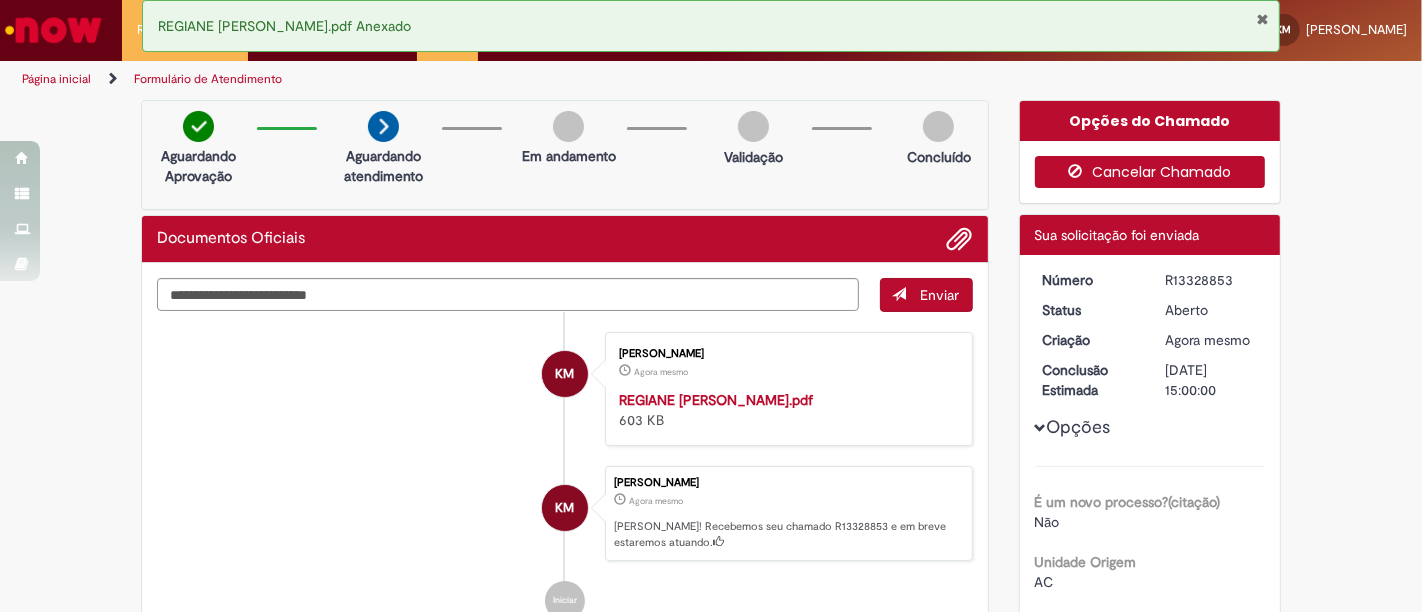 click on "Cancelar Chamado" at bounding box center [1150, 172] 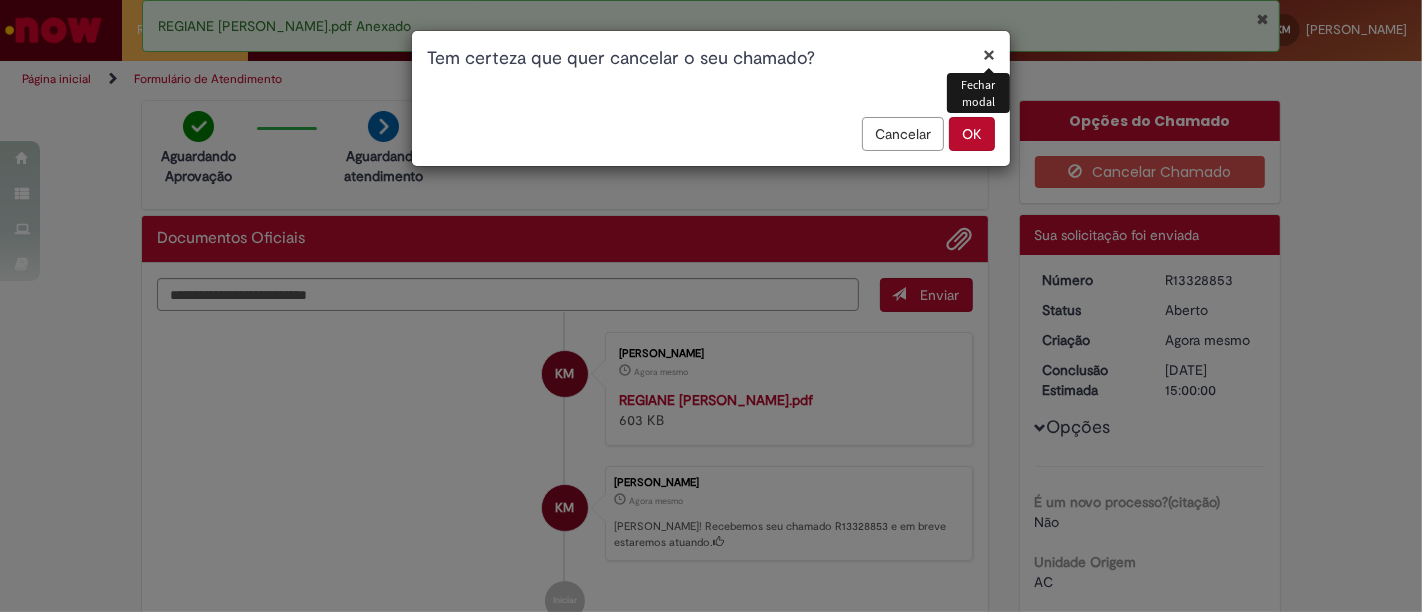 click on "OK" at bounding box center [972, 134] 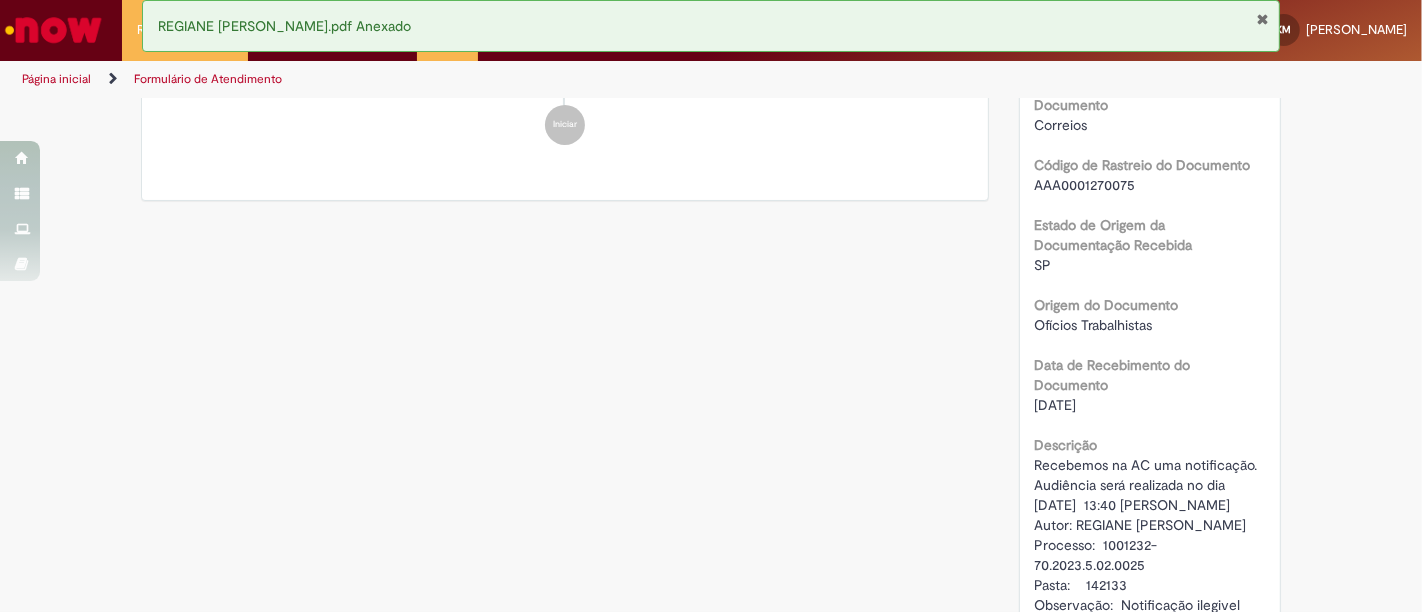 scroll, scrollTop: 633, scrollLeft: 0, axis: vertical 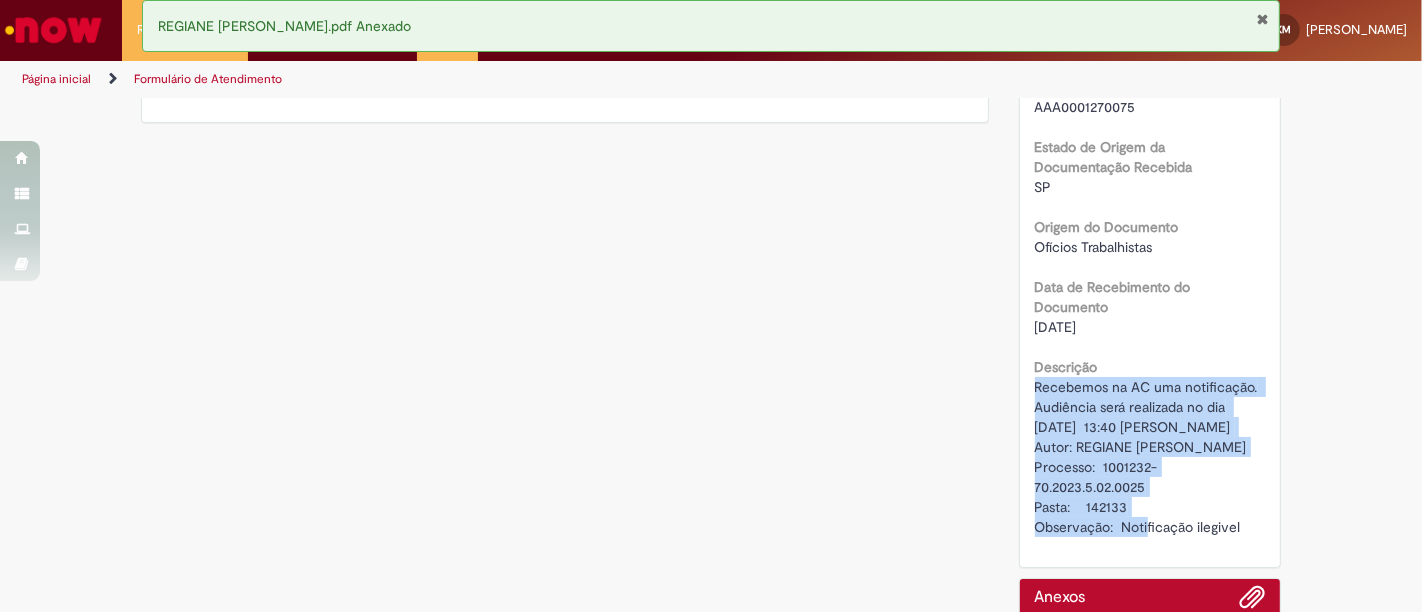 drag, startPoint x: 1068, startPoint y: 395, endPoint x: 1120, endPoint y: 505, distance: 121.67169 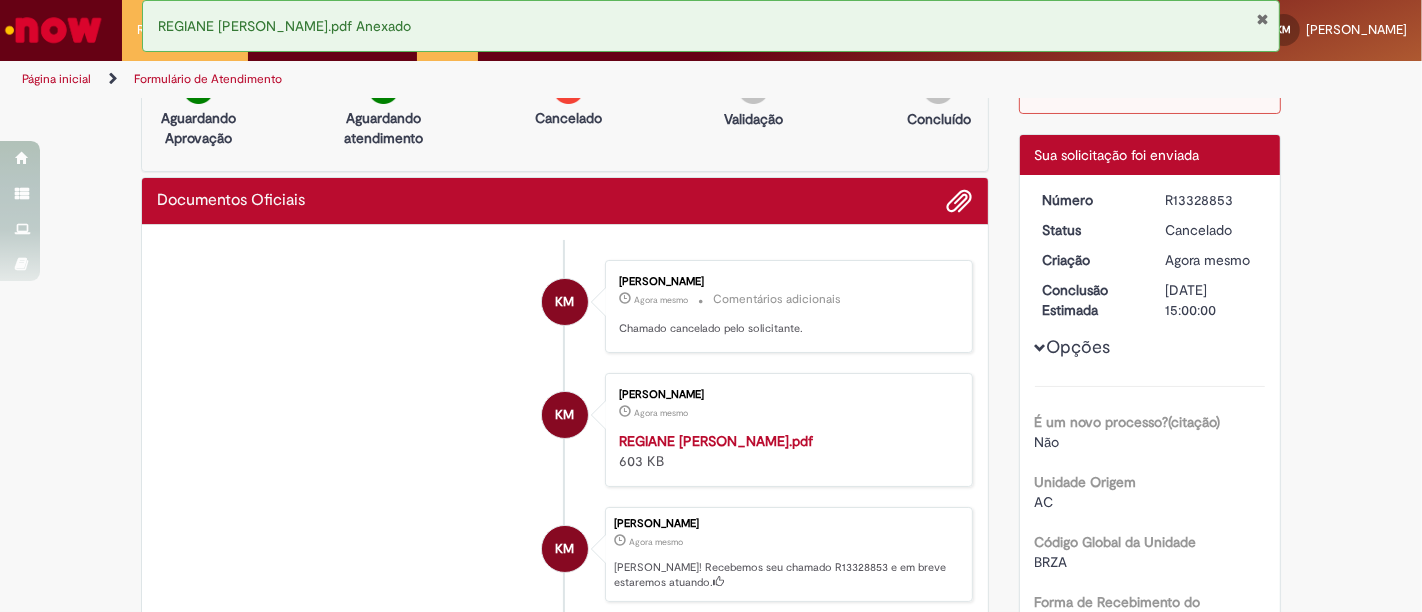 scroll, scrollTop: 0, scrollLeft: 0, axis: both 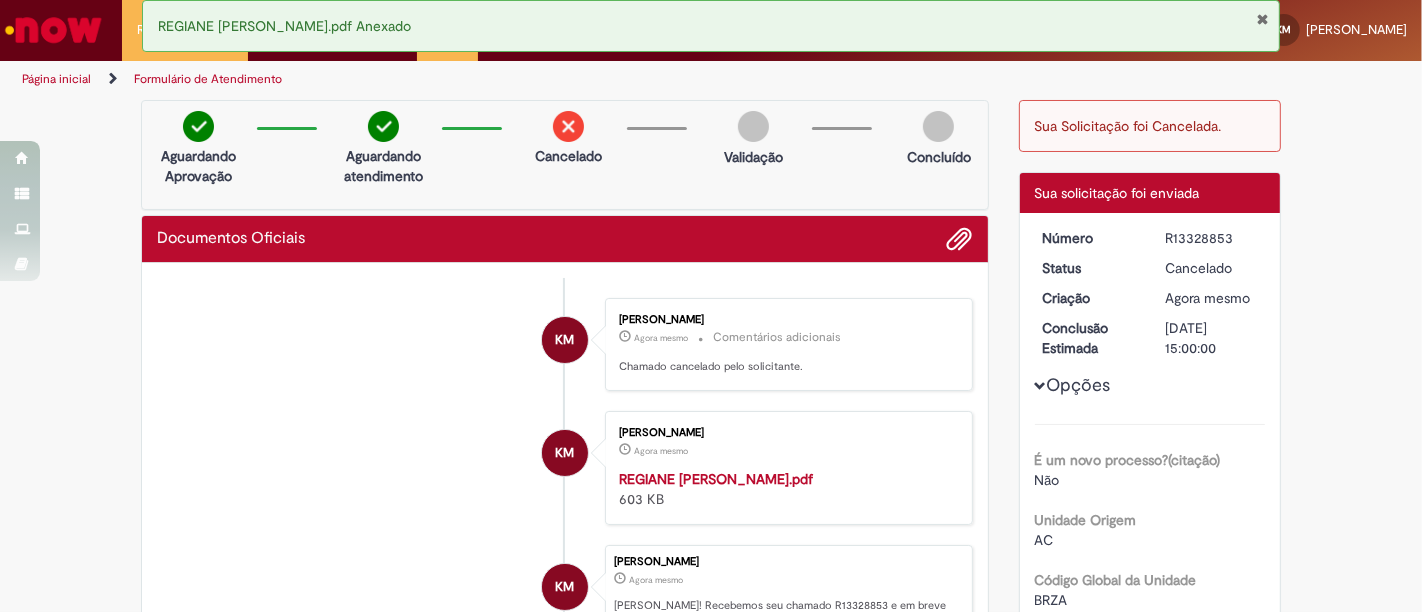 click at bounding box center (1262, 19) 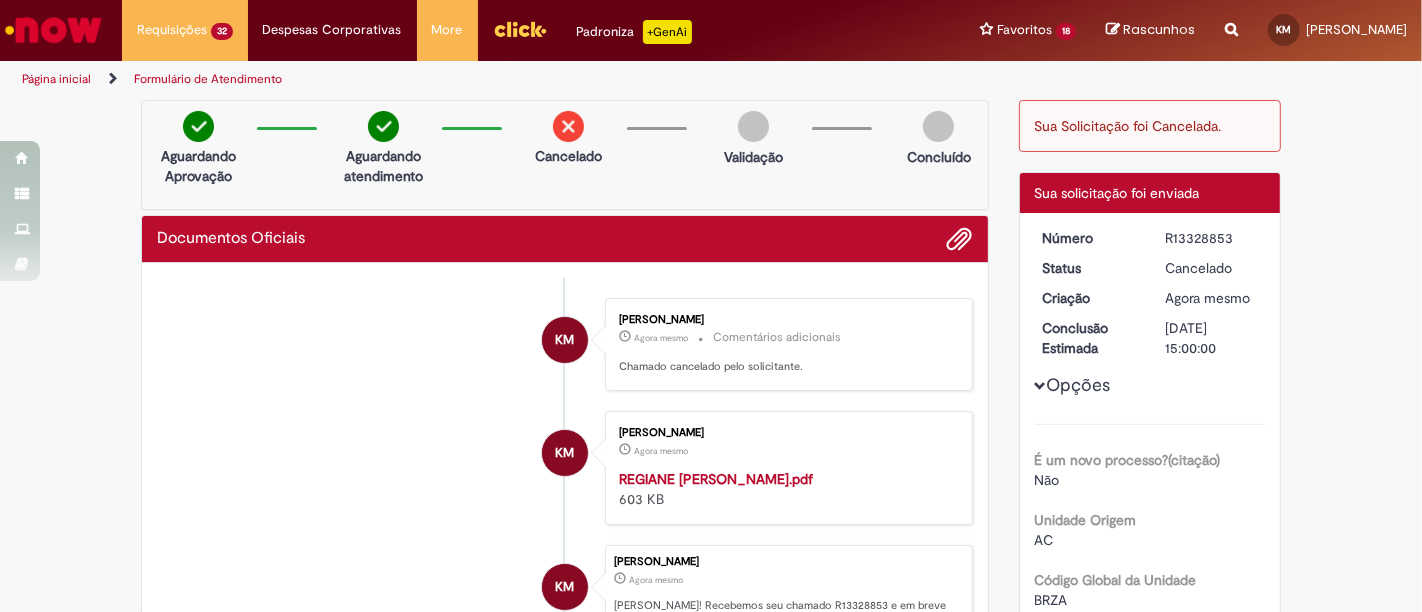 click at bounding box center (1262, 19) 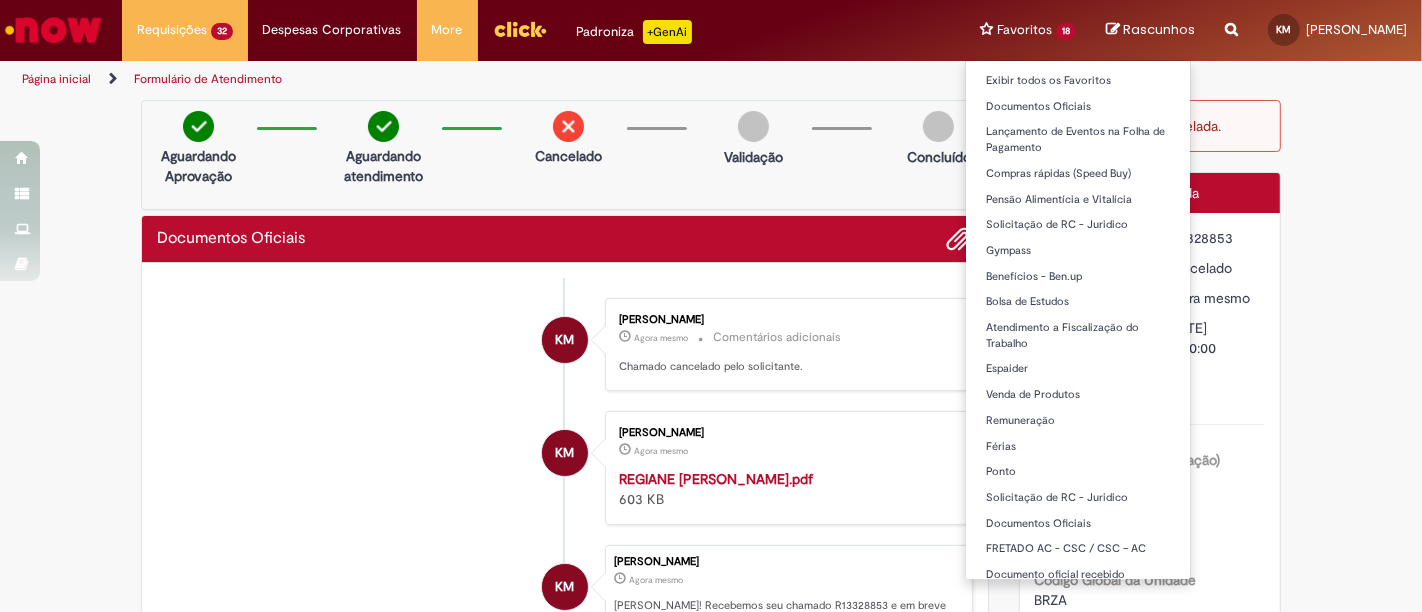 click on "Favoritos   18
Exibir todos os Favoritos
Documentos Oficiais
Lançamento de Eventos na Folha de Pagamento
Compras rápidas (Speed Buy)
Pensão Alimentícia e Vitalícia
Solicitação de RC - Juridico
Gympass
Benefícios - Ben.up
Bolsa de Estudos
Atendimento a Fiscalização do Trabalho
Espaider
Venda de Produtos
Remuneração
Férias
[GEOGRAPHIC_DATA]
Solicitação de RC - Juridico
Documentos Oficiais
FRETADO AC - CSC / CSC – AC
Documento oficial recebido" at bounding box center [1028, 30] 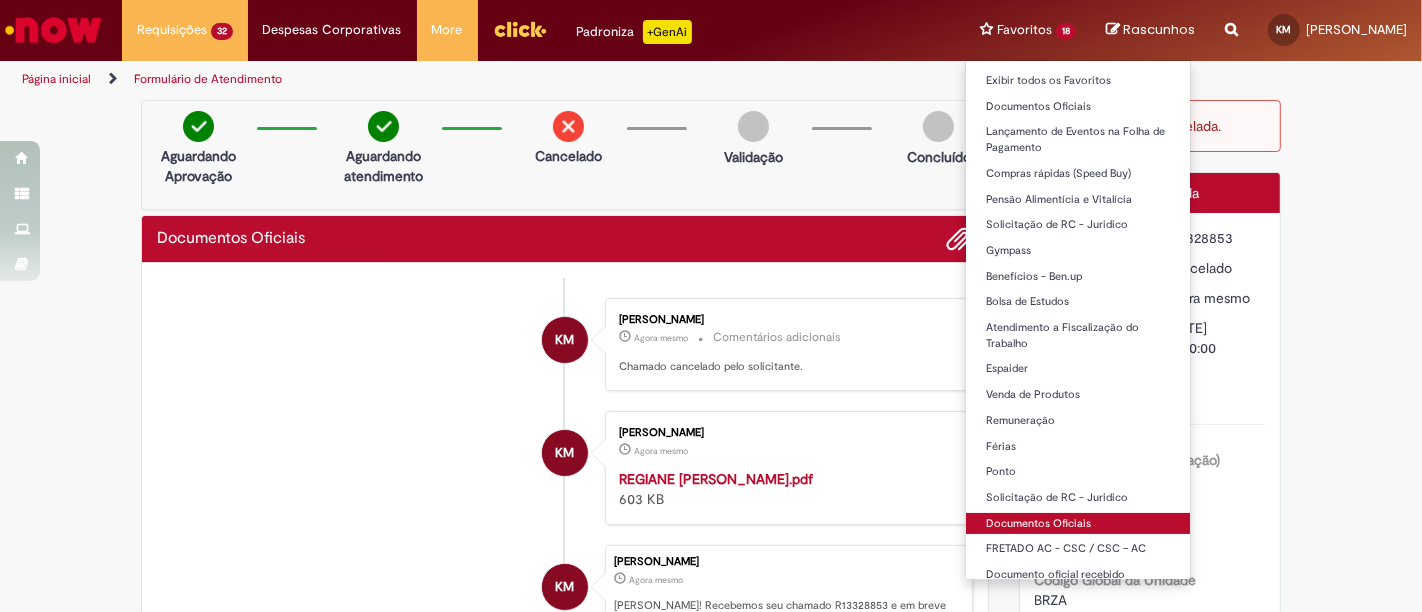 click on "Documentos Oficiais" at bounding box center [1078, 524] 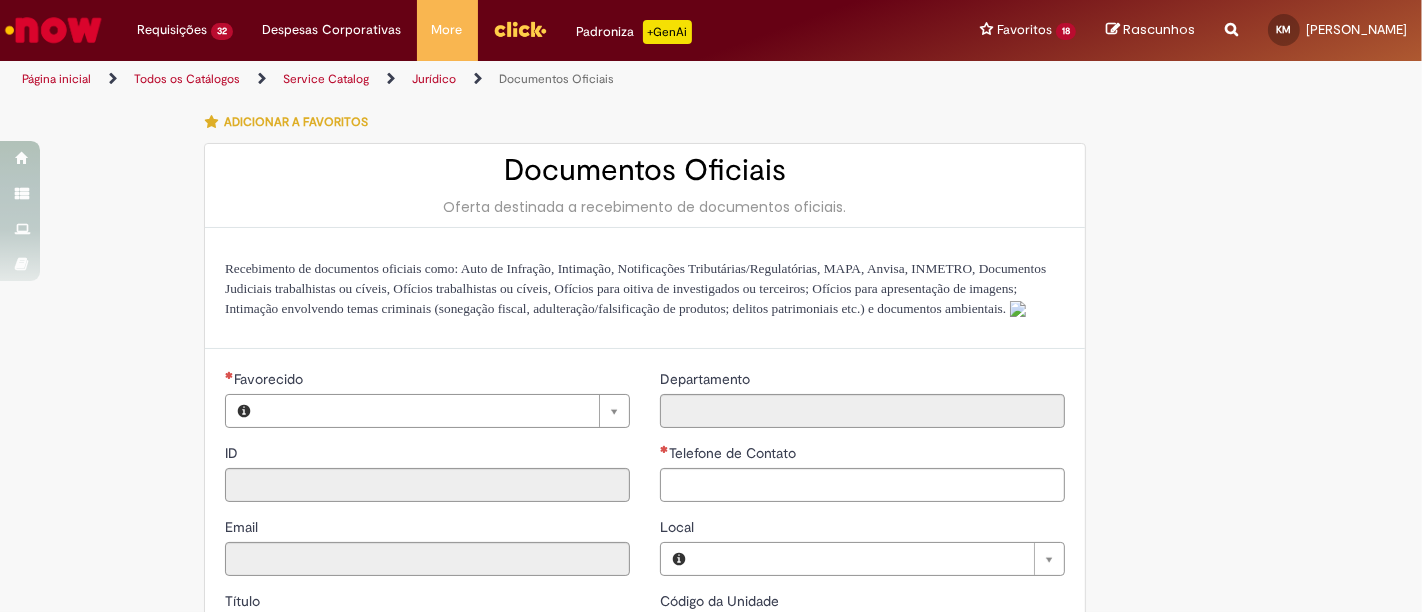 type on "********" 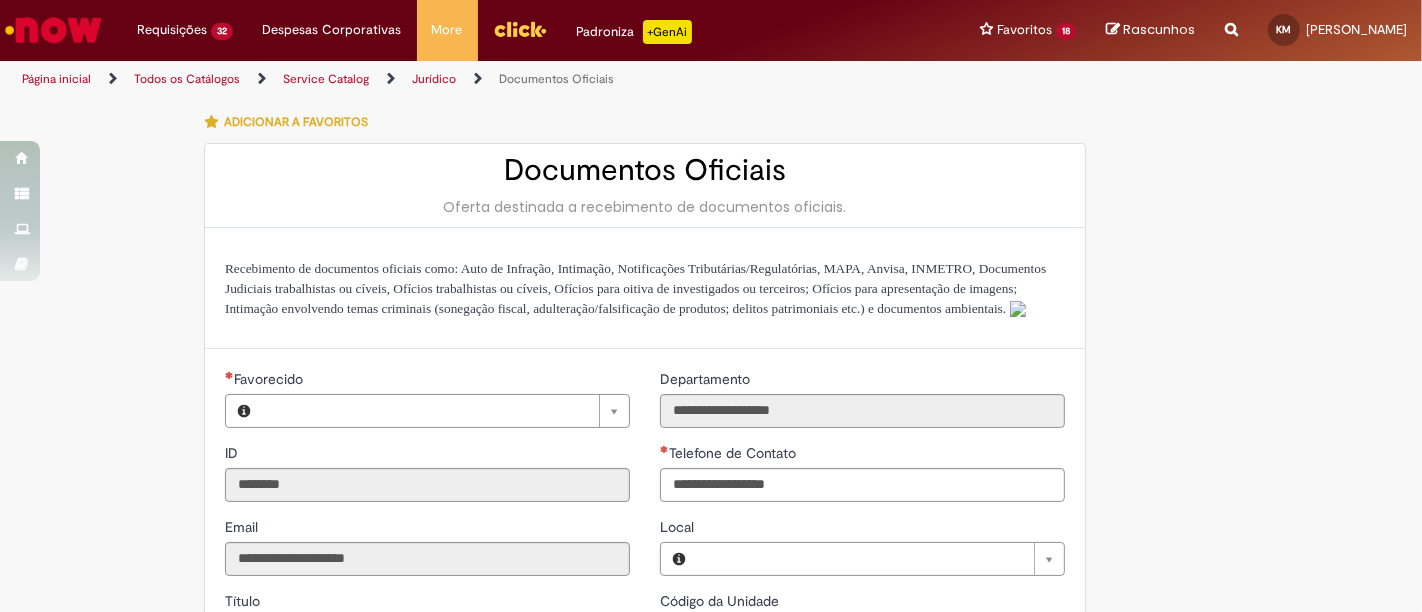 type on "**********" 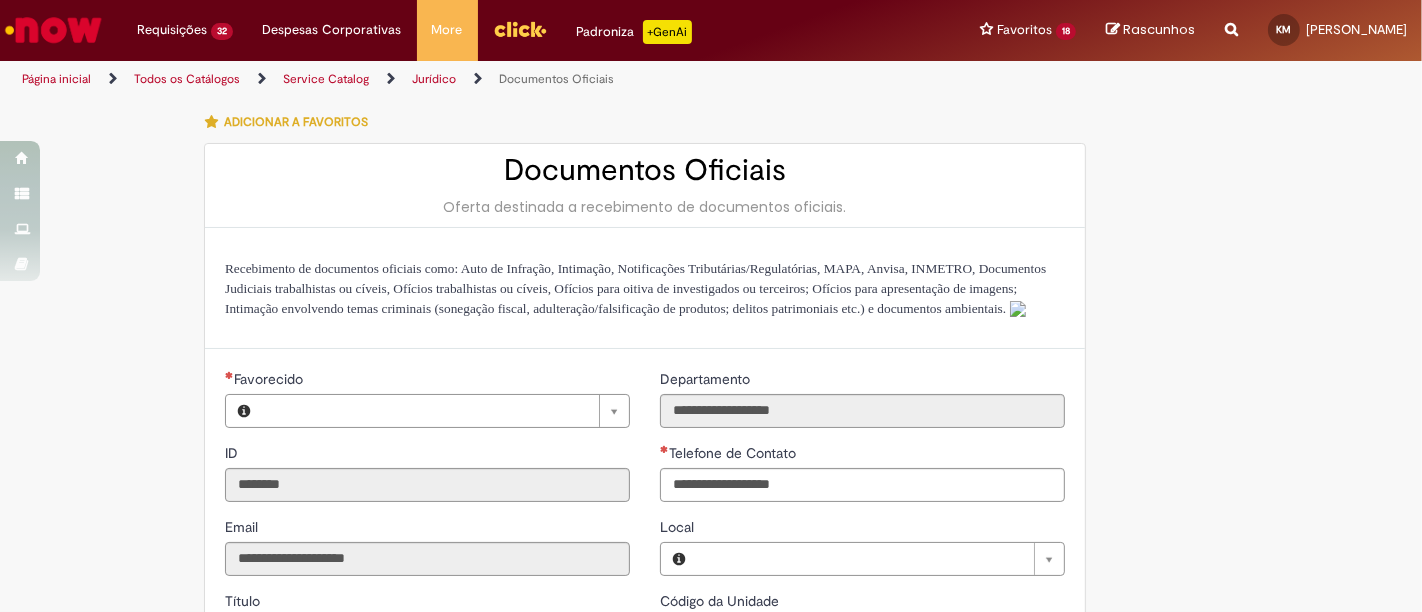 type on "**********" 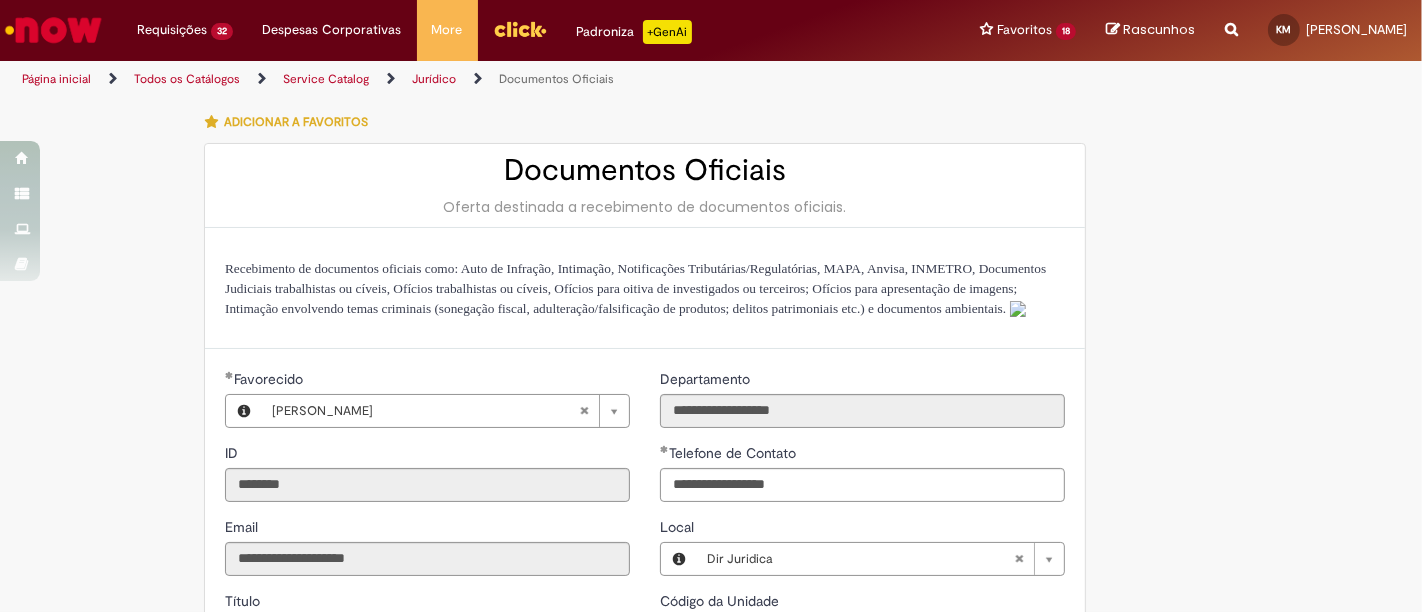 type on "**********" 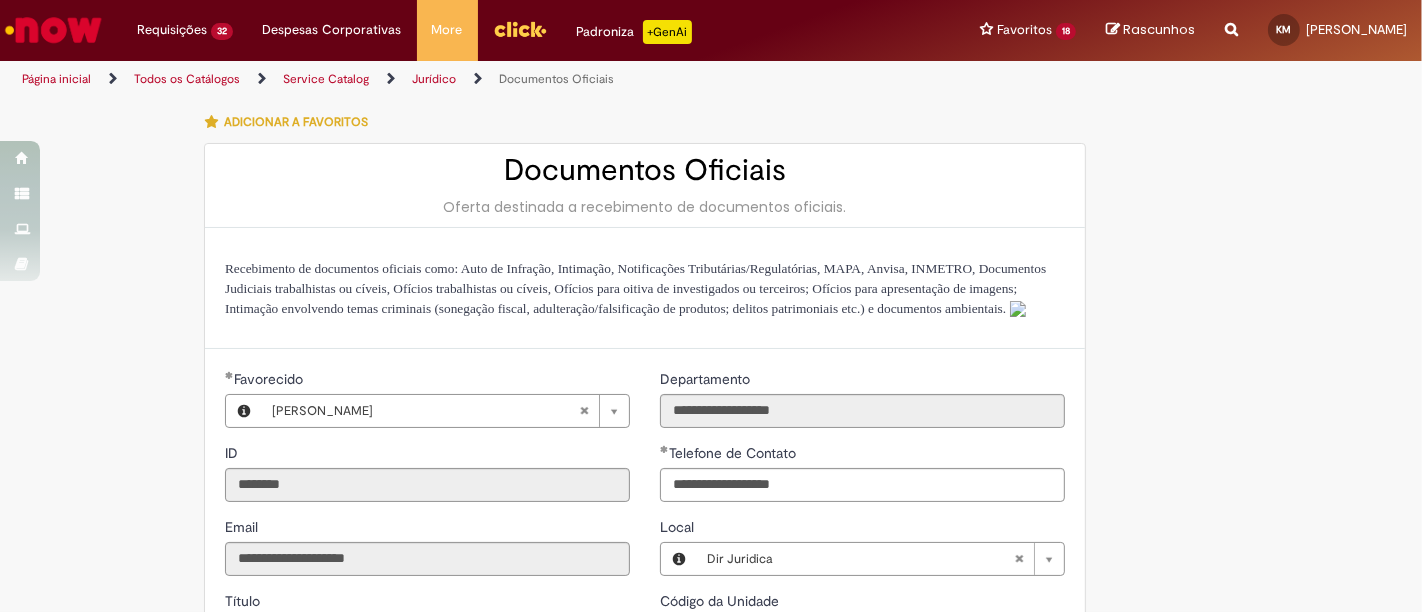 scroll, scrollTop: 657, scrollLeft: 0, axis: vertical 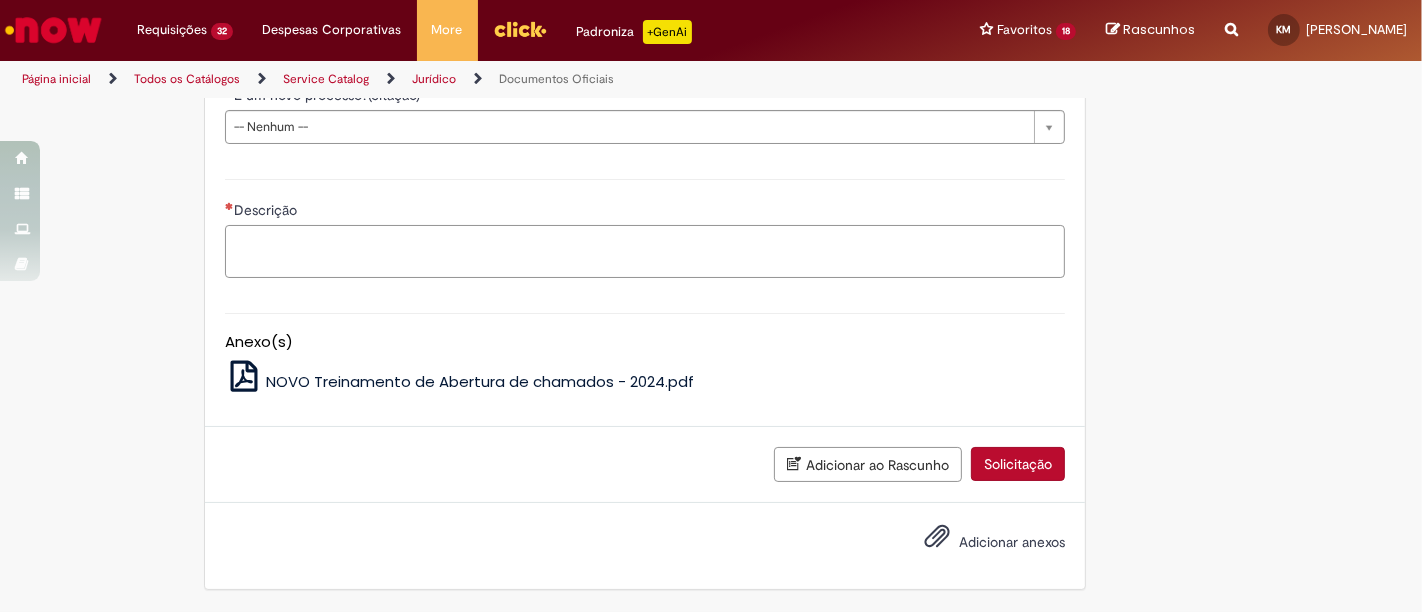 click on "Descrição" at bounding box center (645, 251) 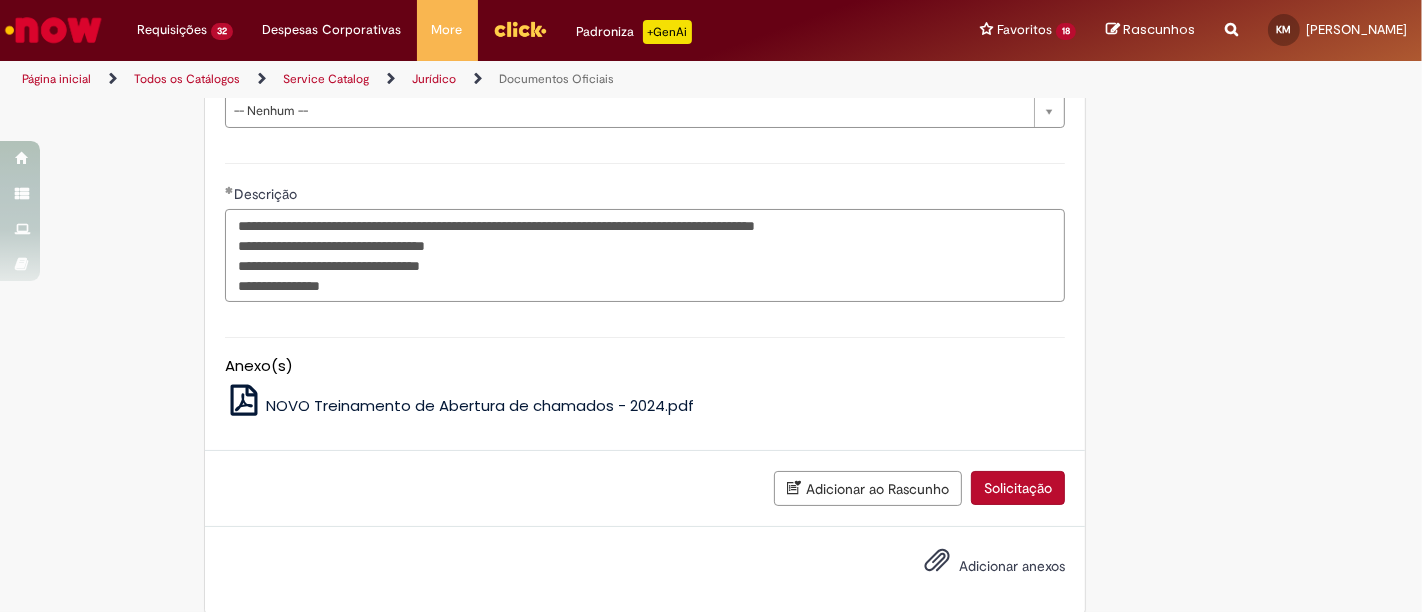 scroll, scrollTop: 323, scrollLeft: 0, axis: vertical 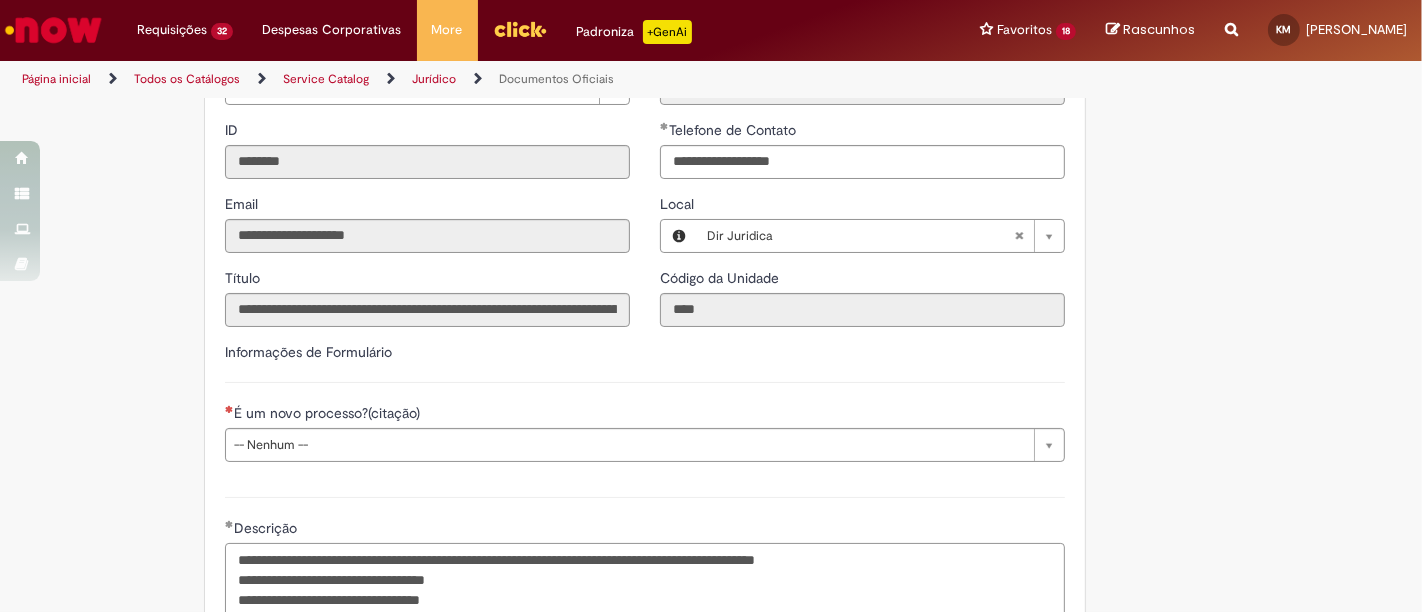 type on "**********" 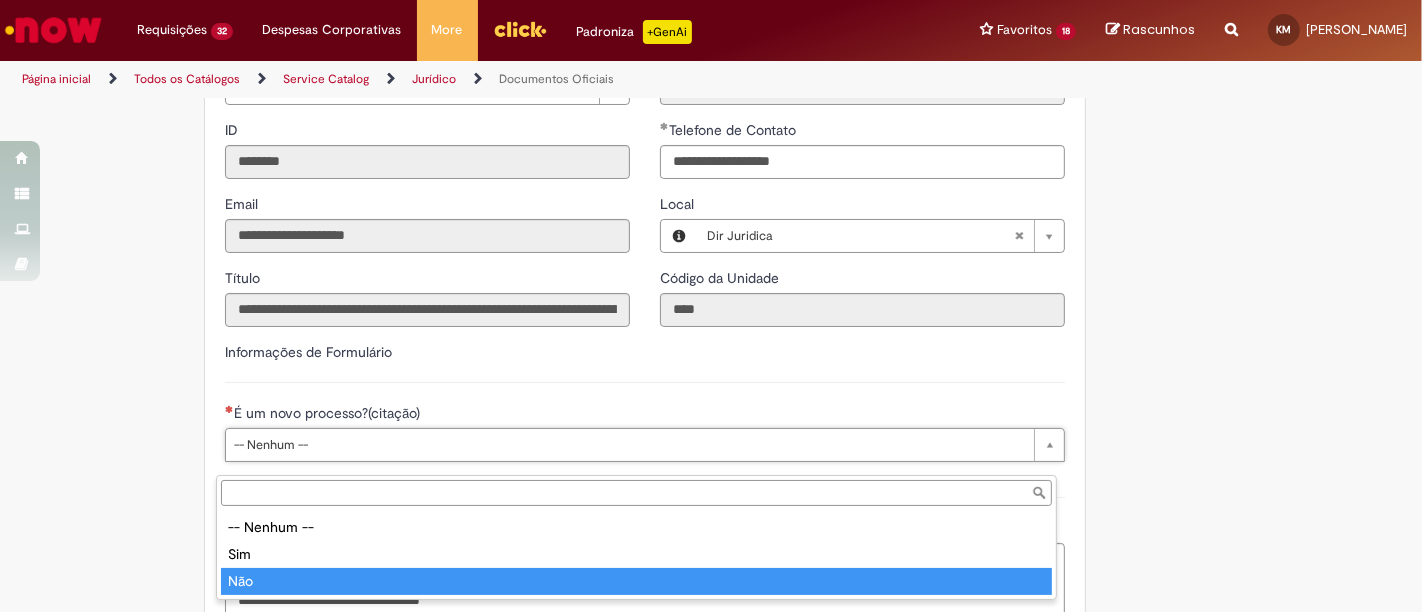 type on "***" 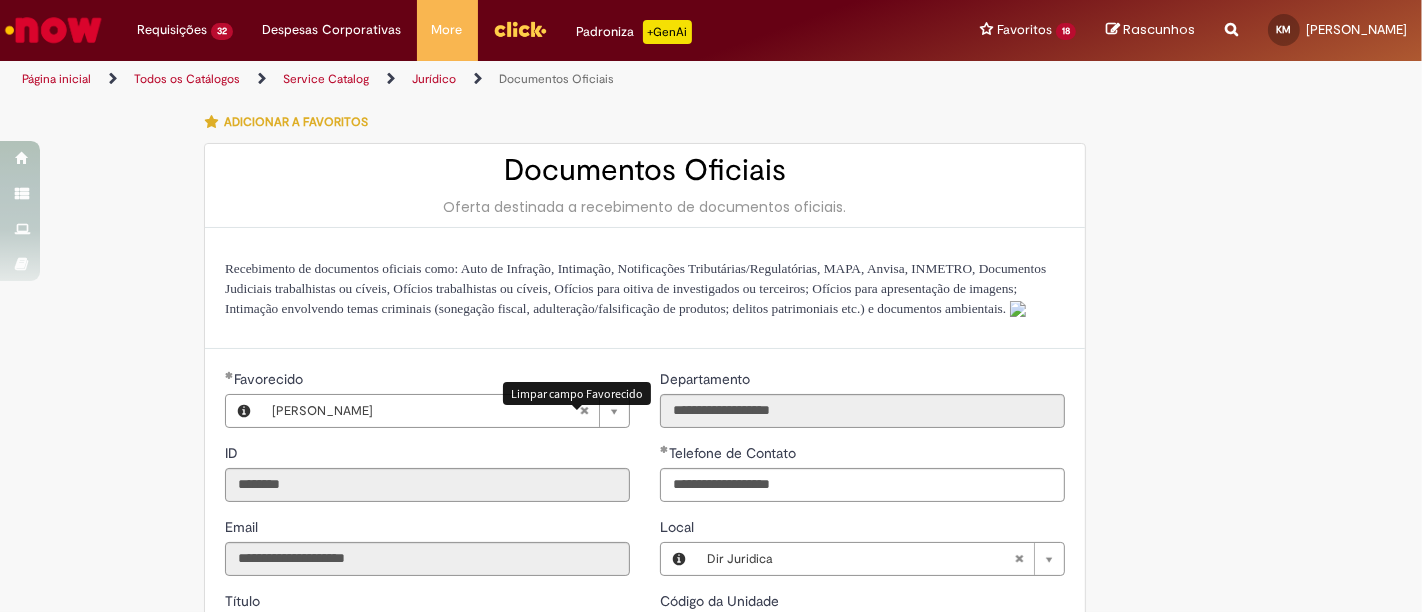 scroll, scrollTop: 555, scrollLeft: 0, axis: vertical 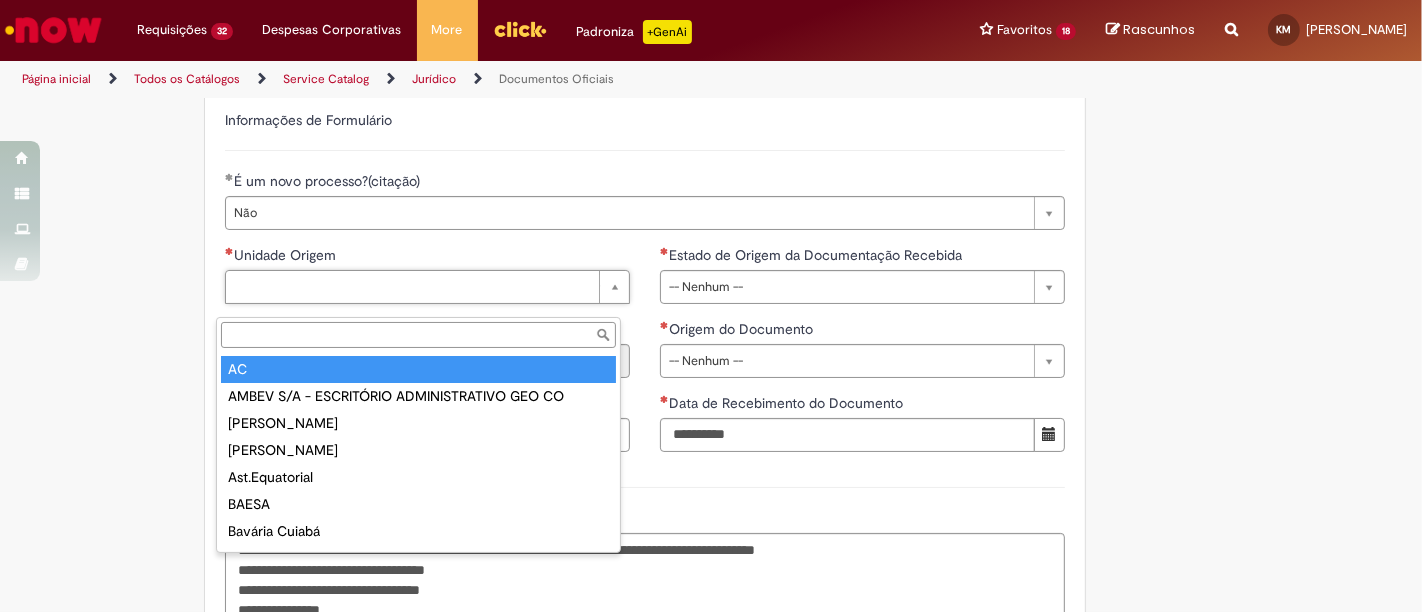 type on "**" 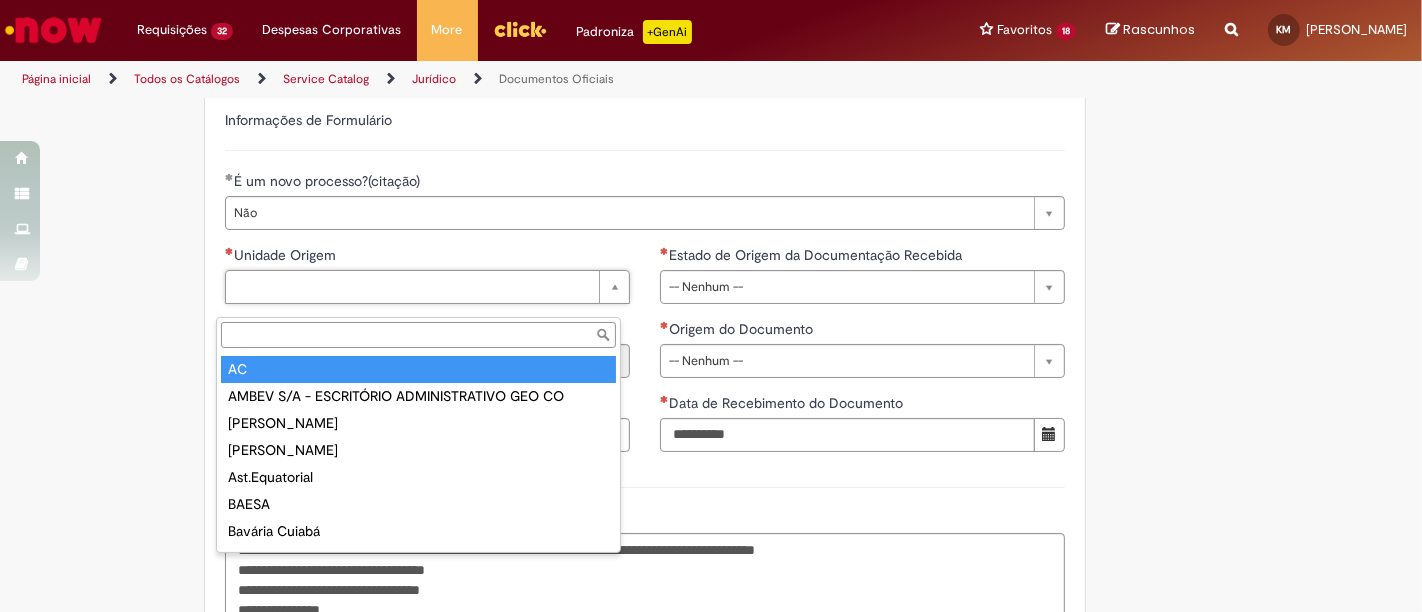 type on "****" 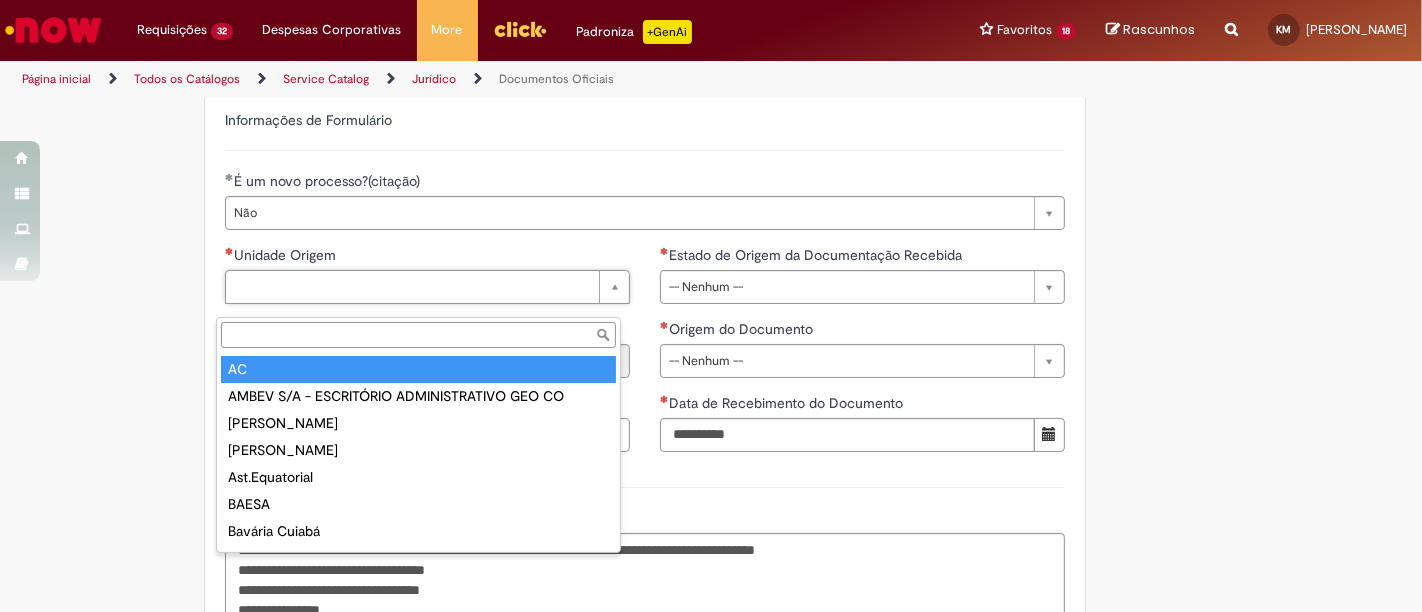 type on "**" 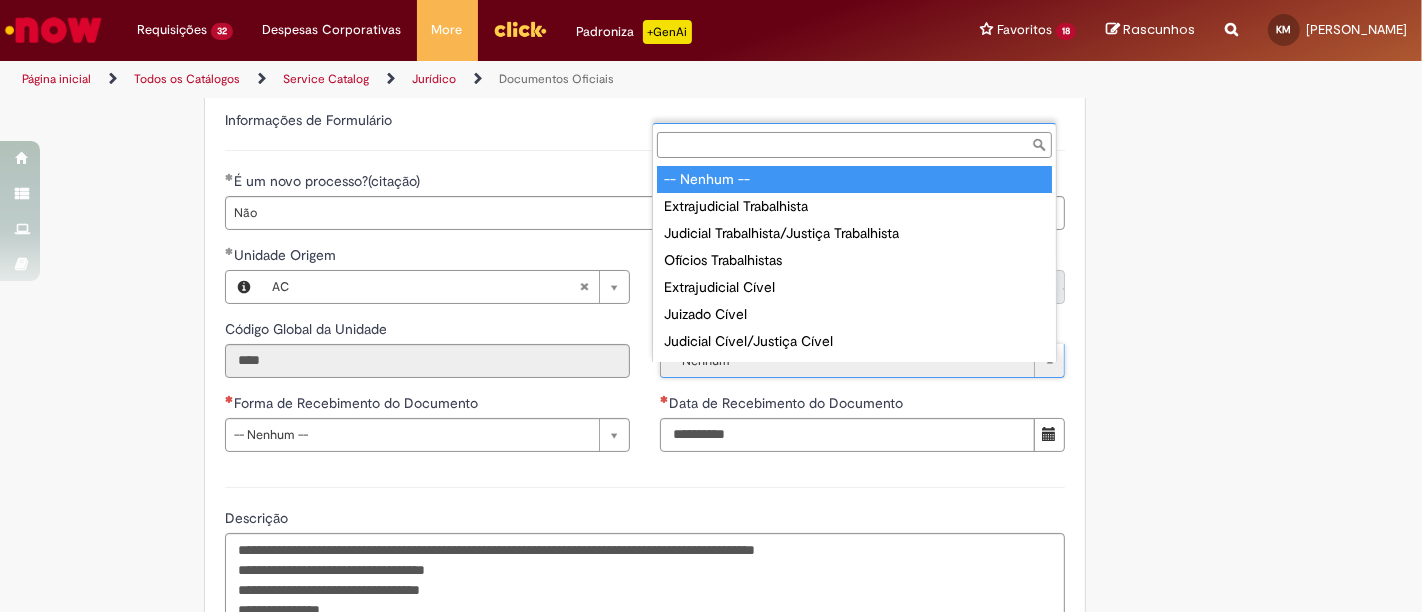scroll, scrollTop: 16, scrollLeft: 0, axis: vertical 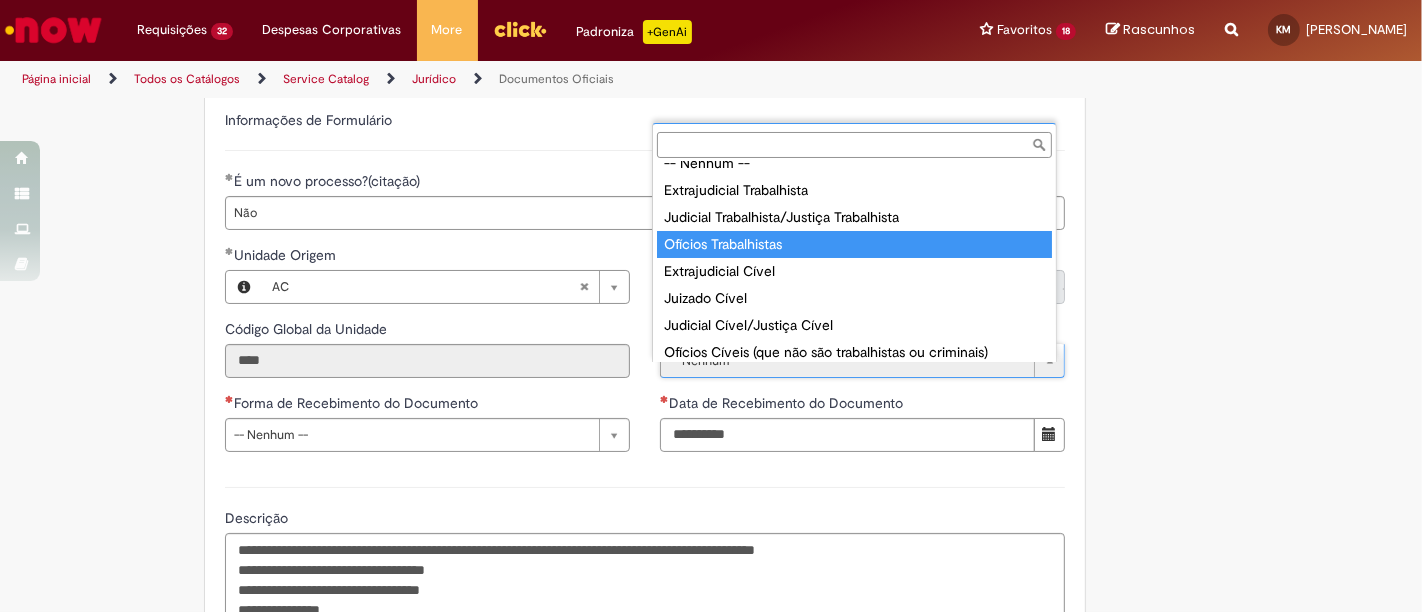 type on "**********" 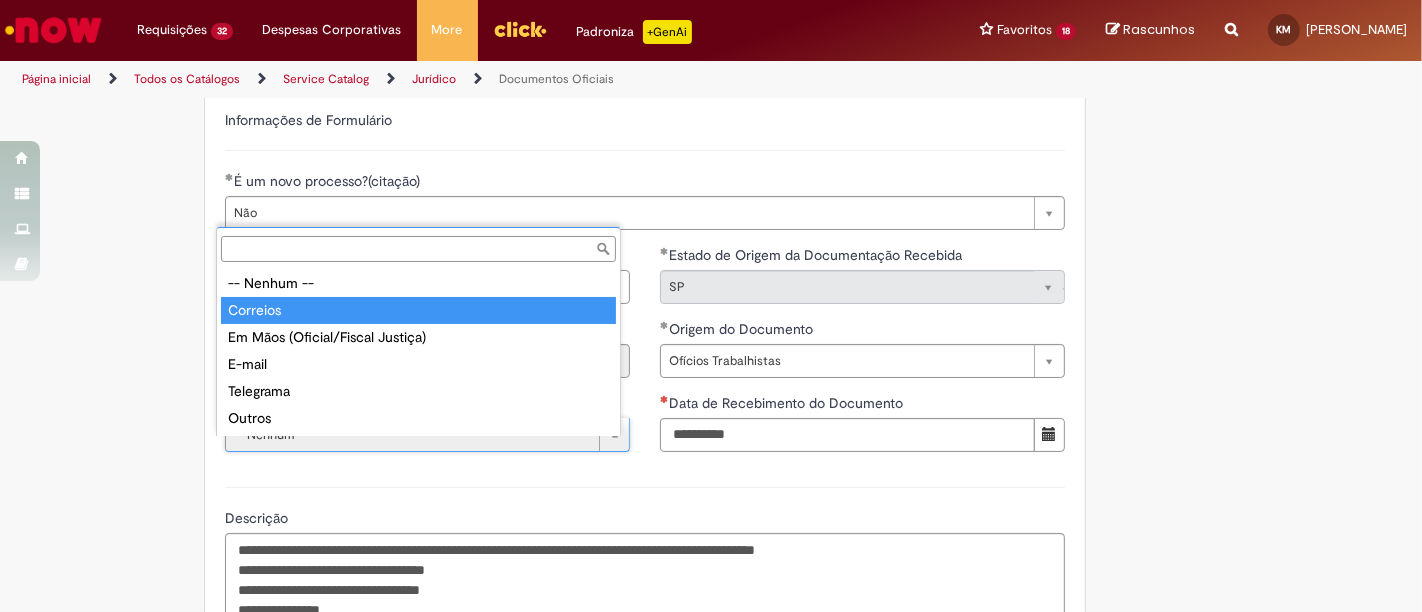 type on "********" 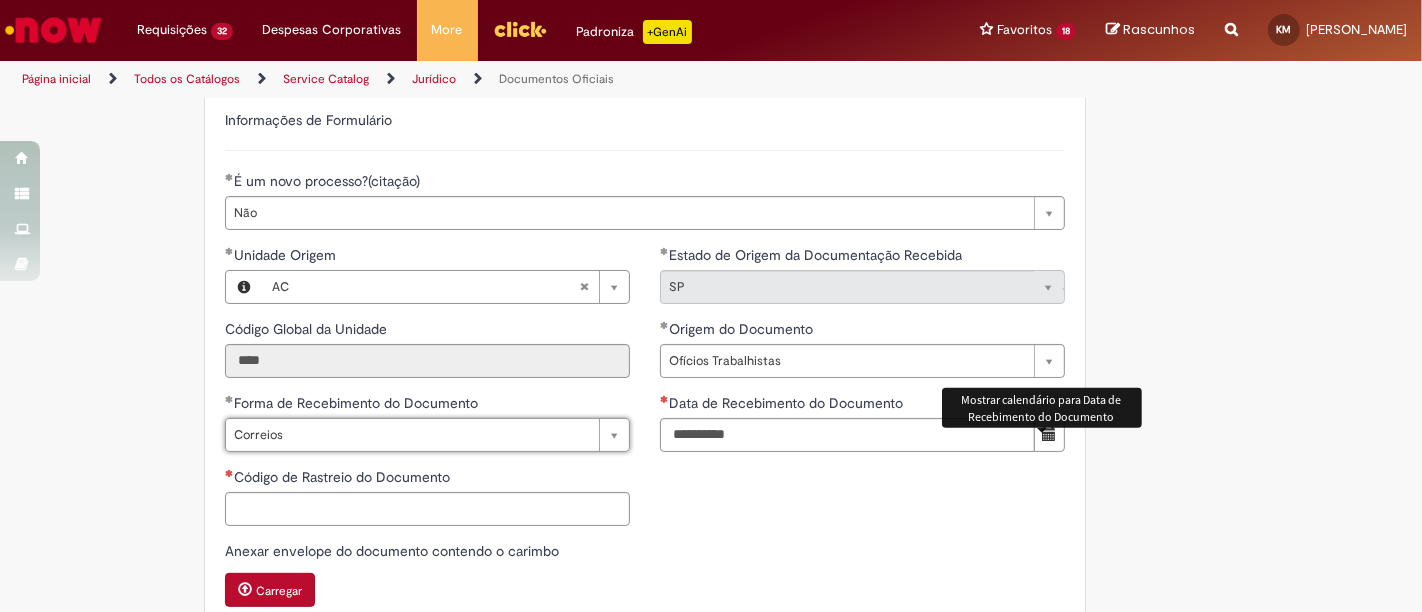 click at bounding box center [1049, 434] 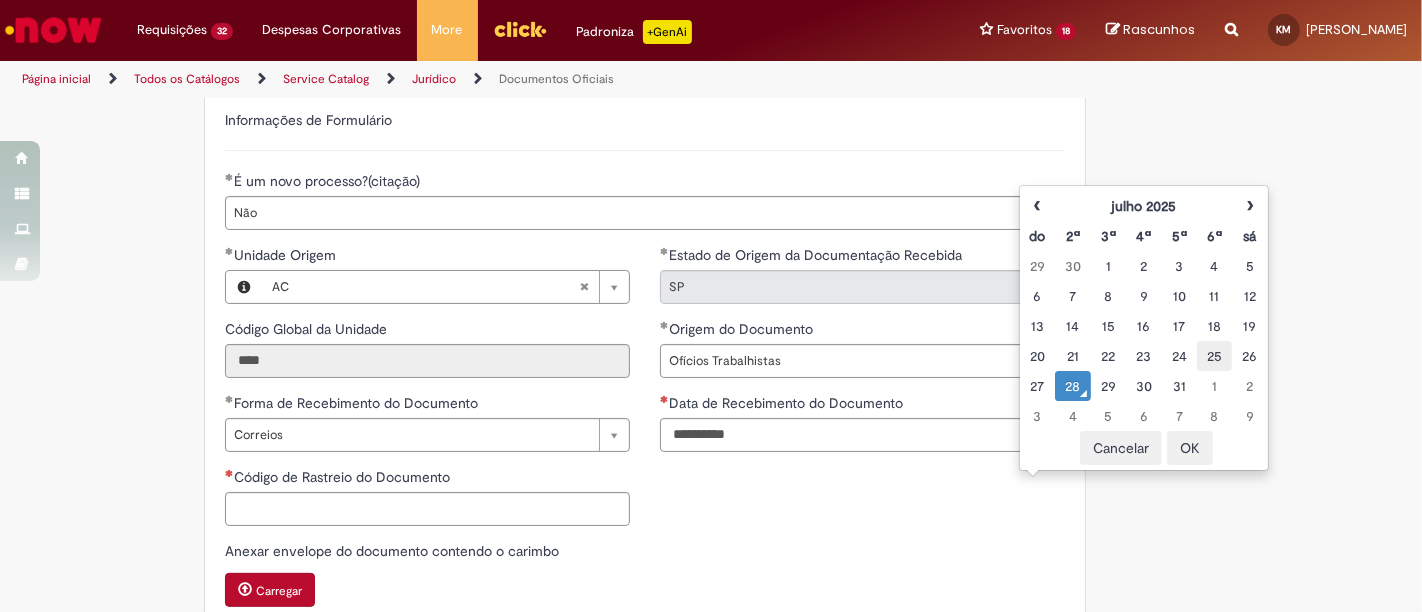 click on "25" at bounding box center (1214, 356) 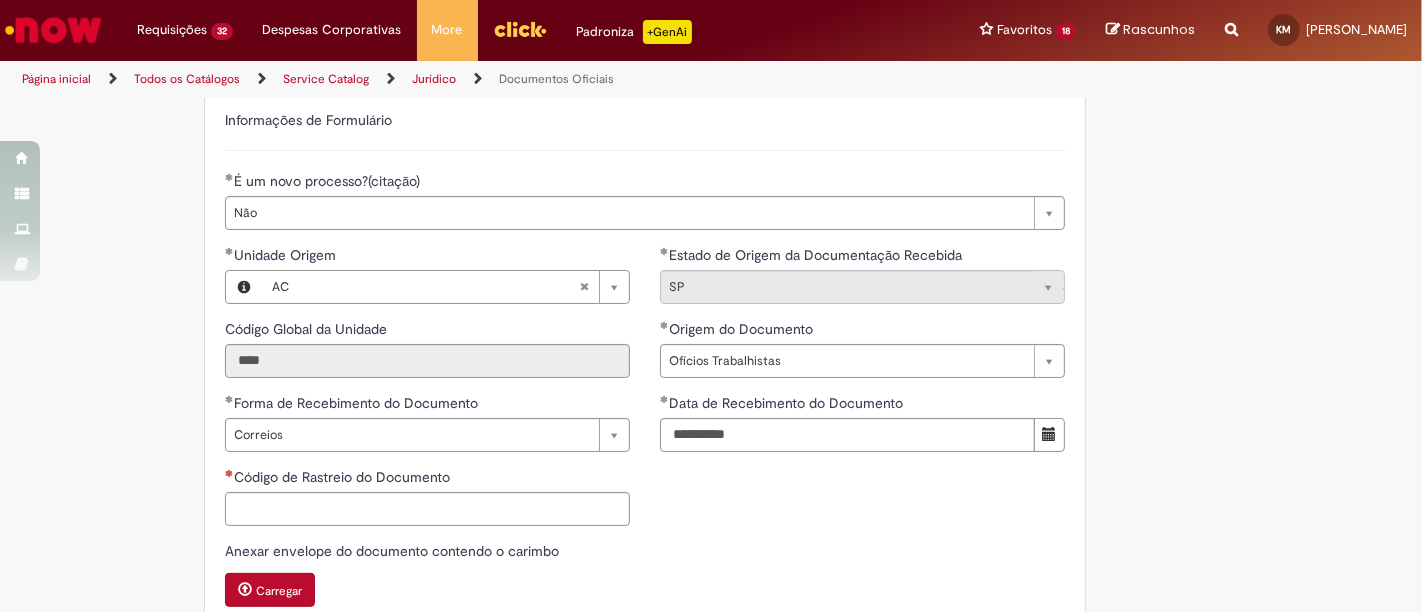click on "**********" at bounding box center (645, 435) 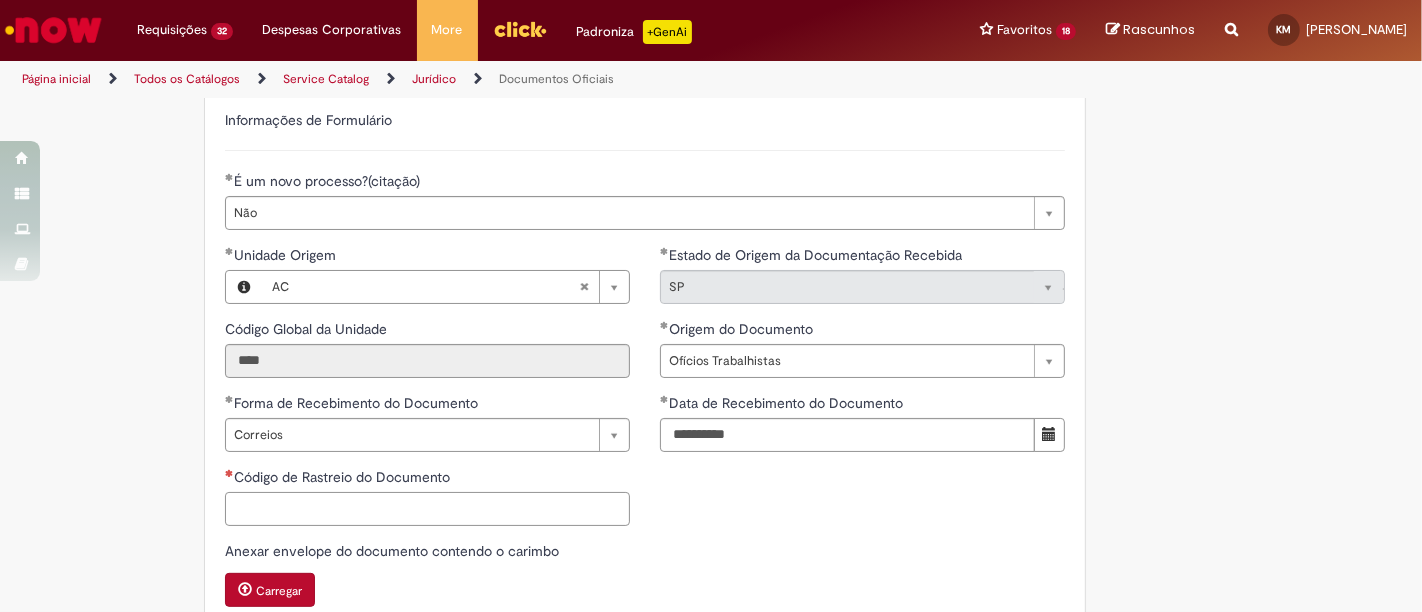 click on "Código de Rastreio do Documento" at bounding box center (427, 509) 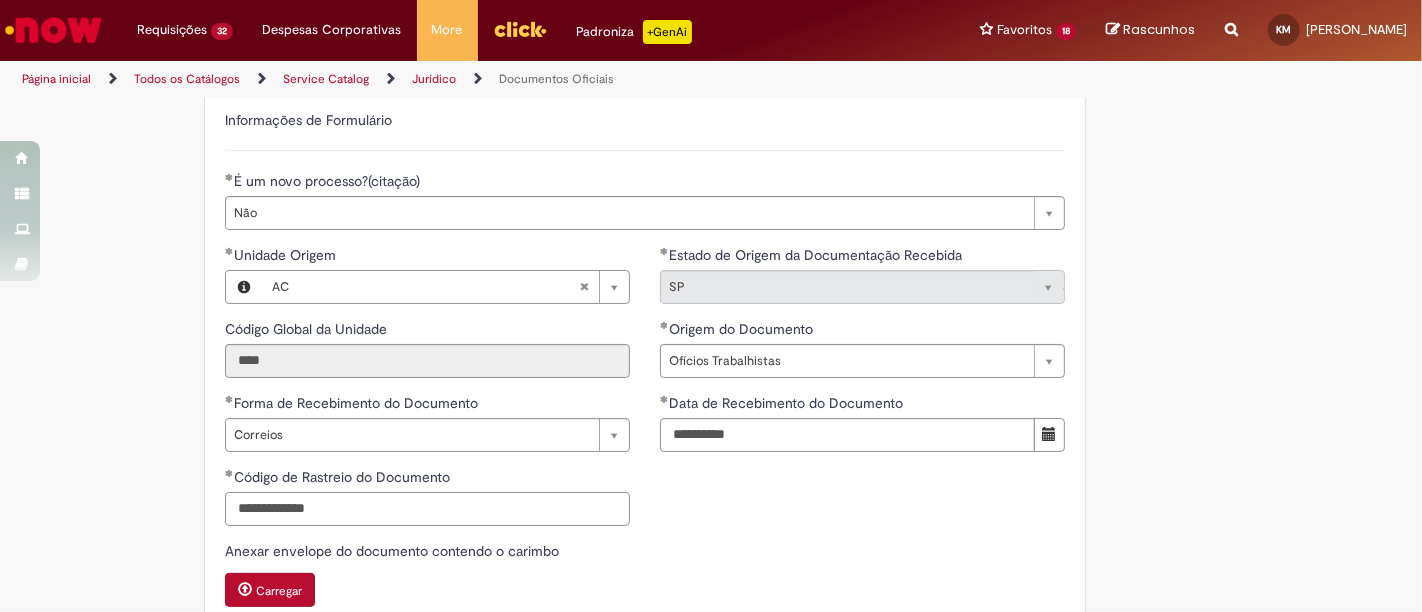 type on "**********" 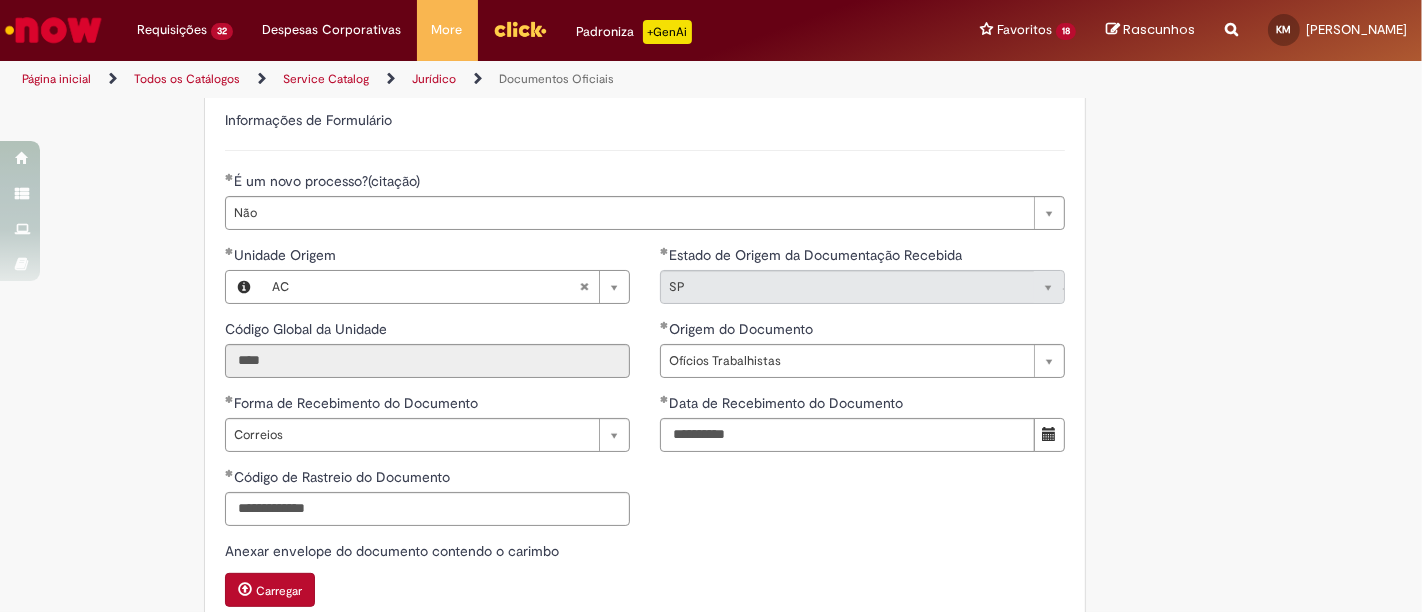 click on "**********" at bounding box center (645, 435) 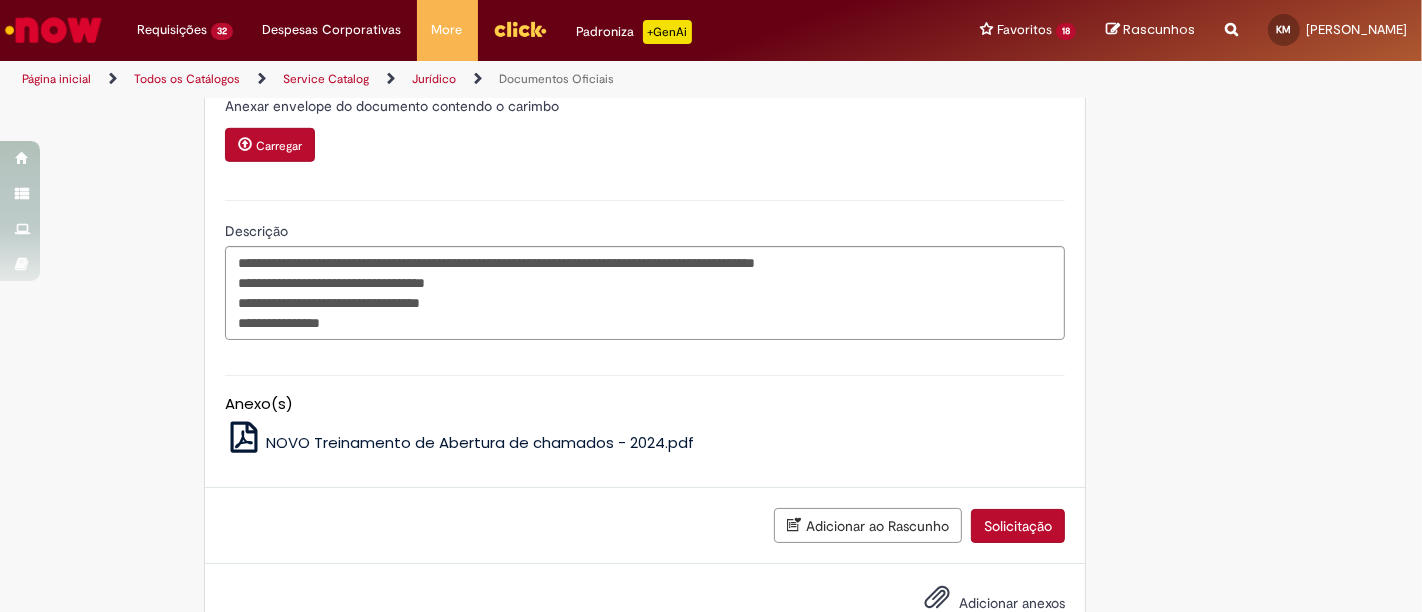 scroll, scrollTop: 1077, scrollLeft: 0, axis: vertical 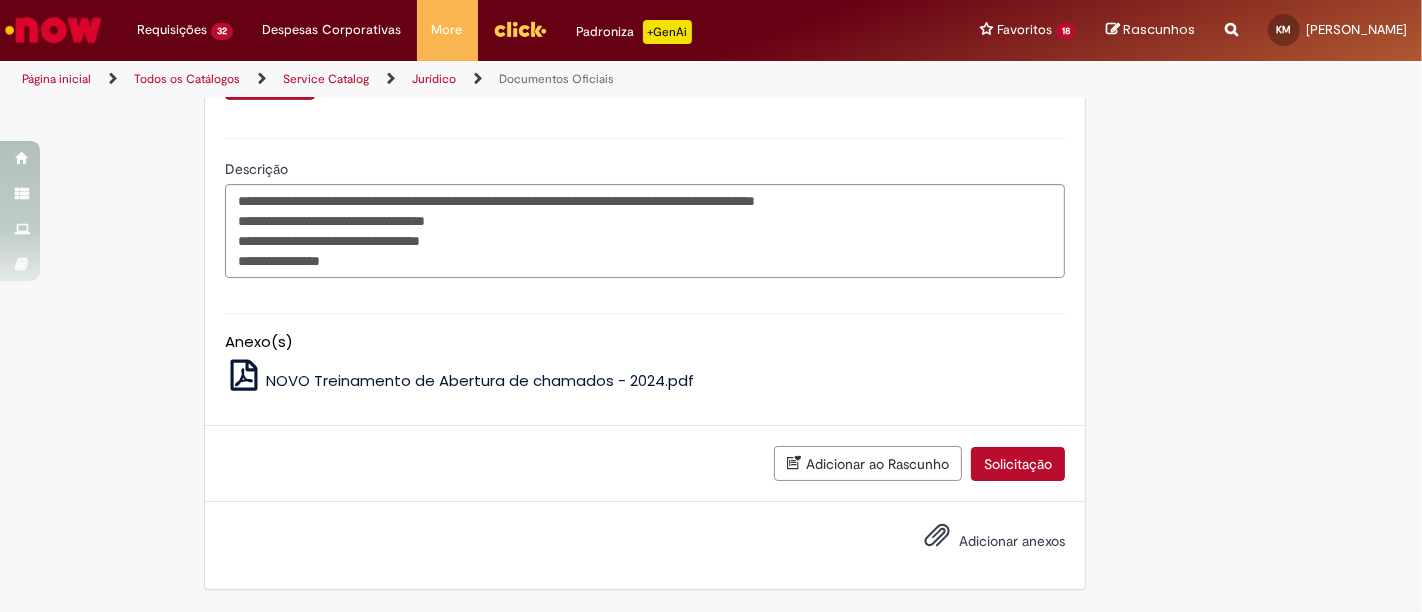 click on "Adicionar anexos" at bounding box center (1012, 541) 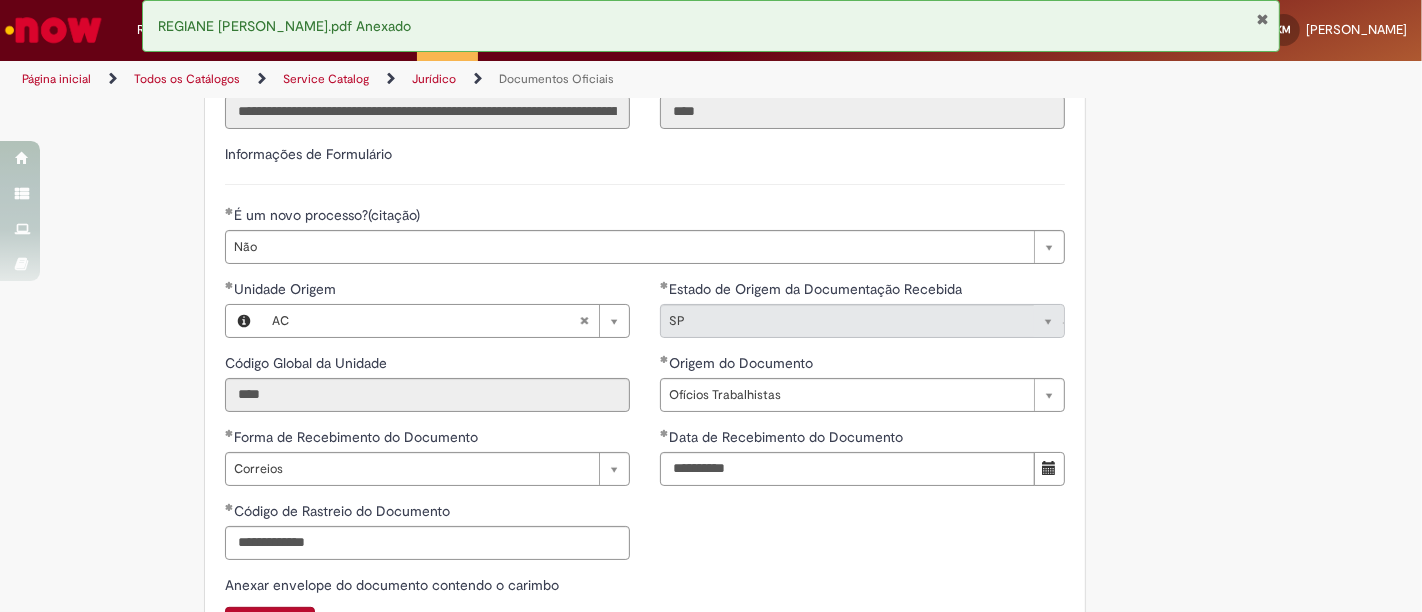 scroll, scrollTop: 1148, scrollLeft: 0, axis: vertical 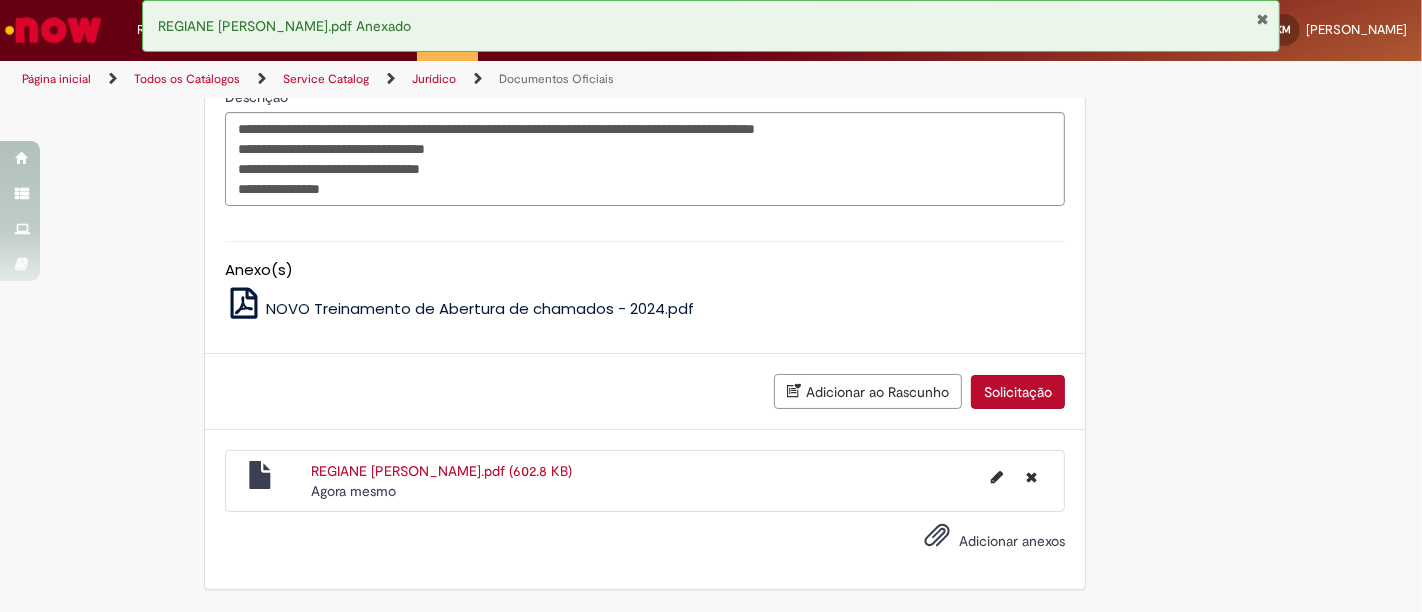 click on "Adicionar ao Rascunho        Solicitação" at bounding box center (645, 392) 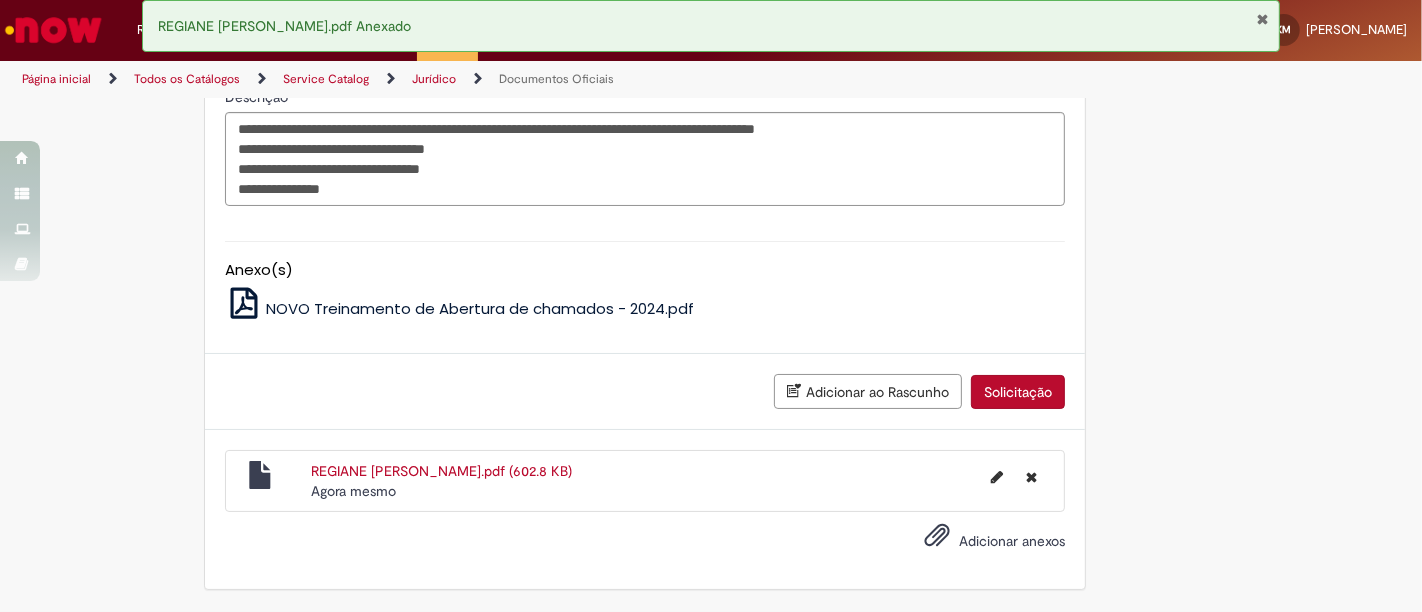click on "Solicitação" at bounding box center (1018, 392) 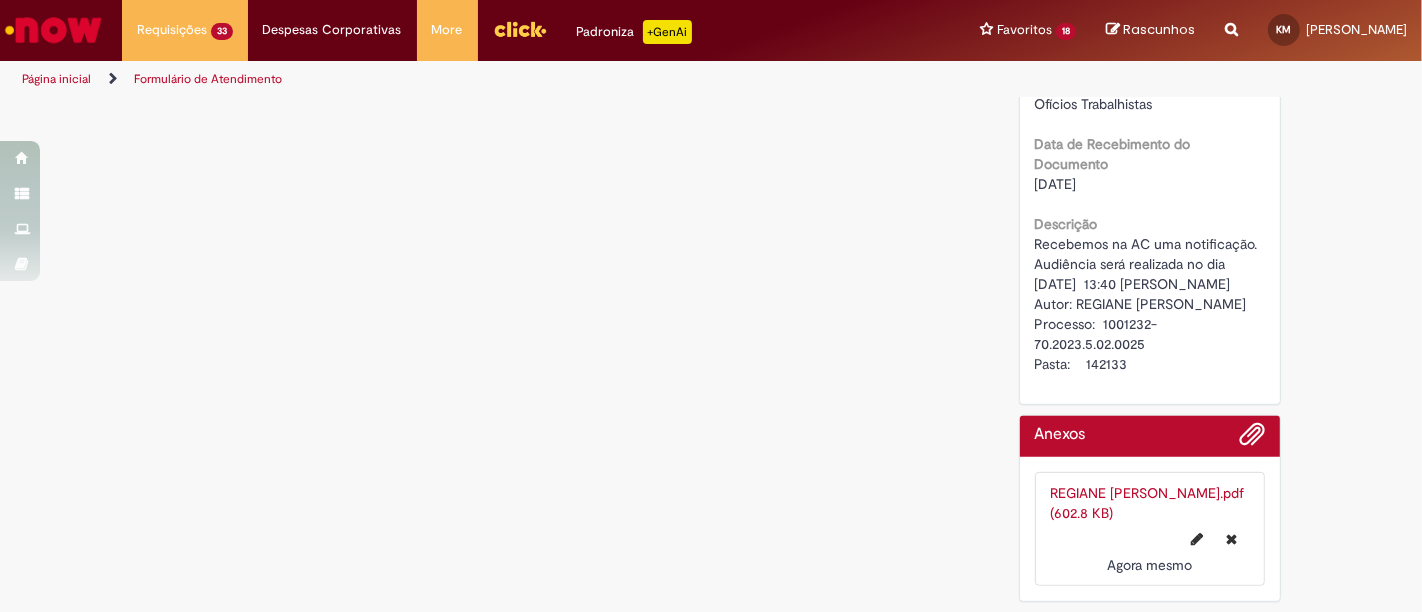 scroll, scrollTop: 0, scrollLeft: 0, axis: both 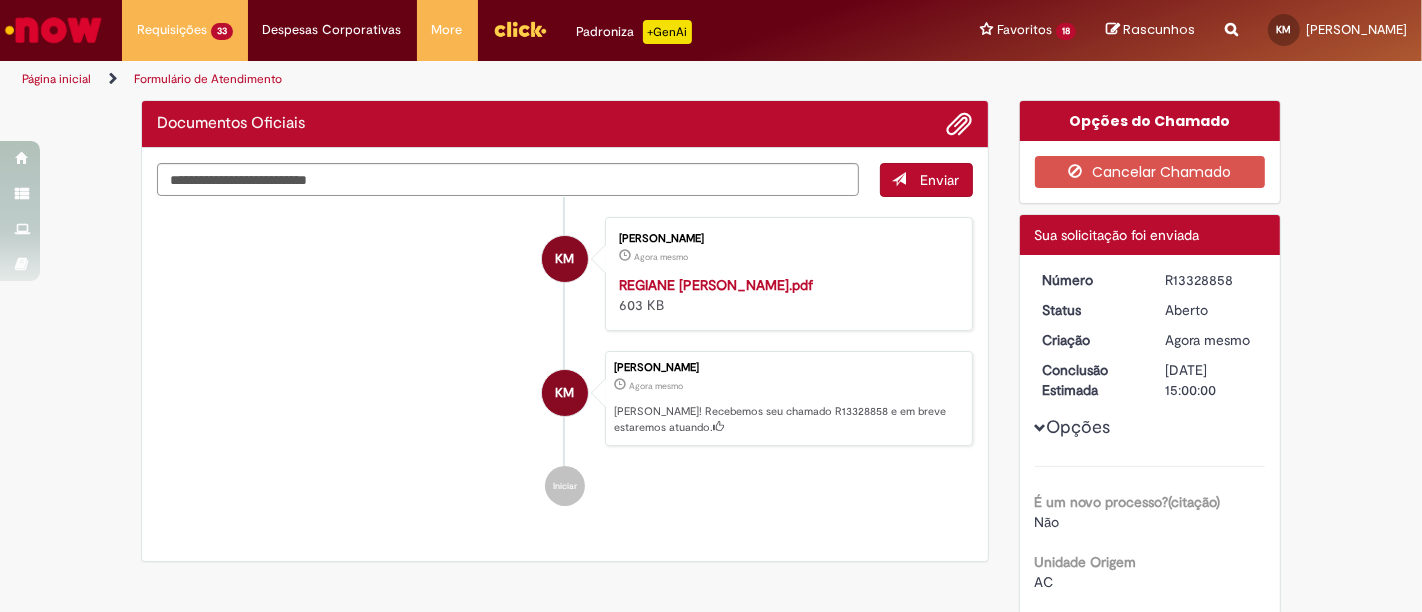drag, startPoint x: 1237, startPoint y: 275, endPoint x: 1098, endPoint y: 284, distance: 139.29106 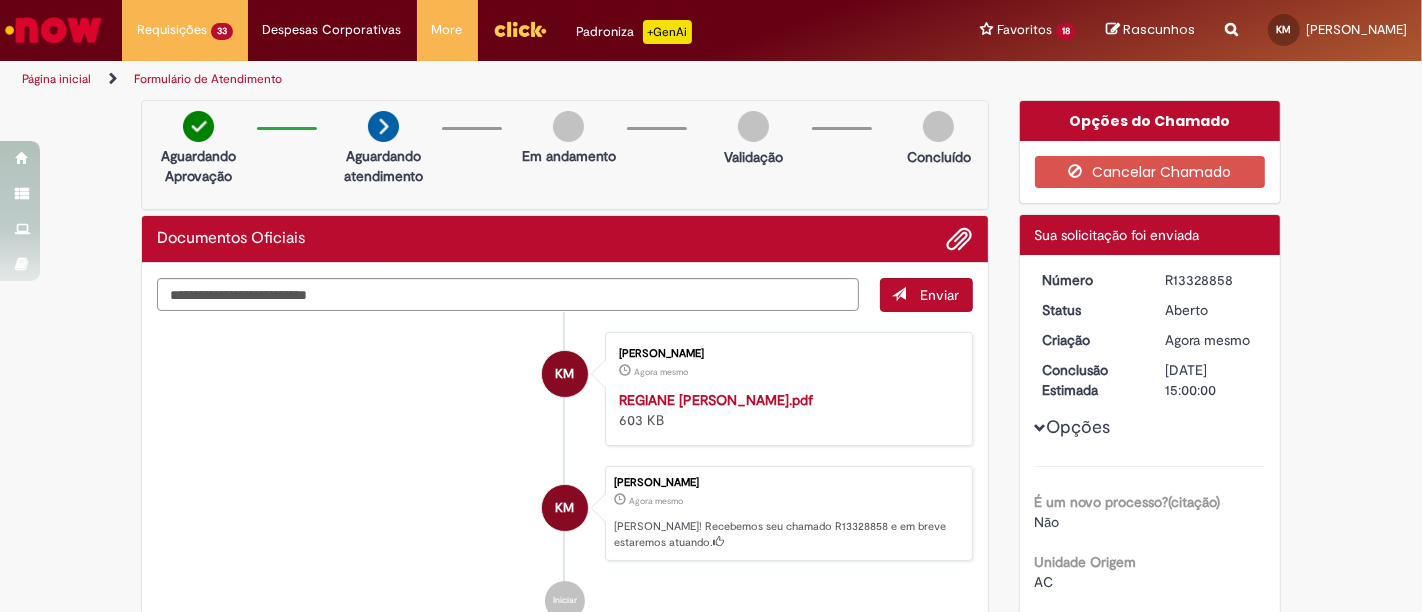 copy on "Número
R13328858" 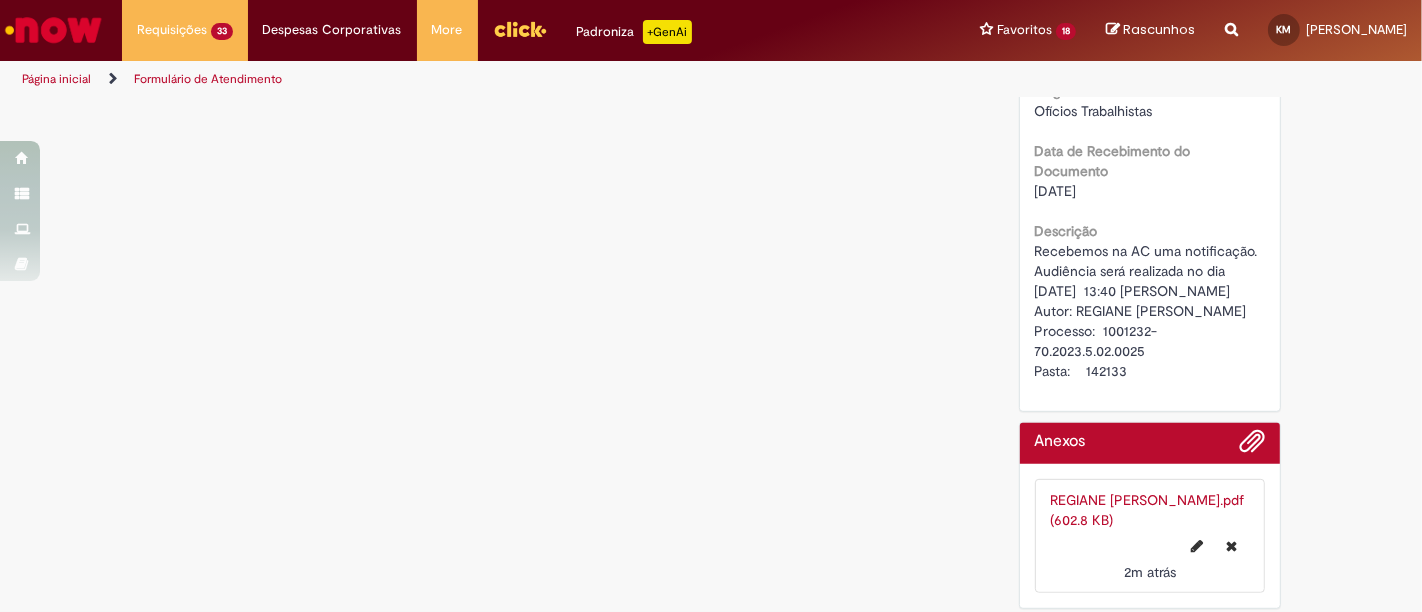 scroll, scrollTop: 814, scrollLeft: 0, axis: vertical 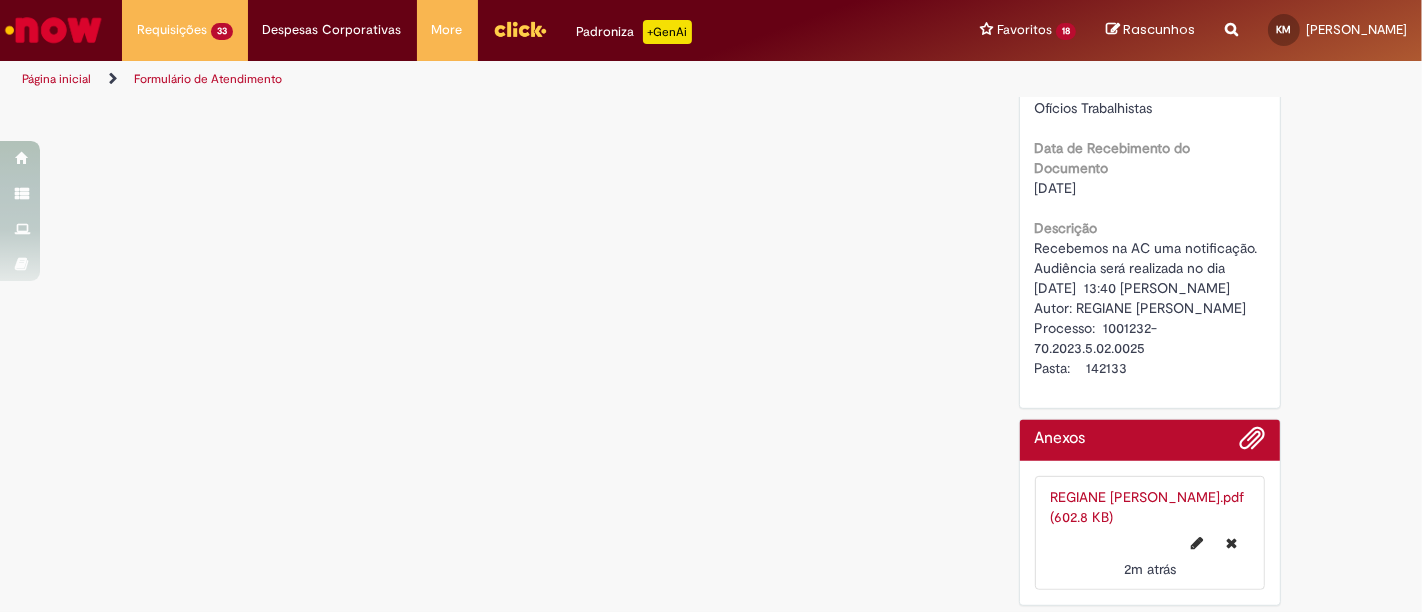 drag, startPoint x: 1024, startPoint y: 226, endPoint x: 1182, endPoint y: 370, distance: 213.77559 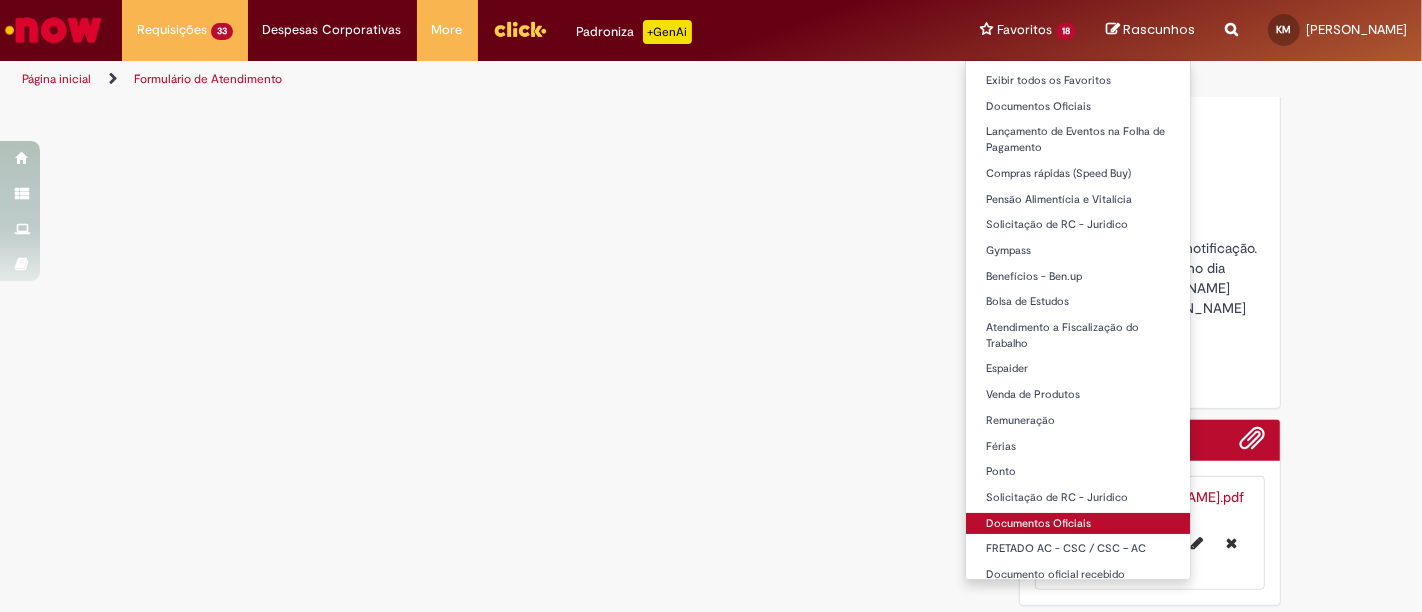 click on "Documentos Oficiais" at bounding box center (1078, 524) 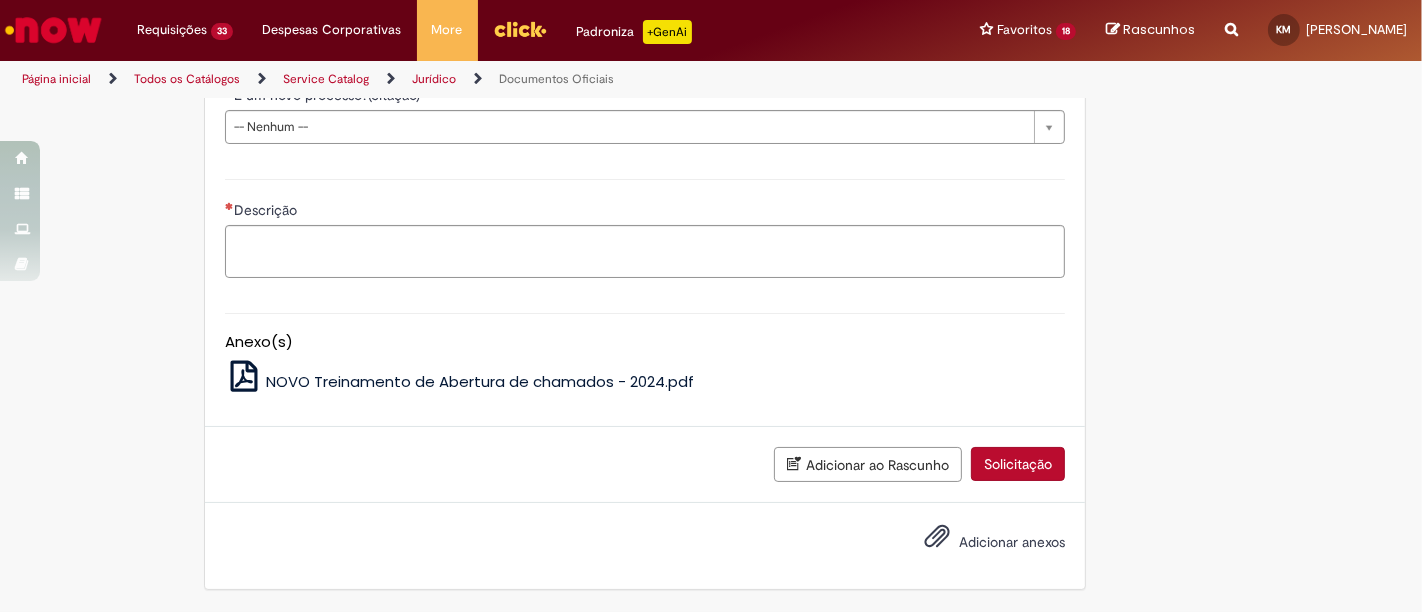 type on "********" 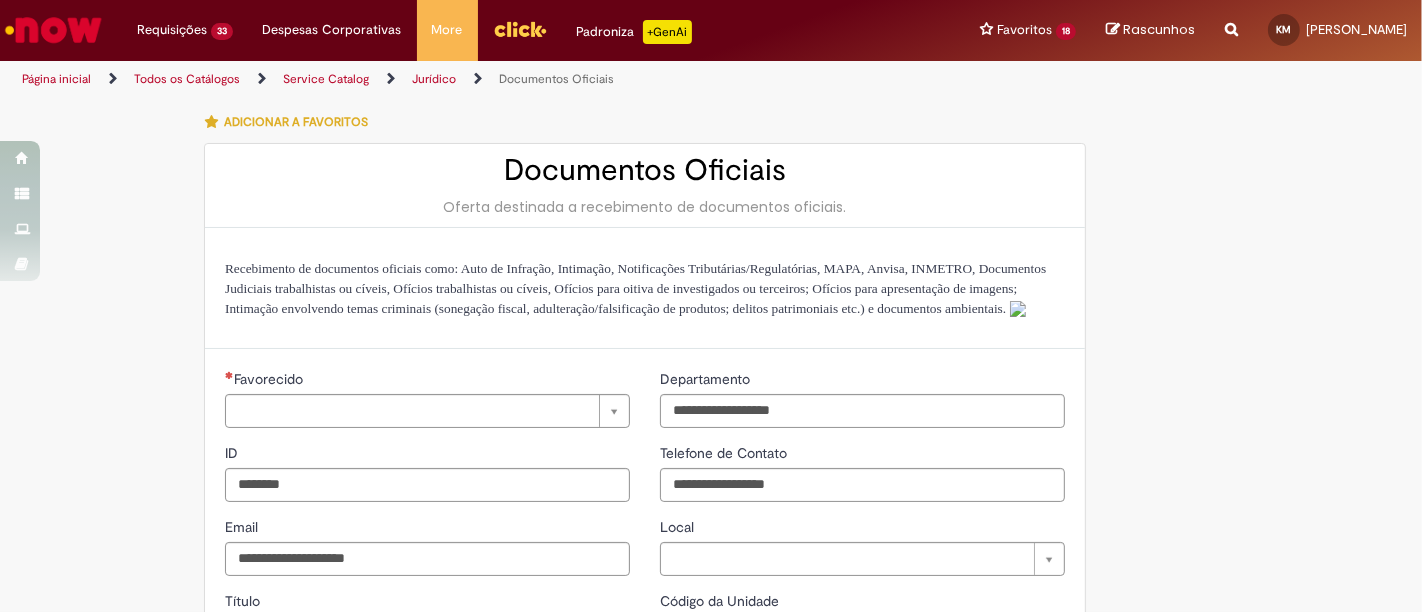 type on "**********" 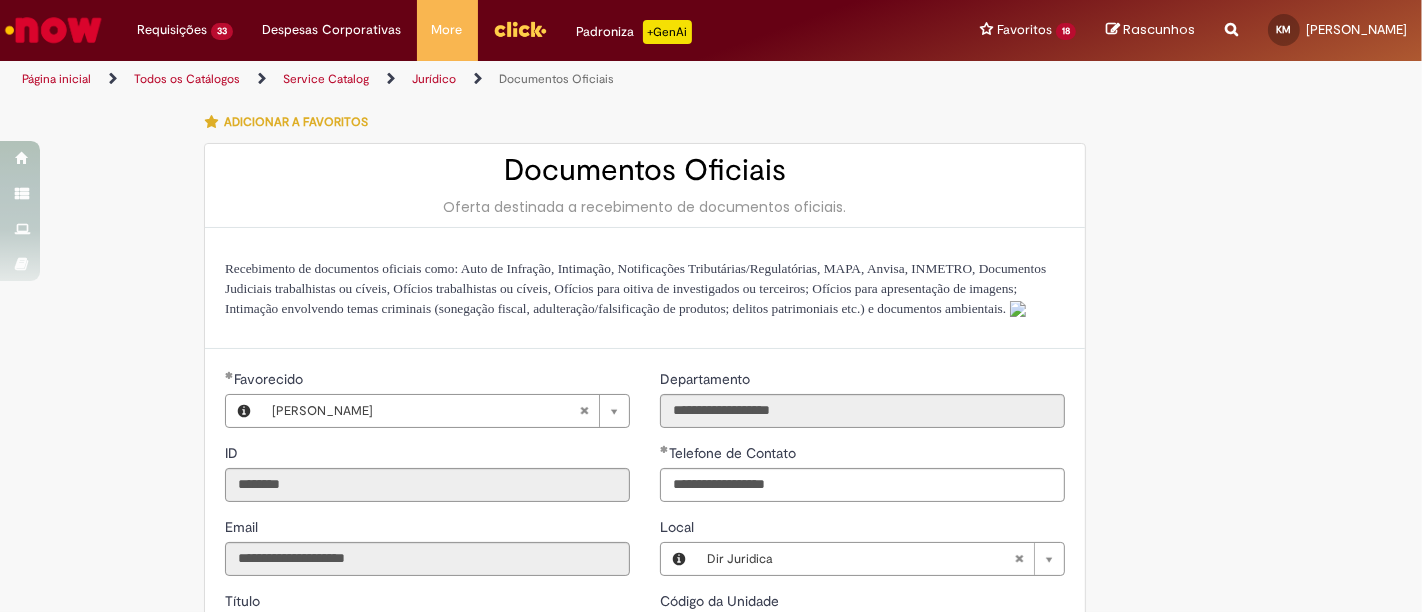 type on "**********" 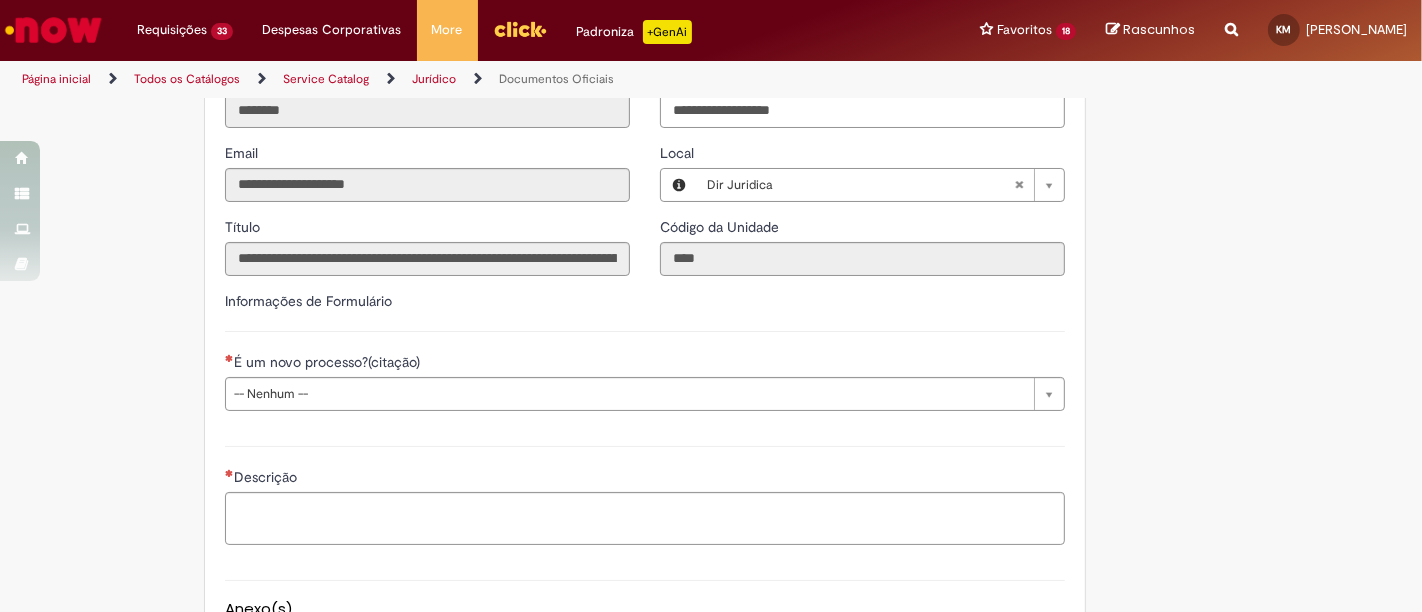 scroll, scrollTop: 555, scrollLeft: 0, axis: vertical 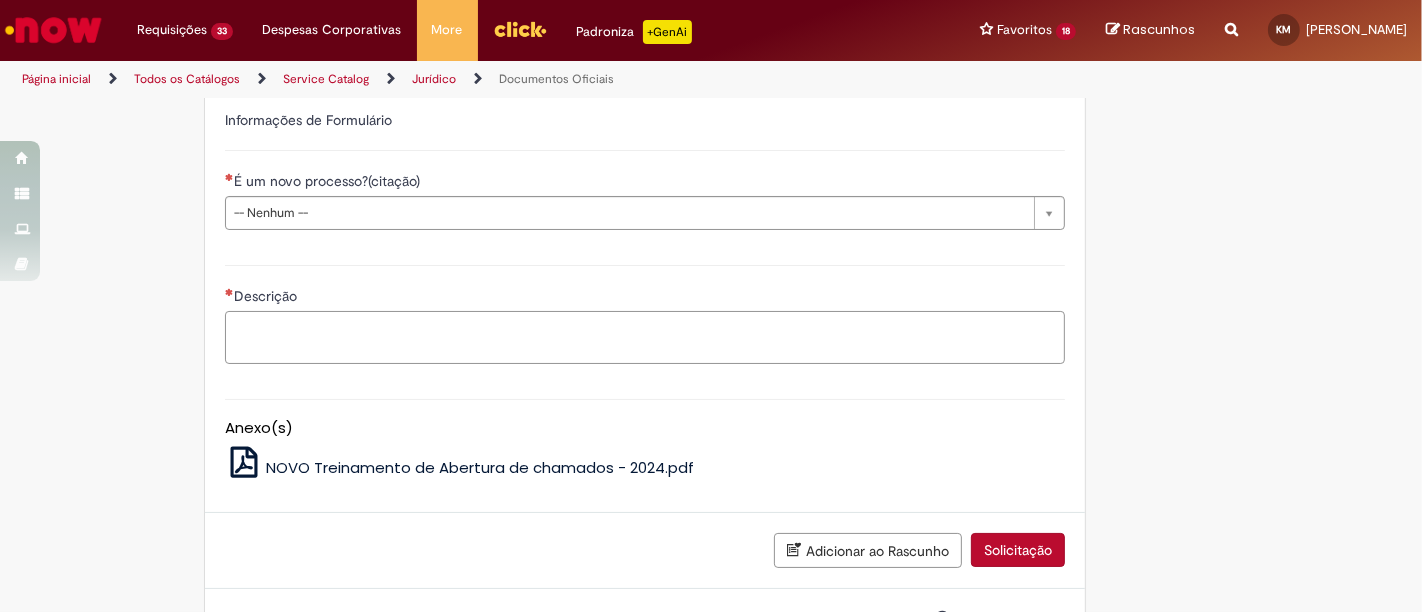 click on "Descrição" at bounding box center [645, 337] 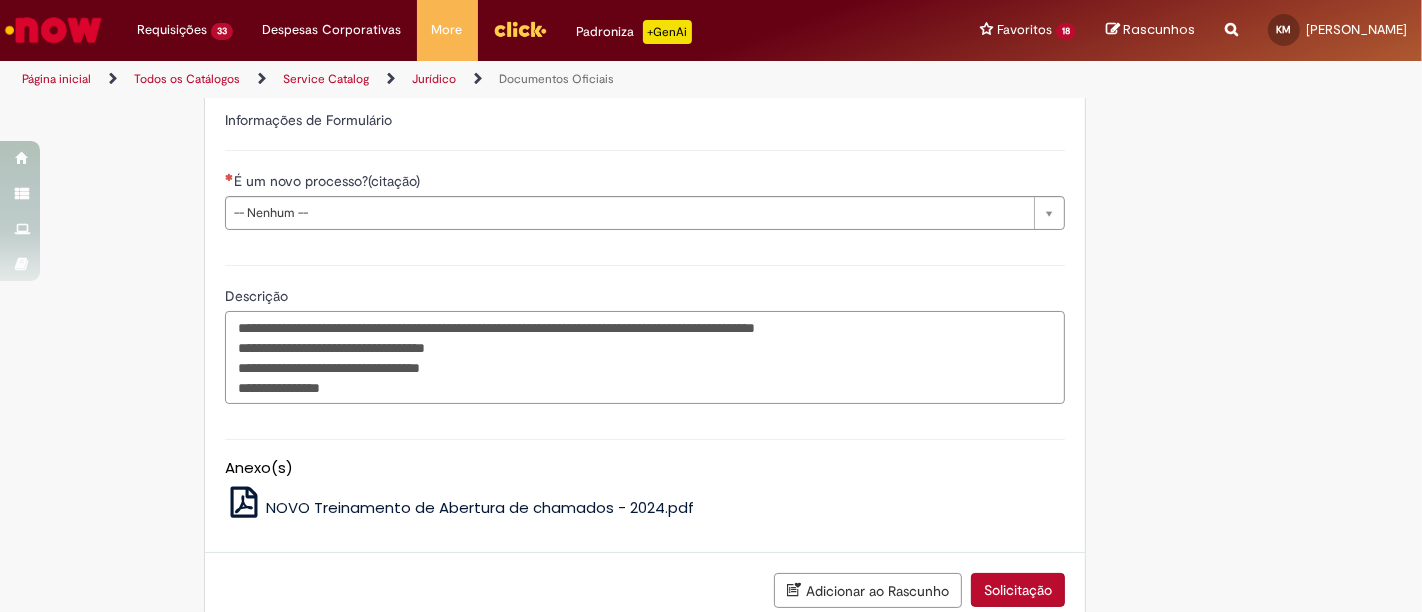 drag, startPoint x: 391, startPoint y: 383, endPoint x: 552, endPoint y: 384, distance: 161.00311 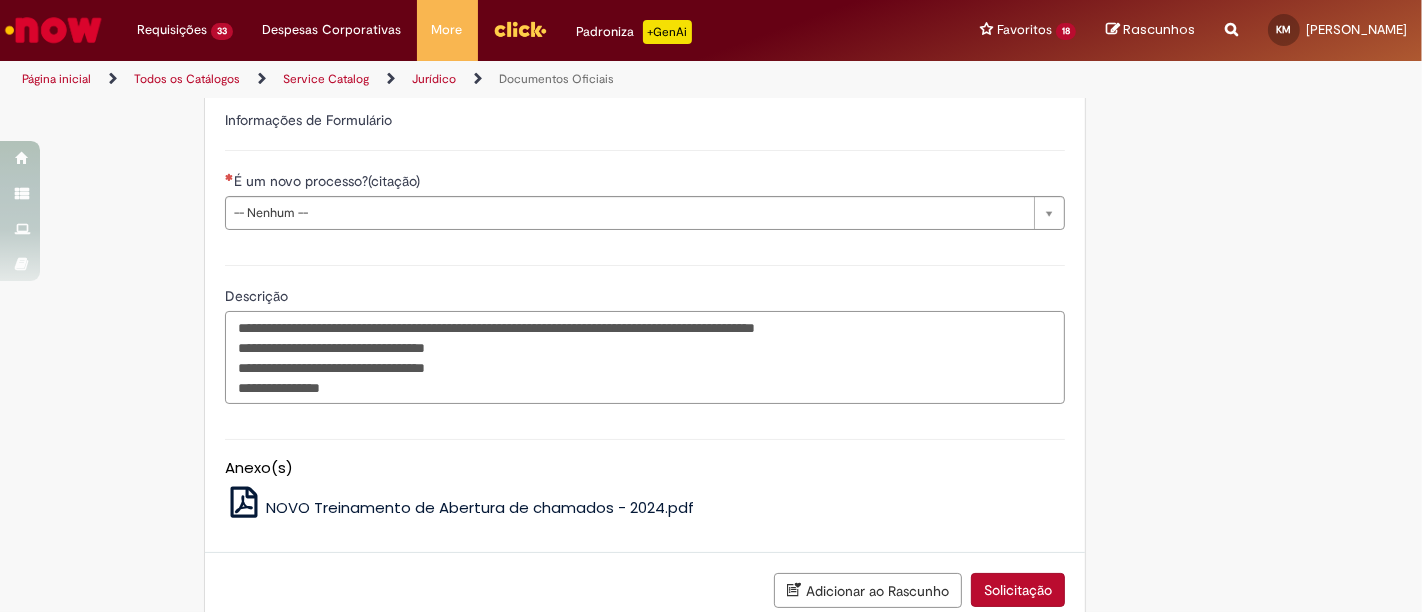 drag, startPoint x: 269, startPoint y: 364, endPoint x: 645, endPoint y: 362, distance: 376.0053 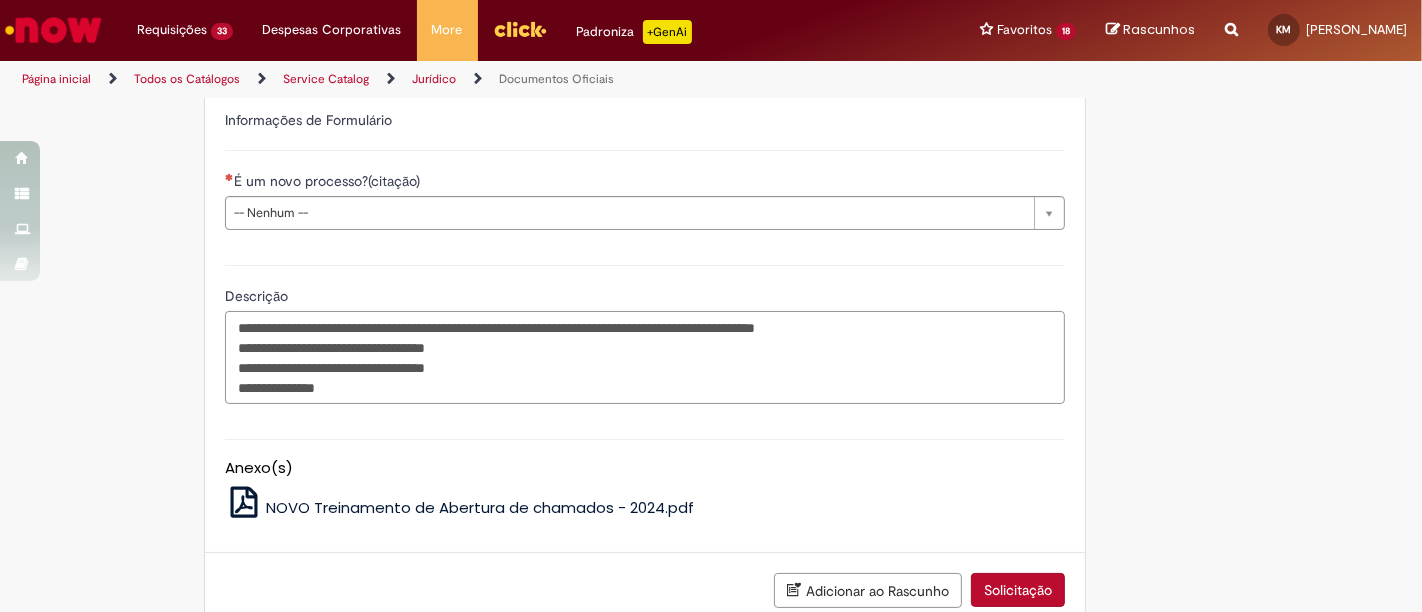type on "**********" 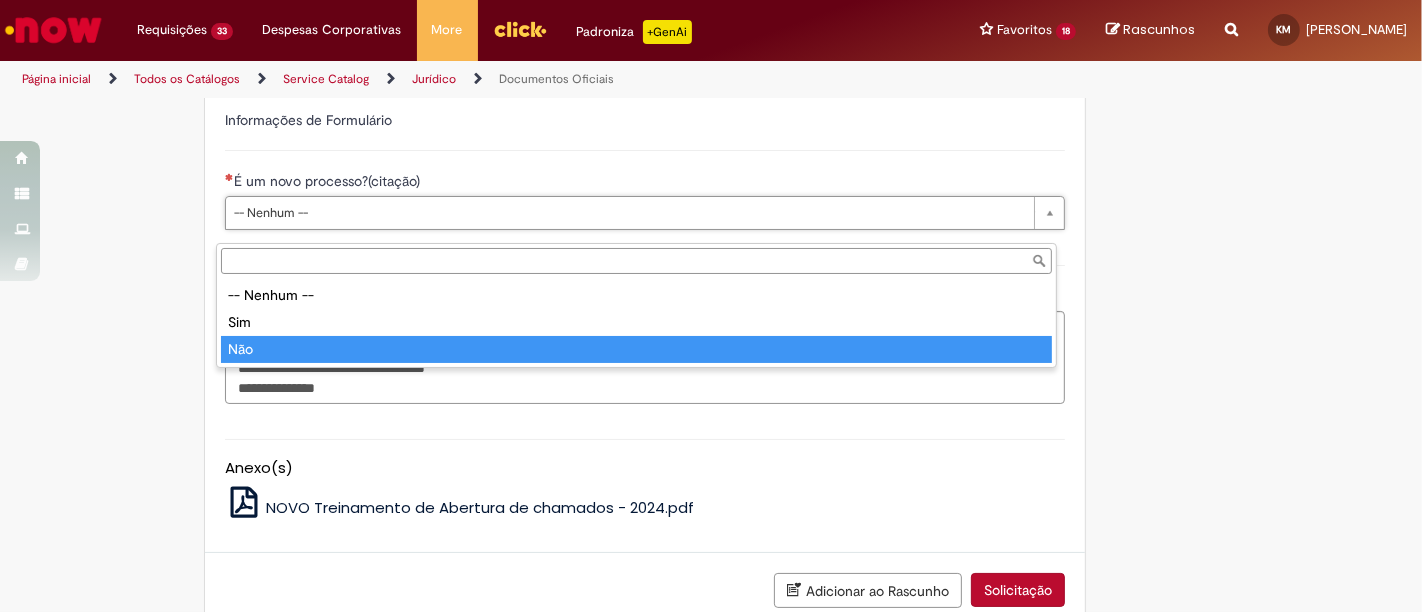 type 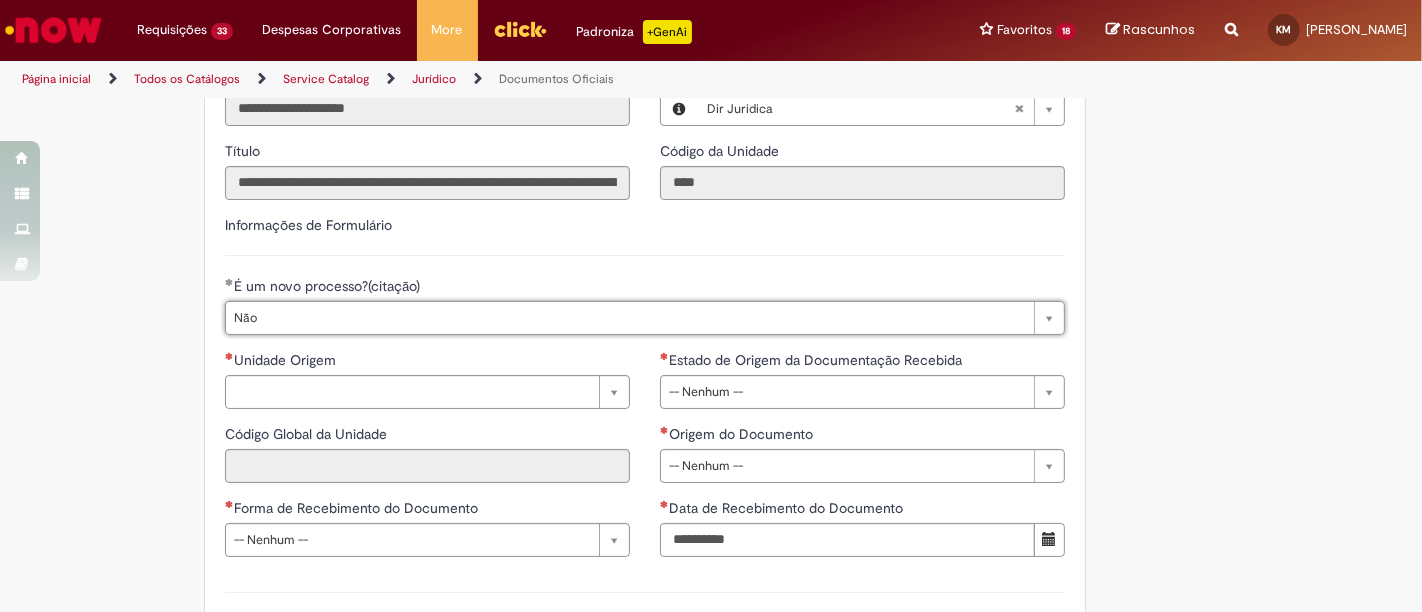 scroll, scrollTop: 333, scrollLeft: 0, axis: vertical 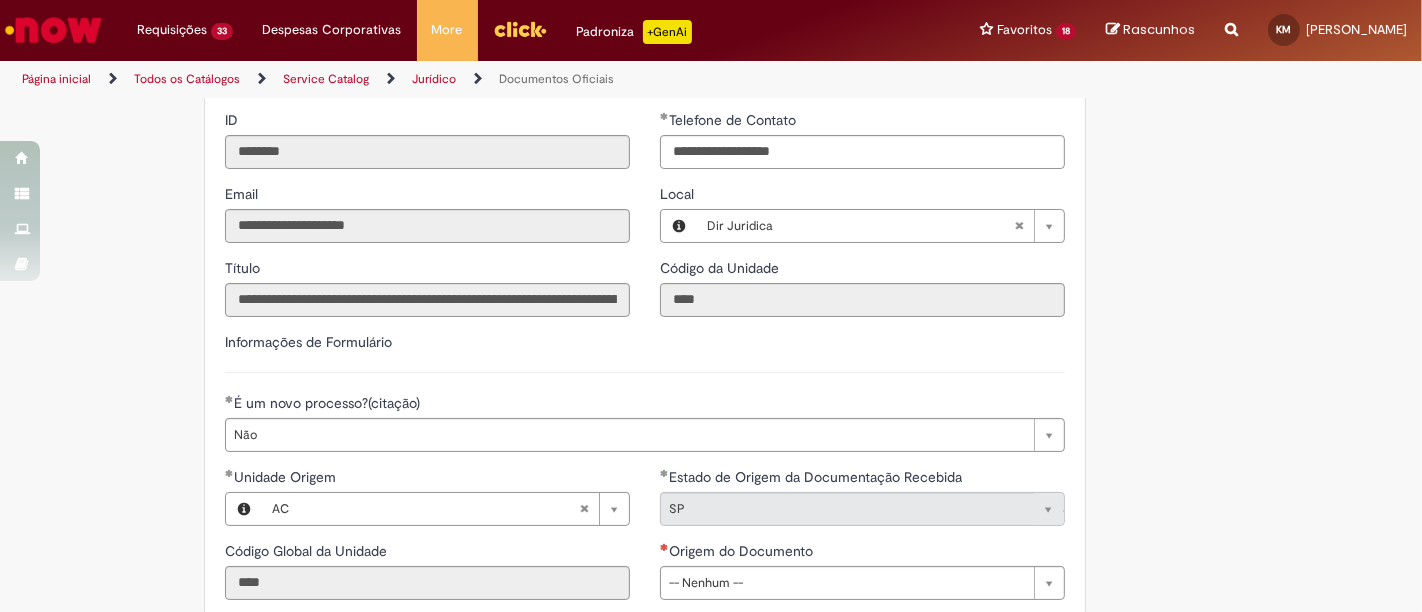 click on "**********" at bounding box center (711, 474) 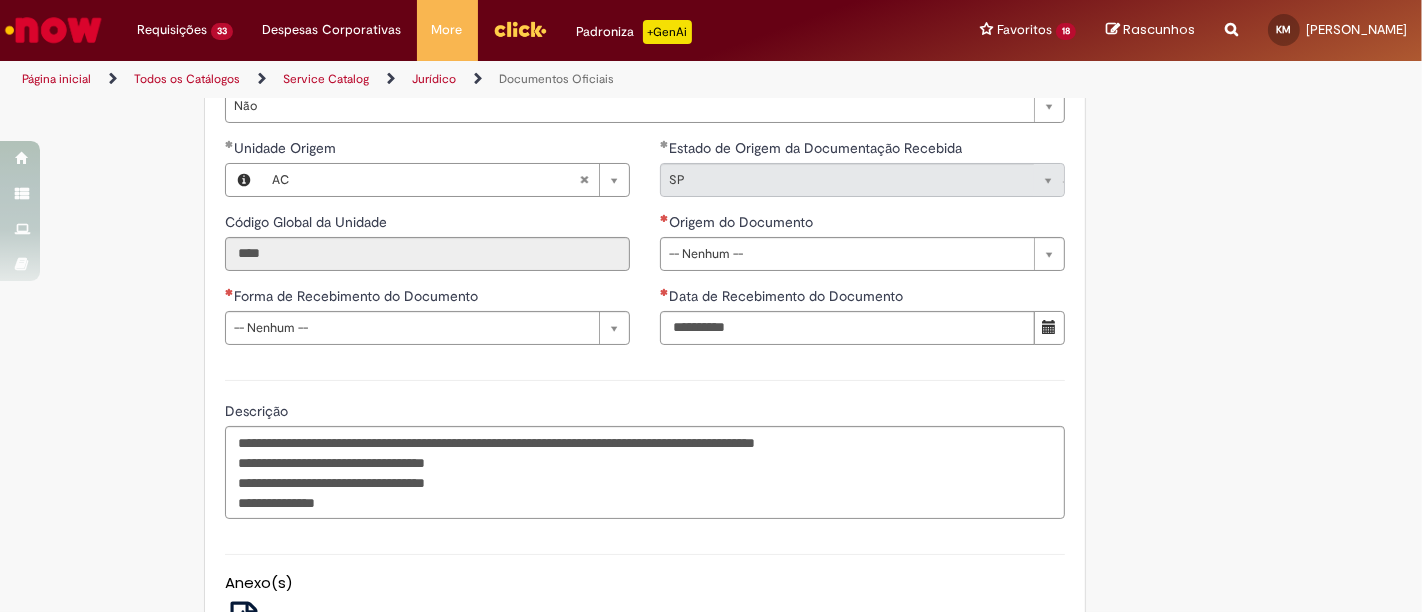scroll, scrollTop: 666, scrollLeft: 0, axis: vertical 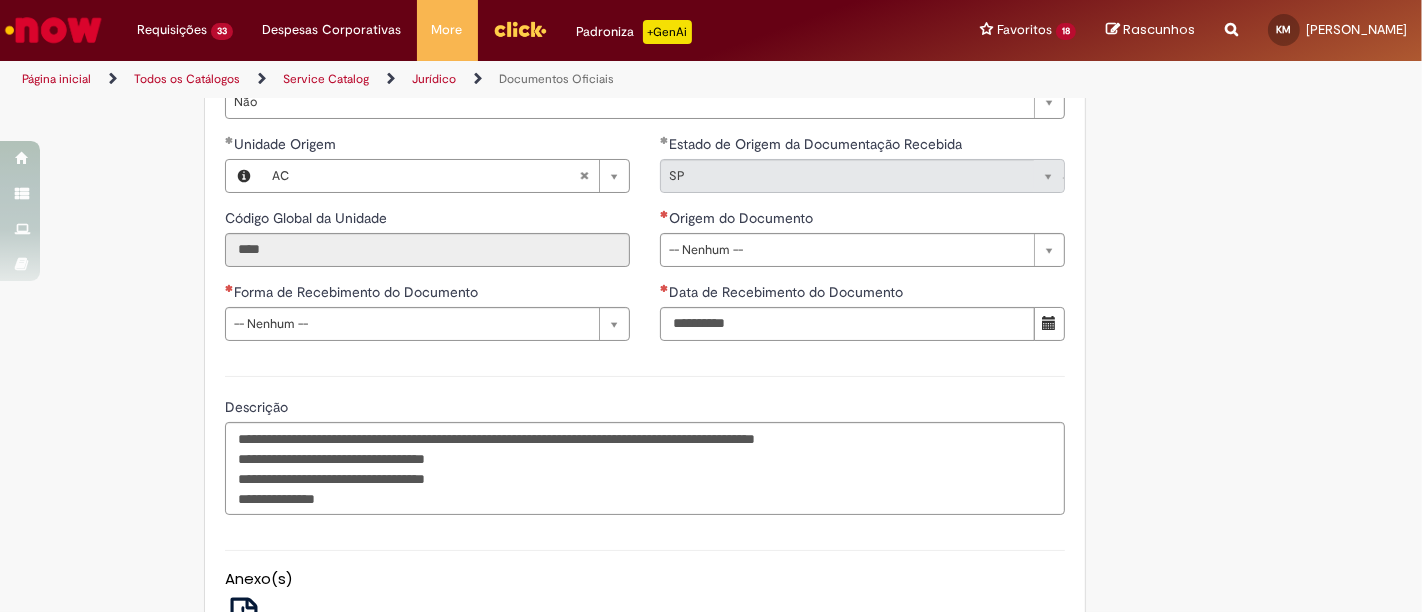 drag, startPoint x: 1065, startPoint y: 268, endPoint x: 1053, endPoint y: 270, distance: 12.165525 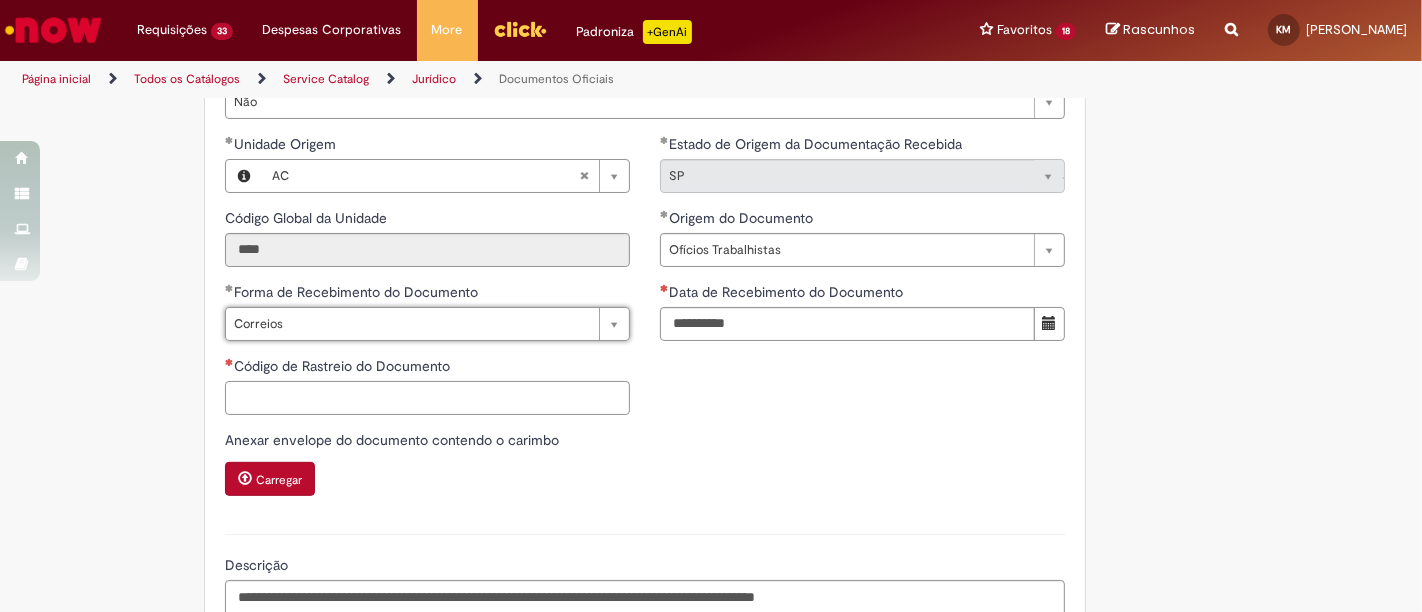 click on "Código de Rastreio do Documento" at bounding box center [427, 398] 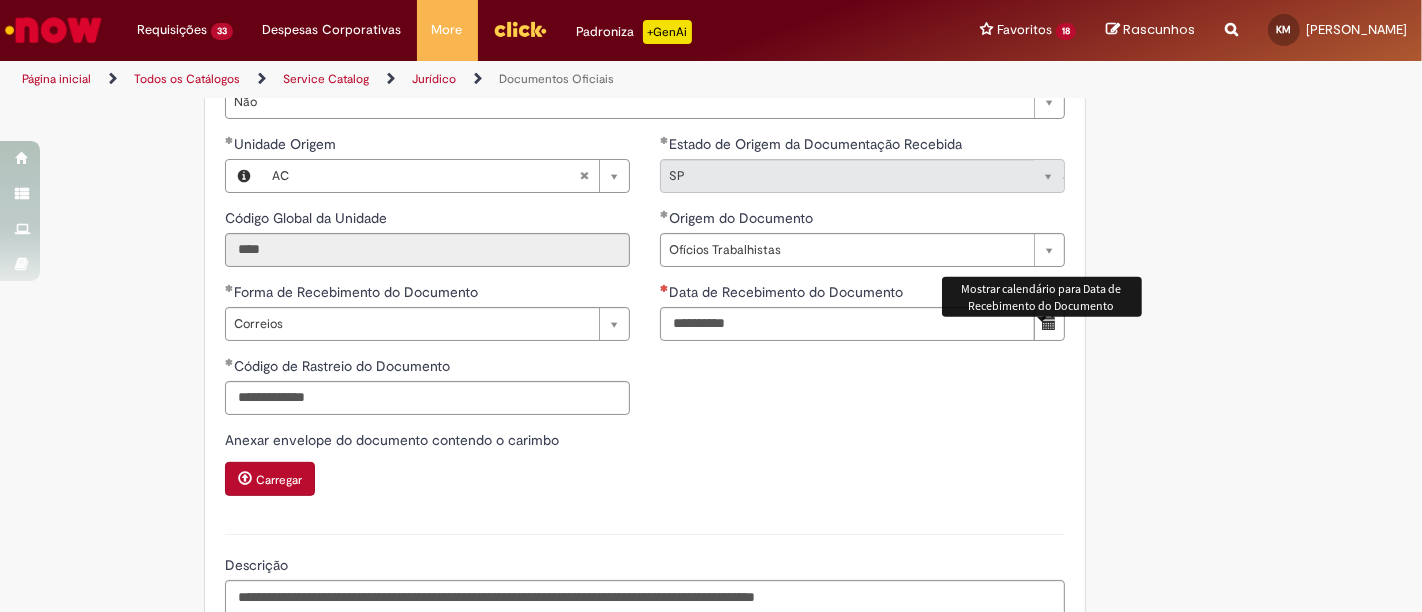 click at bounding box center (1049, 324) 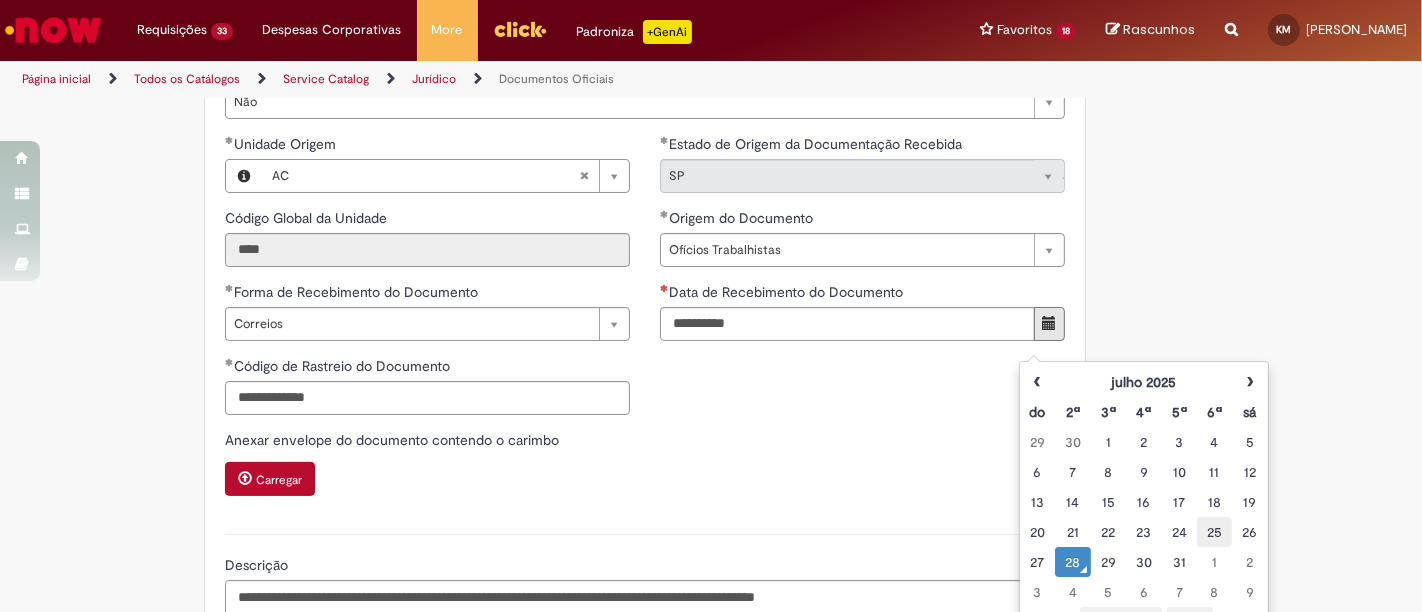 click on "25" at bounding box center (1214, 532) 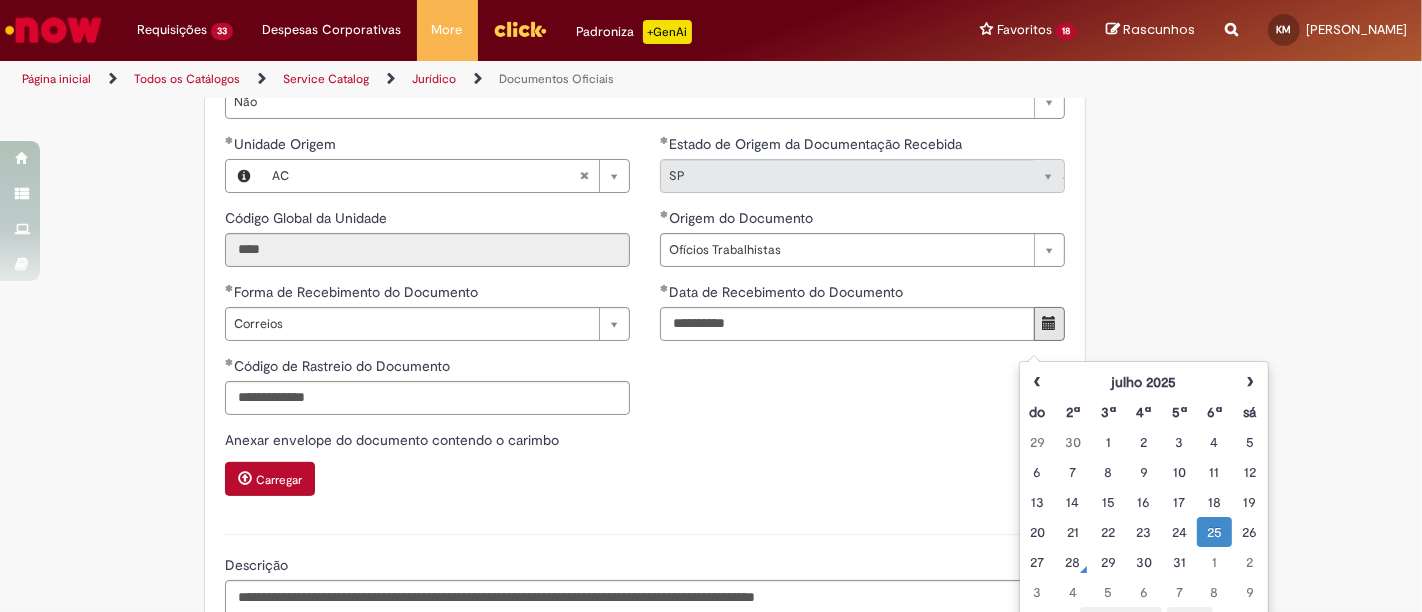 click on "**********" at bounding box center [645, 324] 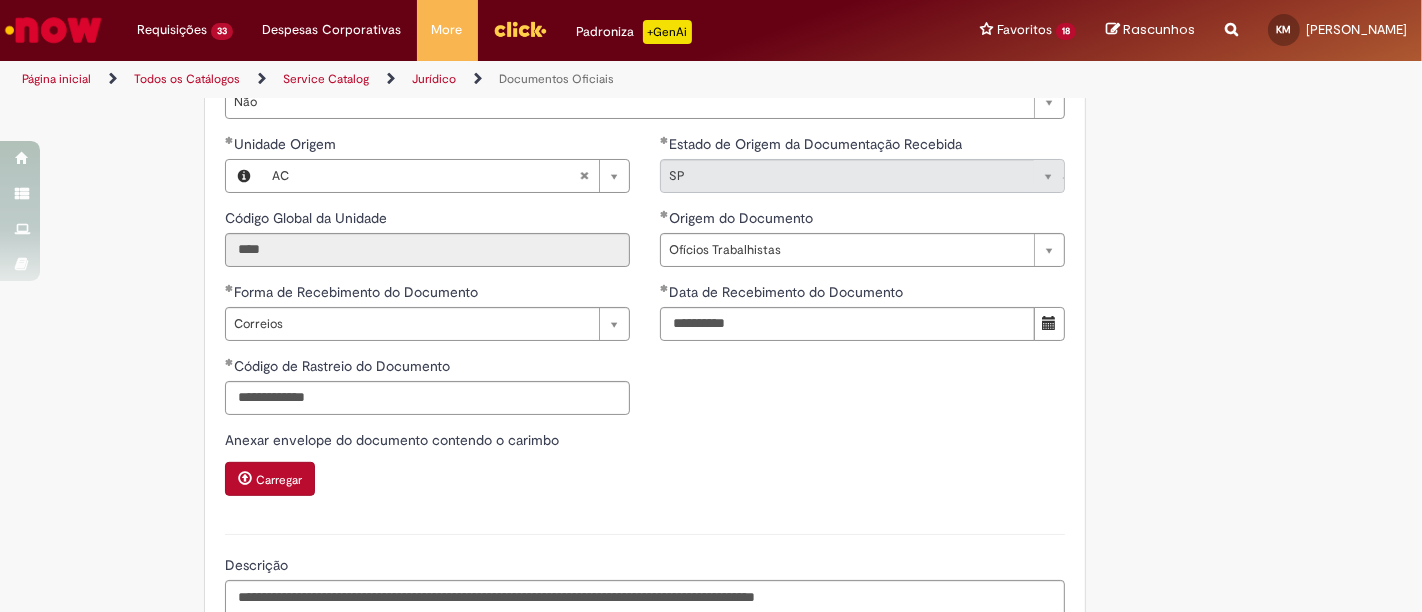 scroll, scrollTop: 1077, scrollLeft: 0, axis: vertical 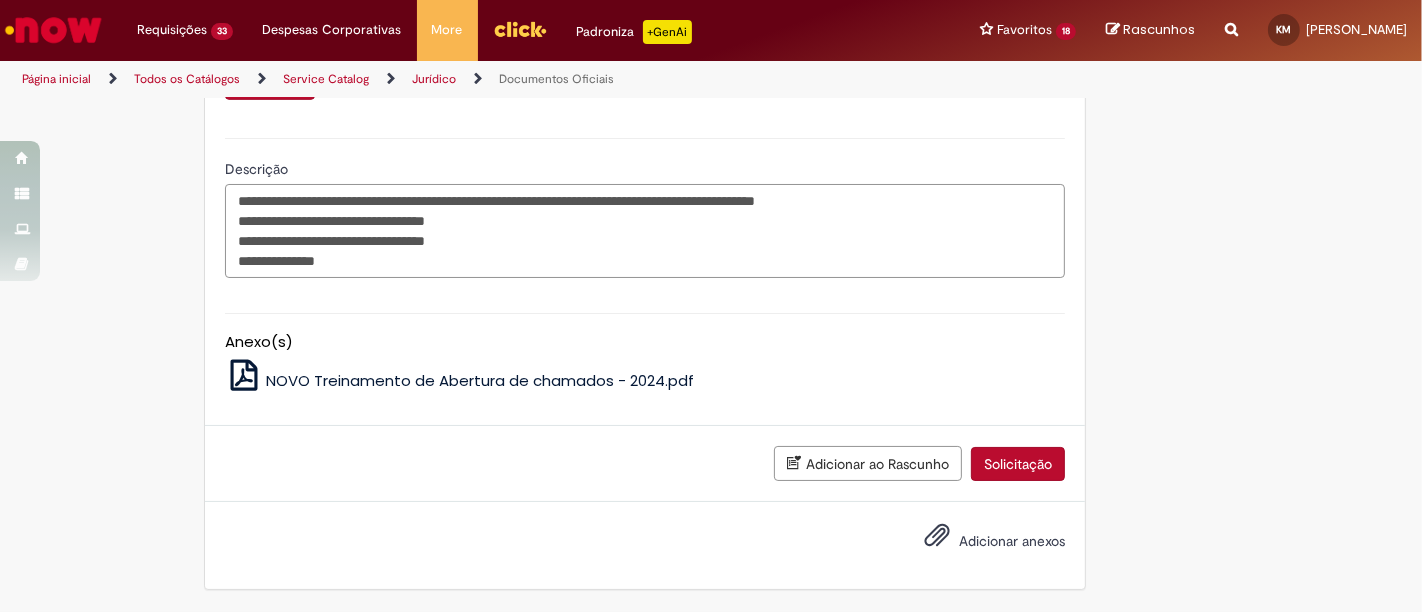 drag, startPoint x: 782, startPoint y: 201, endPoint x: 457, endPoint y: 190, distance: 325.1861 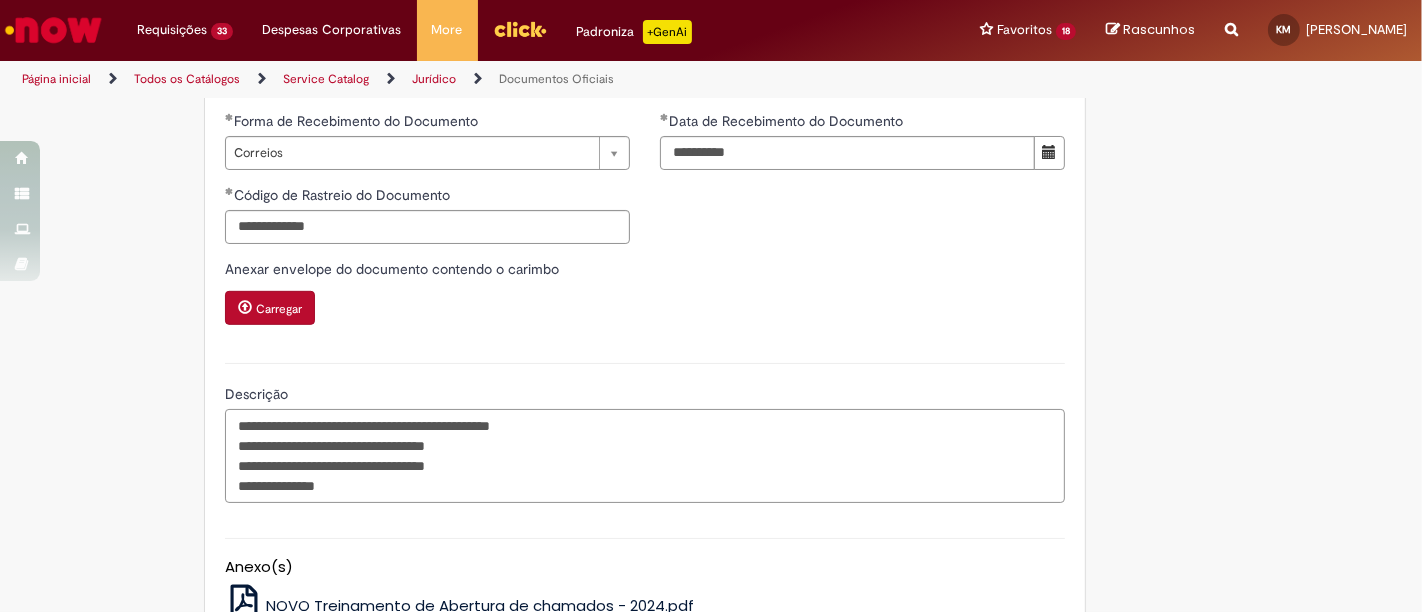 scroll, scrollTop: 1077, scrollLeft: 0, axis: vertical 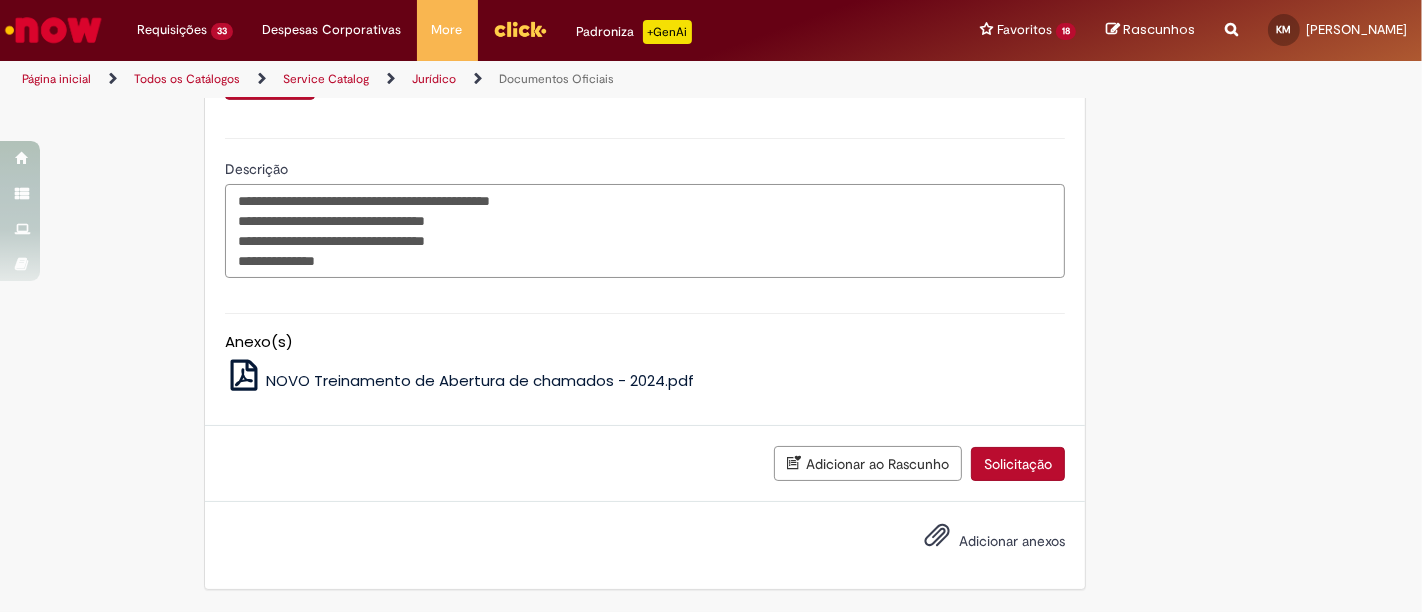 drag, startPoint x: 406, startPoint y: 228, endPoint x: 271, endPoint y: 226, distance: 135.01482 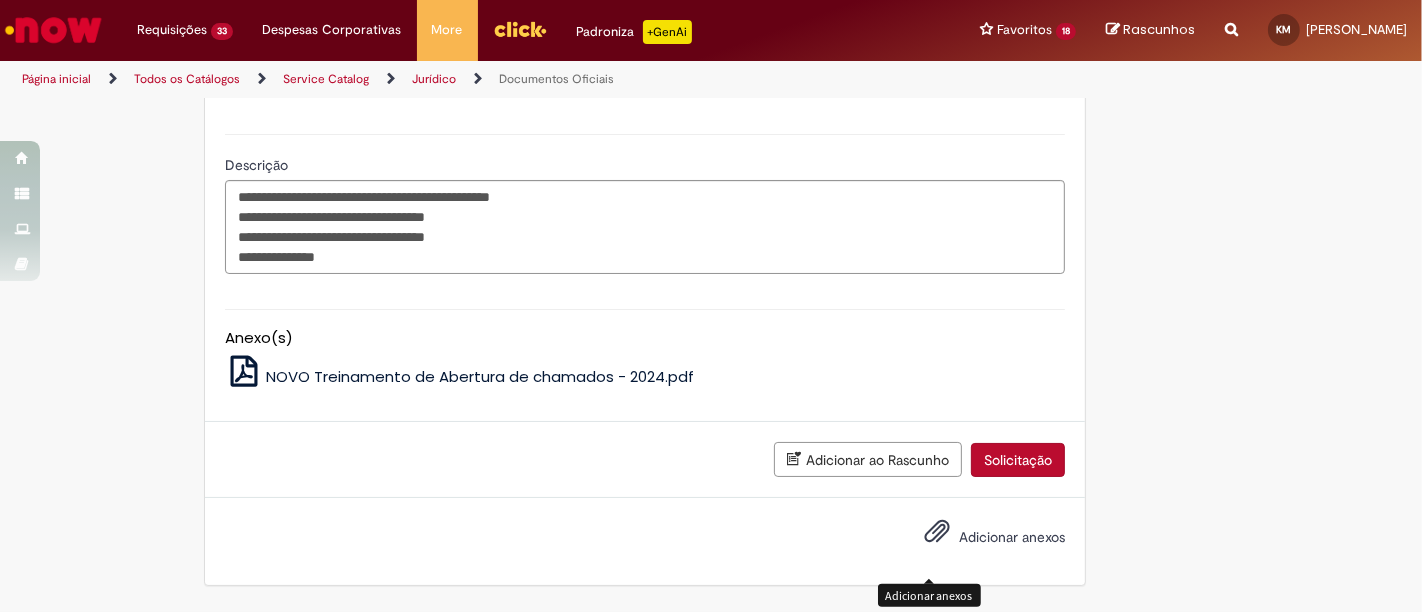 click on "Adicionar anexos" at bounding box center [1012, 537] 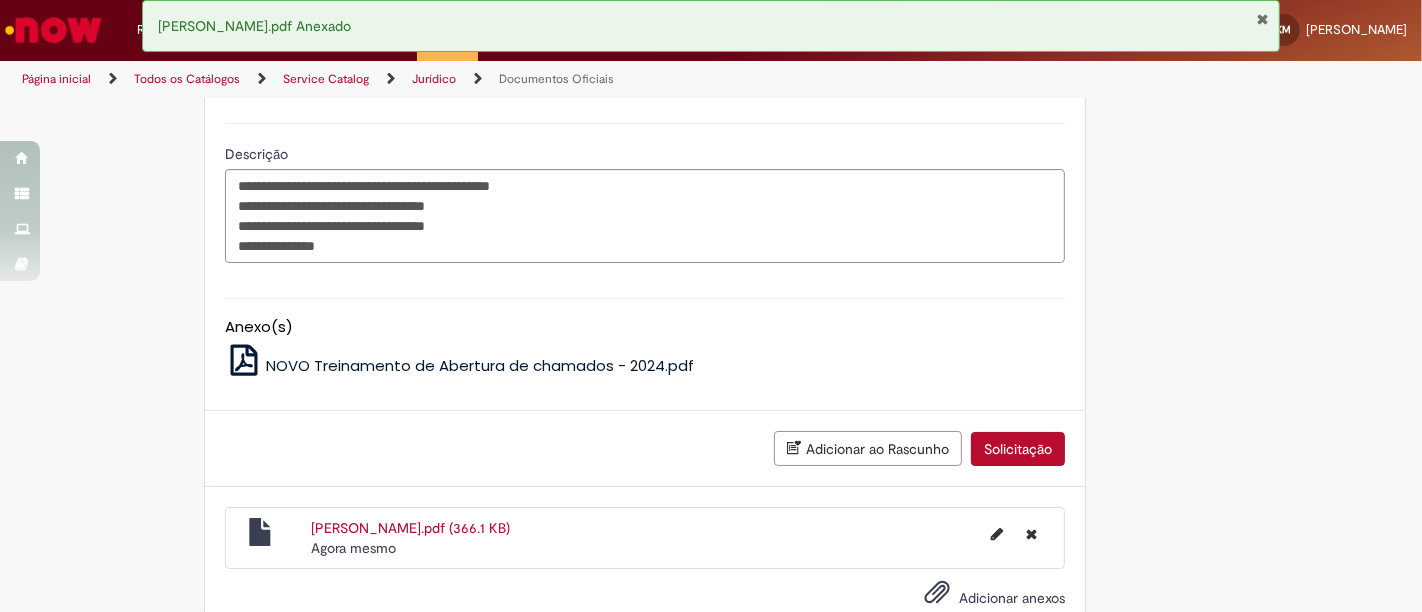 click on "Solicitação" at bounding box center [1018, 449] 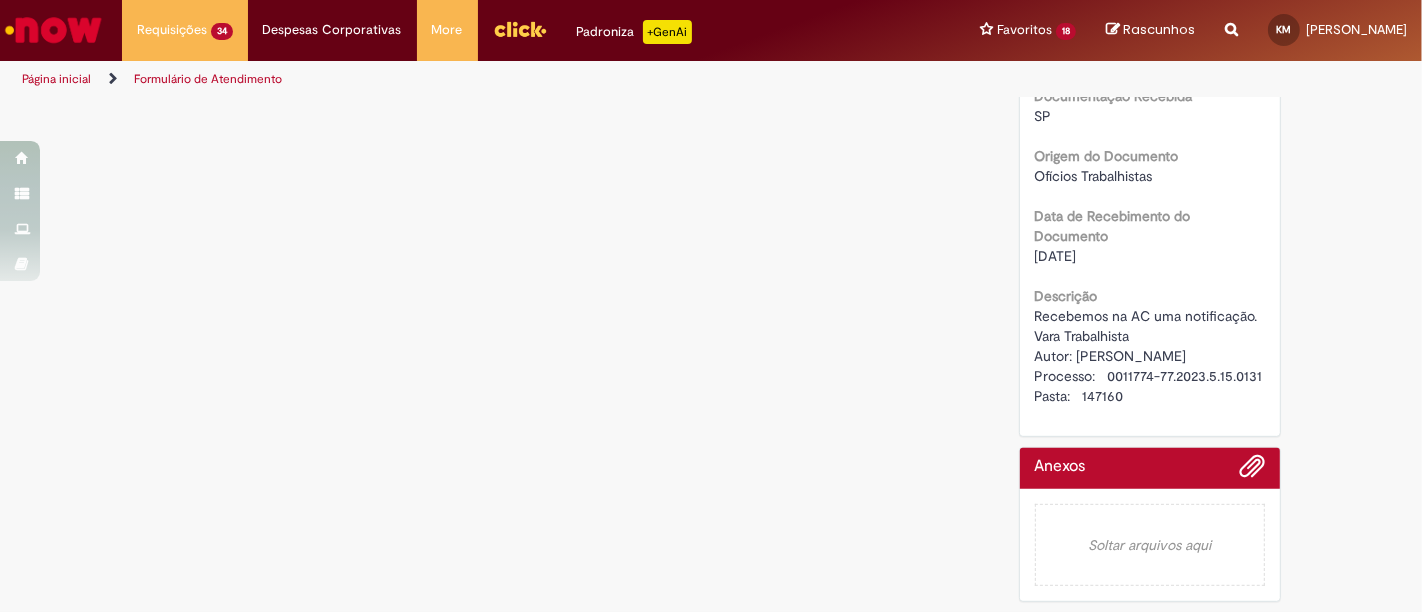 scroll, scrollTop: 0, scrollLeft: 0, axis: both 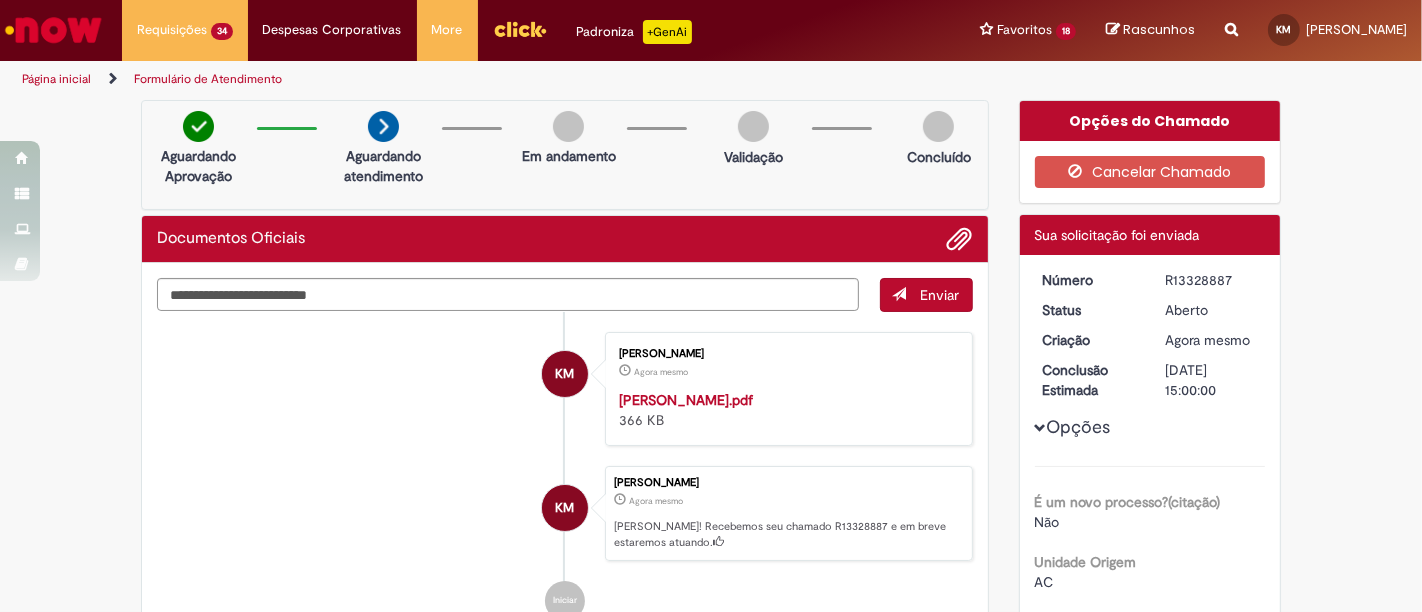 click on "KM
[PERSON_NAME]
Agora mesmo Agora mesmo
[PERSON_NAME]! Recebemos seu chamado R13328887 e em breve estaremos atuando." at bounding box center [565, 514] 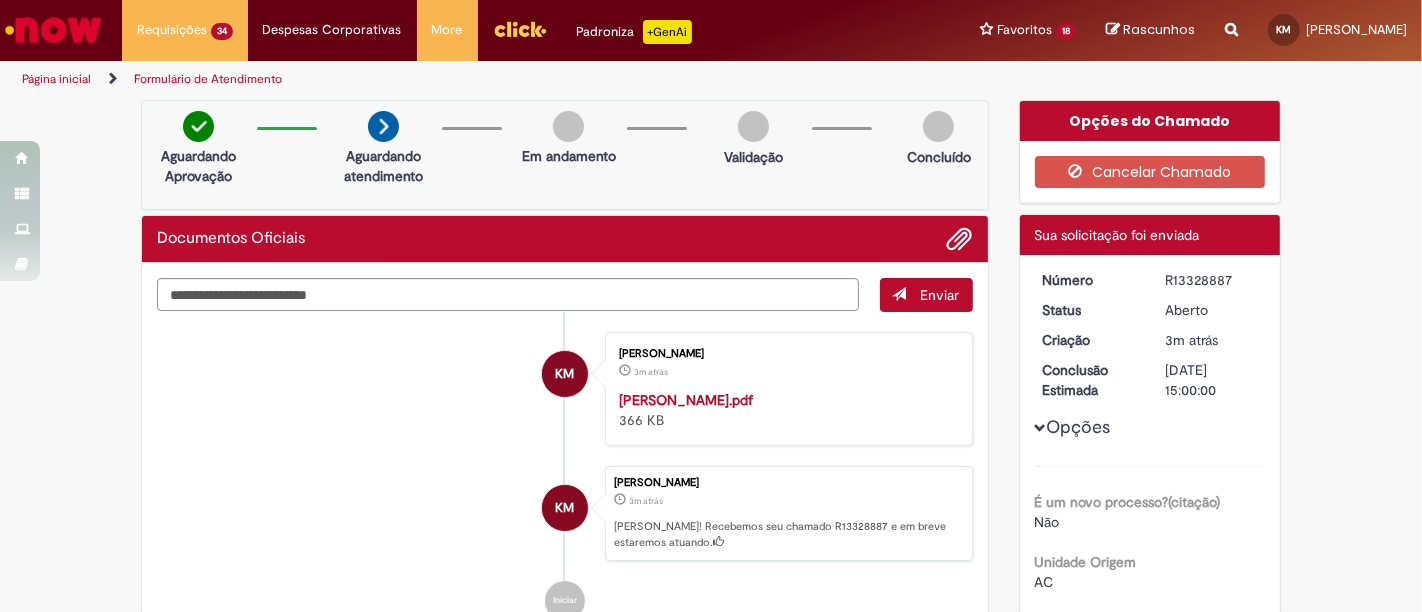 click on "Verificar Código de Barras
Aguardando Aprovação
Aguardando atendimento
Em andamento
Validação
Concluído
Documentos Oficiais
Enviar
KM
[PERSON_NAME]
3m atrás 3 minutos atrás
[PERSON_NAME].pdf  366 KB
KM" at bounding box center (711, 745) 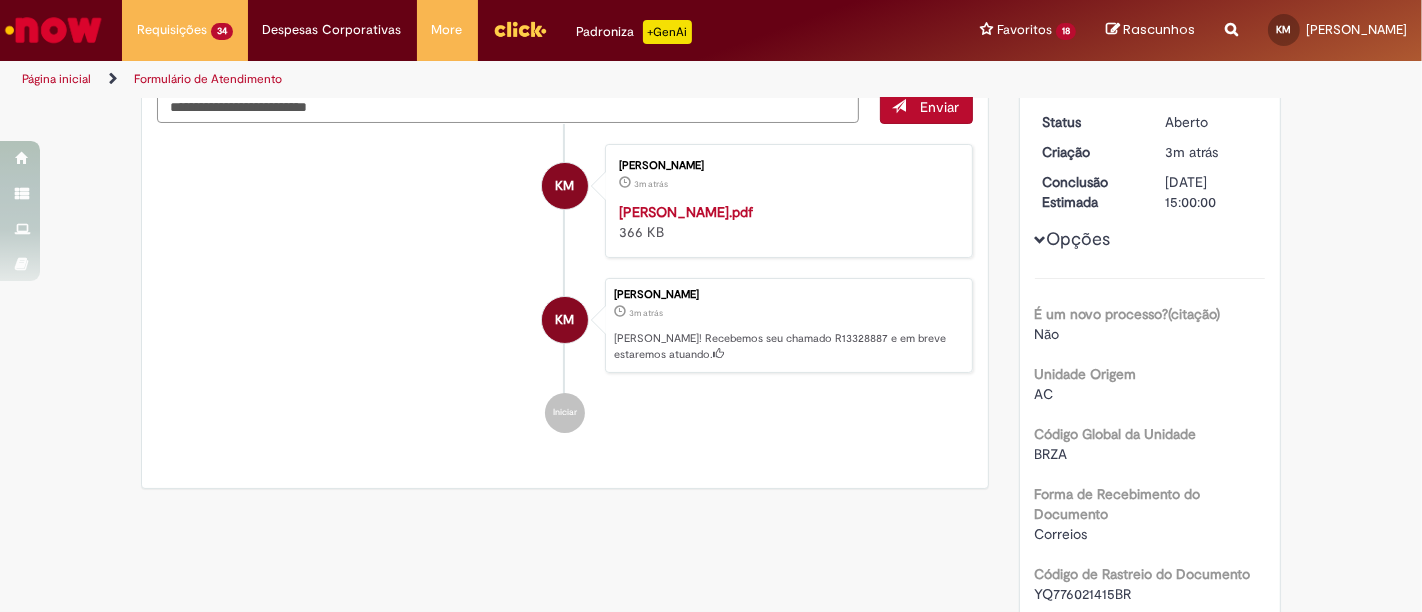 scroll, scrollTop: 222, scrollLeft: 0, axis: vertical 